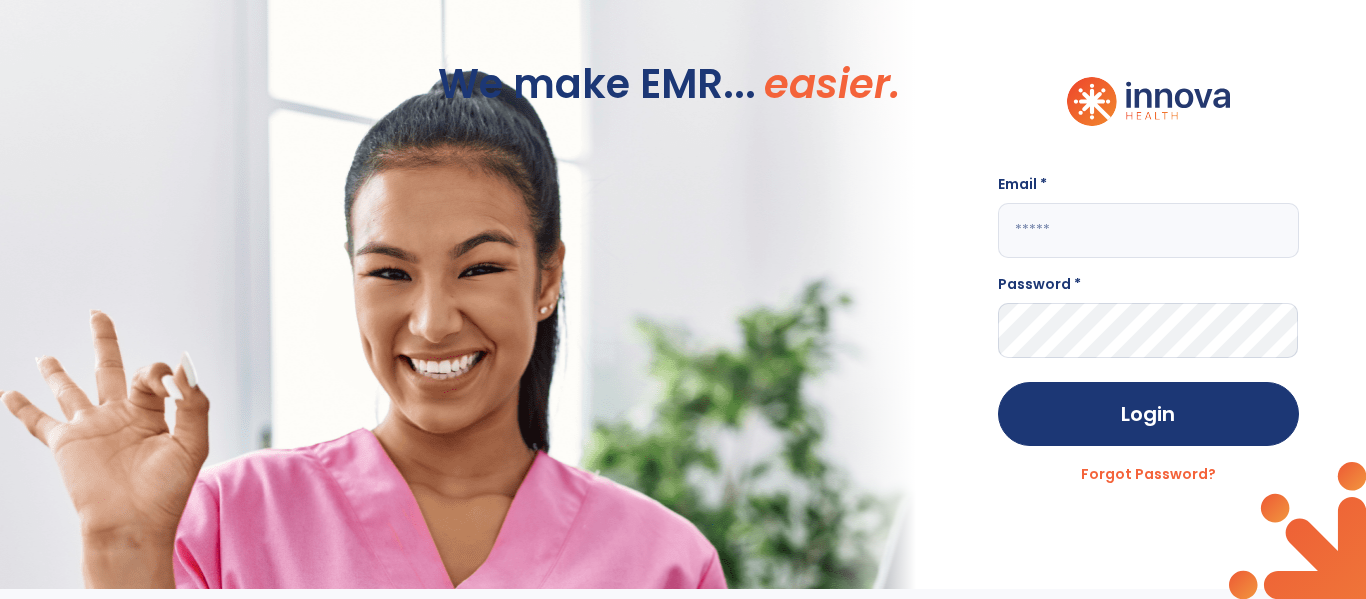 scroll, scrollTop: 0, scrollLeft: 0, axis: both 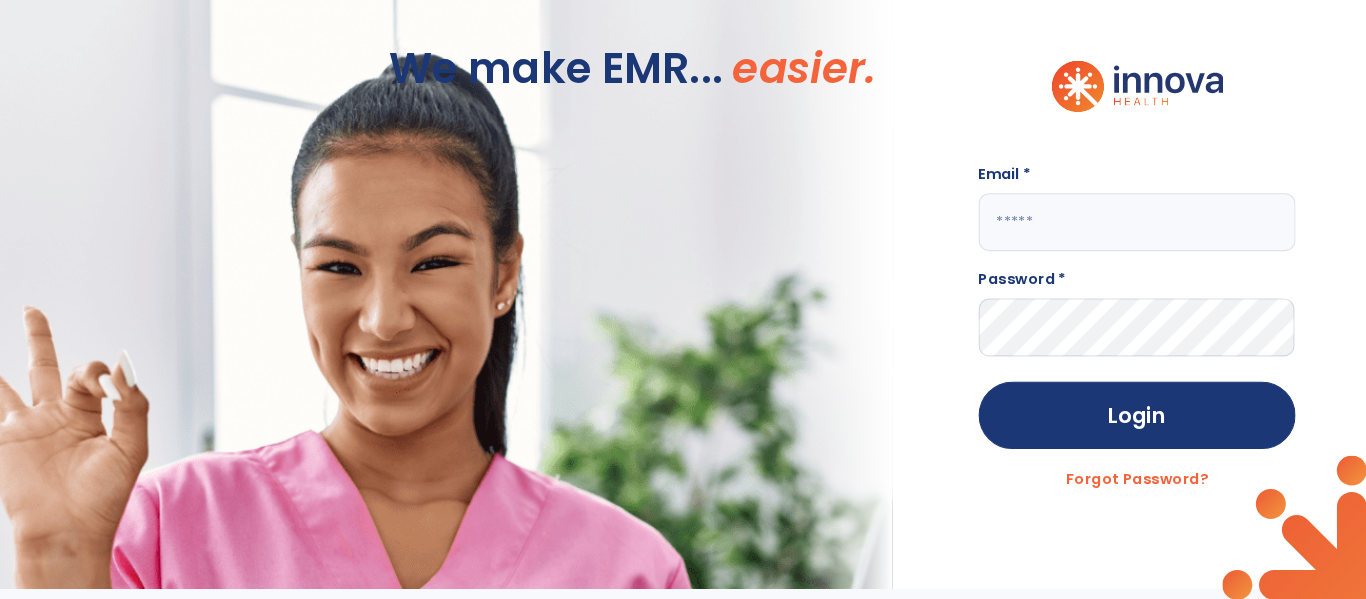 click 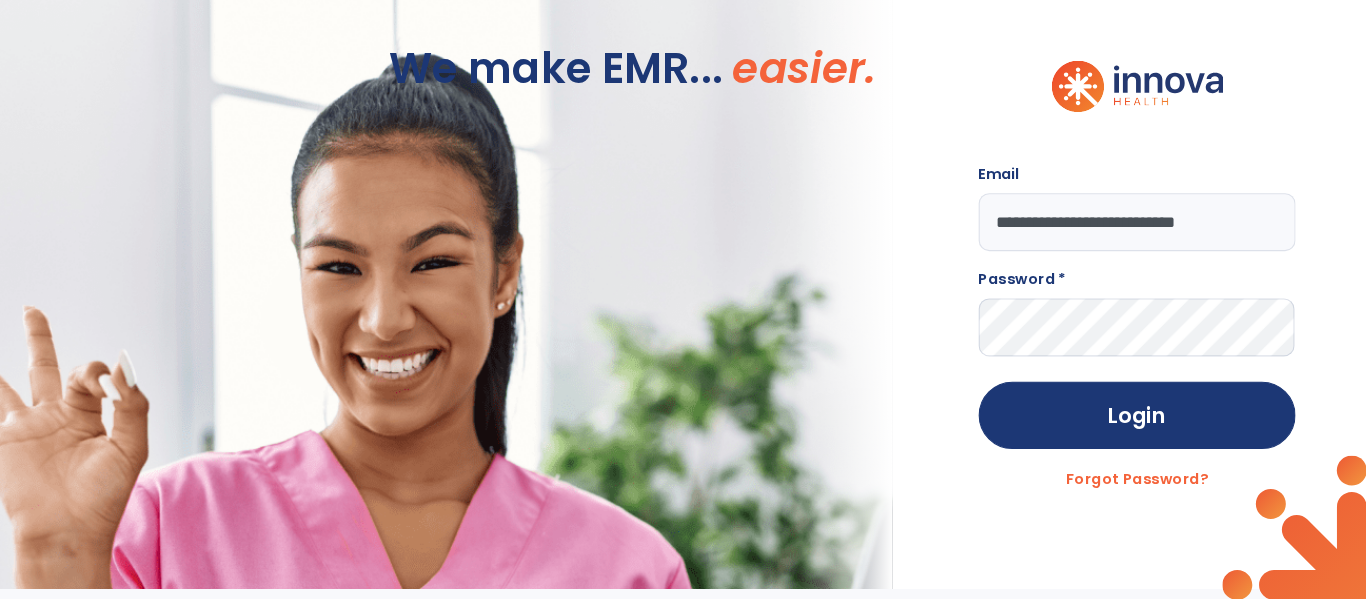 scroll, scrollTop: 0, scrollLeft: 4, axis: horizontal 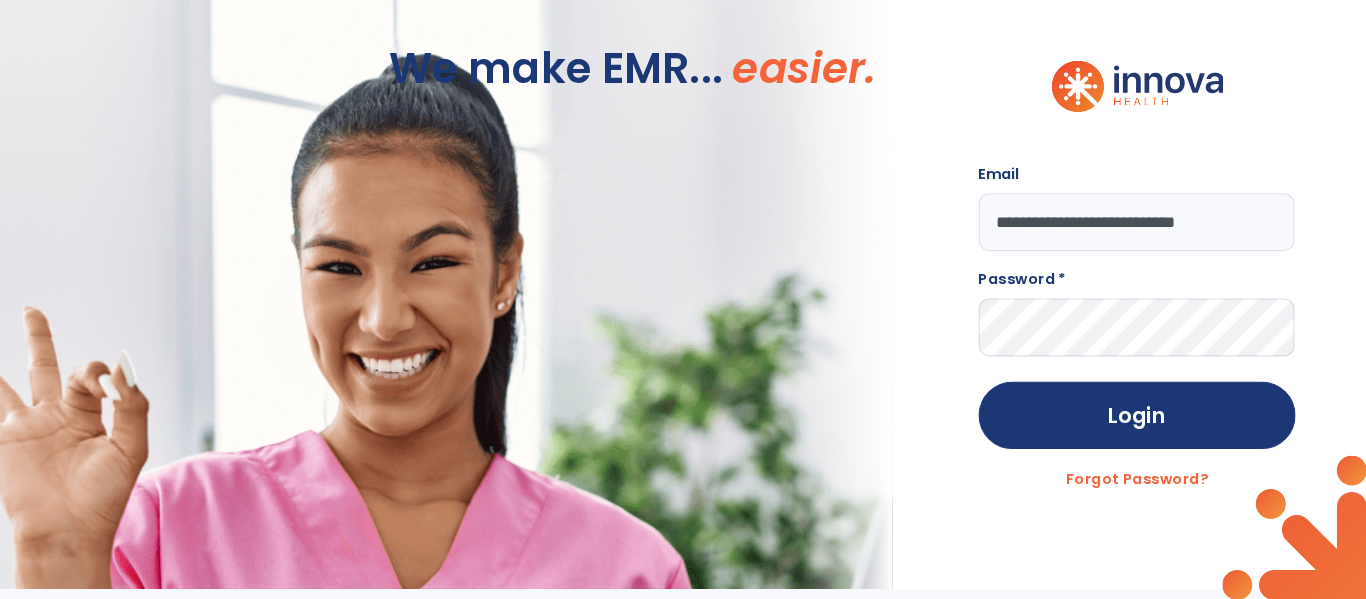 type on "**********" 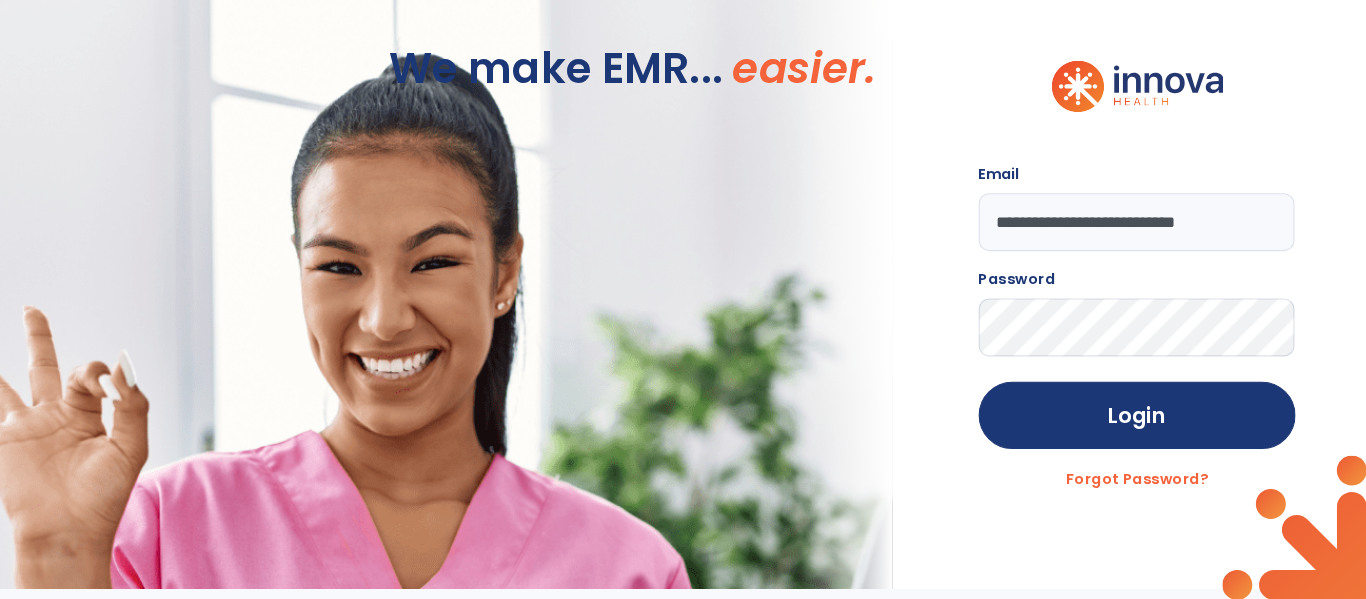 click on "Login" 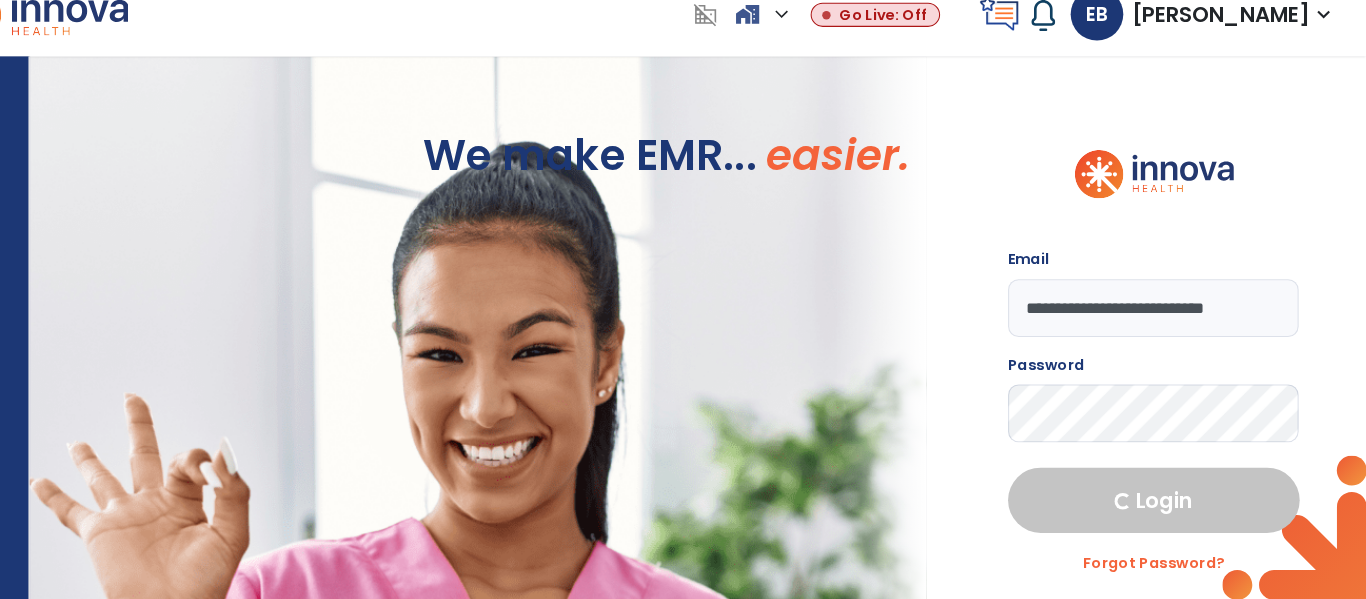 scroll, scrollTop: 0, scrollLeft: 0, axis: both 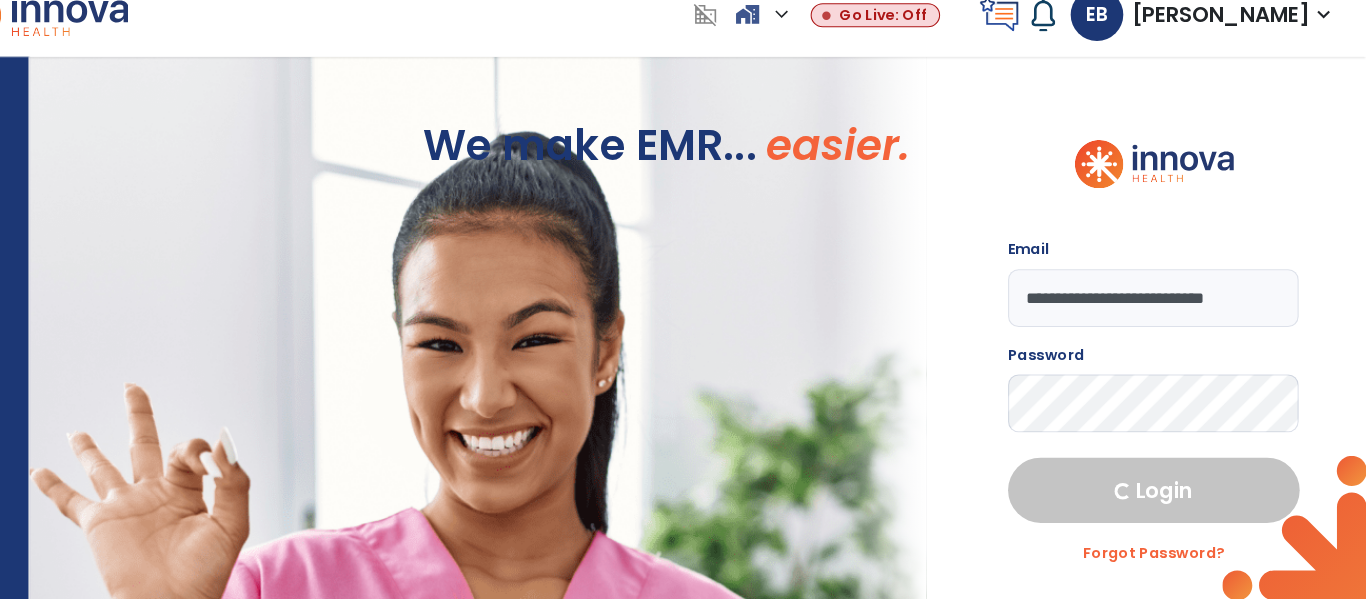 select on "****" 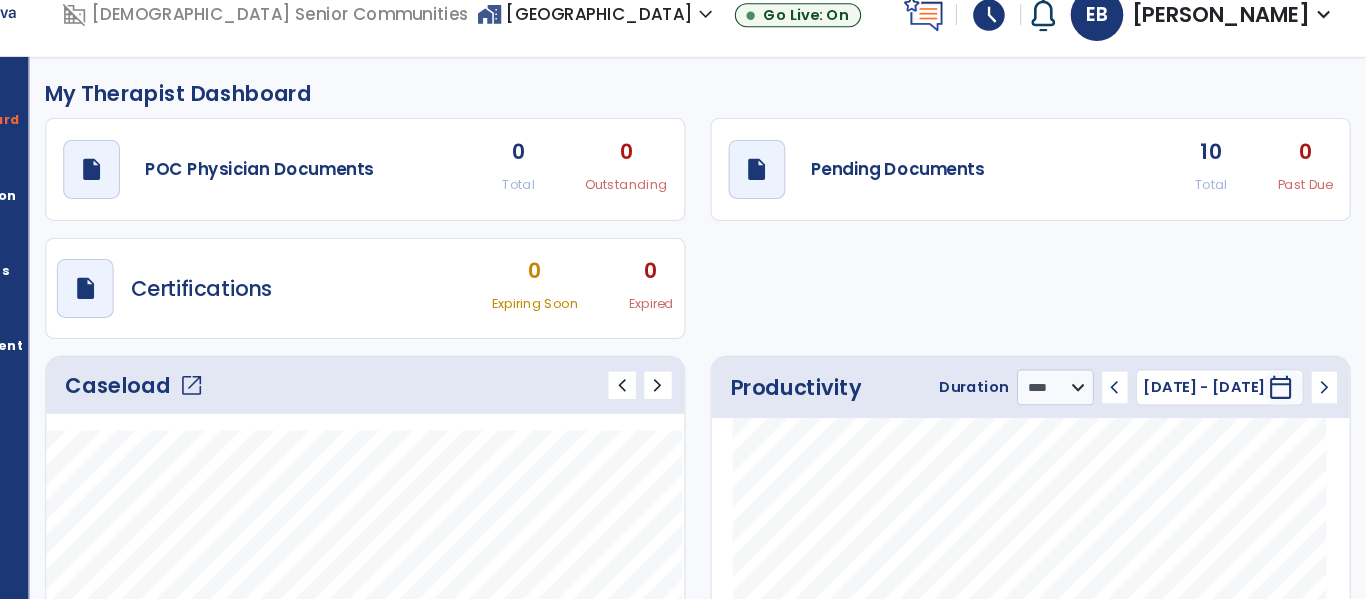 click on "Caseload   open_in_new" 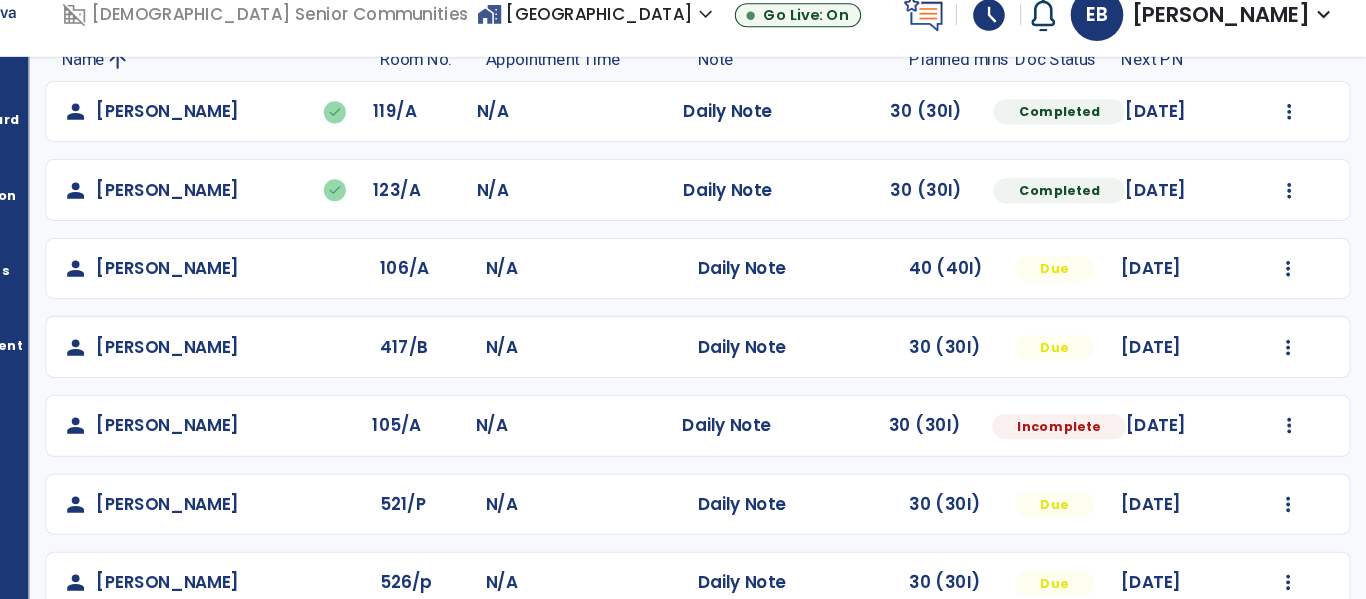 scroll, scrollTop: 164, scrollLeft: 0, axis: vertical 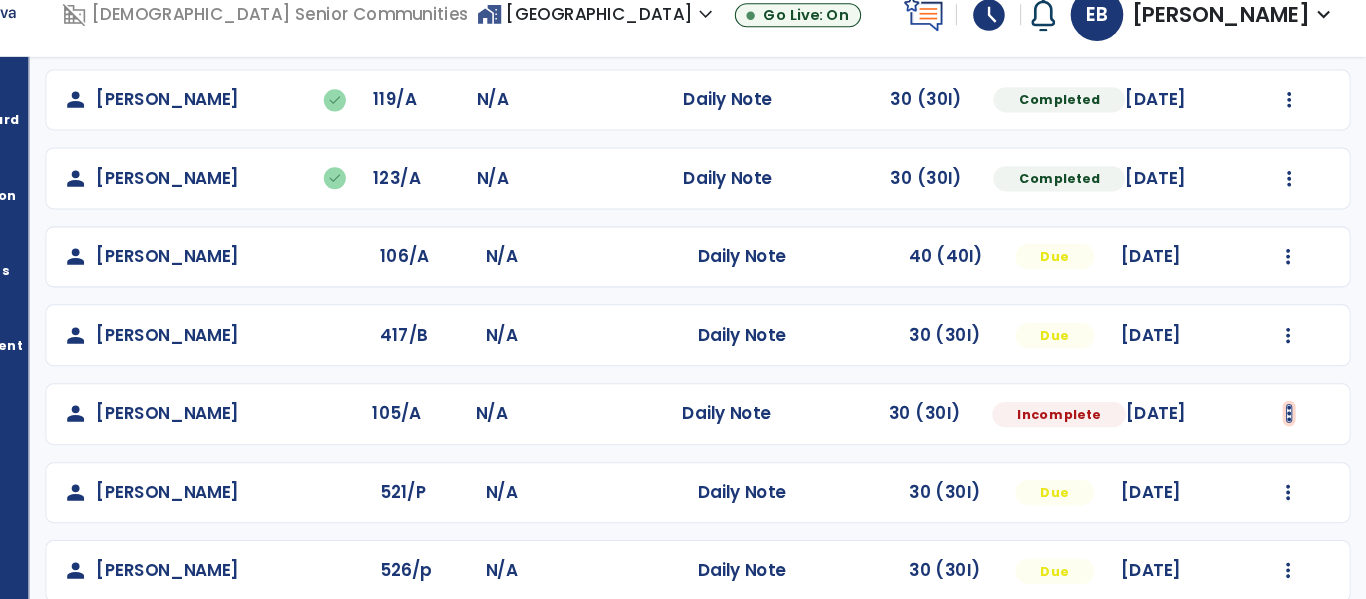 click at bounding box center (1293, 124) 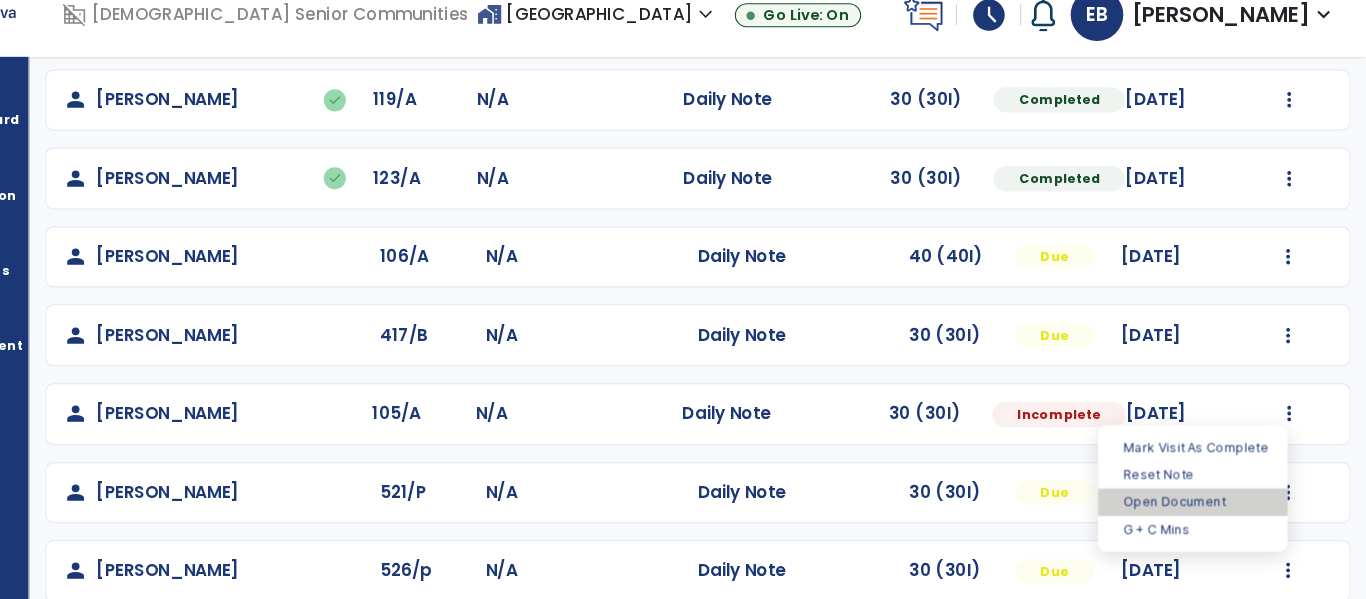 click on "Open Document" at bounding box center (1201, 506) 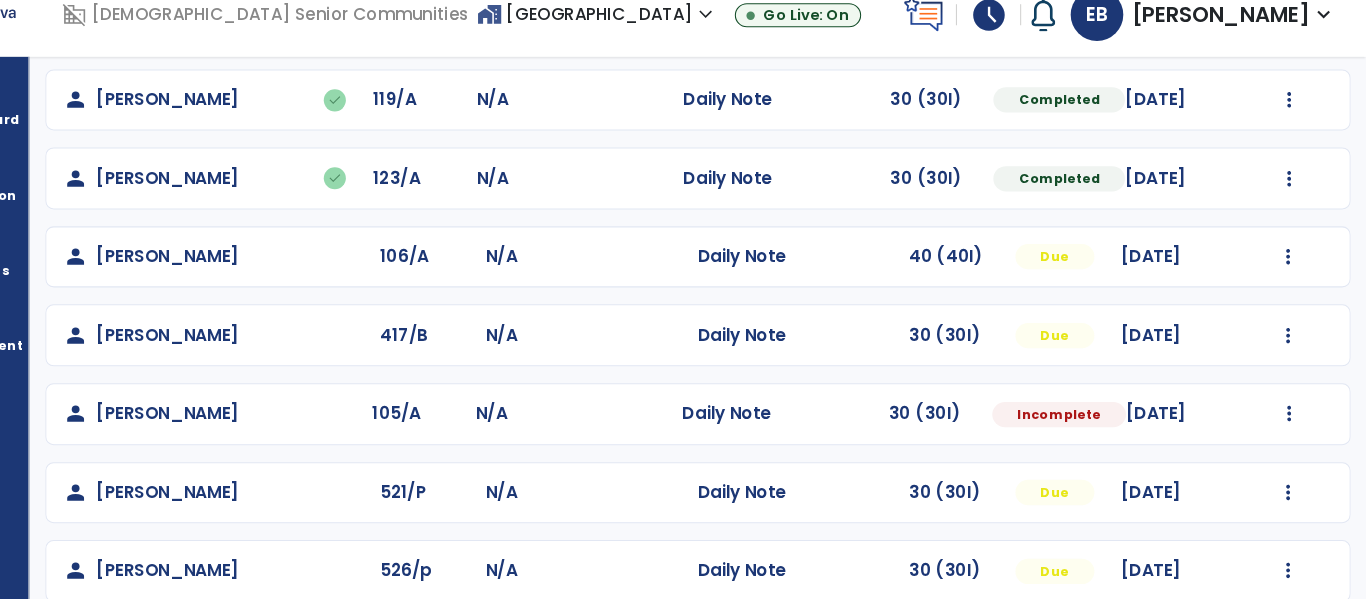 select on "*" 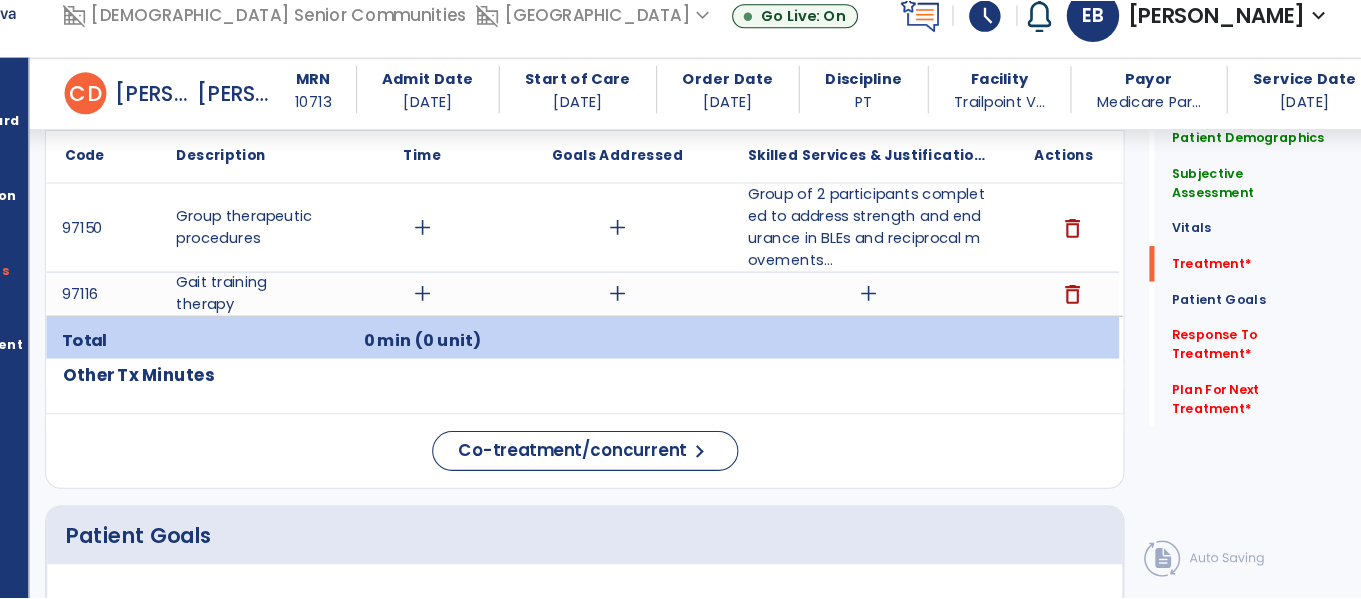 scroll, scrollTop: 1264, scrollLeft: 0, axis: vertical 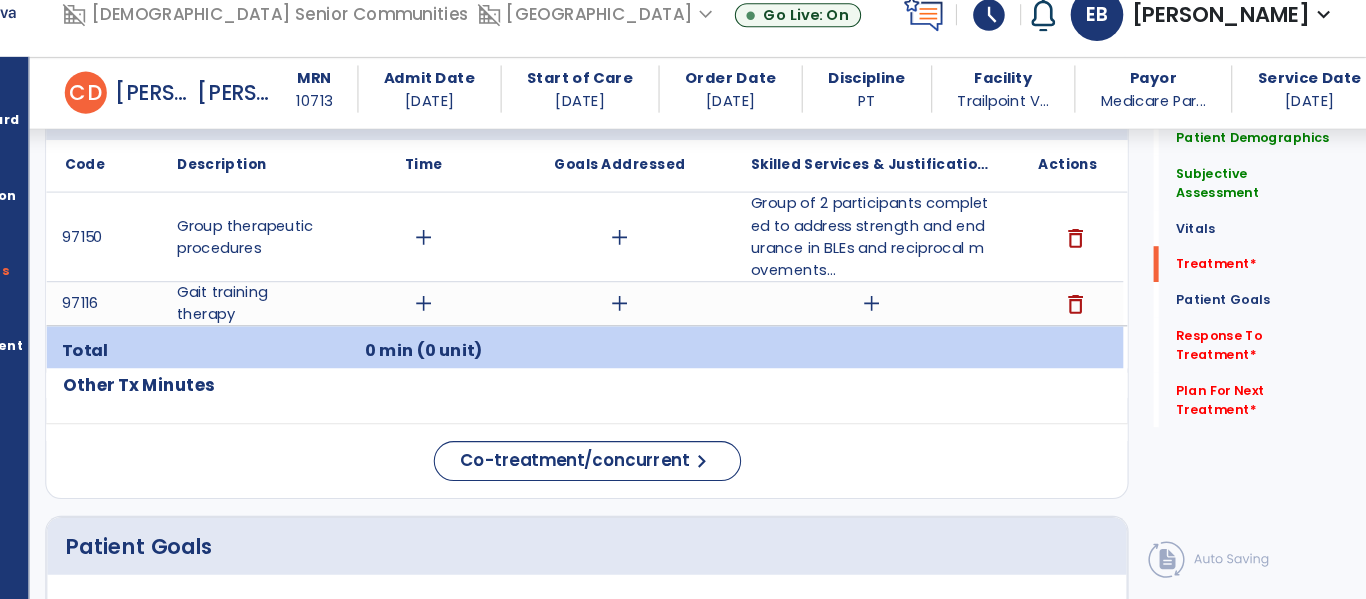 click on "add" at bounding box center [896, 317] 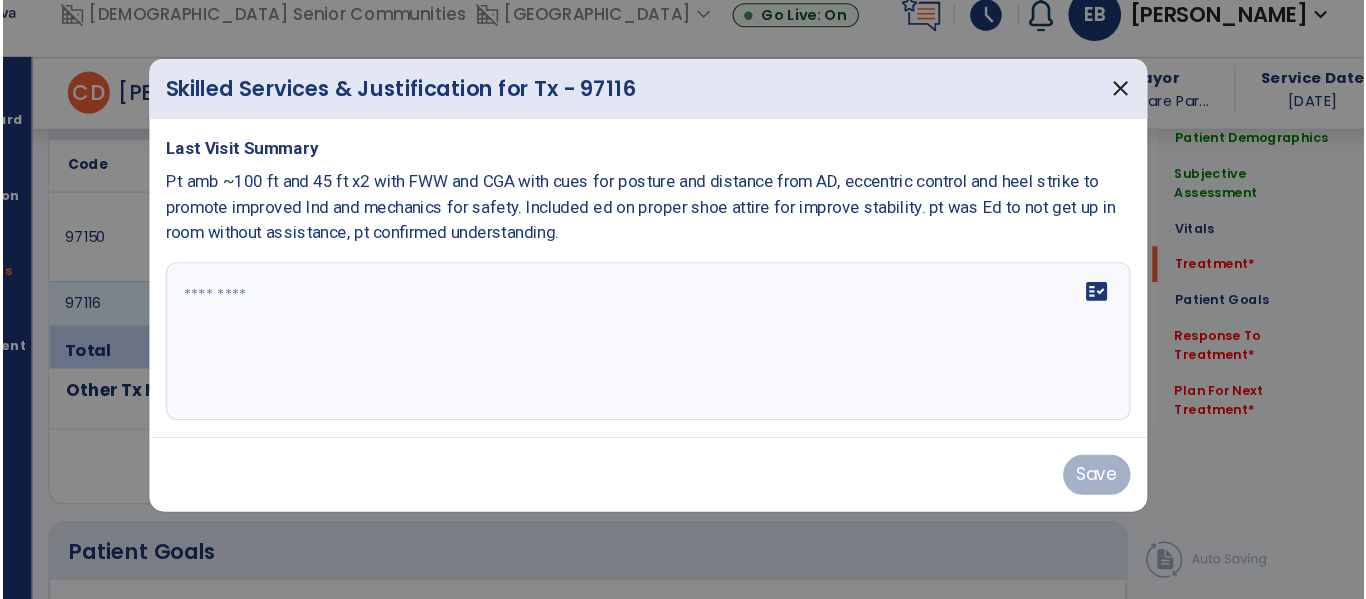 scroll, scrollTop: 1264, scrollLeft: 0, axis: vertical 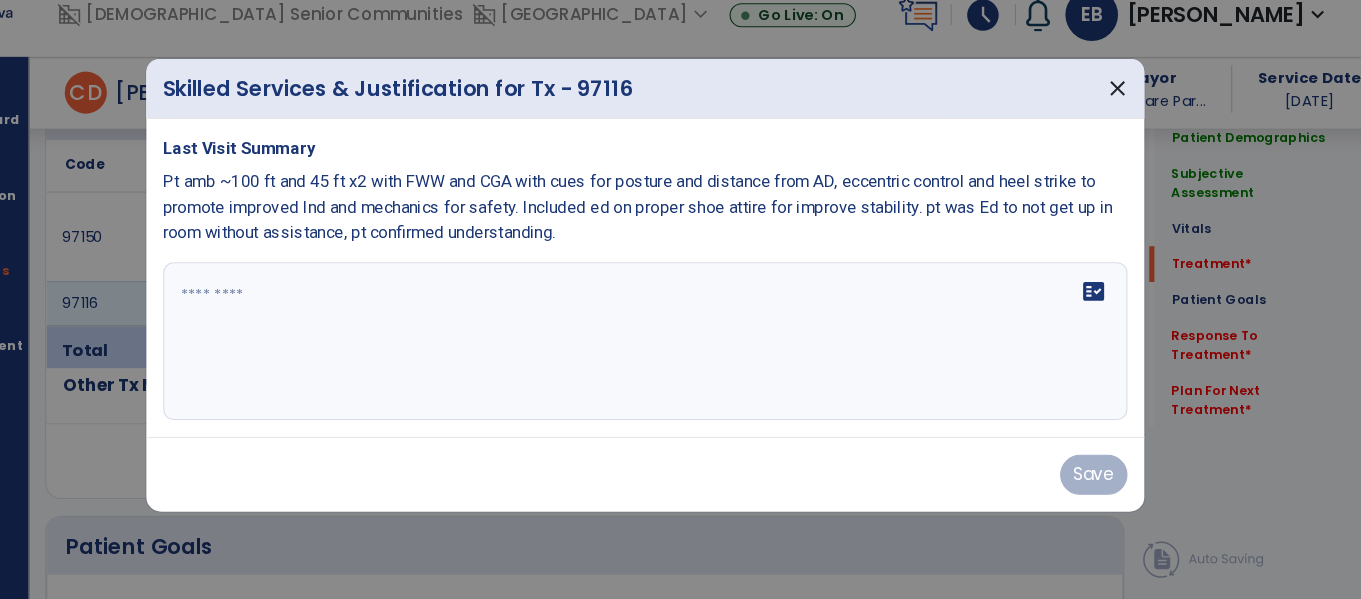 click on "fact_check" at bounding box center (681, 353) 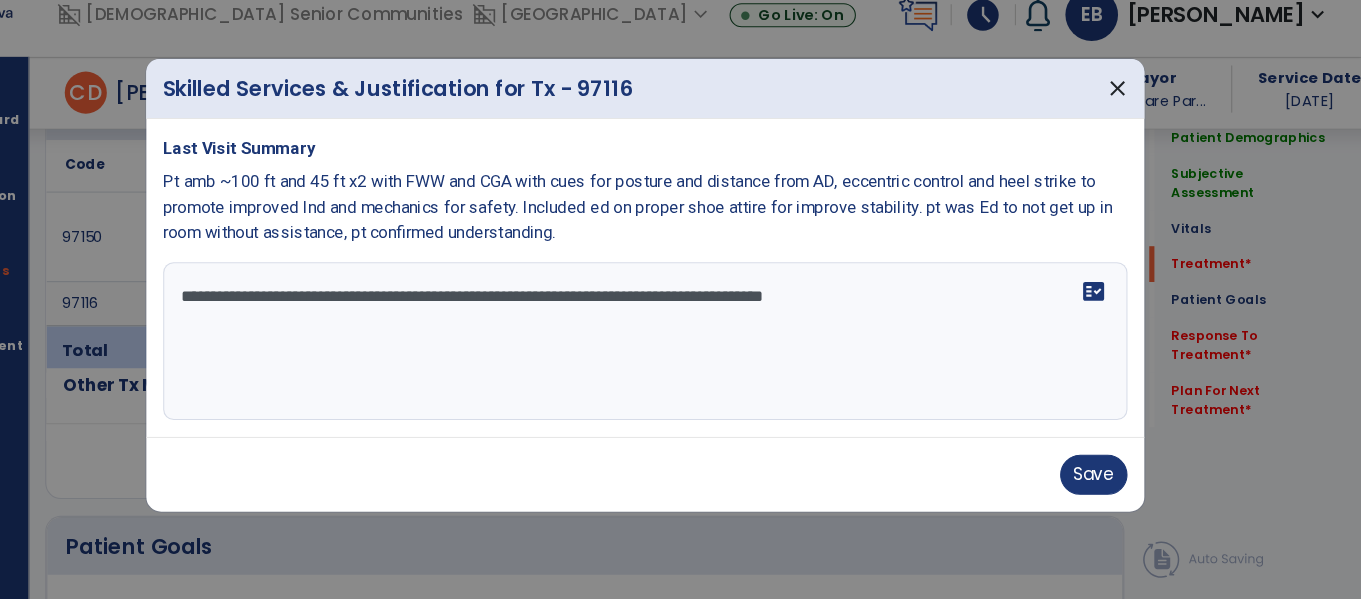click on "**********" at bounding box center (681, 353) 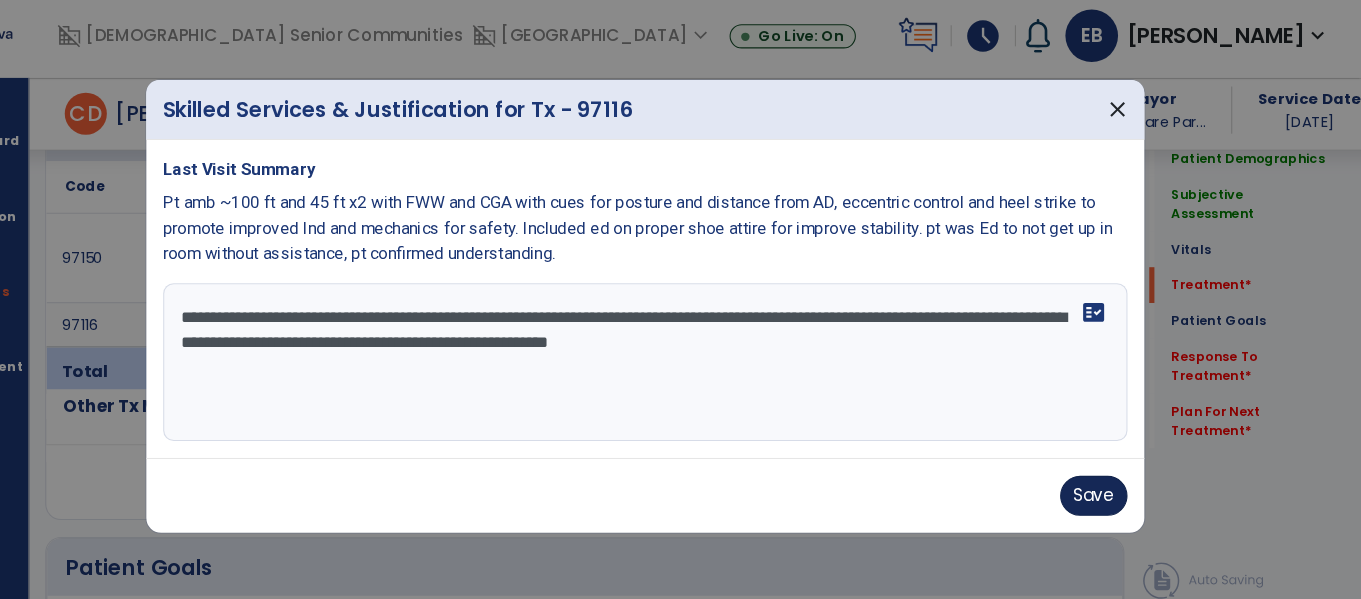 type on "**********" 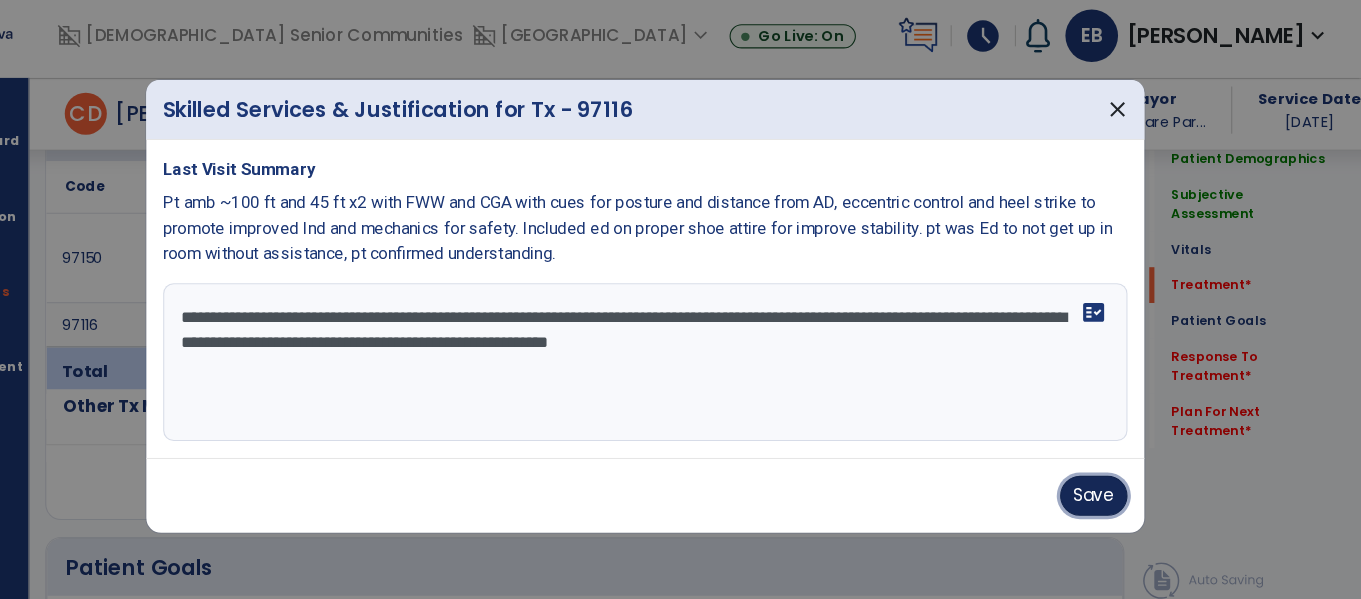 click on "Save" at bounding box center (1107, 480) 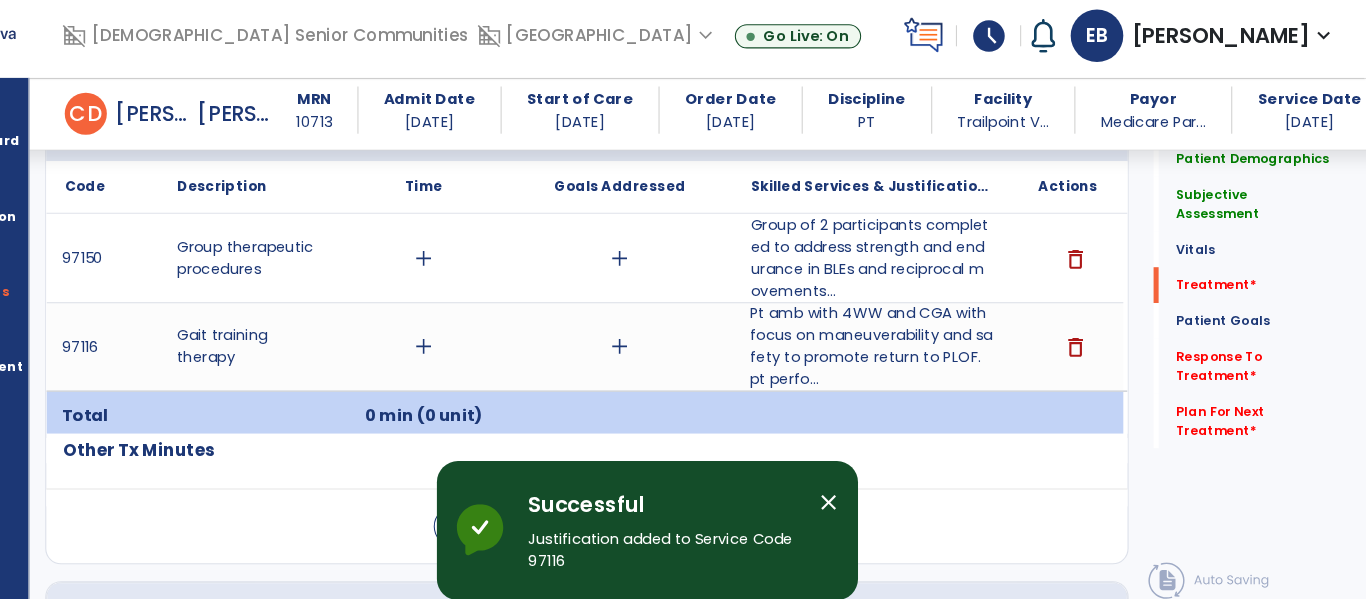 click on "add" at bounding box center (471, 254) 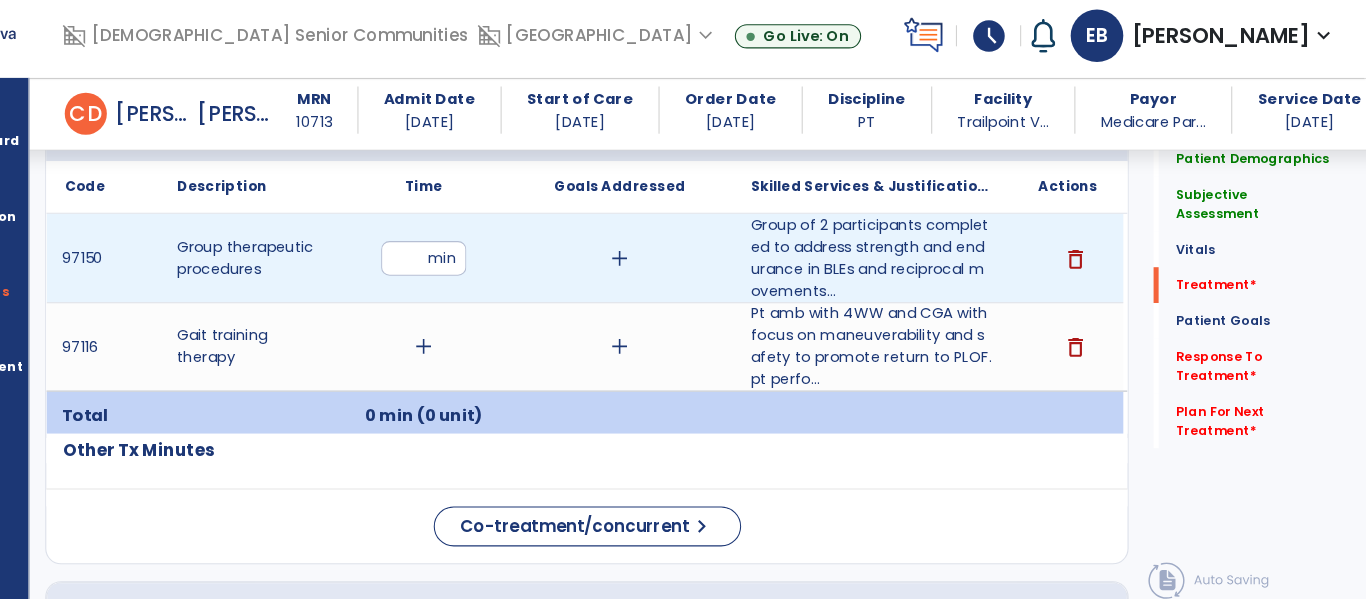 type on "**" 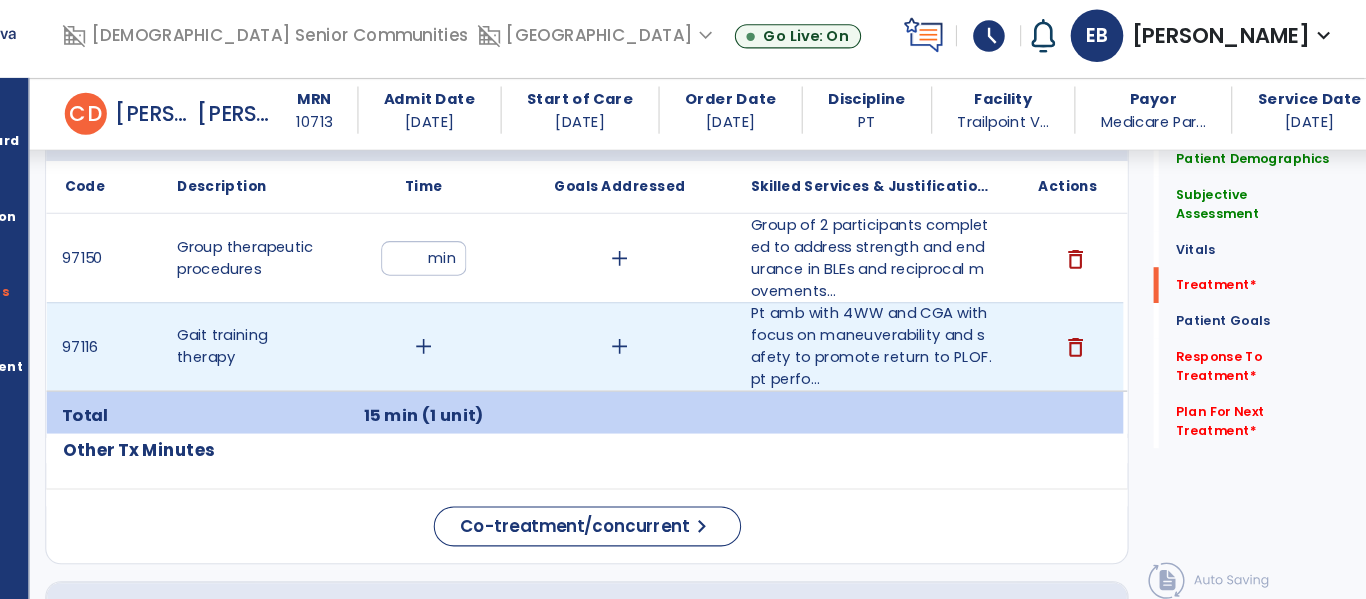 click on "add" at bounding box center [471, 338] 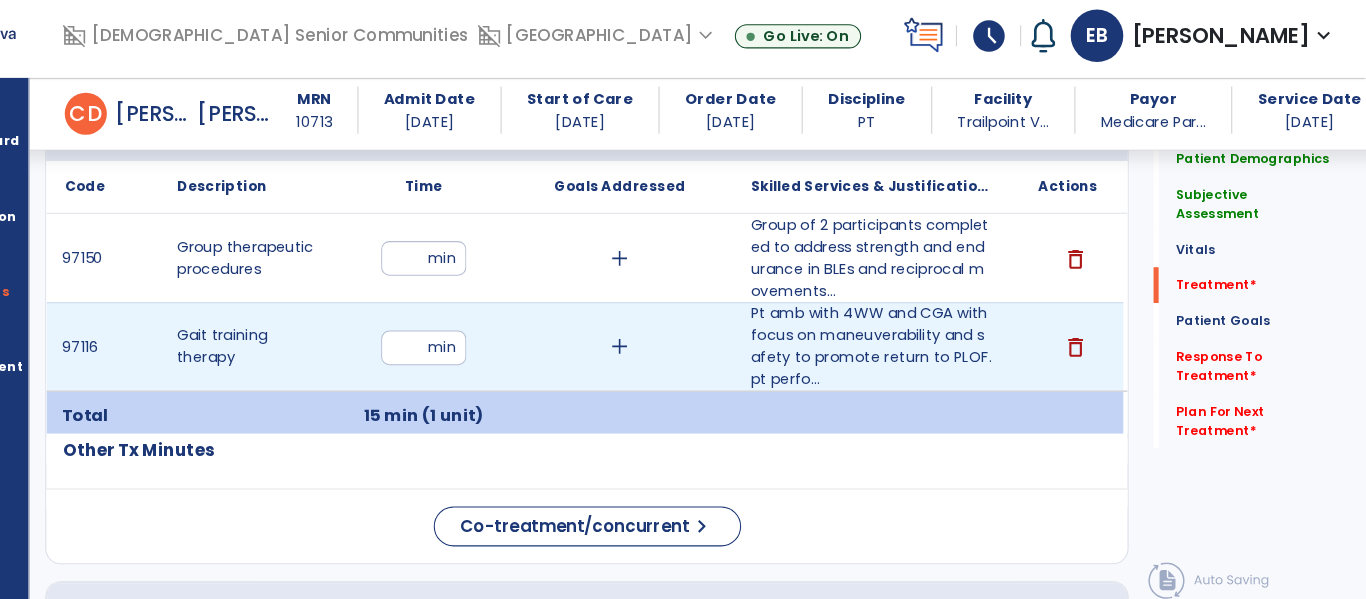 type on "**" 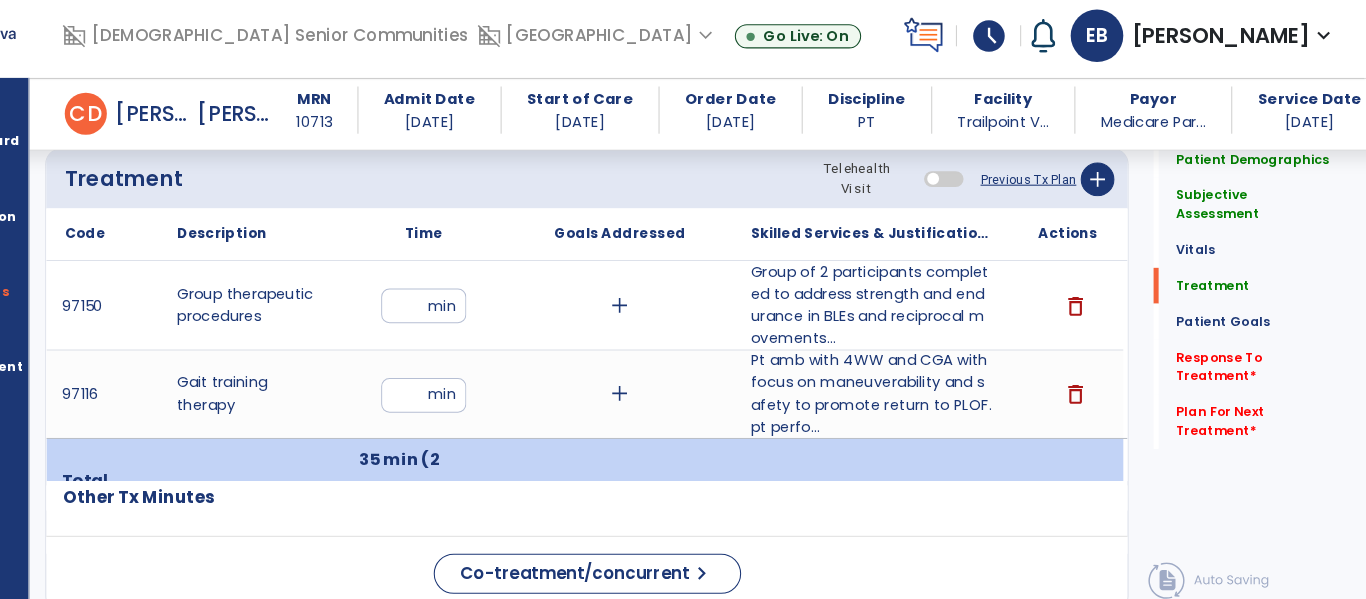 scroll, scrollTop: 1216, scrollLeft: 0, axis: vertical 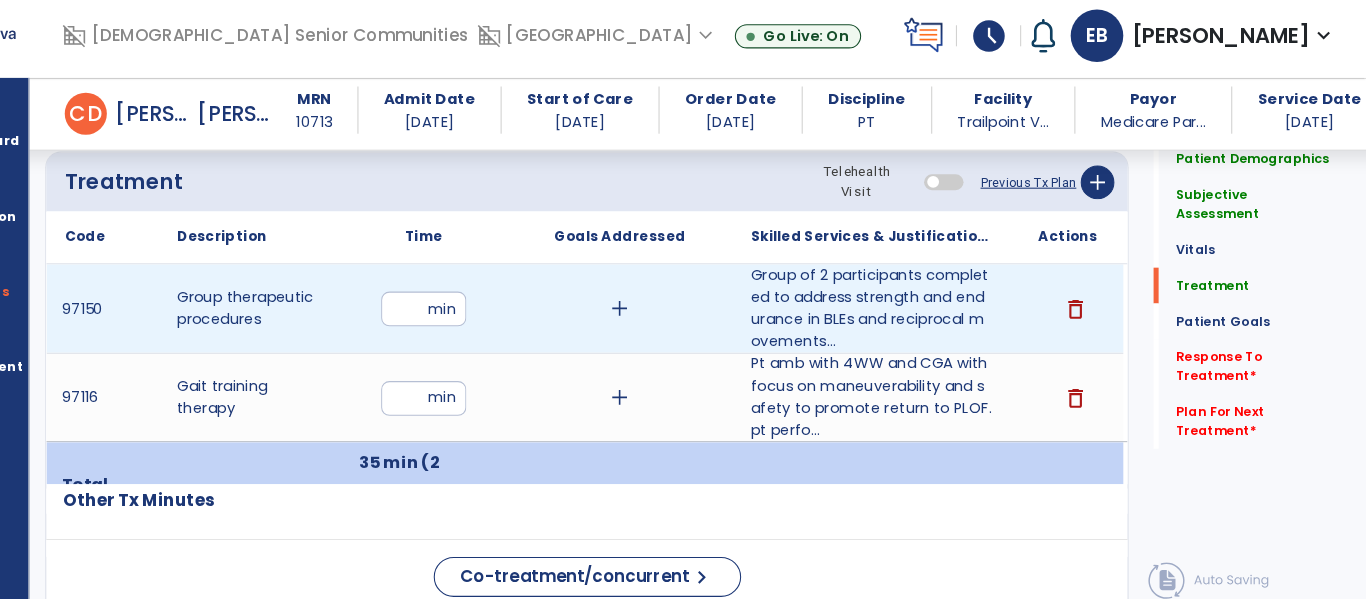 click on "**" at bounding box center (470, 302) 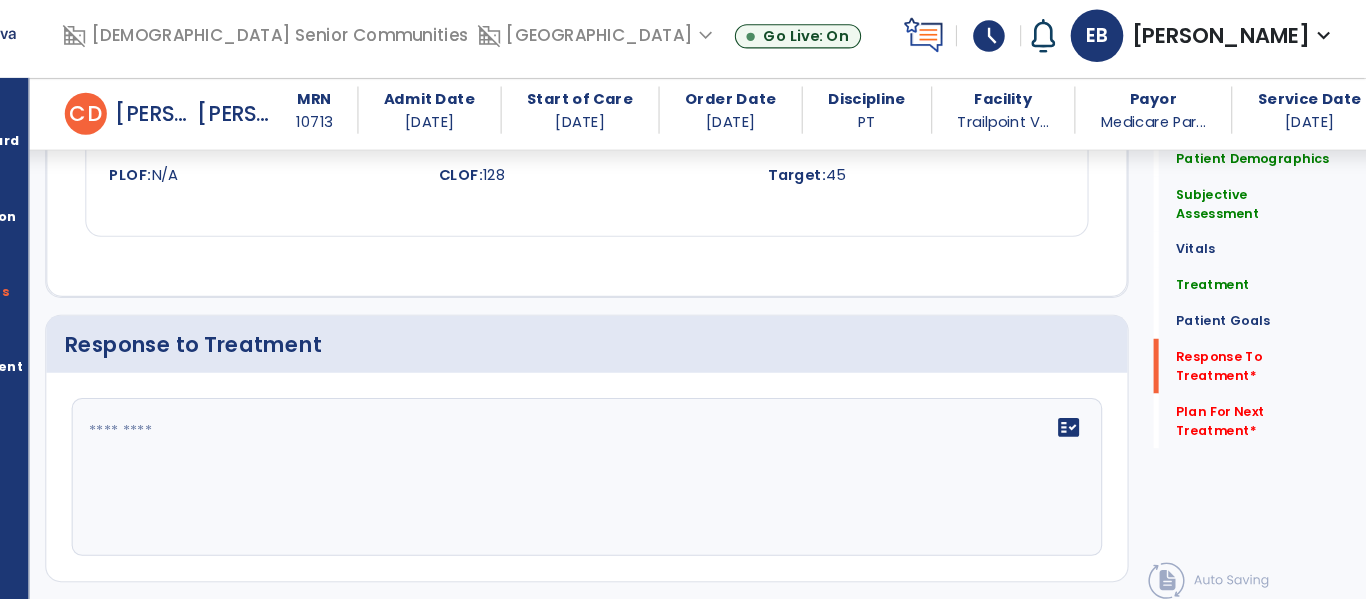 scroll, scrollTop: 2901, scrollLeft: 0, axis: vertical 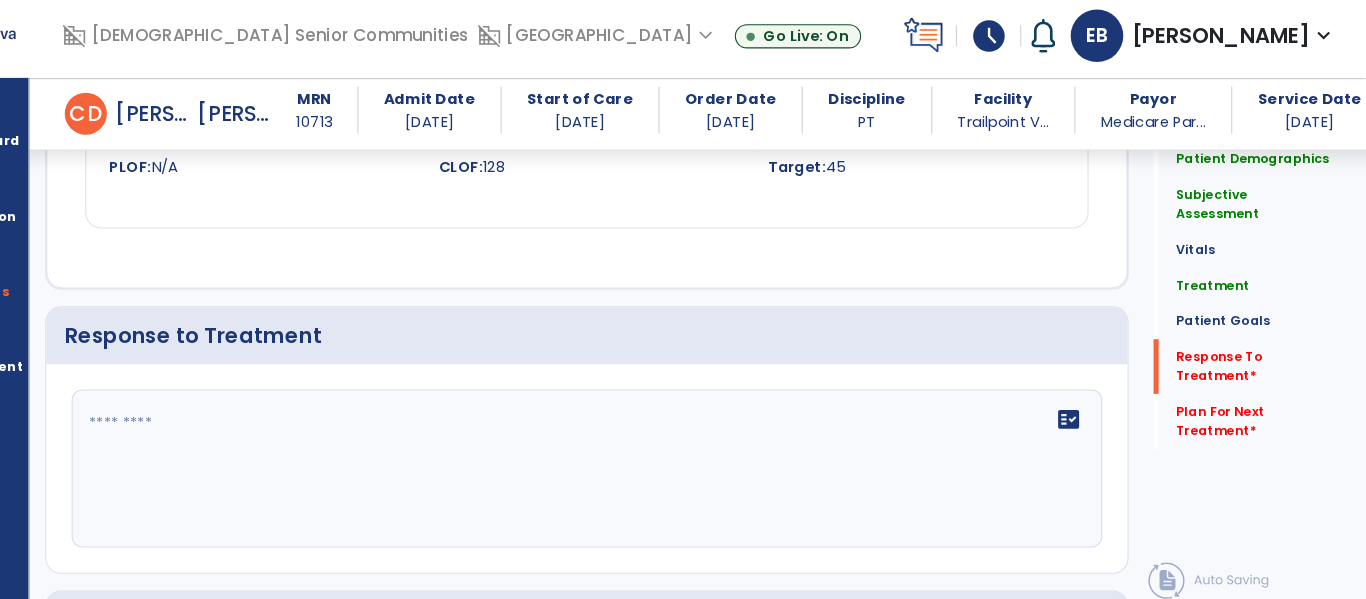 click on "fact_check" 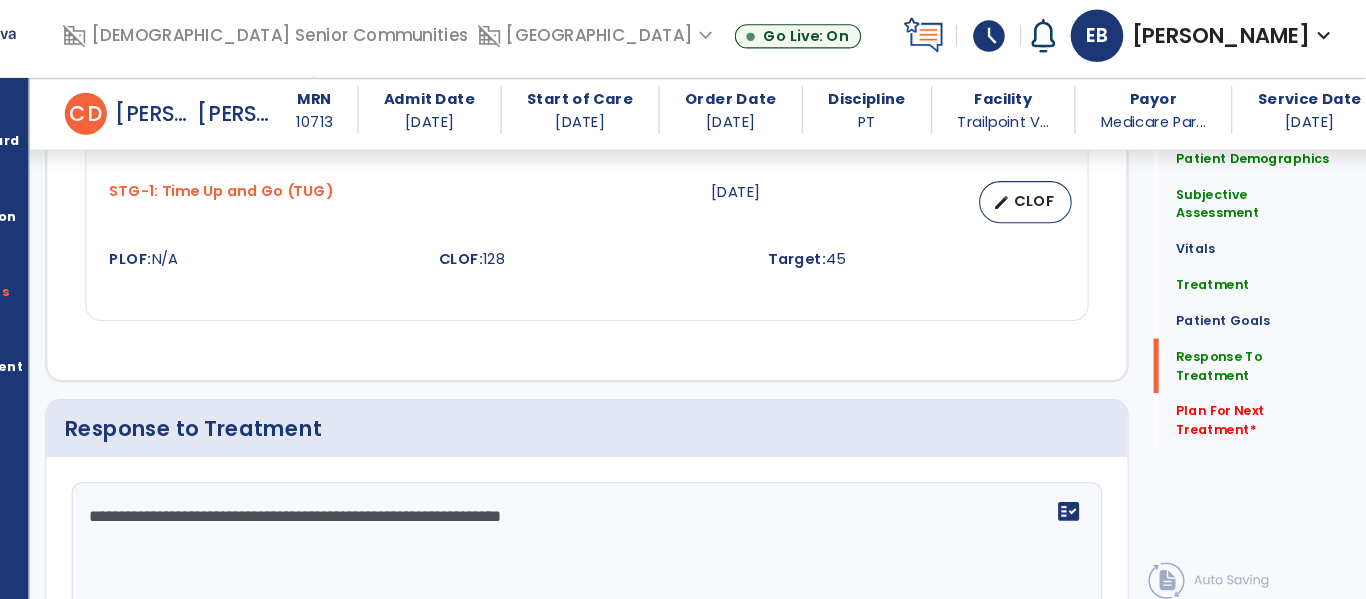 scroll, scrollTop: 2901, scrollLeft: 0, axis: vertical 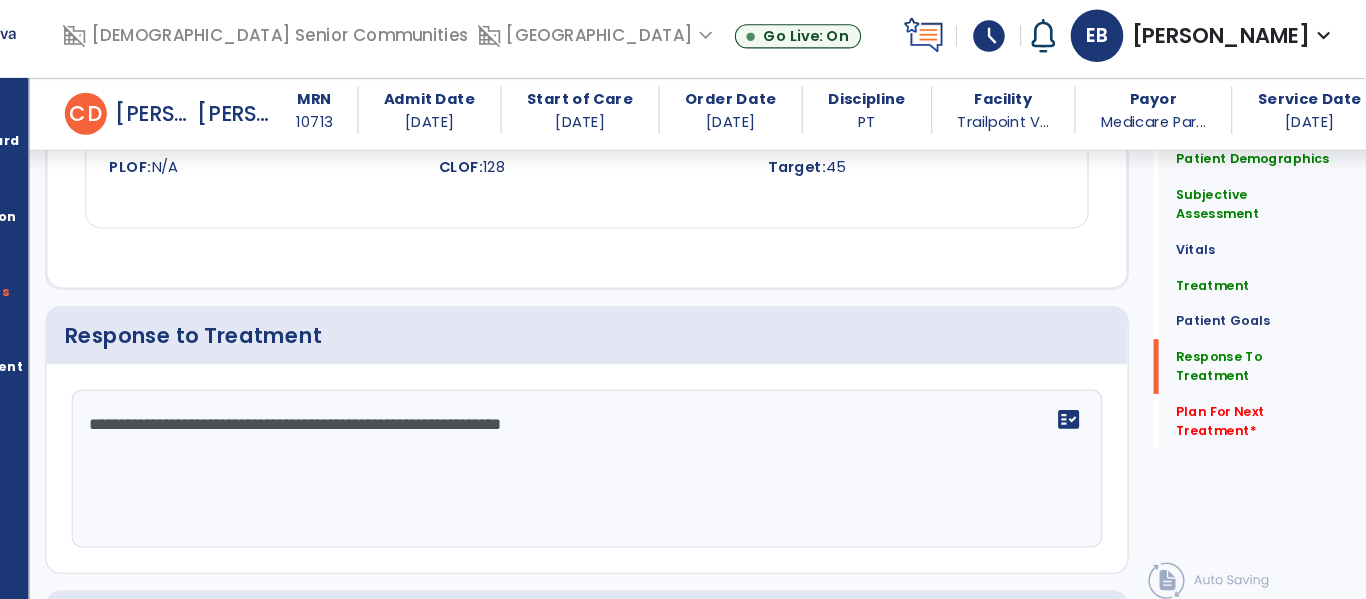 click on "**********" 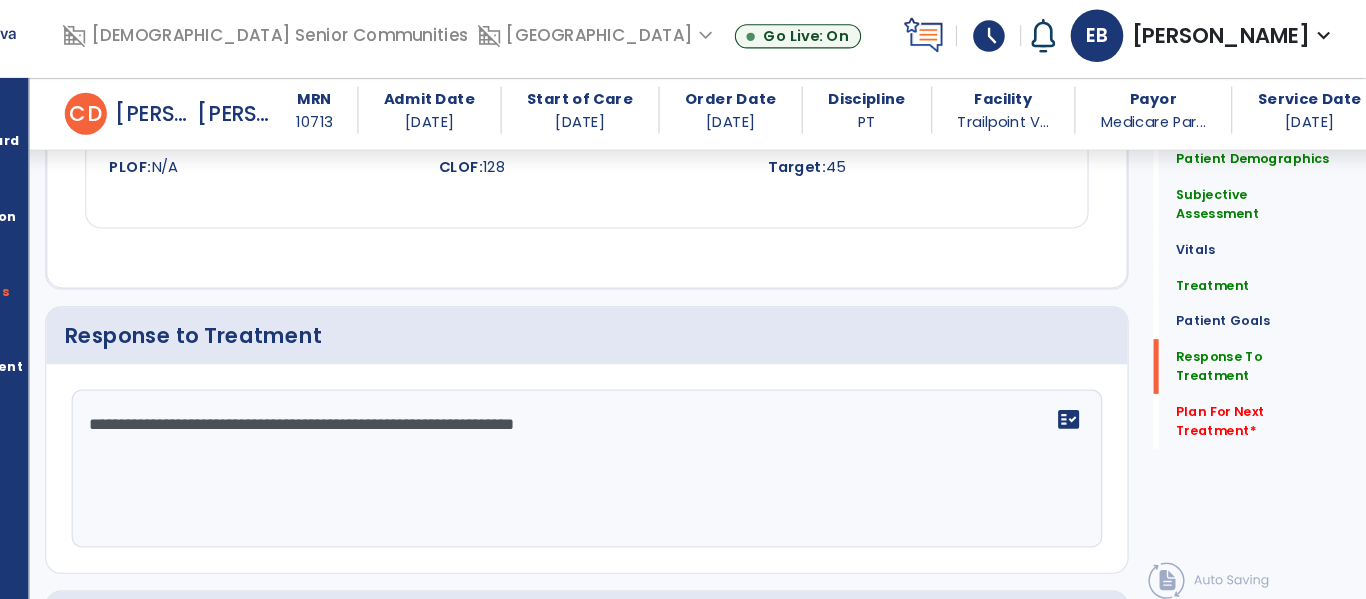 click on "**********" 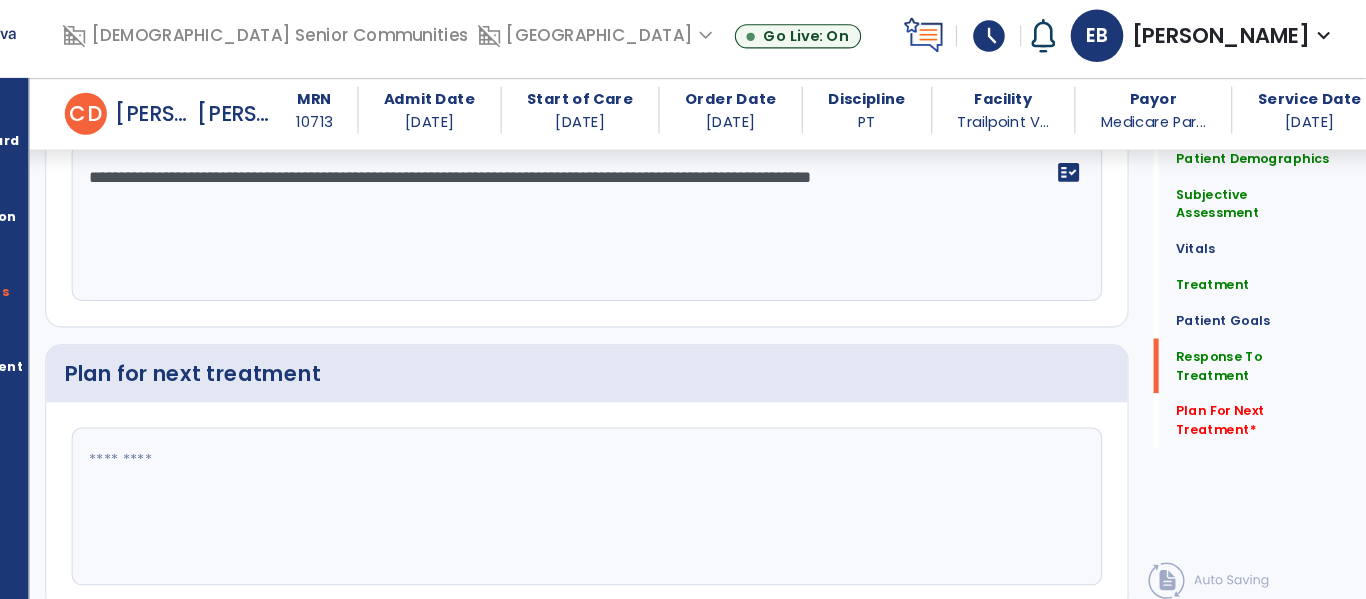 scroll, scrollTop: 3144, scrollLeft: 0, axis: vertical 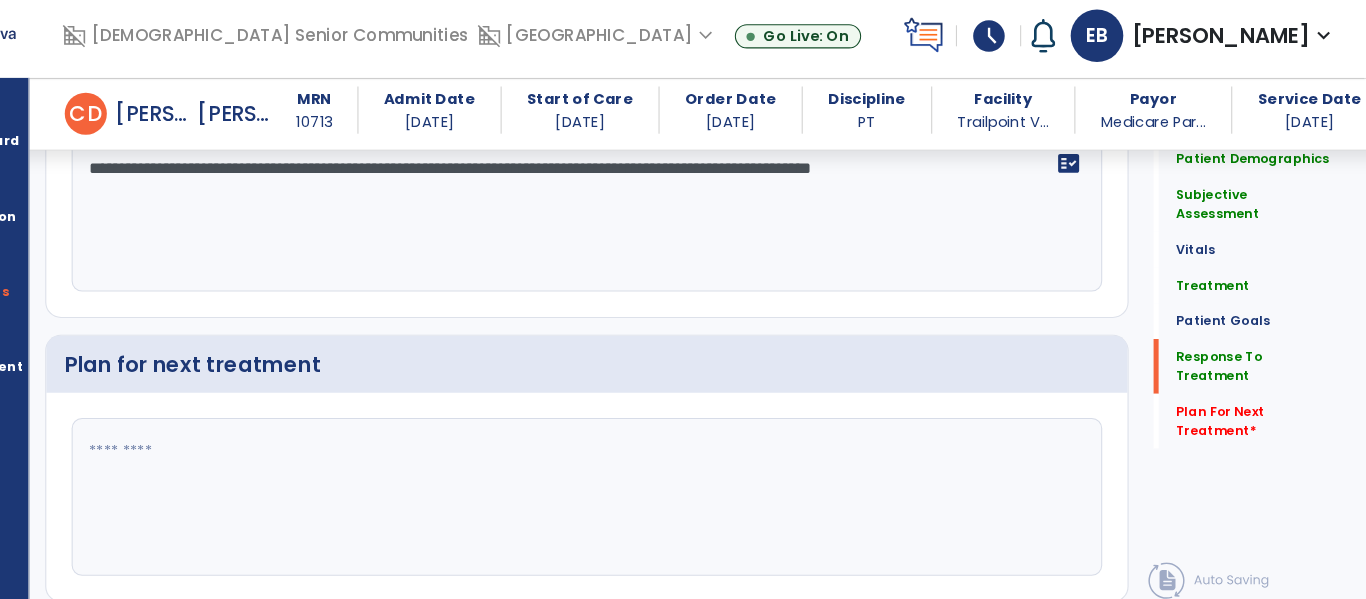 type on "**********" 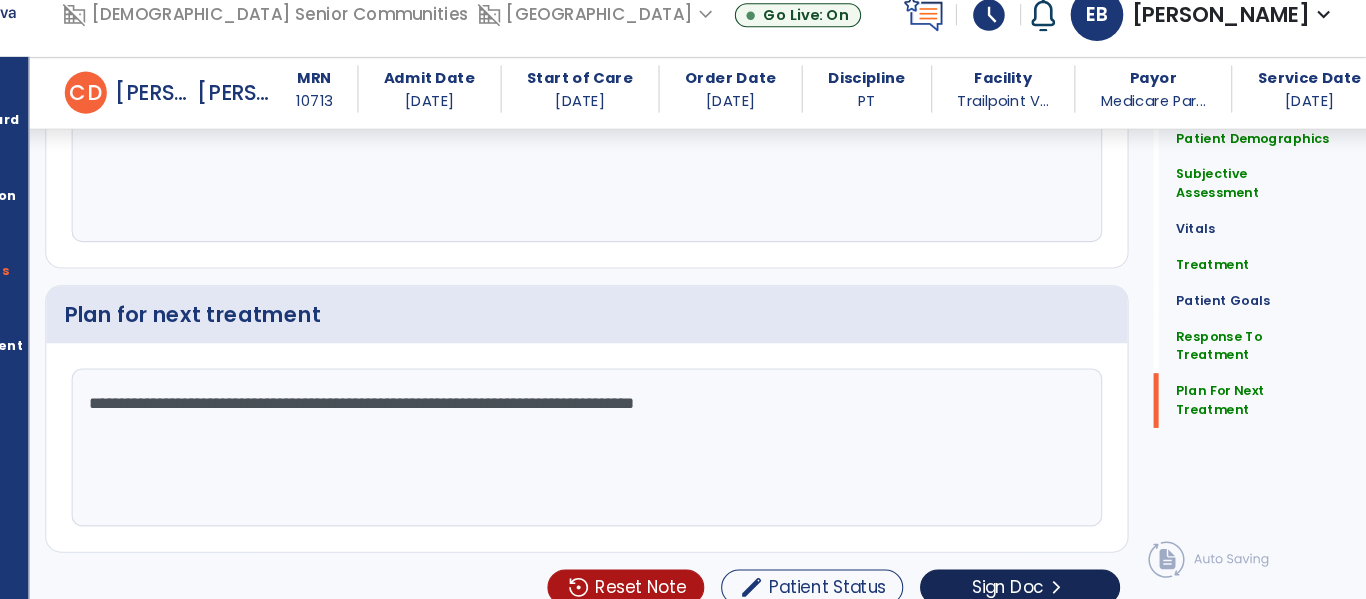 type on "**********" 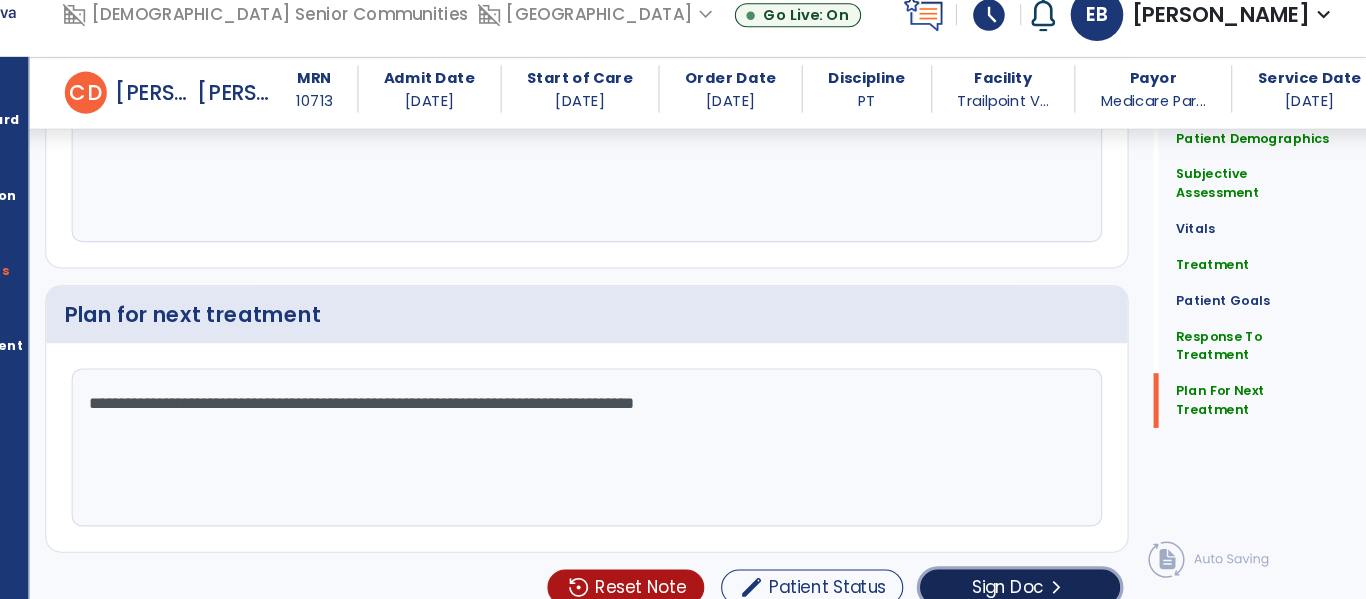 click on "Sign Doc" 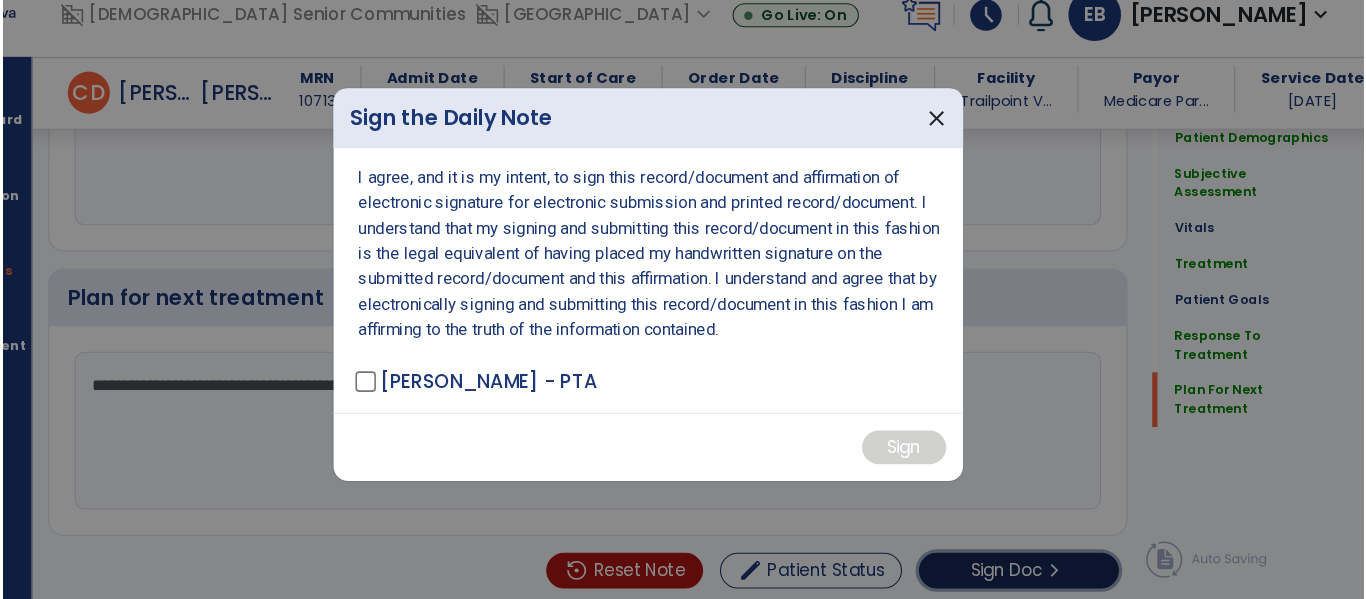 scroll, scrollTop: 3192, scrollLeft: 0, axis: vertical 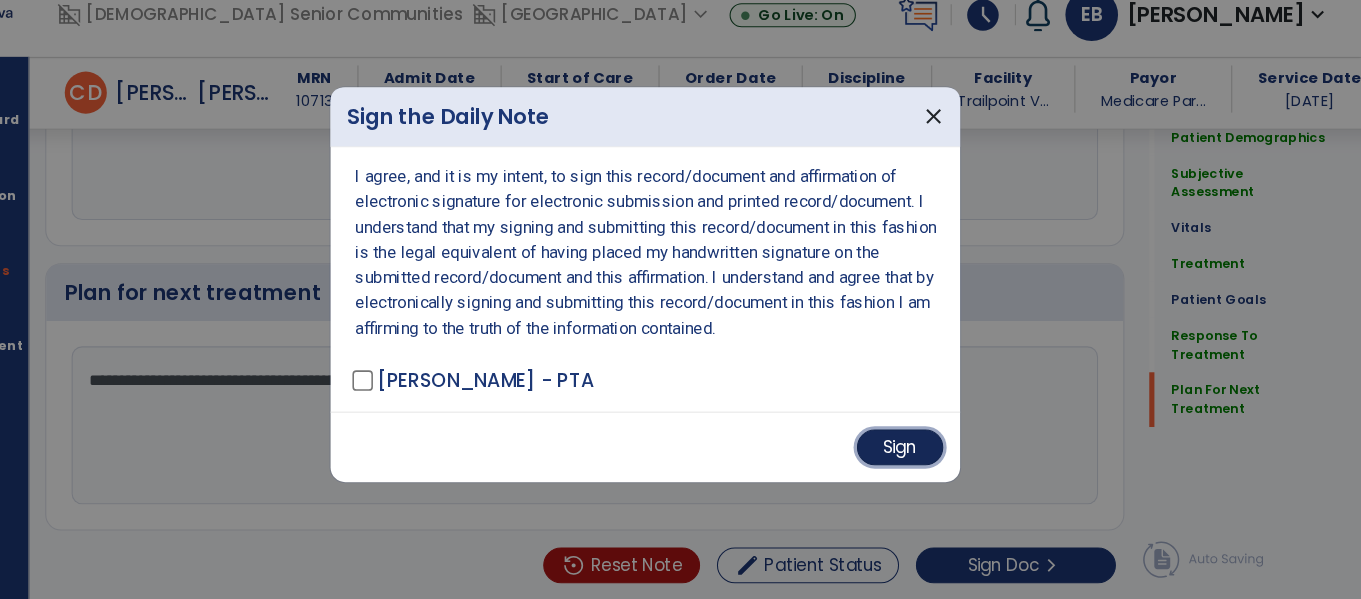 click on "Sign" at bounding box center (923, 454) 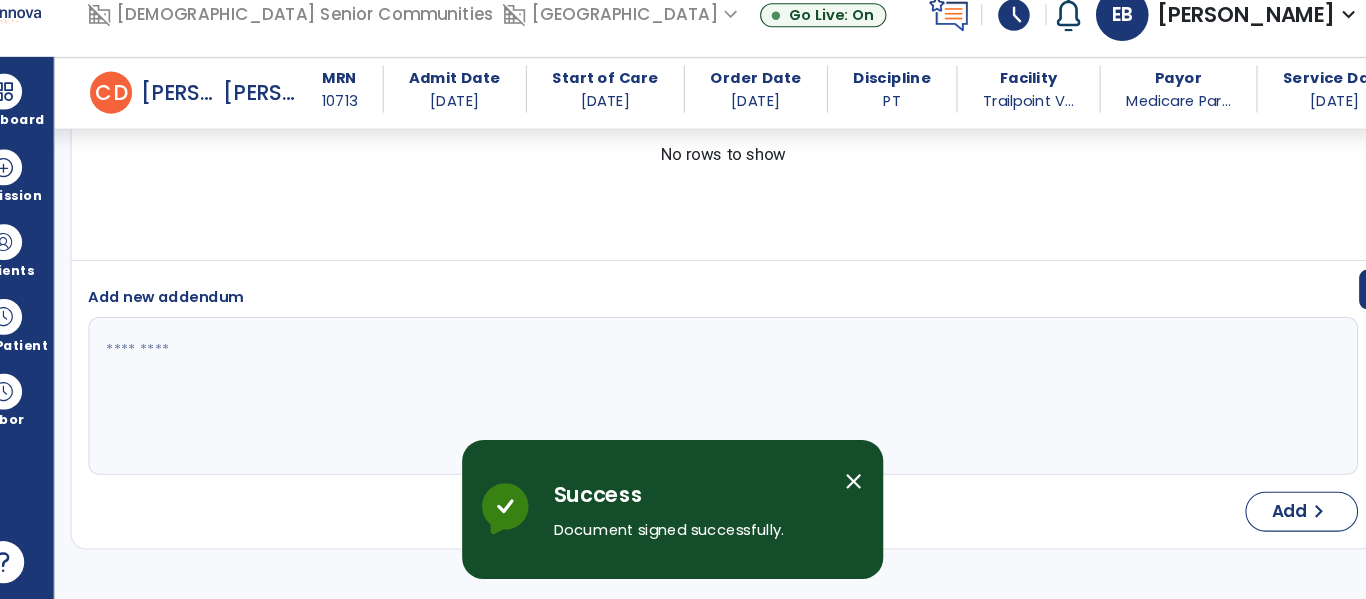 scroll, scrollTop: 4295, scrollLeft: 0, axis: vertical 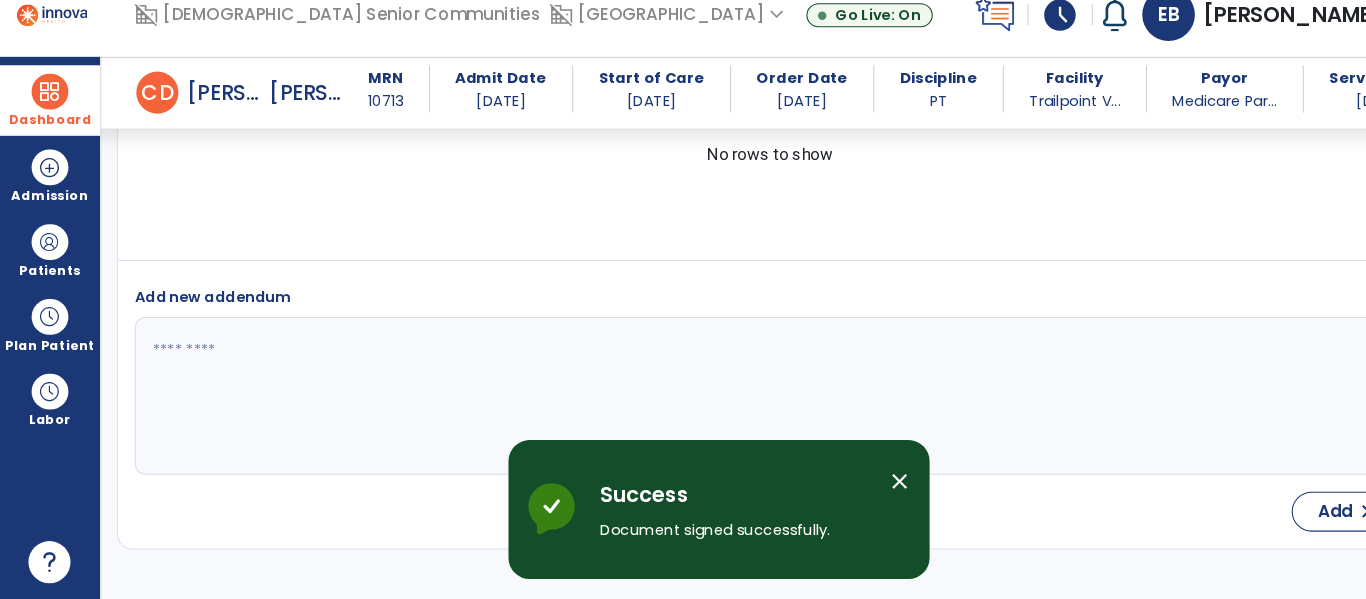 click at bounding box center [47, 116] 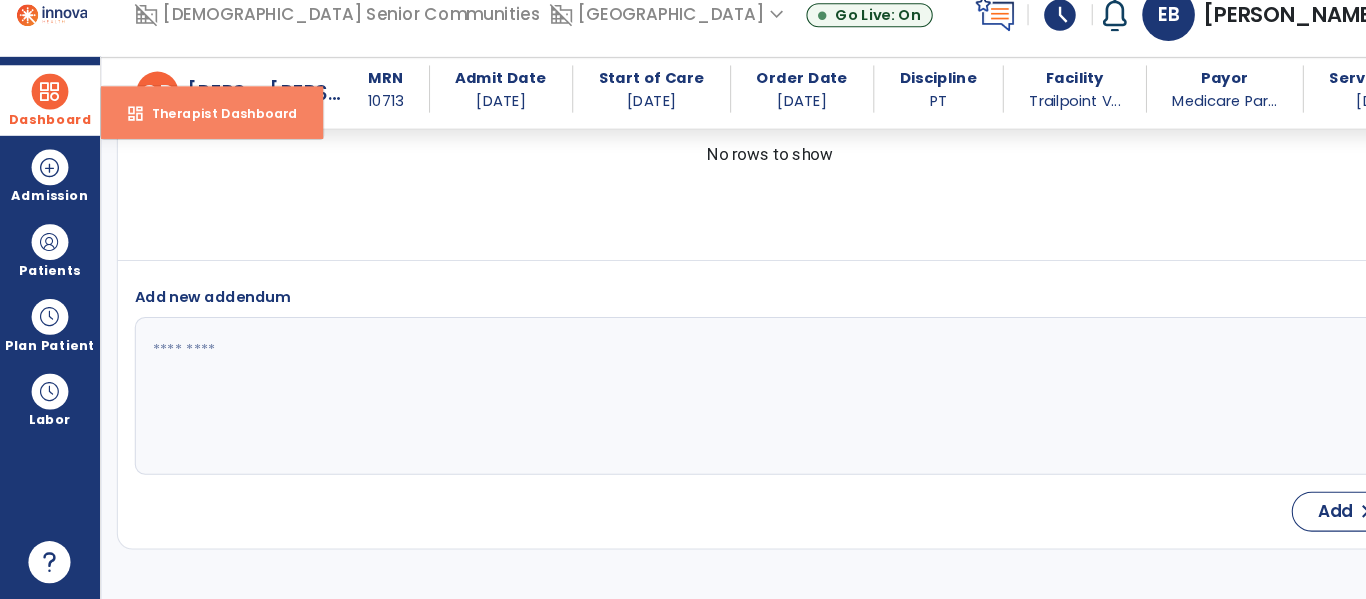 click on "dashboard  Therapist Dashboard" at bounding box center [201, 136] 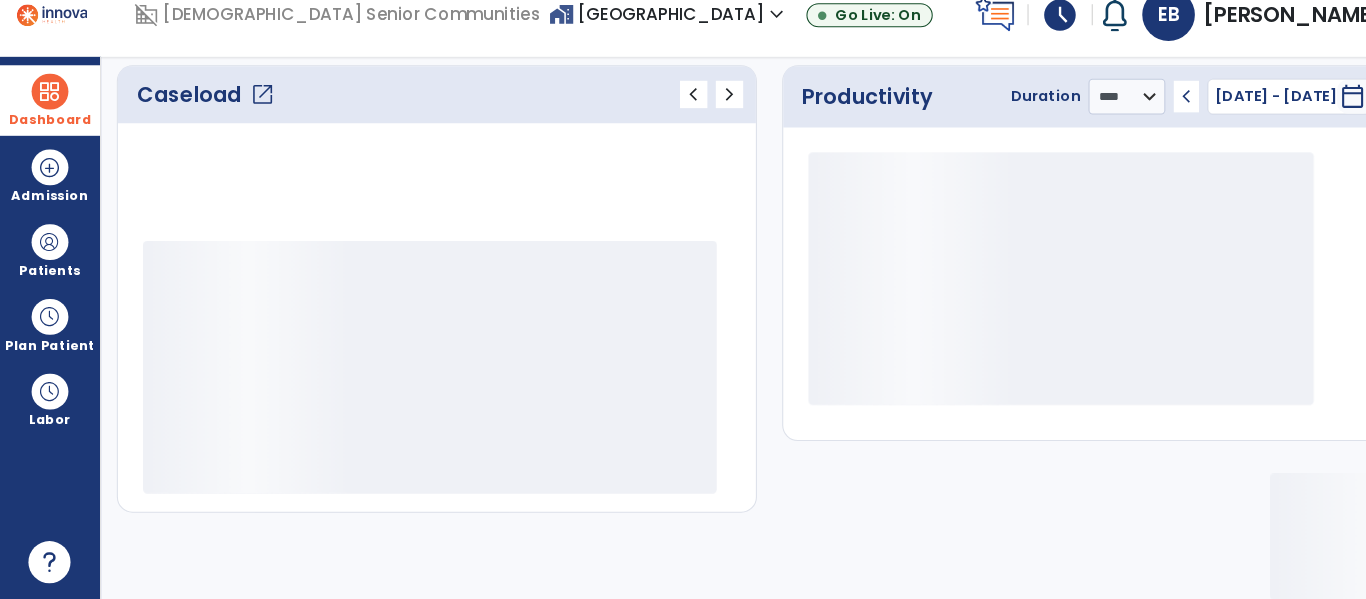 scroll, scrollTop: 276, scrollLeft: 0, axis: vertical 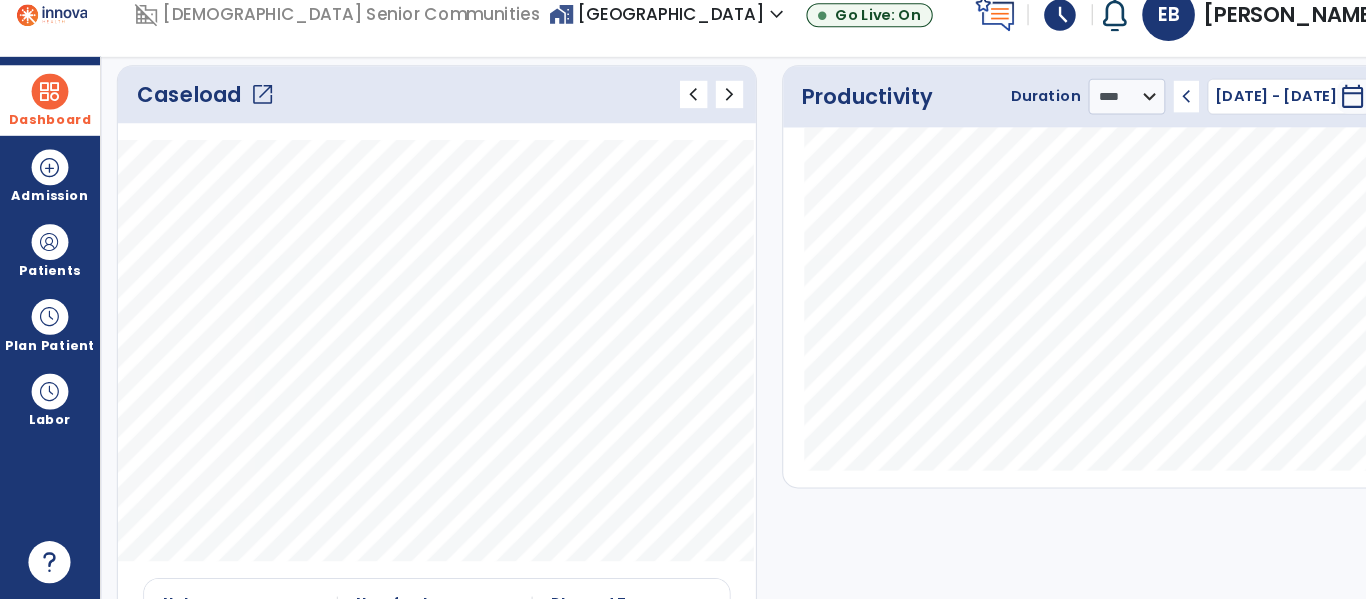 click on "Caseload   open_in_new" 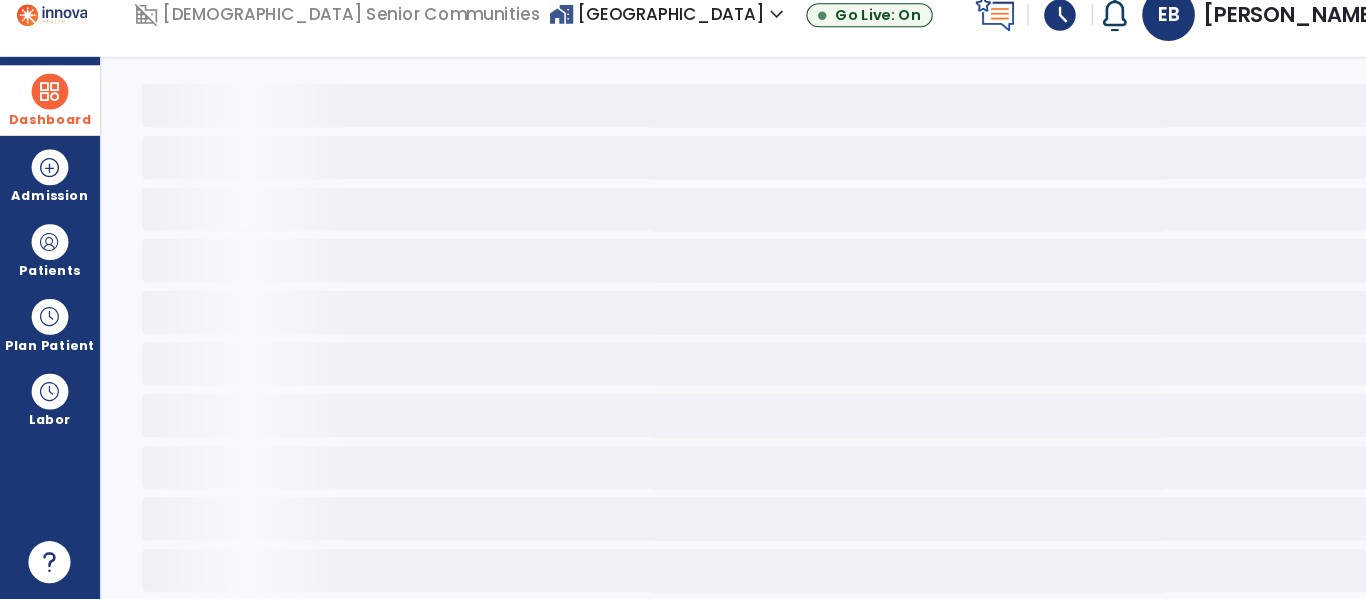 scroll, scrollTop: 78, scrollLeft: 0, axis: vertical 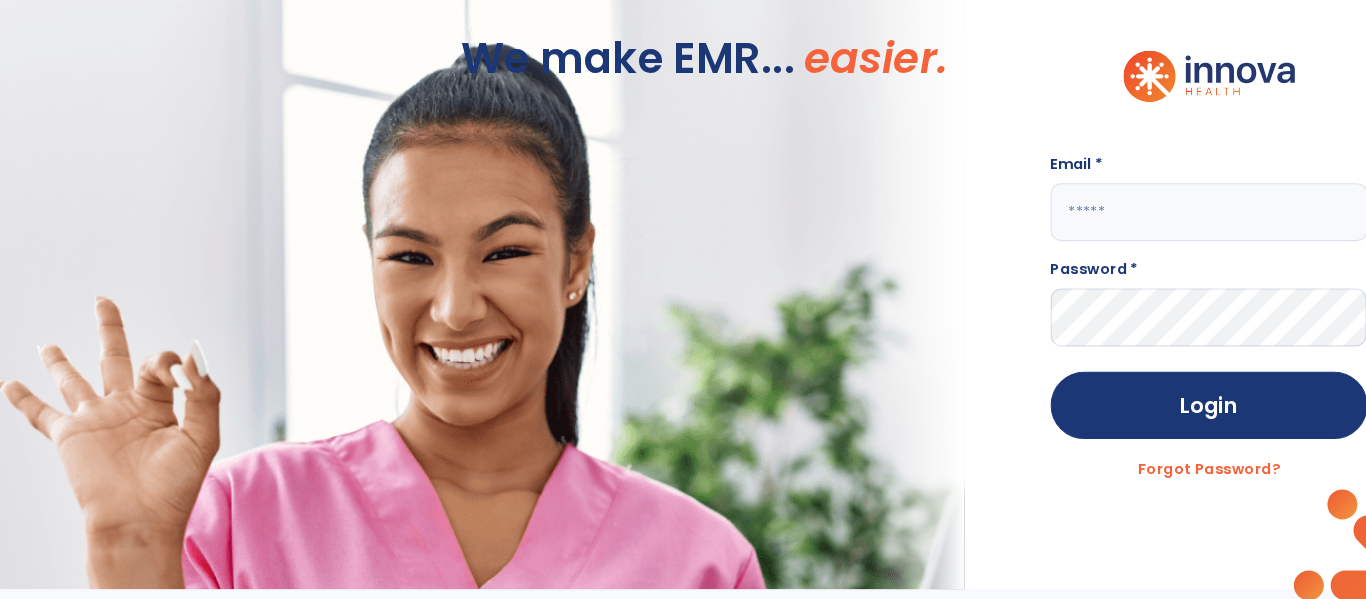 click 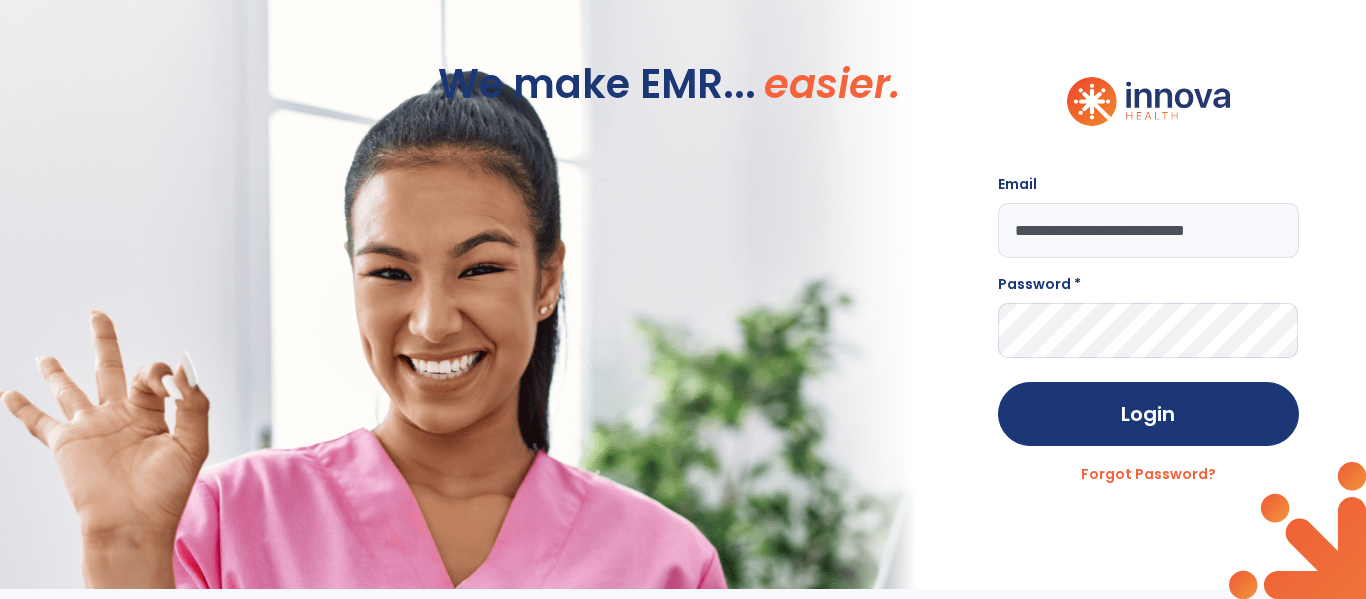 scroll, scrollTop: 0, scrollLeft: 4, axis: horizontal 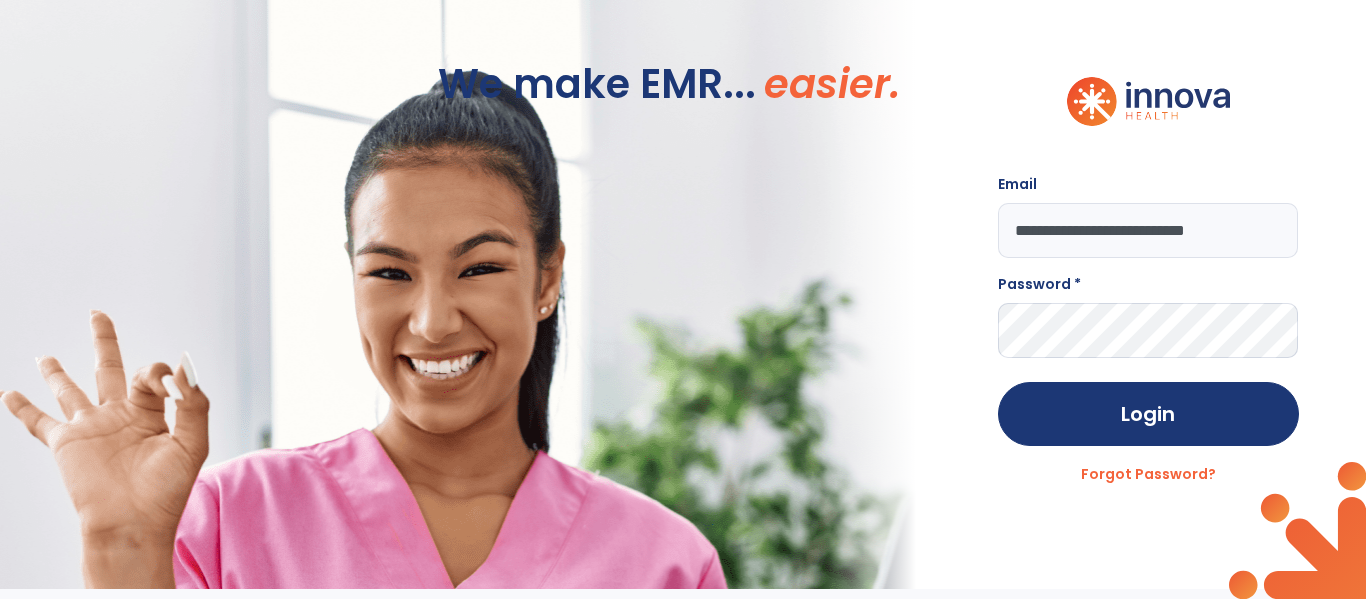 type on "**********" 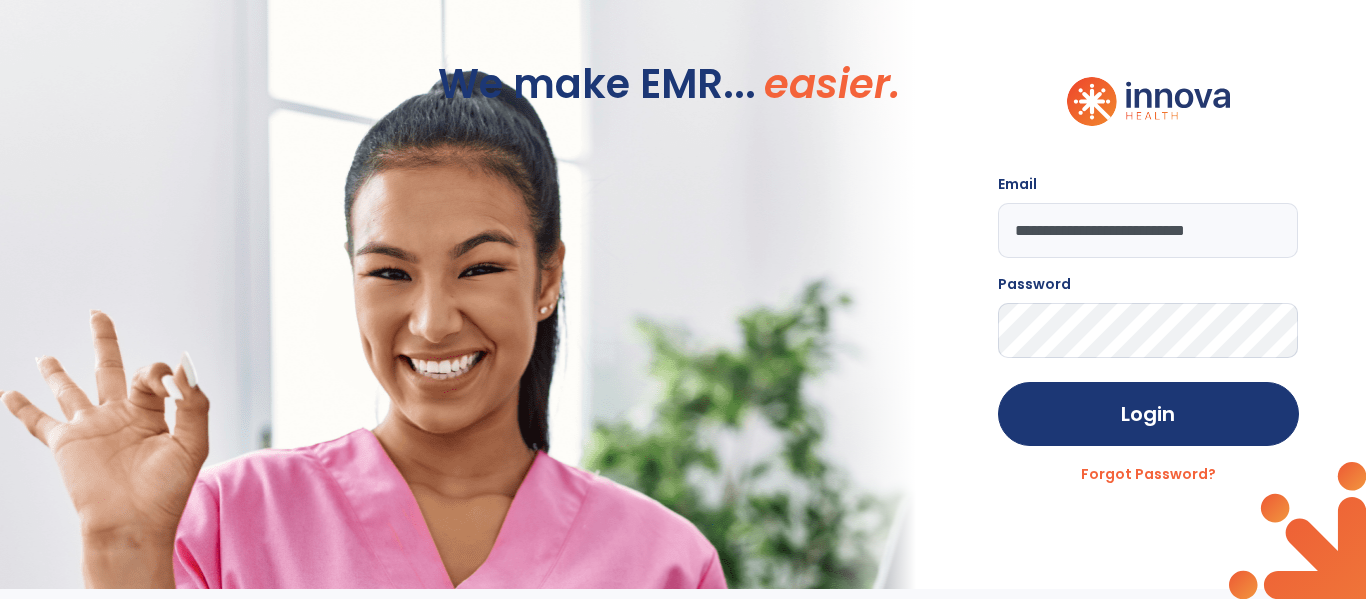 click on "Login" 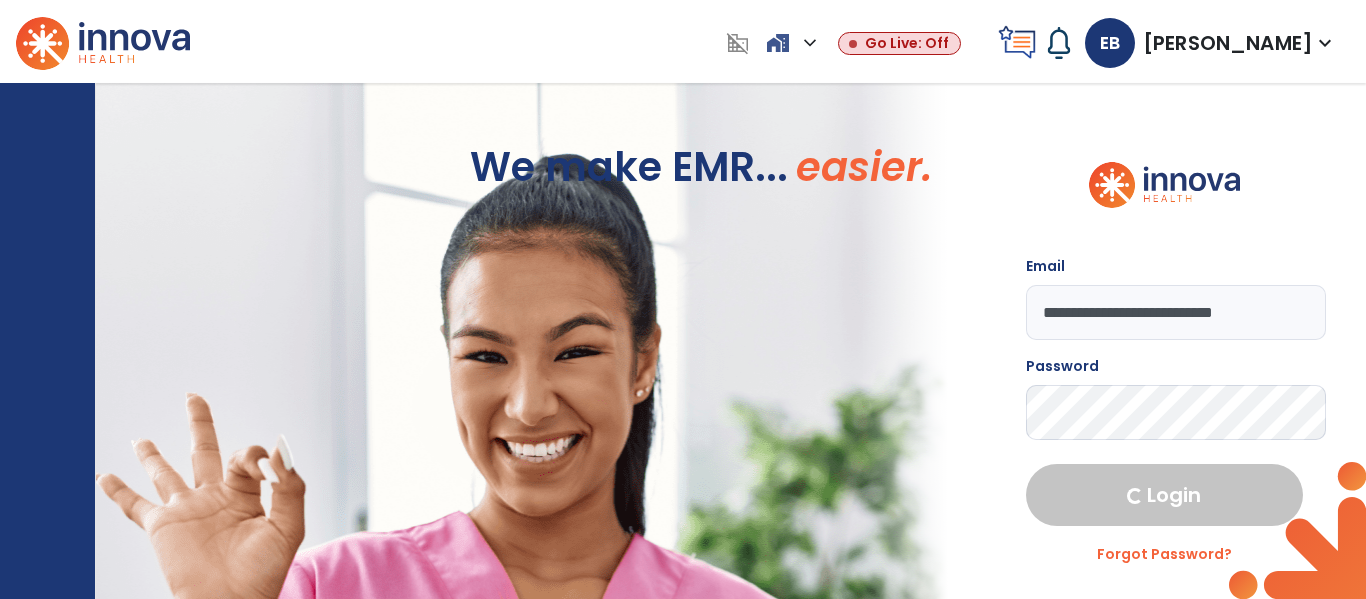 select on "****" 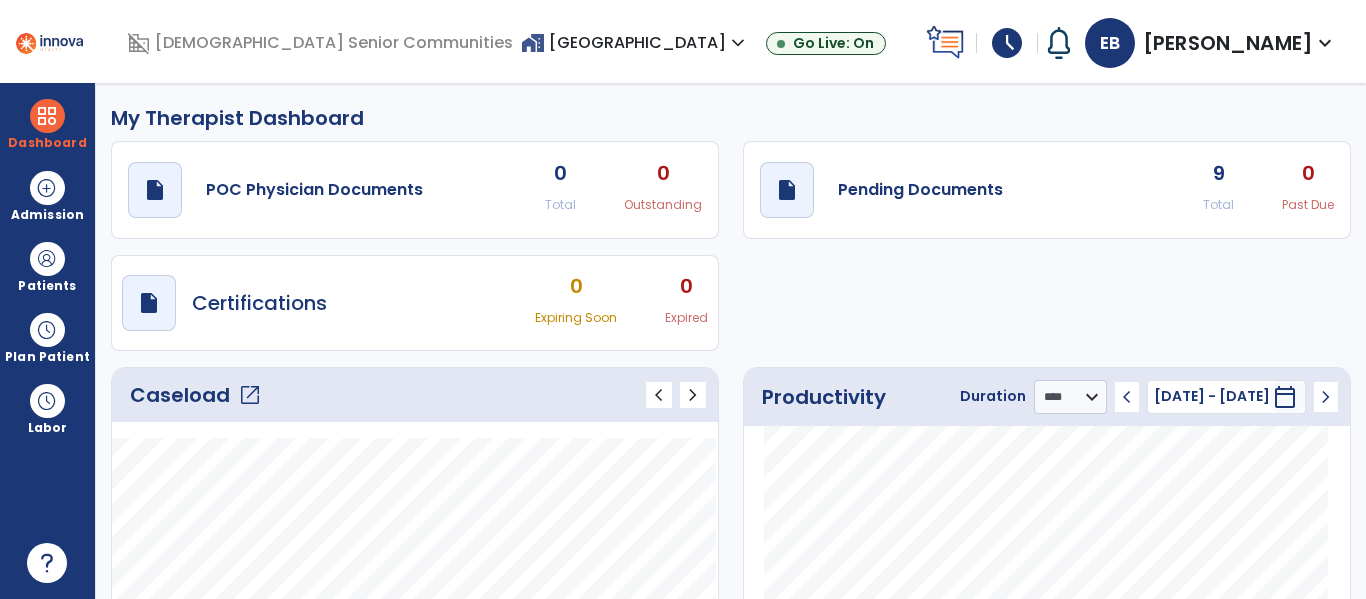 click on "Caseload   open_in_new" 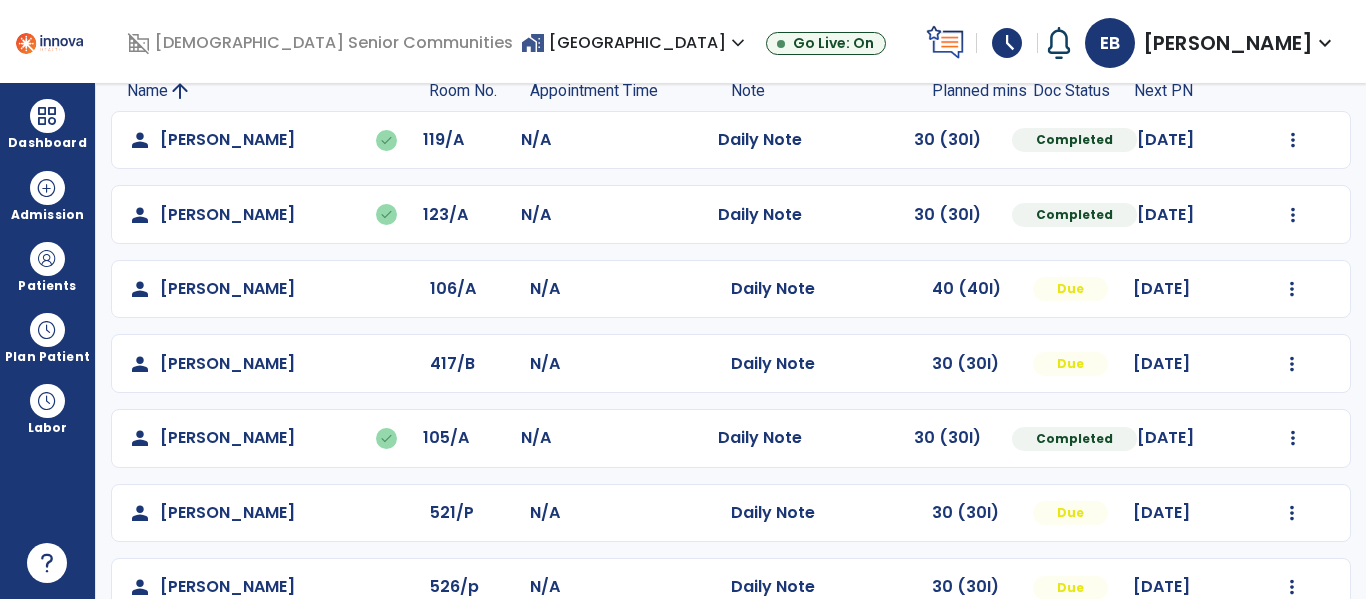 scroll, scrollTop: 144, scrollLeft: 0, axis: vertical 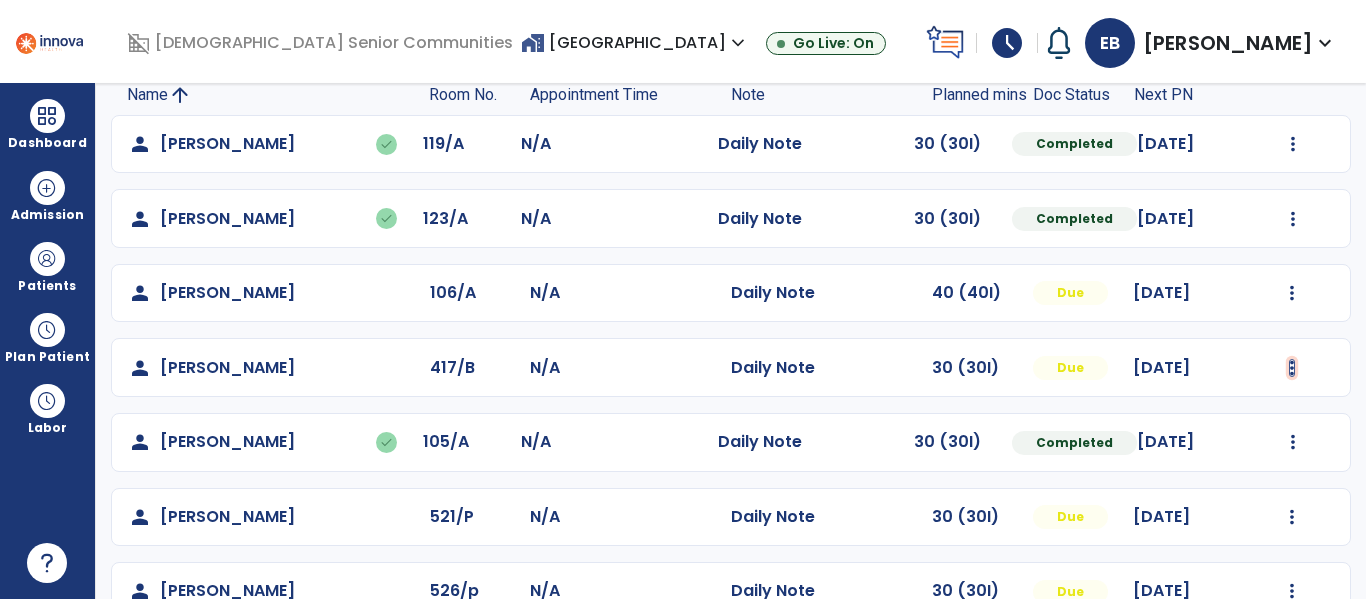 click at bounding box center (1293, 144) 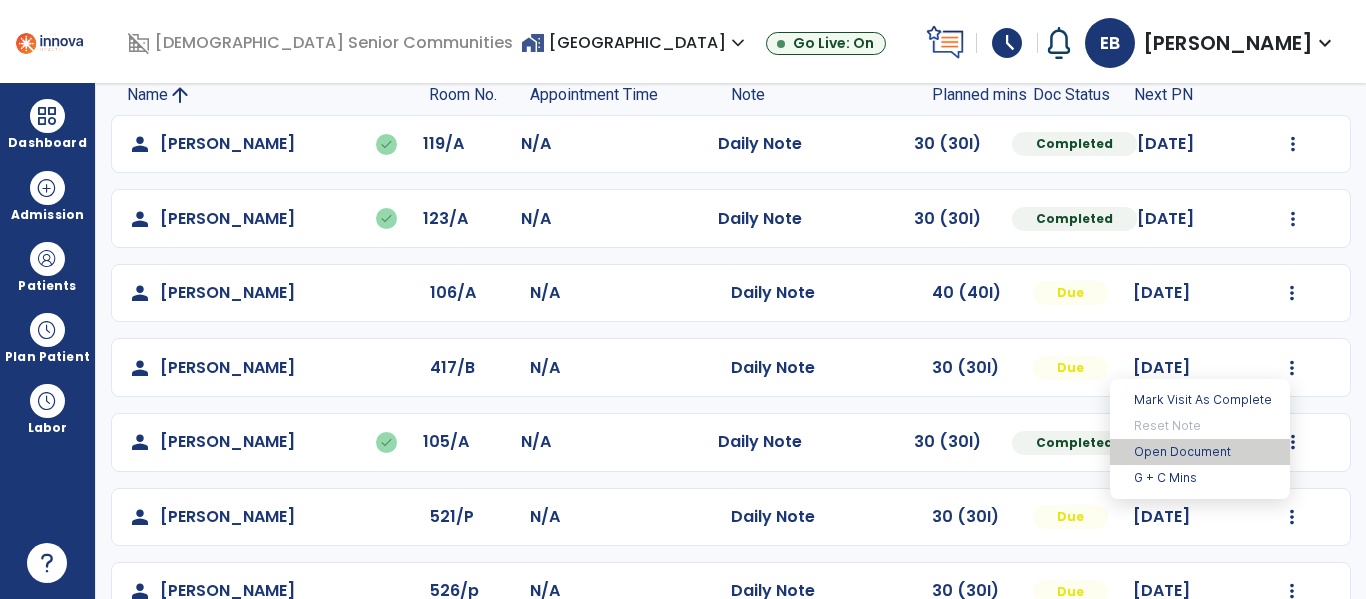 click on "Open Document" at bounding box center [1200, 452] 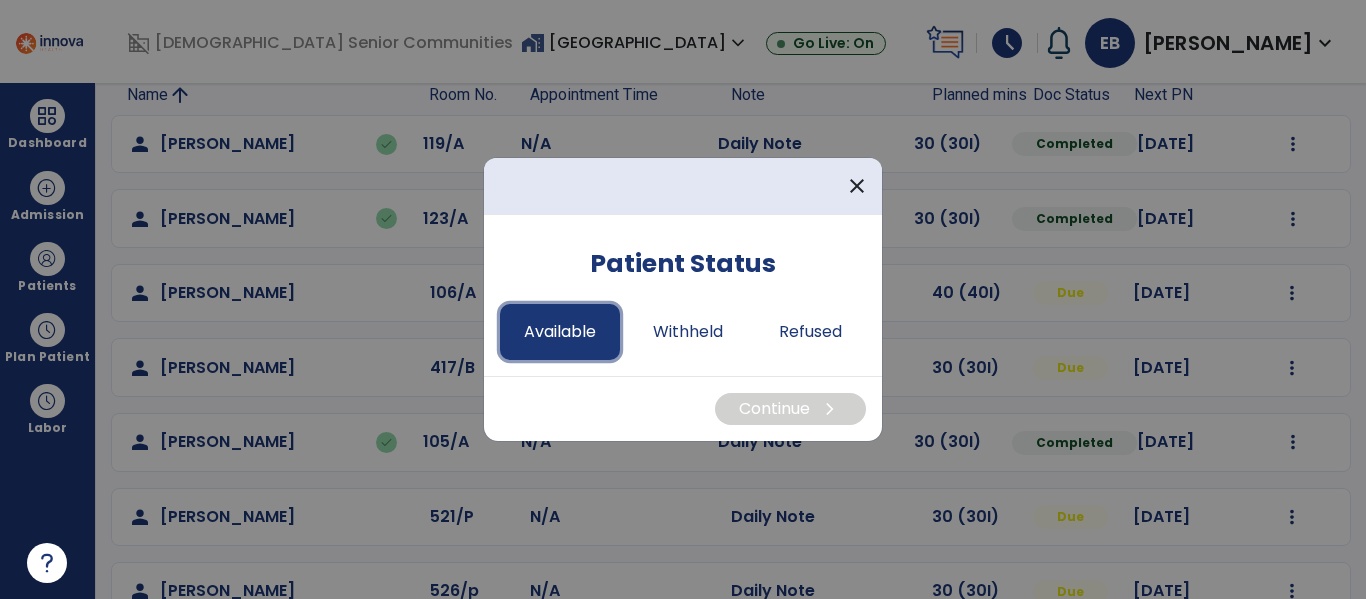 click on "Available" at bounding box center (560, 332) 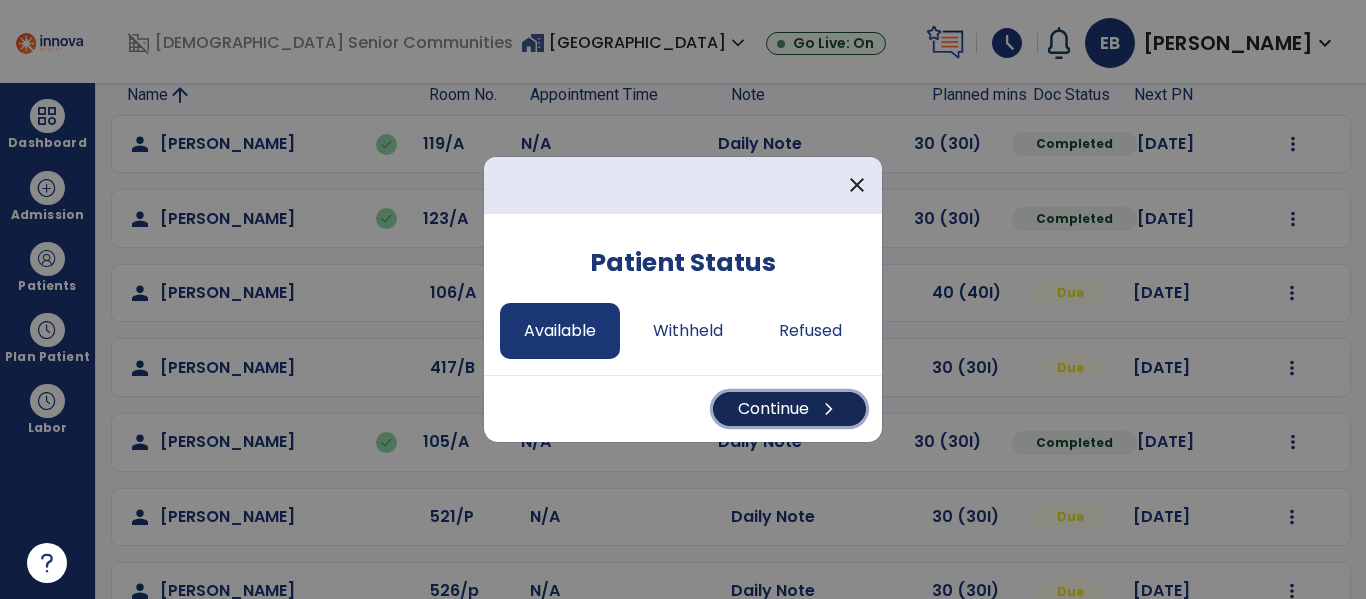 click on "chevron_right" at bounding box center (829, 409) 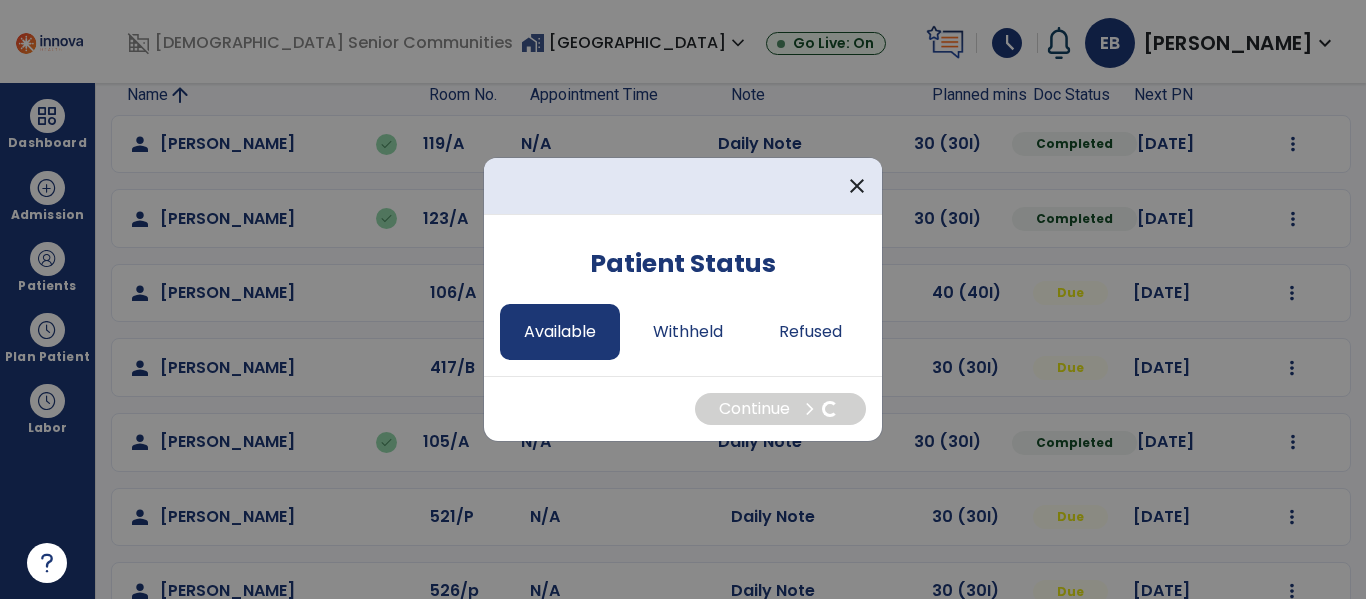 select on "*" 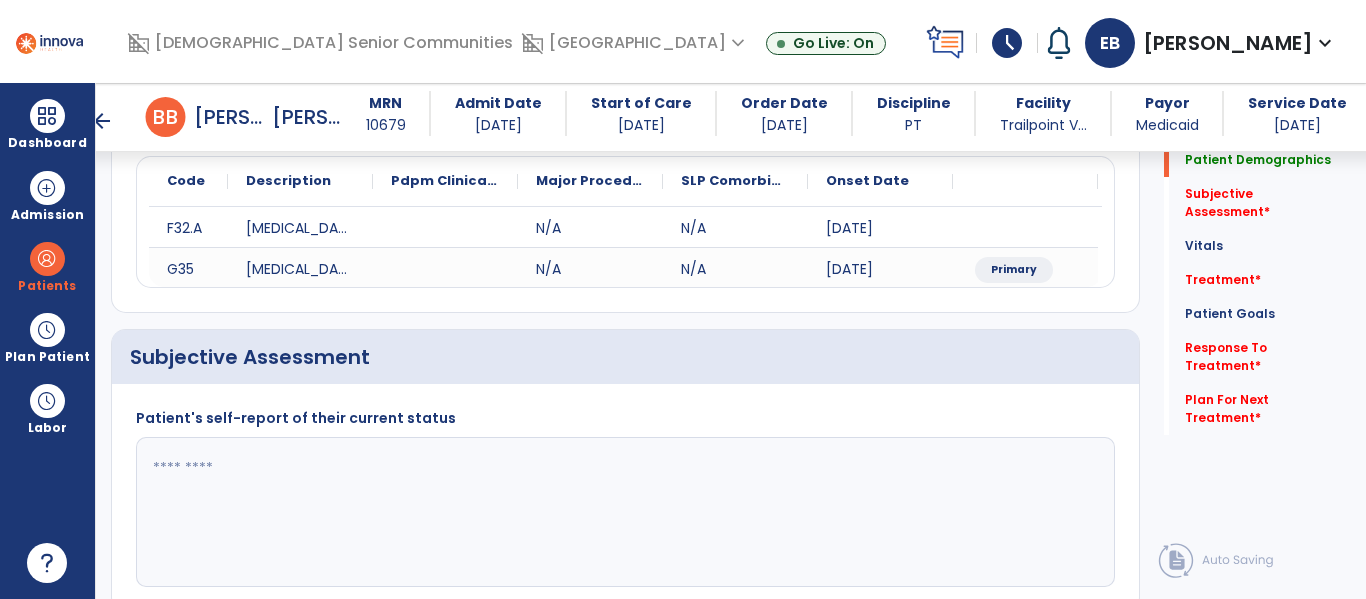 scroll, scrollTop: 282, scrollLeft: 0, axis: vertical 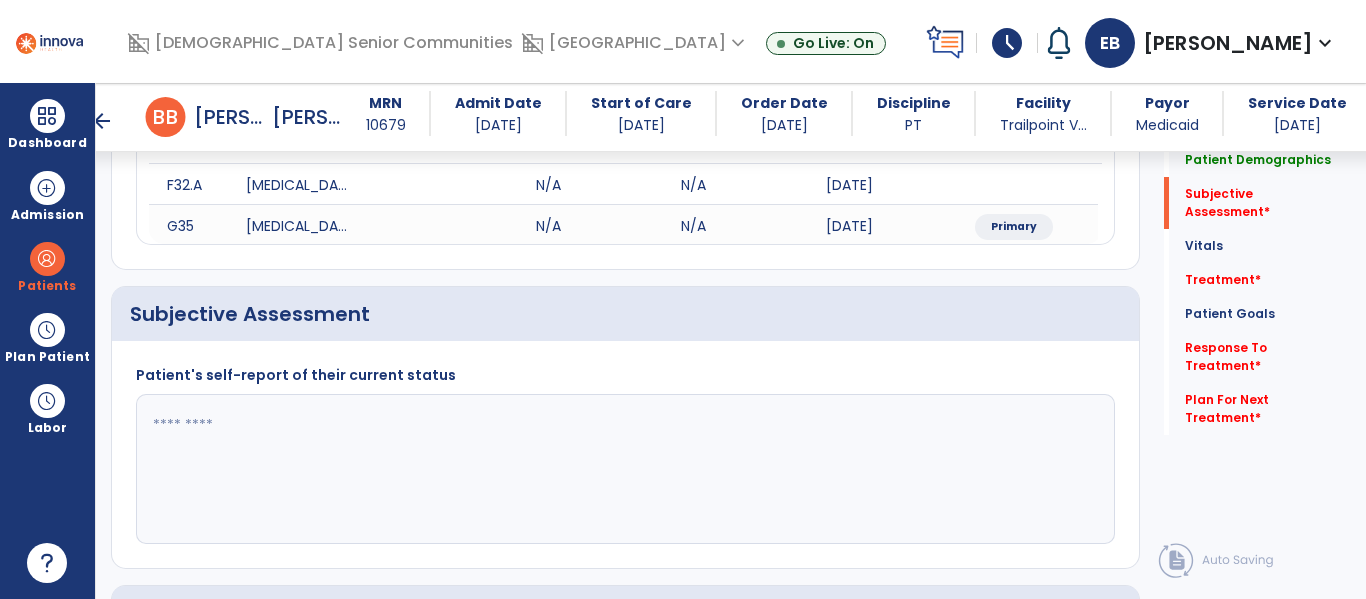 click 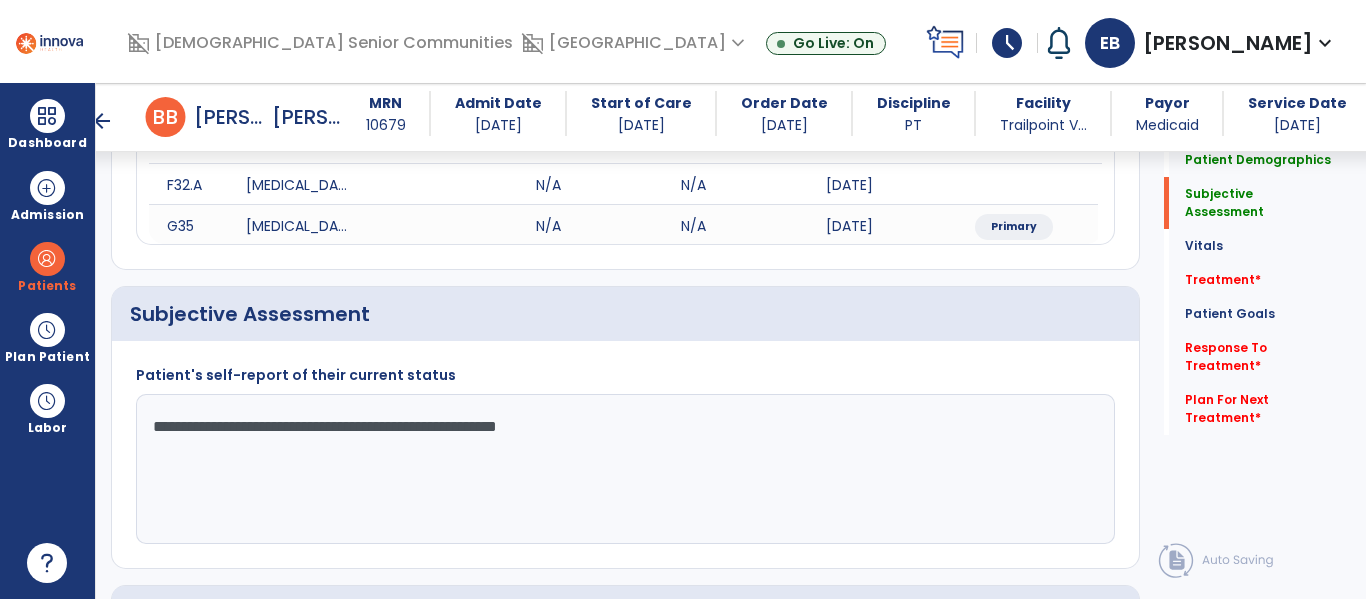 click on "**********" 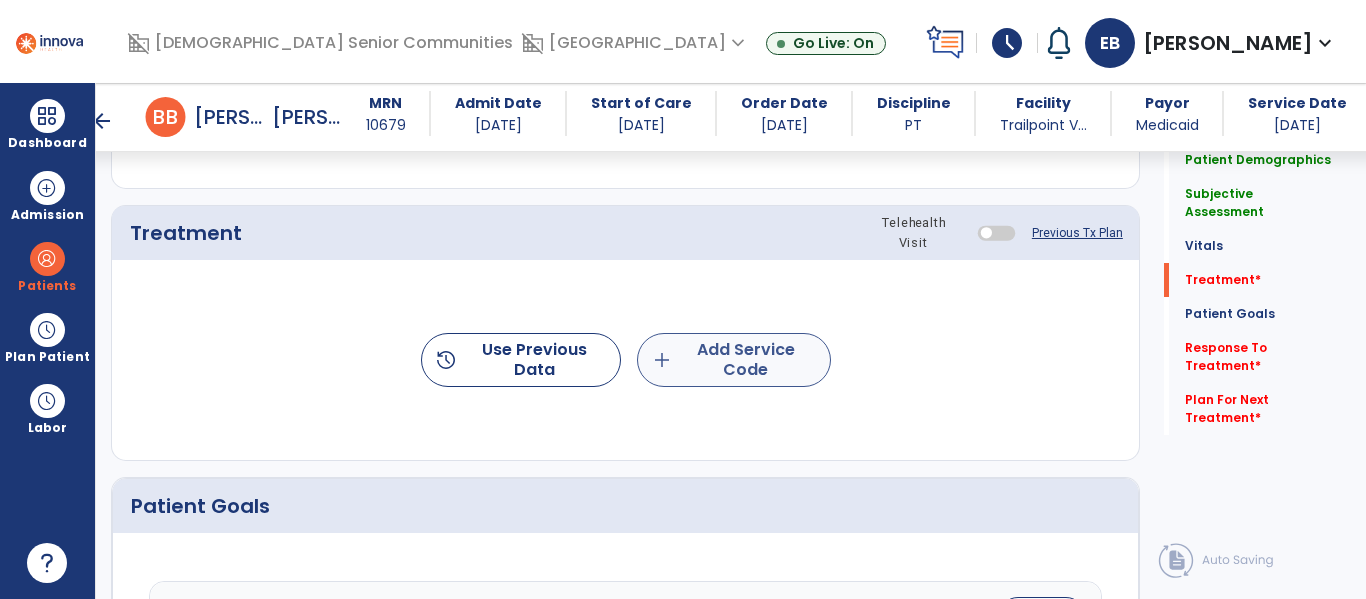 type on "**********" 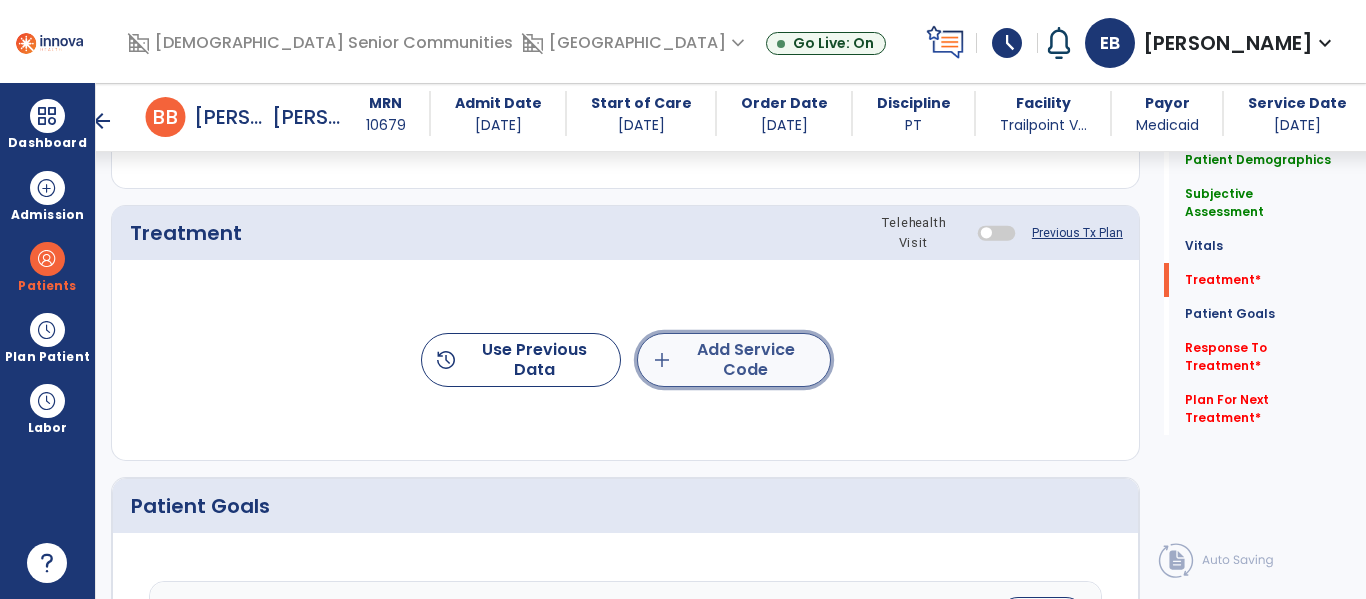 click on "add  Add Service Code" 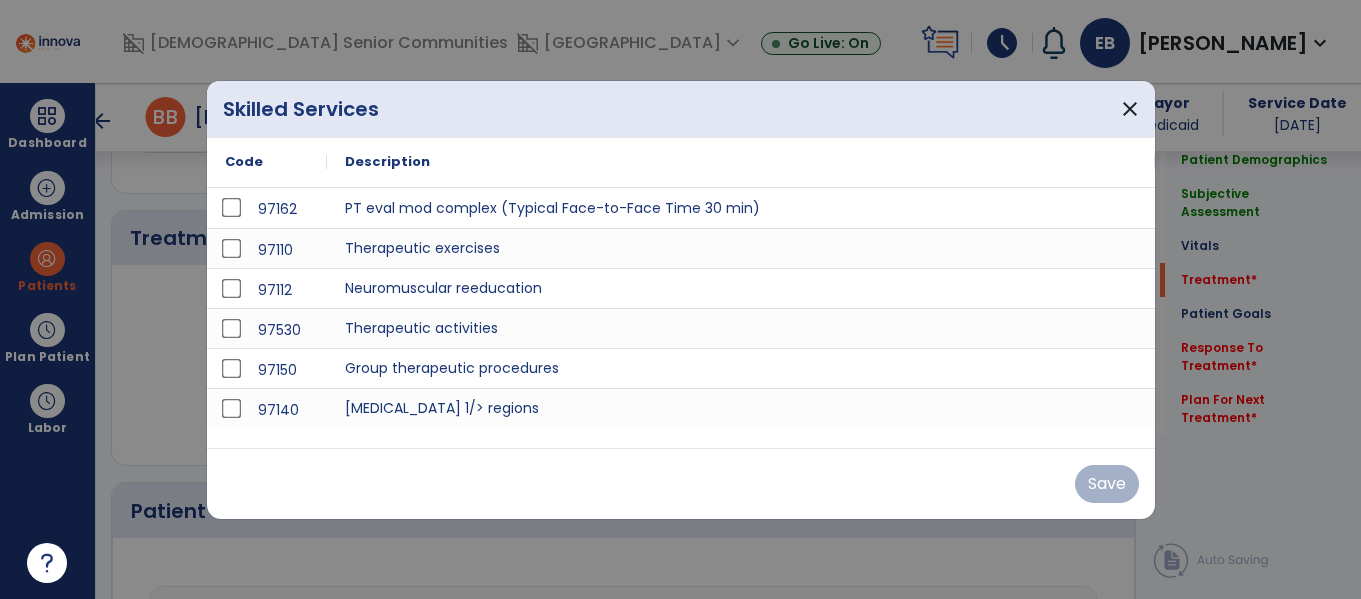 scroll, scrollTop: 1084, scrollLeft: 0, axis: vertical 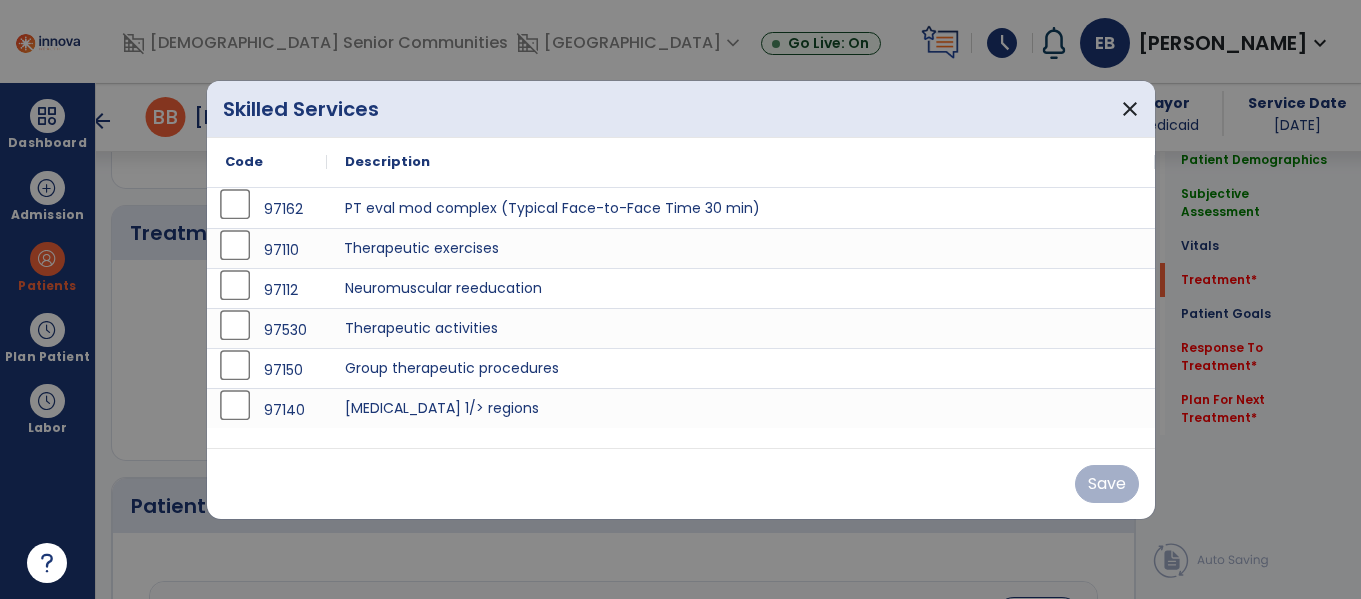 click on "Therapeutic exercises" at bounding box center (741, 248) 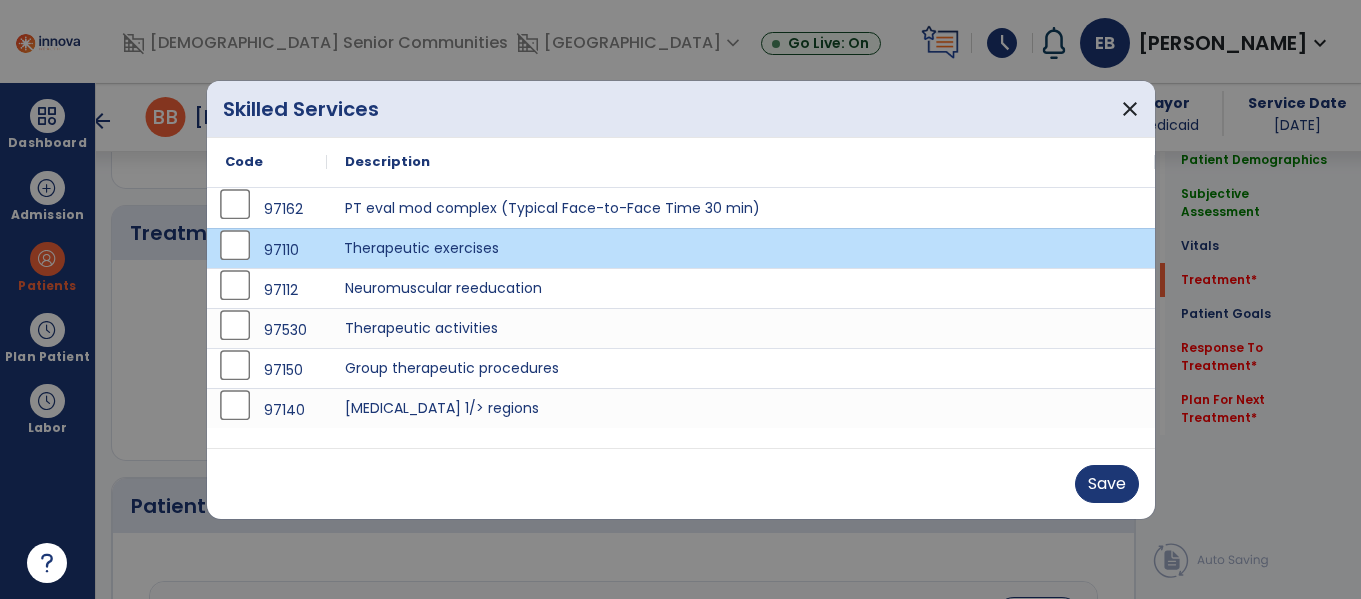 click on "Save" at bounding box center [681, 483] 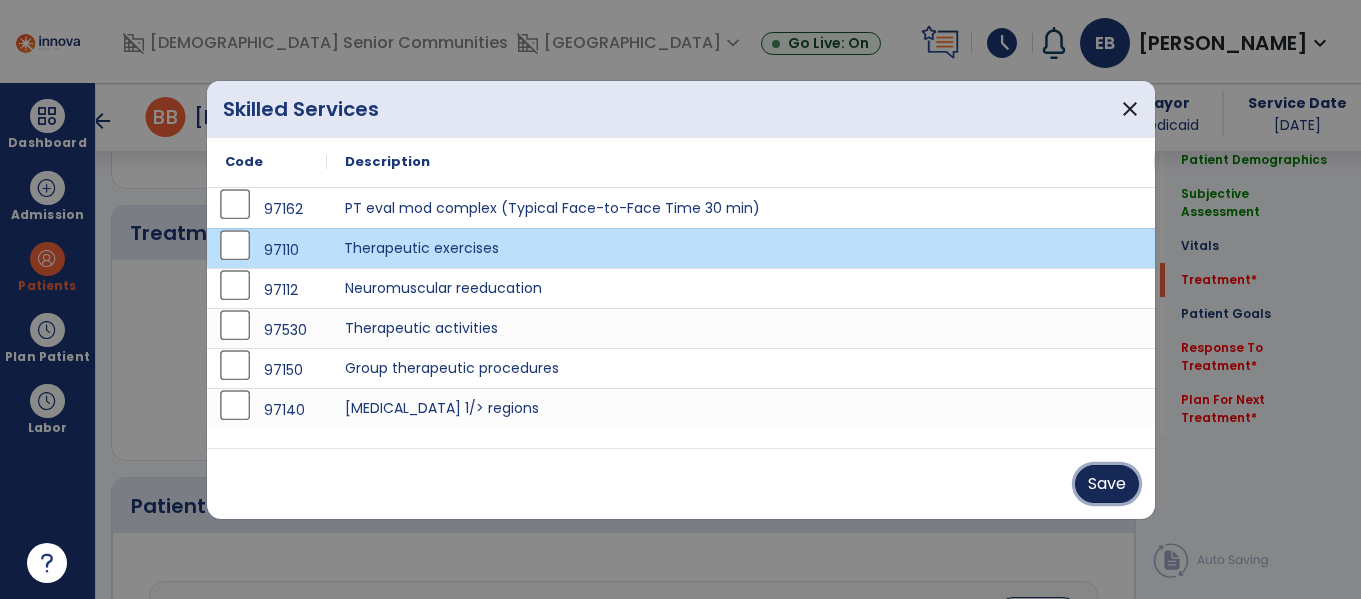 click on "Save" at bounding box center [1107, 484] 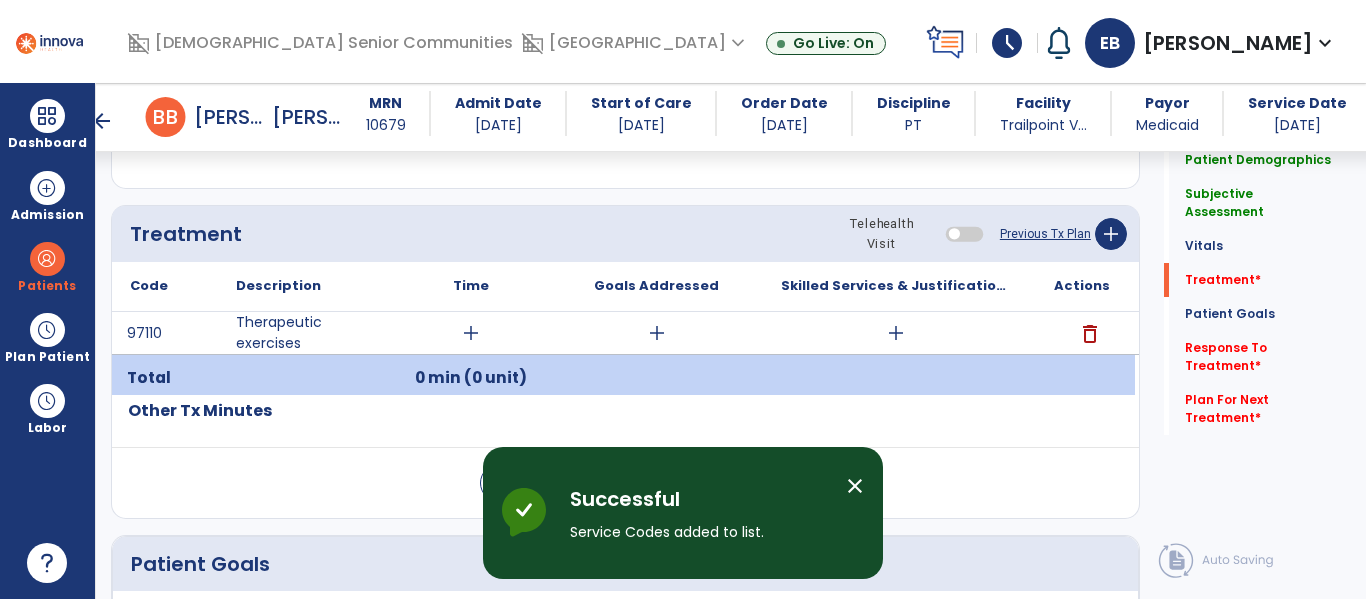 click on "add" at bounding box center [896, 333] 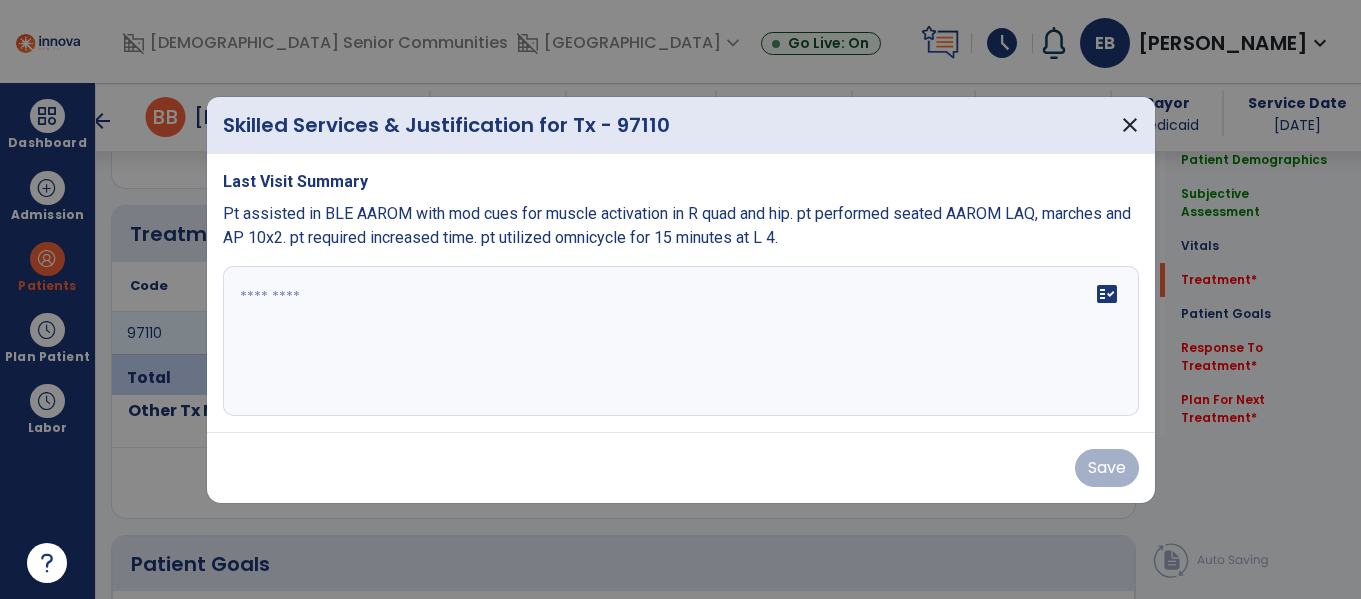 scroll, scrollTop: 1084, scrollLeft: 0, axis: vertical 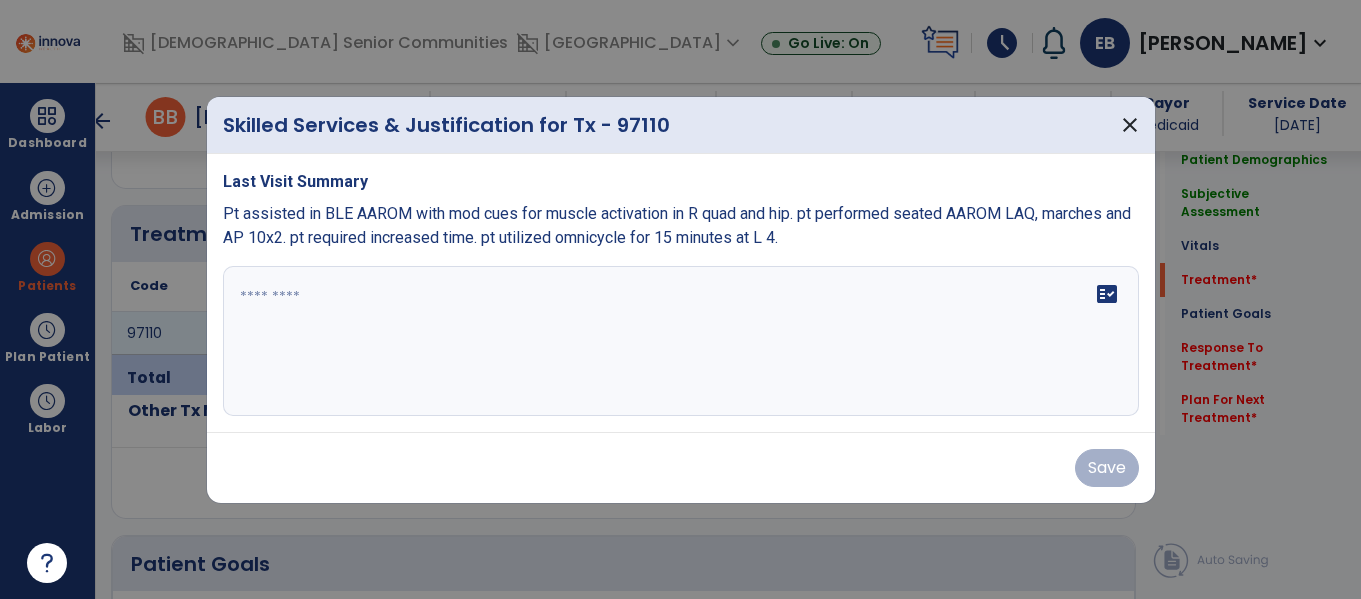 click on "fact_check" at bounding box center [681, 341] 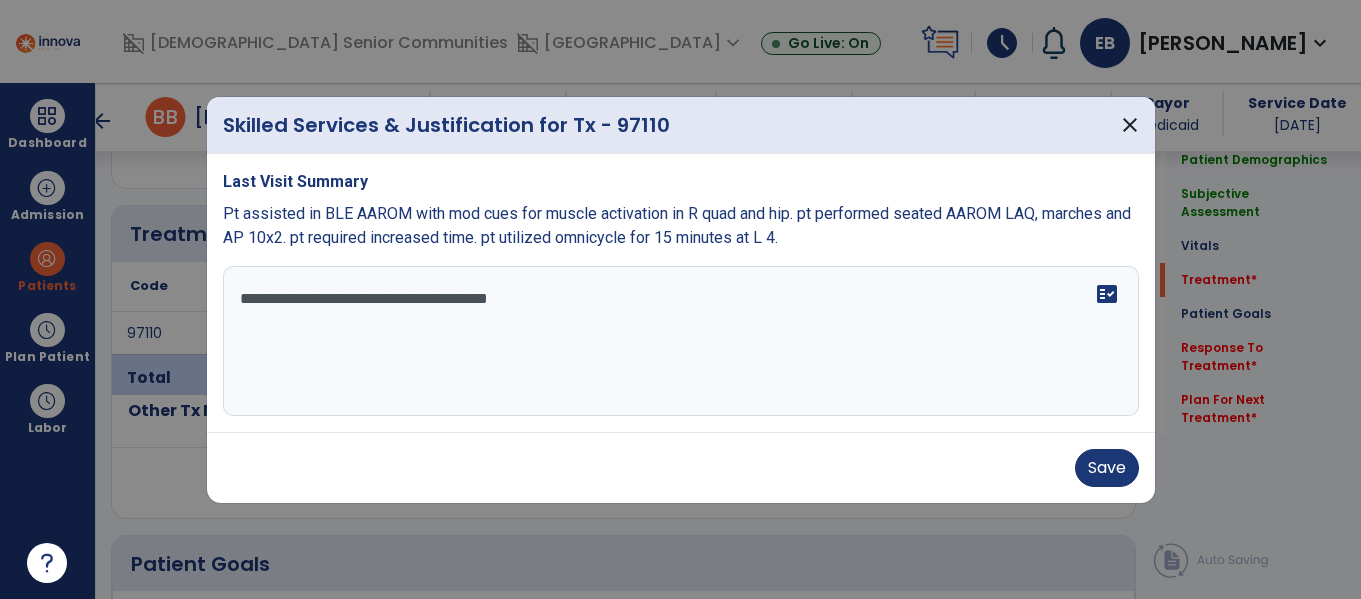 type on "**********" 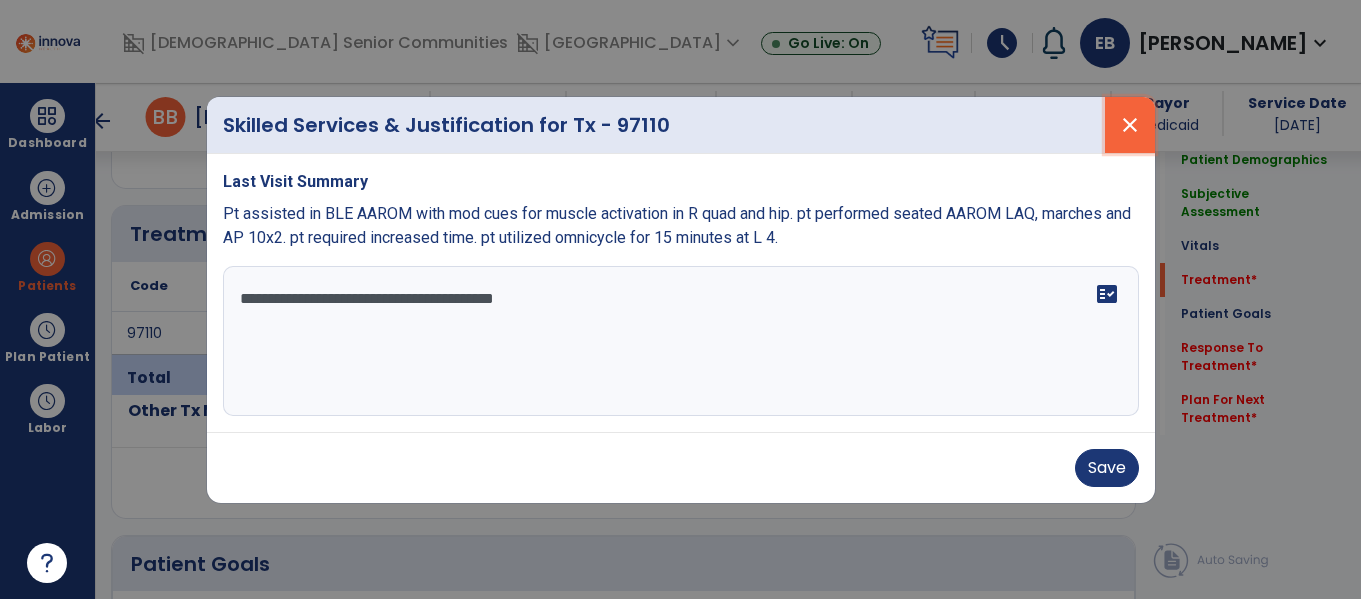 click on "close" at bounding box center (1130, 125) 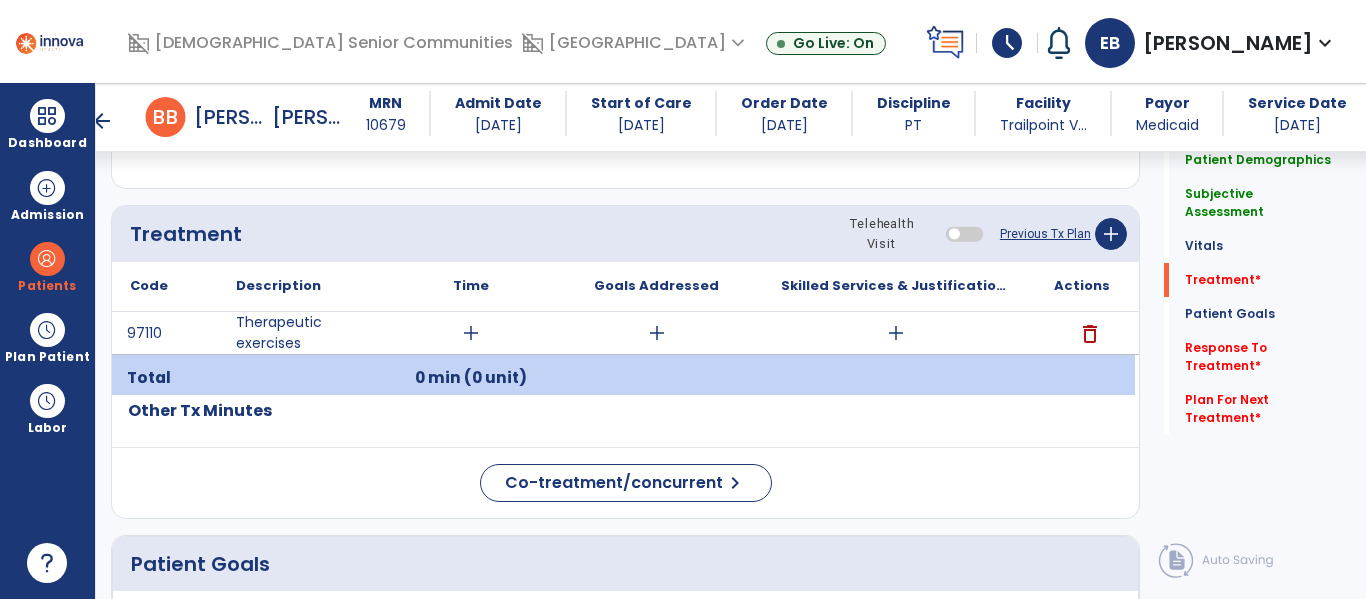 click on "delete" at bounding box center [1090, 334] 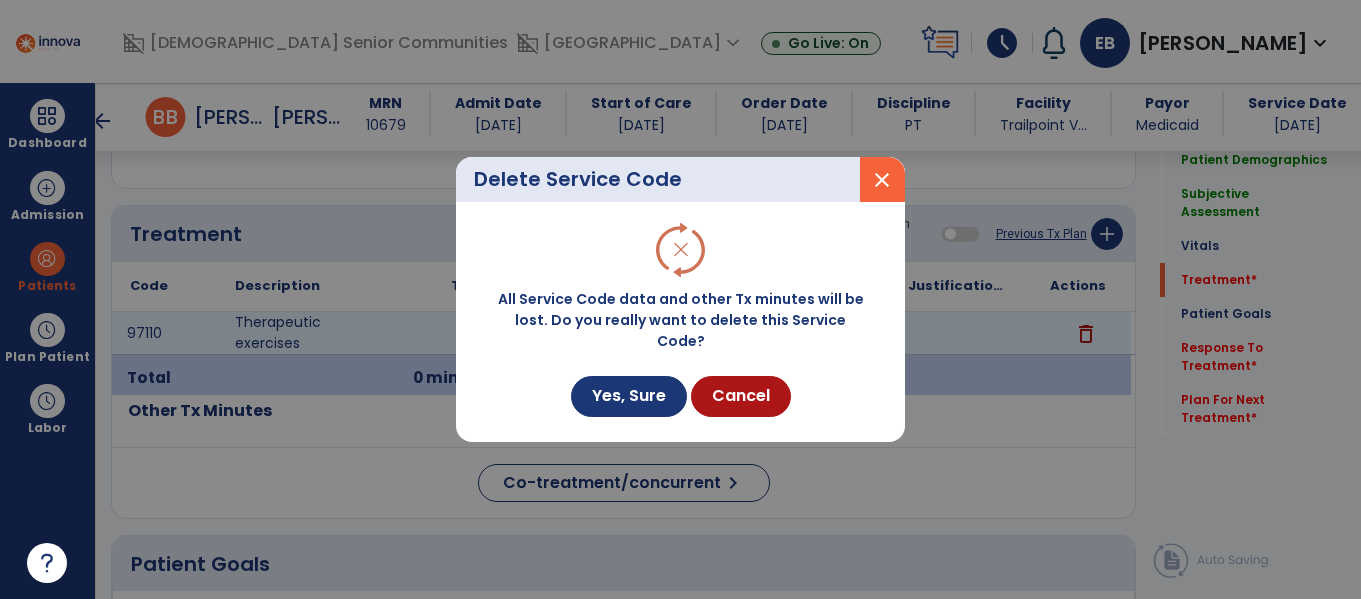 scroll, scrollTop: 1084, scrollLeft: 0, axis: vertical 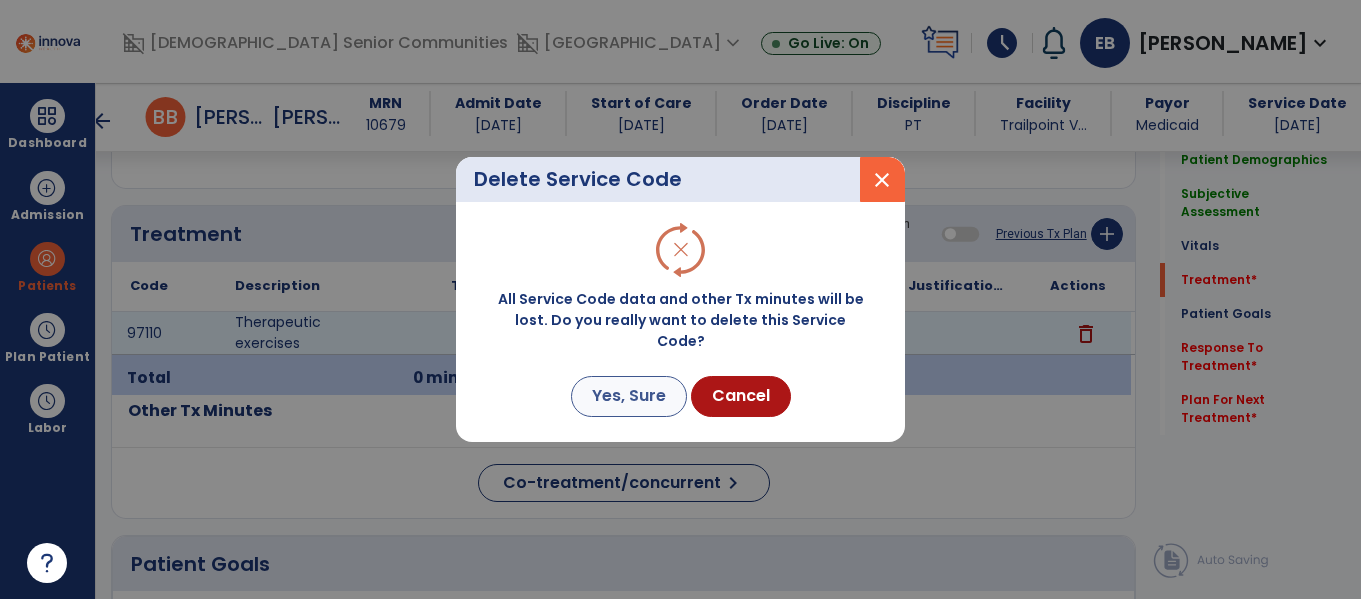 click on "Yes, Sure" at bounding box center [629, 396] 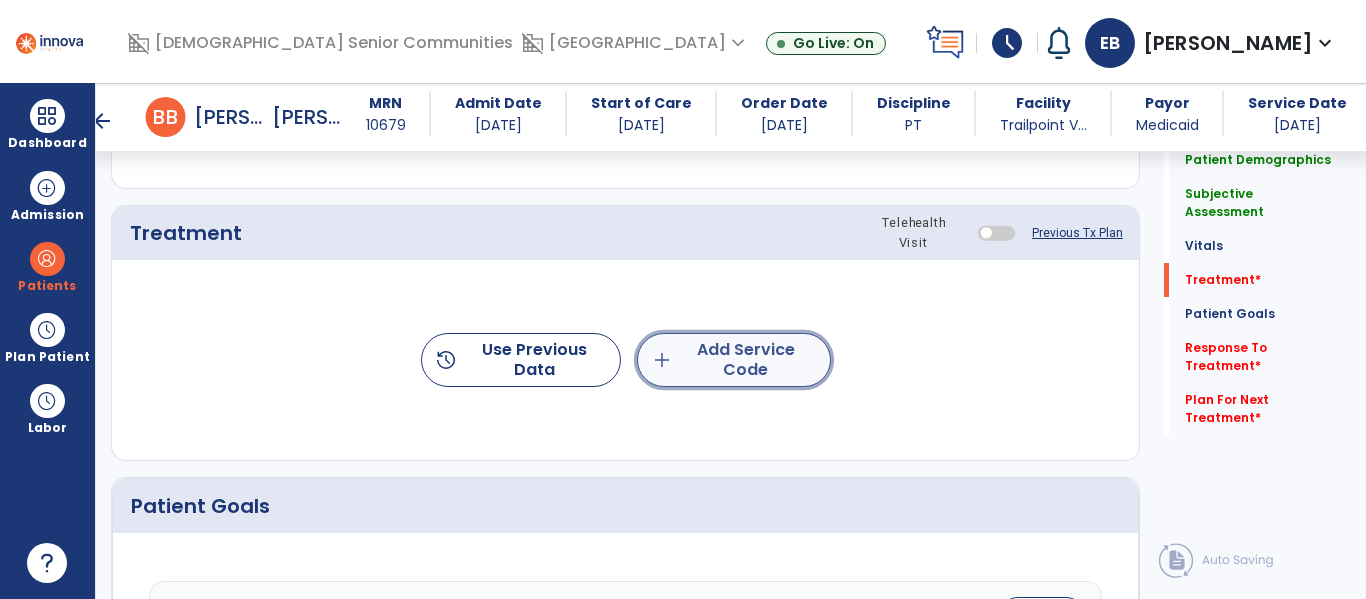 click on "add  Add Service Code" 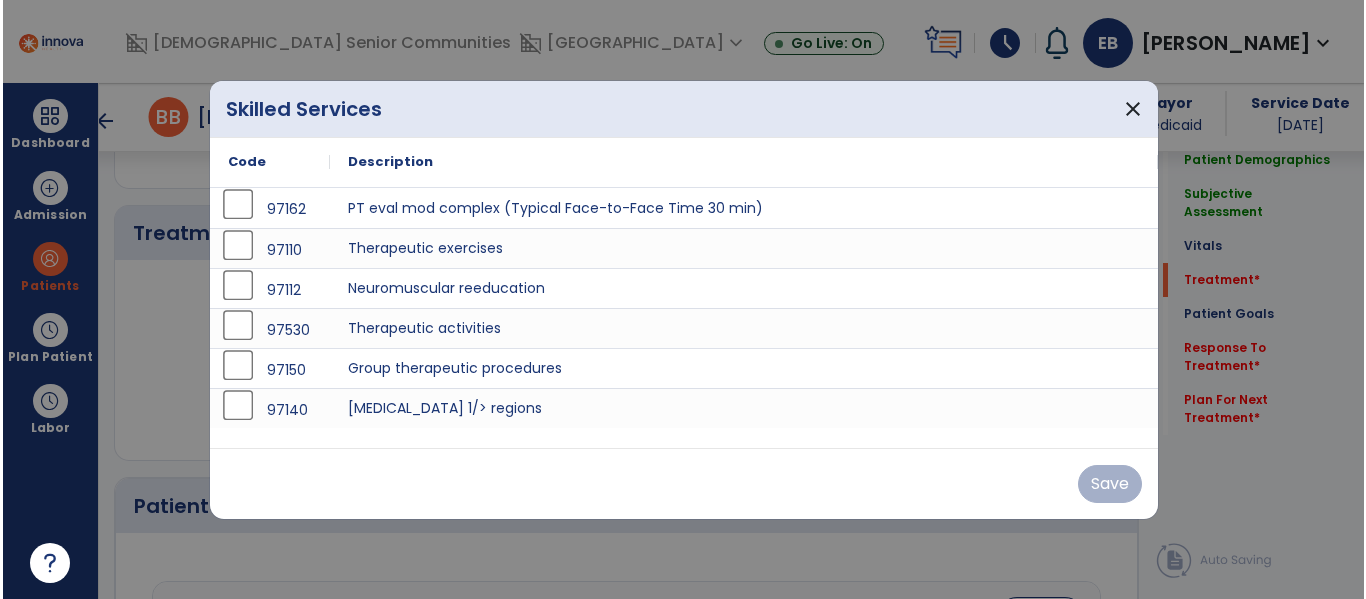scroll, scrollTop: 1084, scrollLeft: 0, axis: vertical 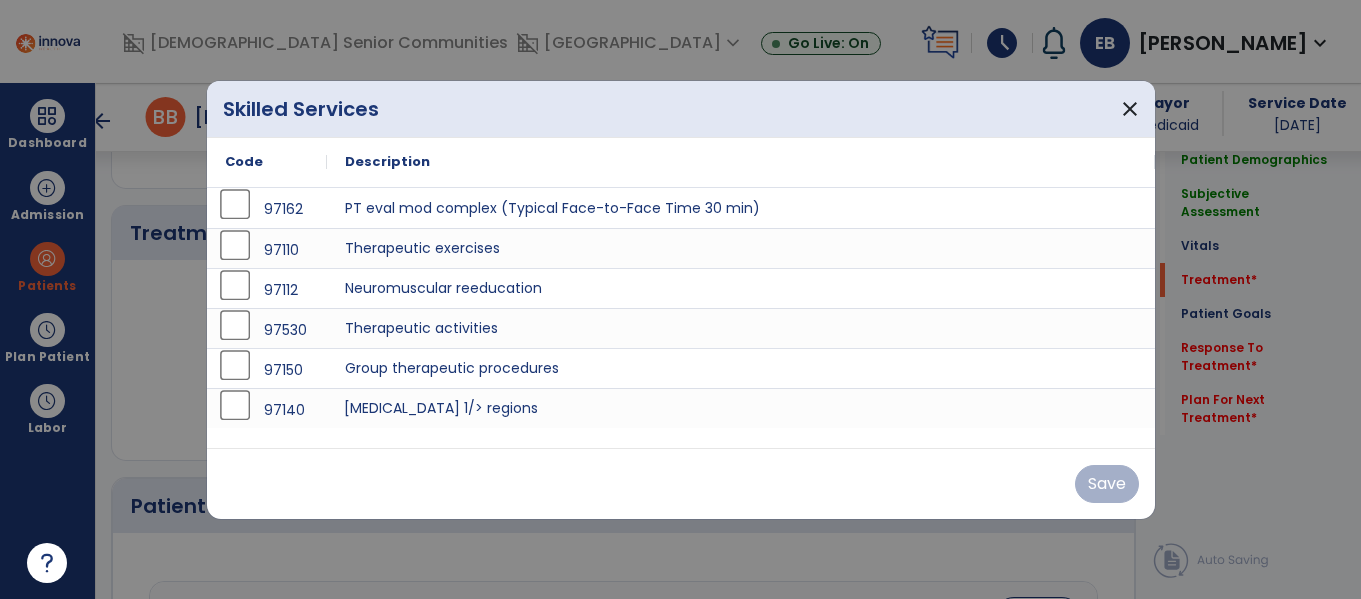 click on "[MEDICAL_DATA] 1/> regions" at bounding box center (741, 408) 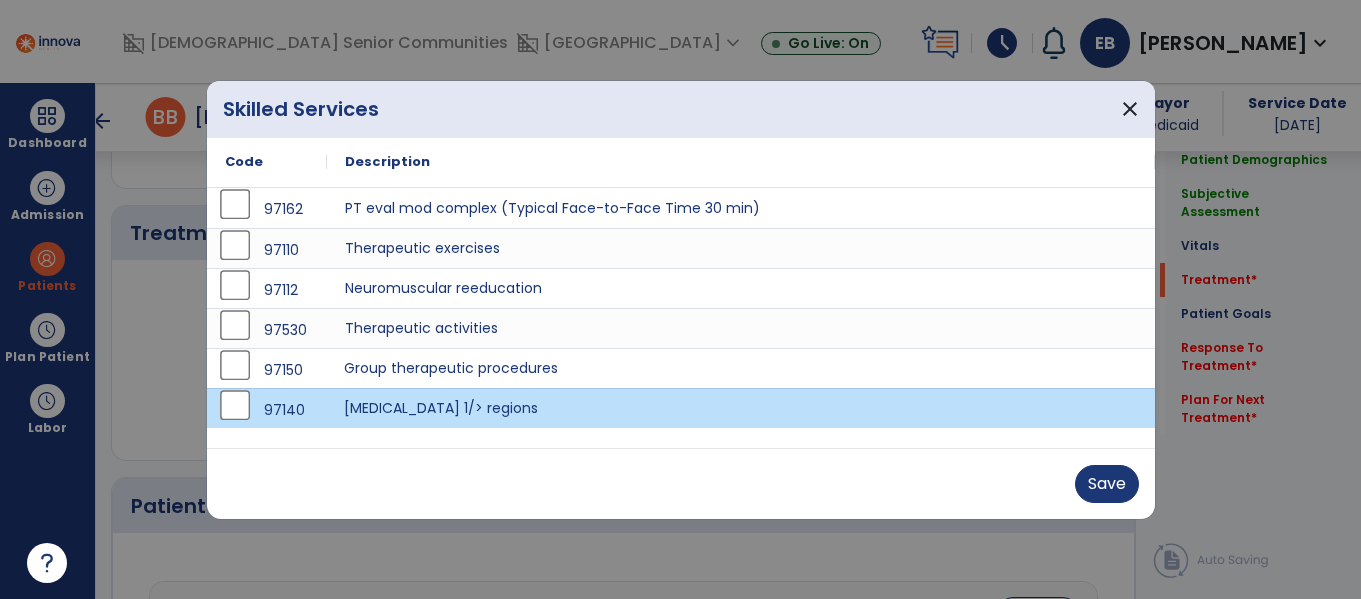 click on "Group therapeutic procedures" at bounding box center (741, 368) 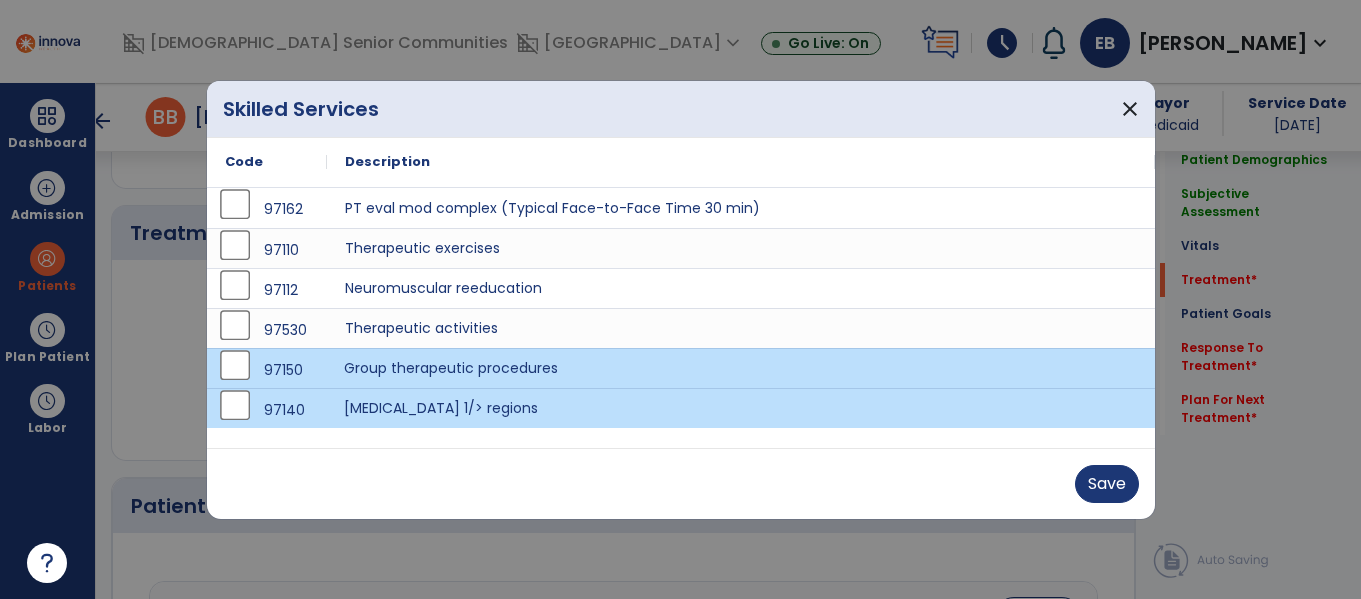 click on "[MEDICAL_DATA] 1/> regions" at bounding box center (741, 408) 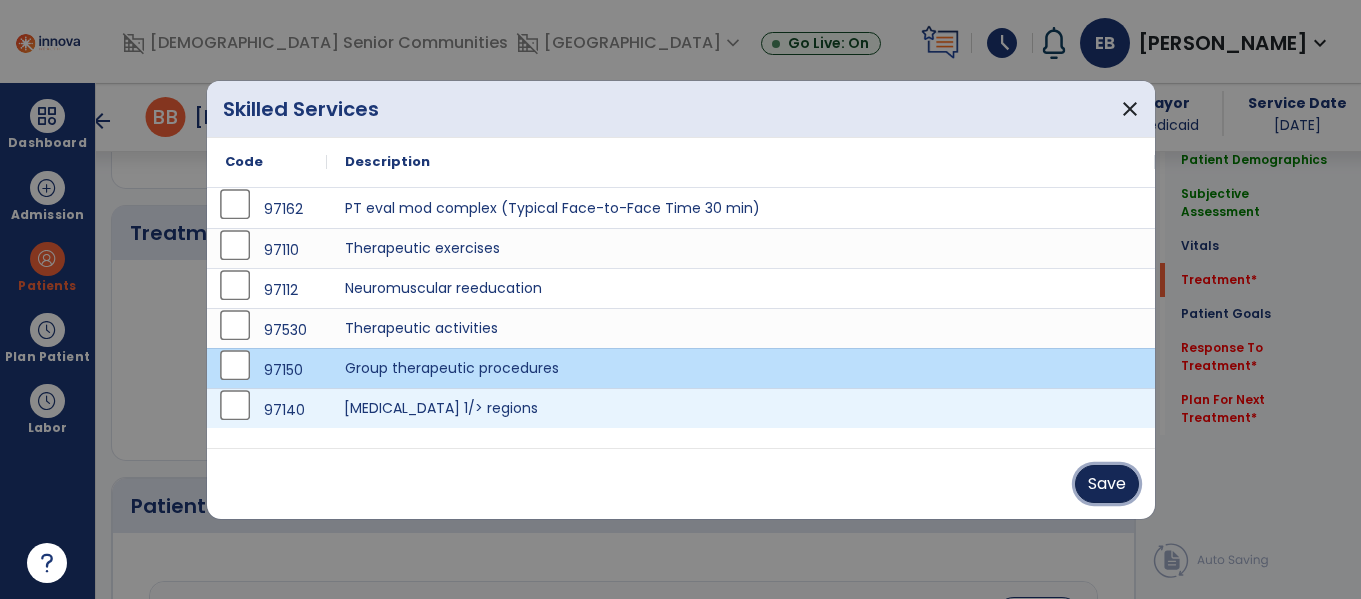 click on "Save" at bounding box center [1107, 484] 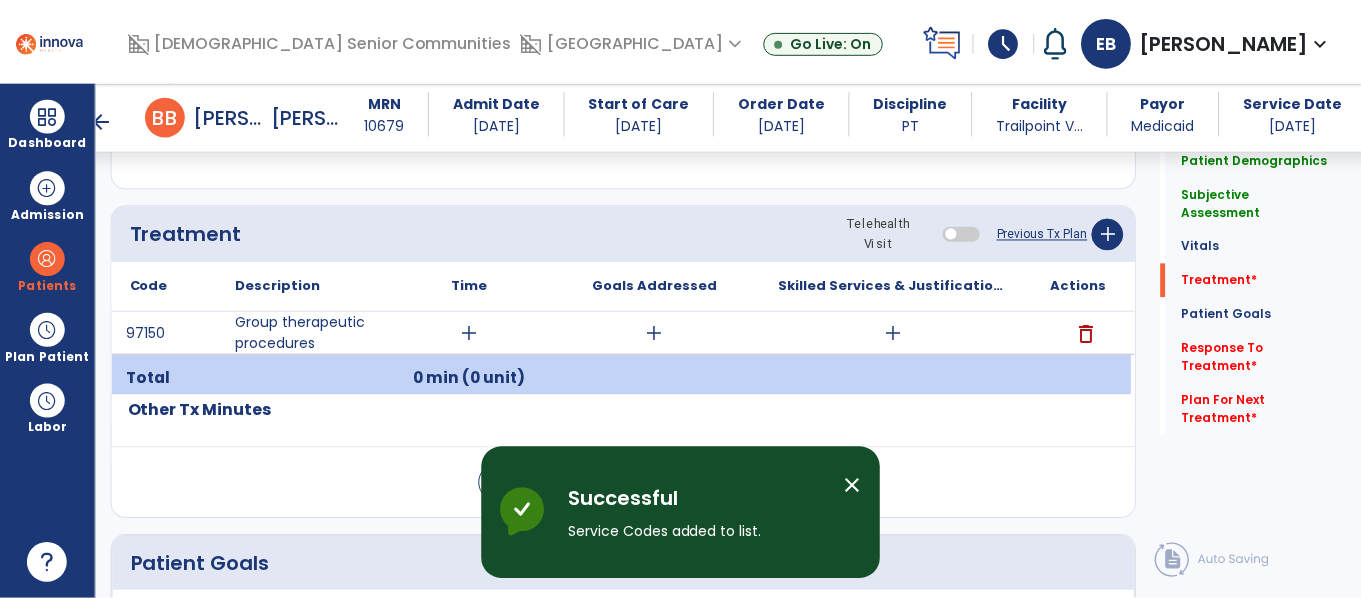 scroll, scrollTop: 1092, scrollLeft: 0, axis: vertical 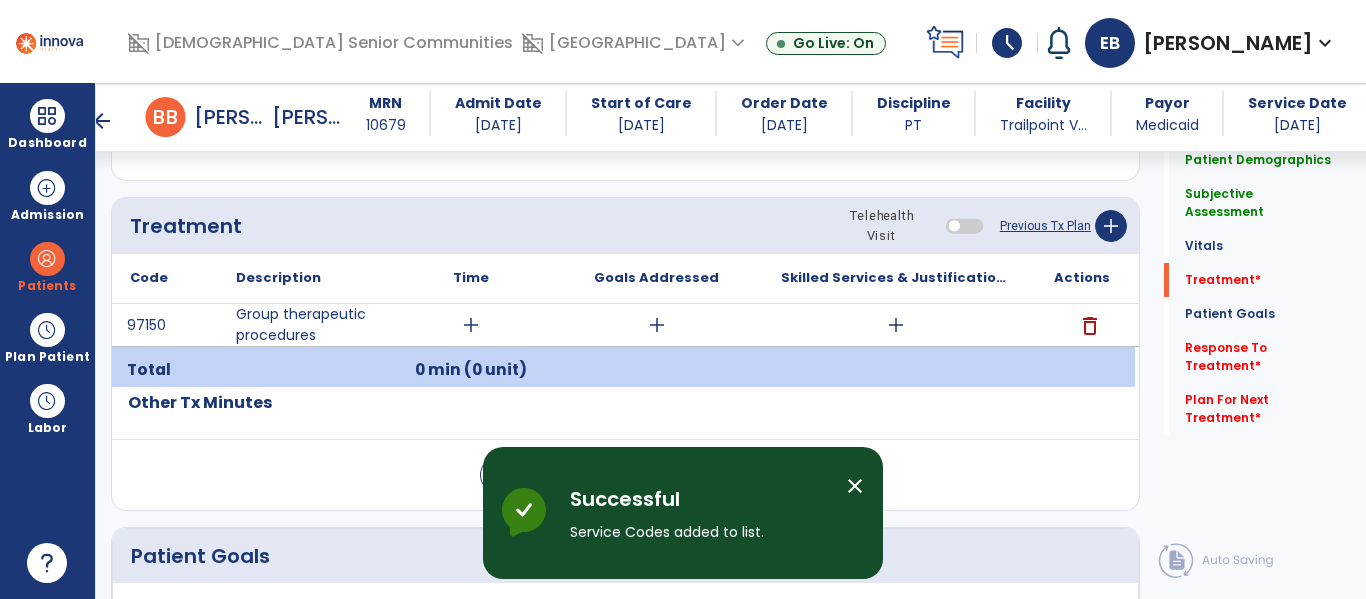 click on "add" at bounding box center (896, 325) 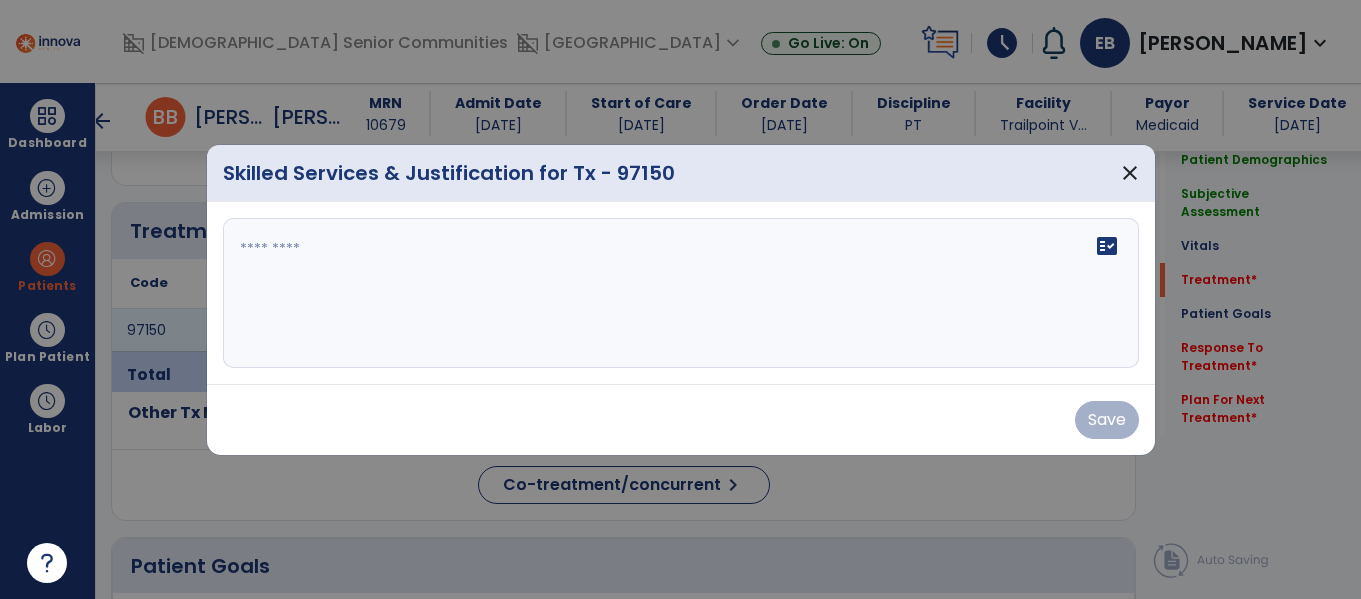 scroll, scrollTop: 1092, scrollLeft: 0, axis: vertical 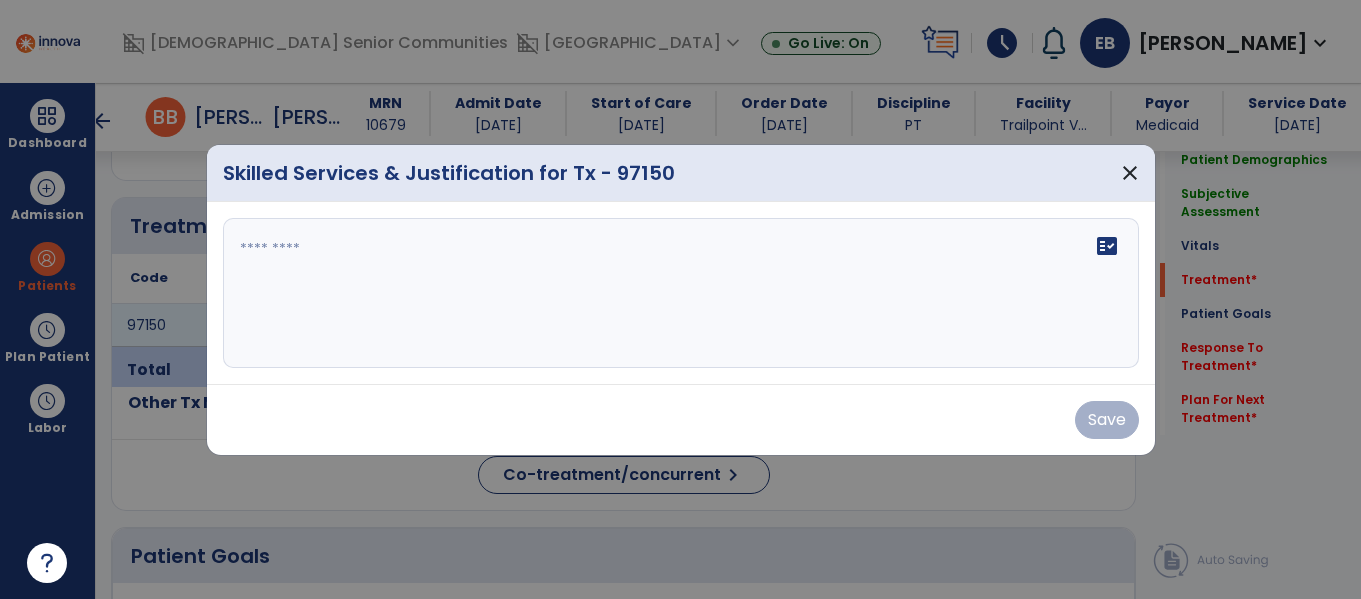 click on "fact_check" at bounding box center (681, 293) 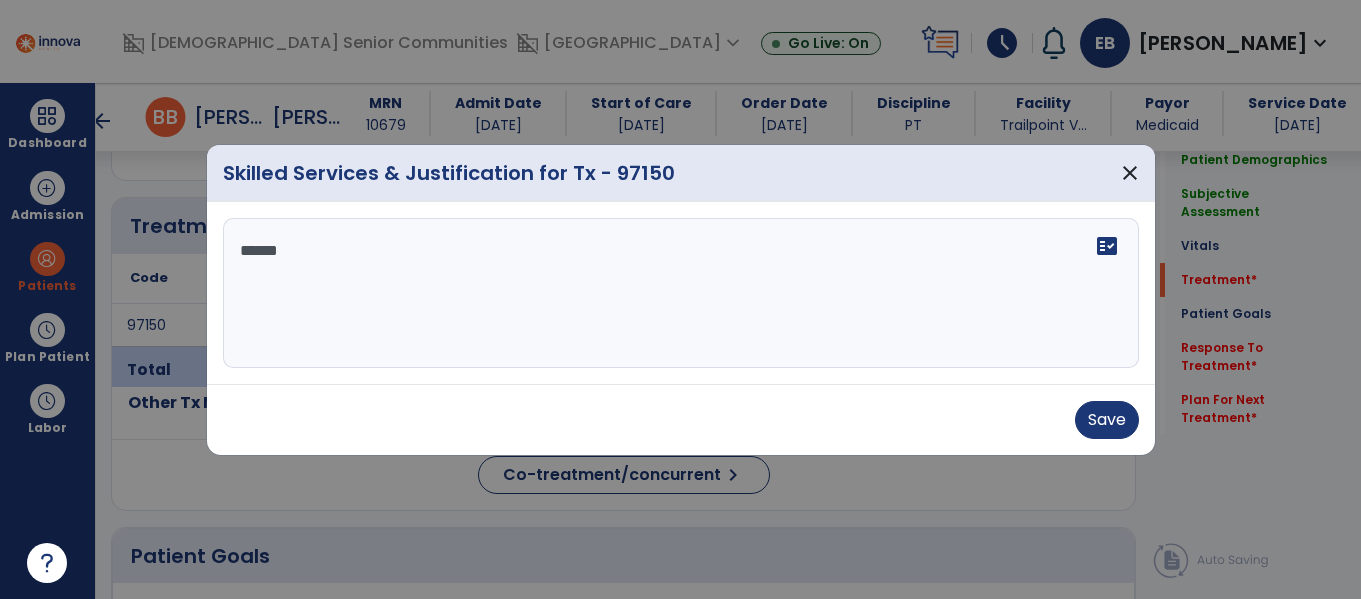 scroll, scrollTop: 0, scrollLeft: 0, axis: both 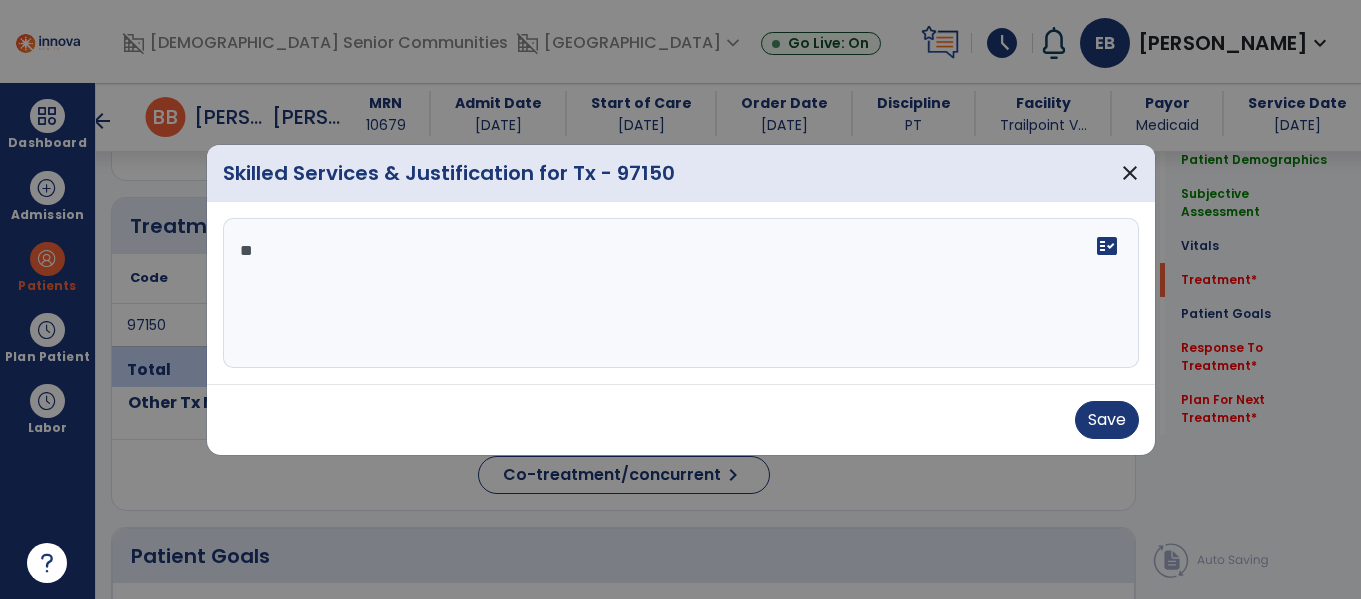 type on "*" 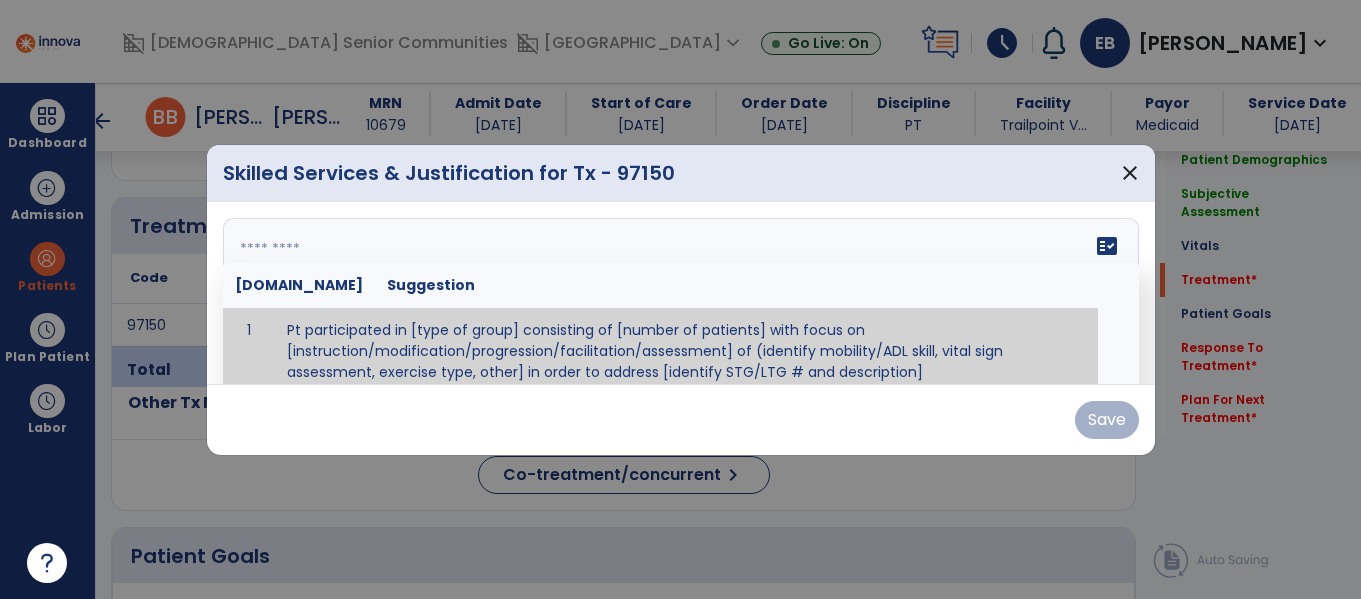 scroll, scrollTop: 12, scrollLeft: 0, axis: vertical 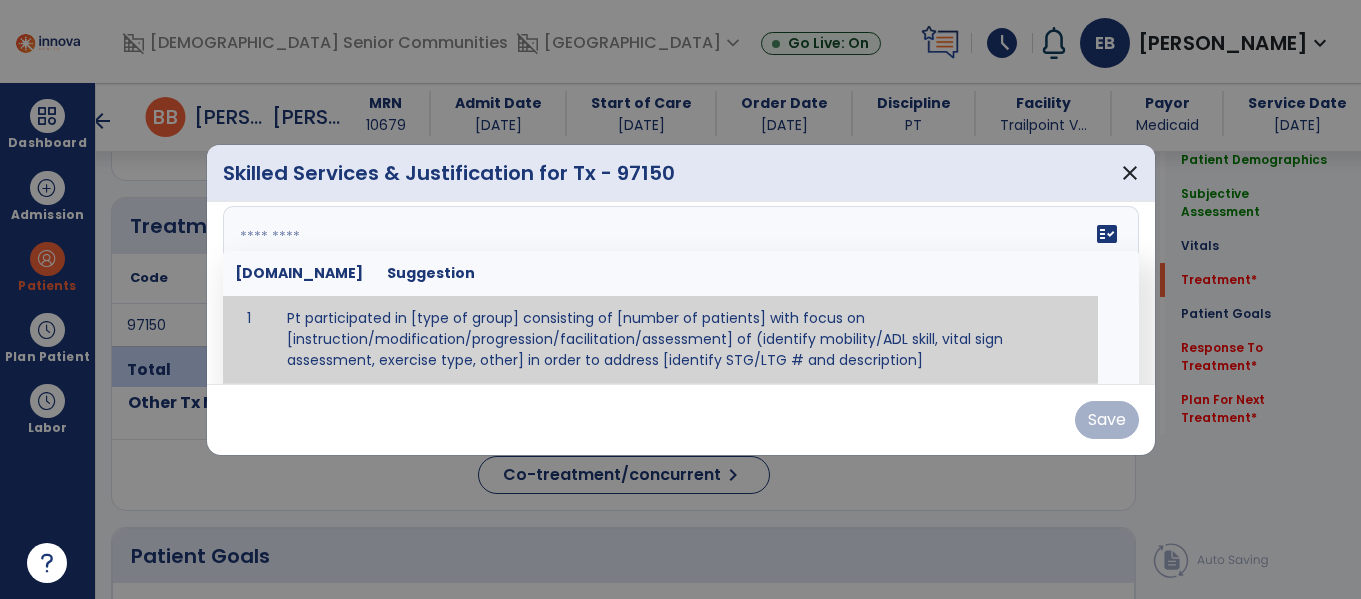 paste on "**********" 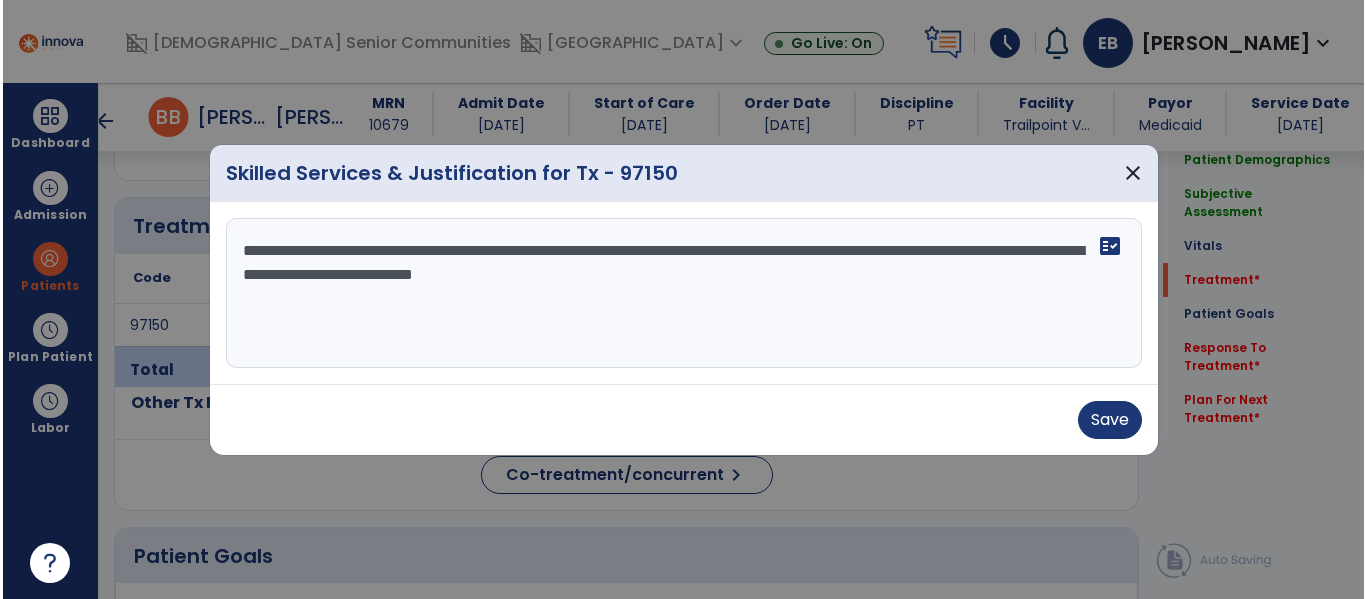 scroll, scrollTop: 0, scrollLeft: 0, axis: both 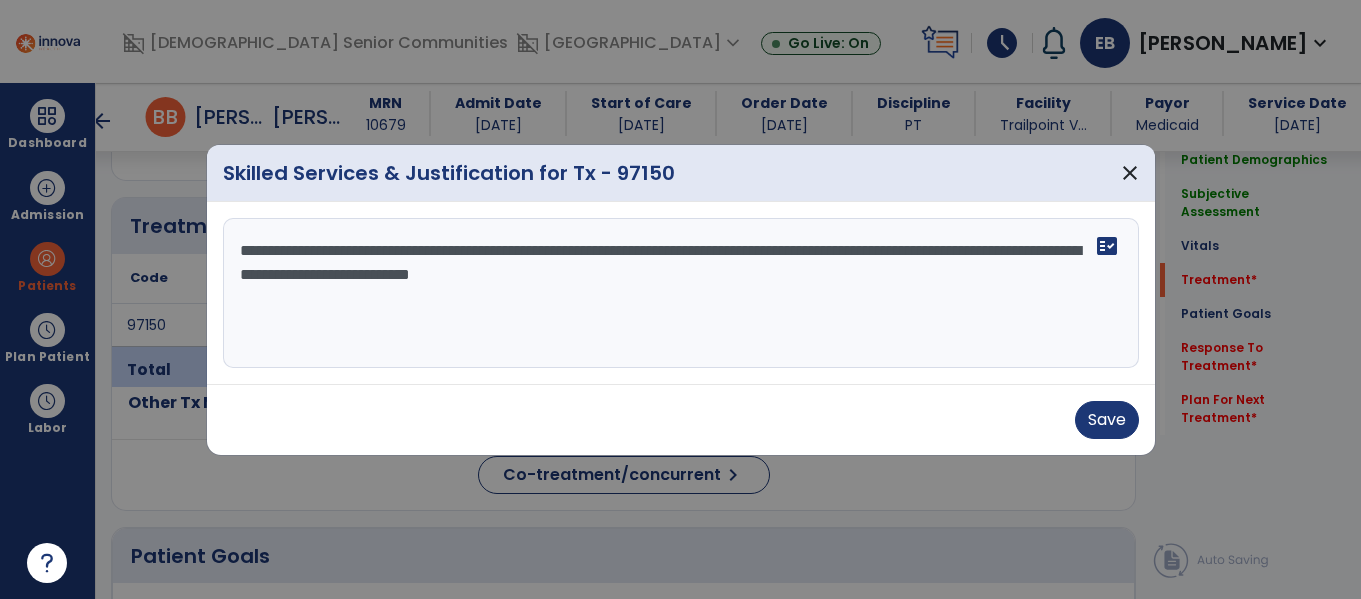 click on "**********" at bounding box center [681, 293] 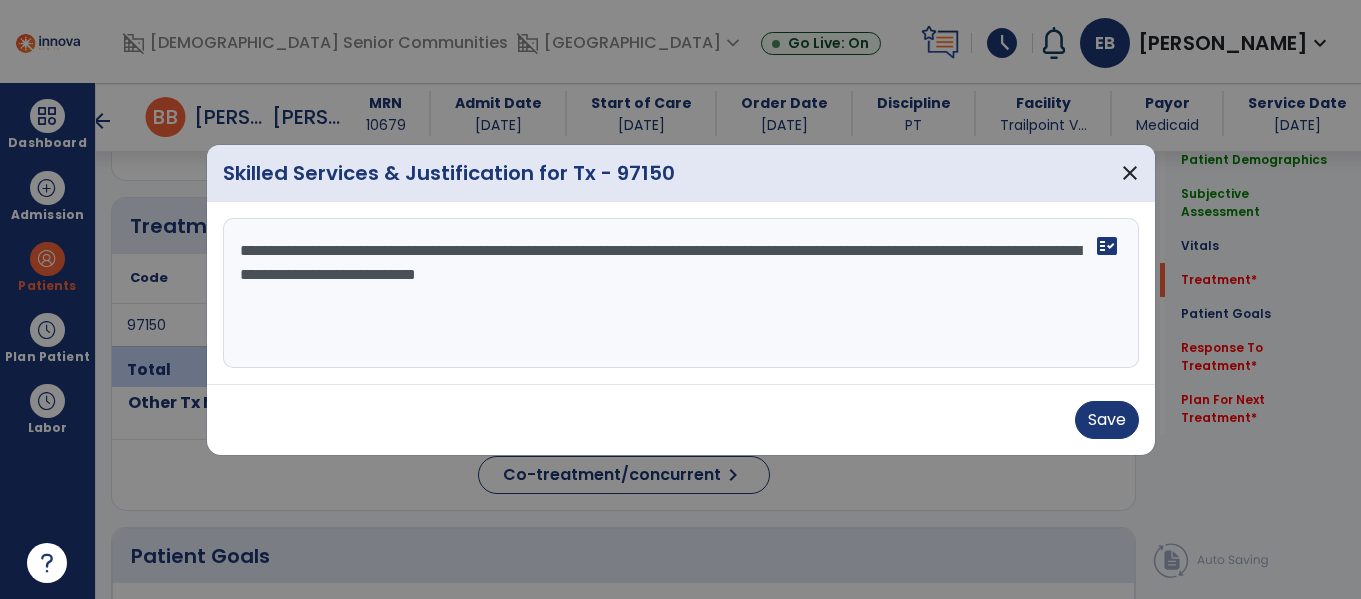 click on "**********" at bounding box center [681, 293] 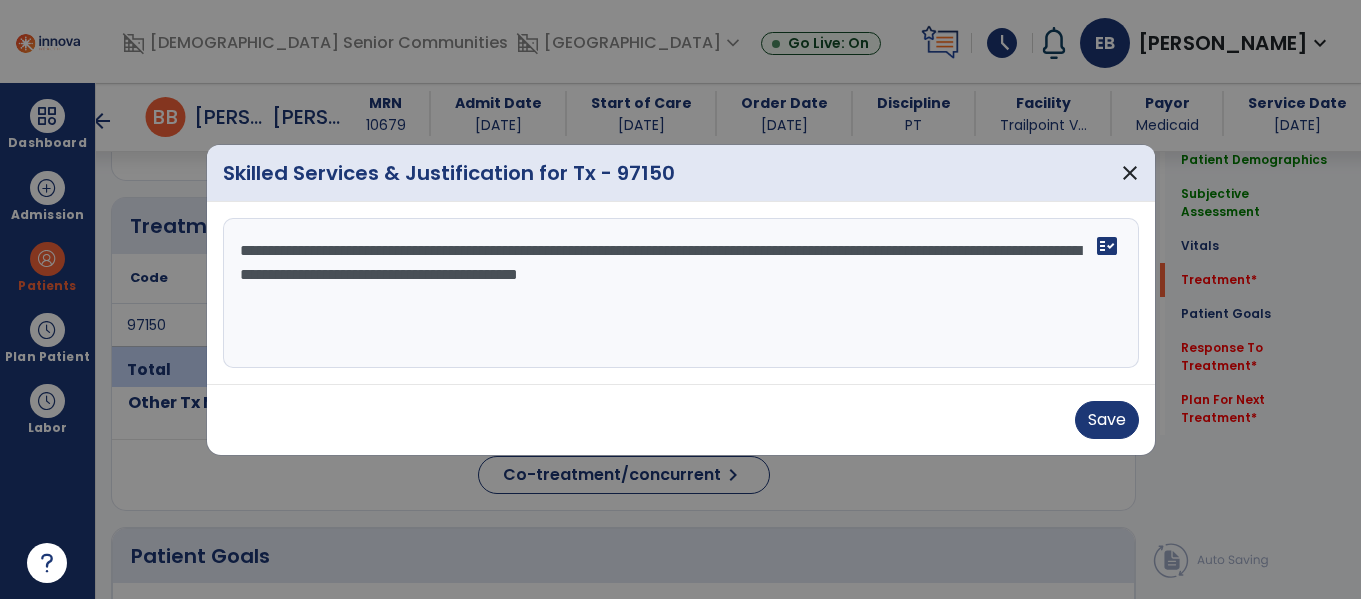 click on "**********" at bounding box center (681, 293) 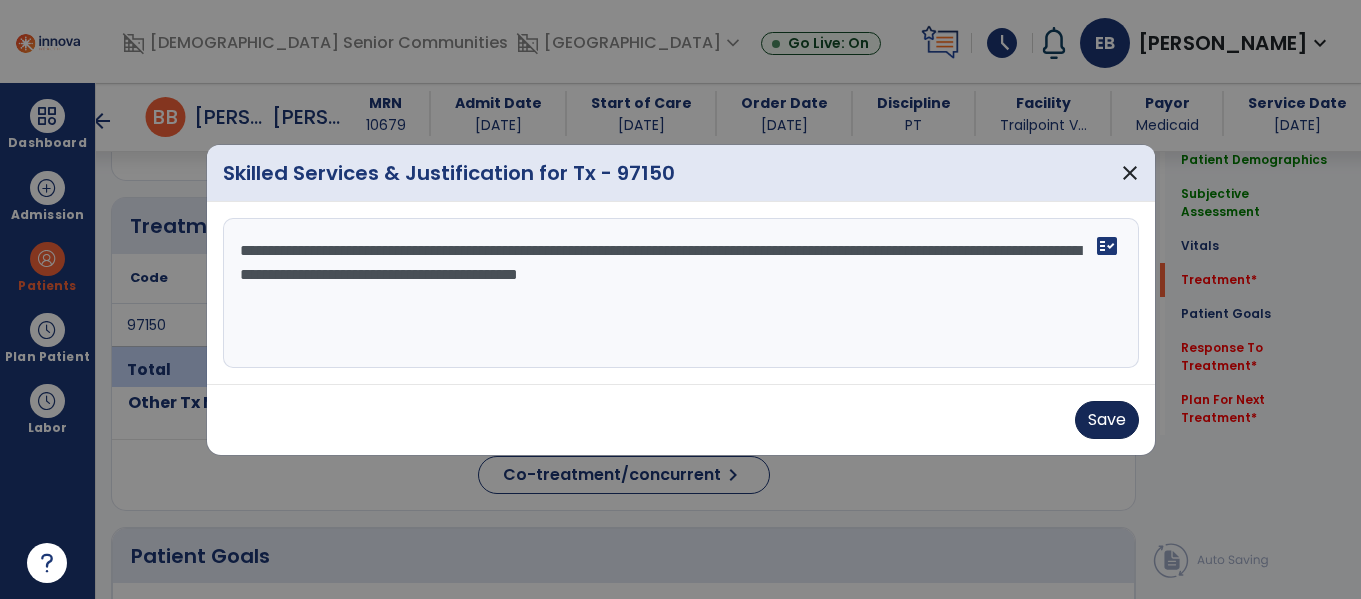type on "**********" 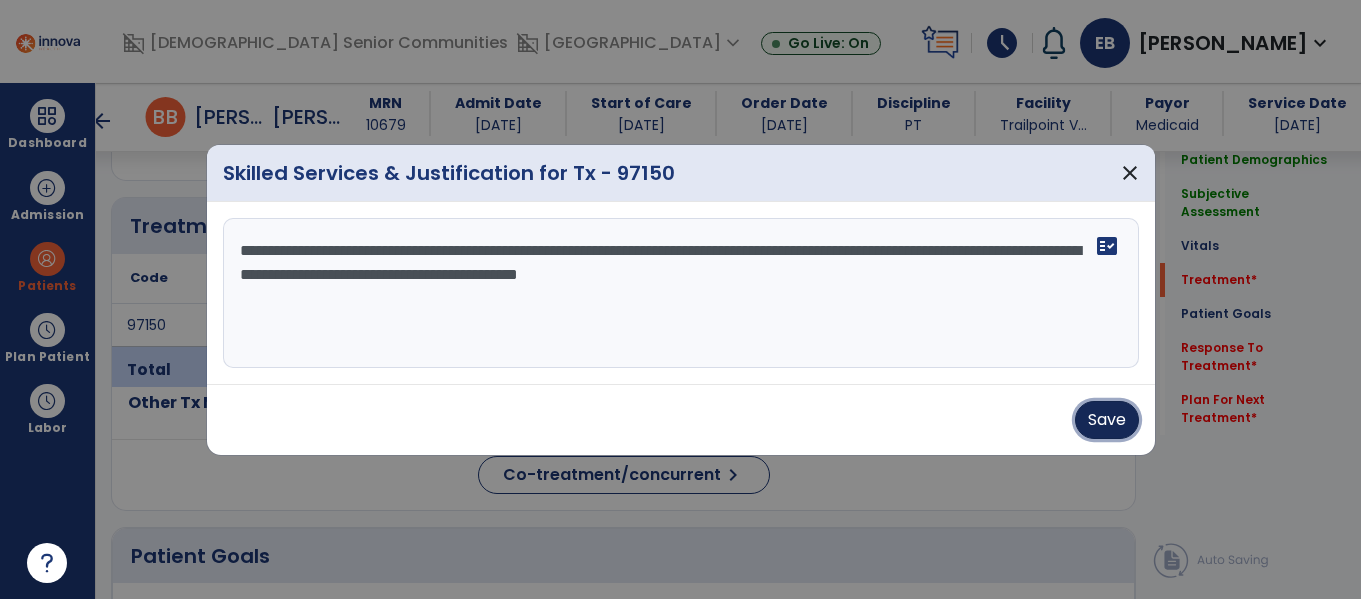 click on "Save" at bounding box center (1107, 420) 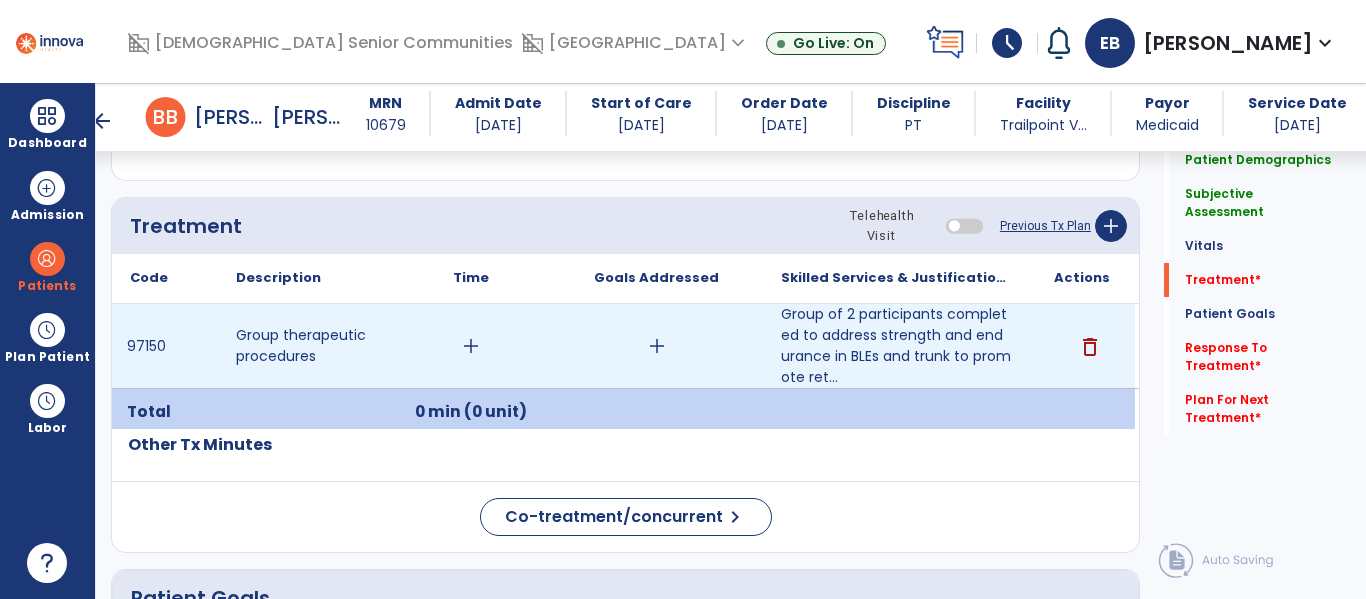 click on "add" at bounding box center [470, 346] 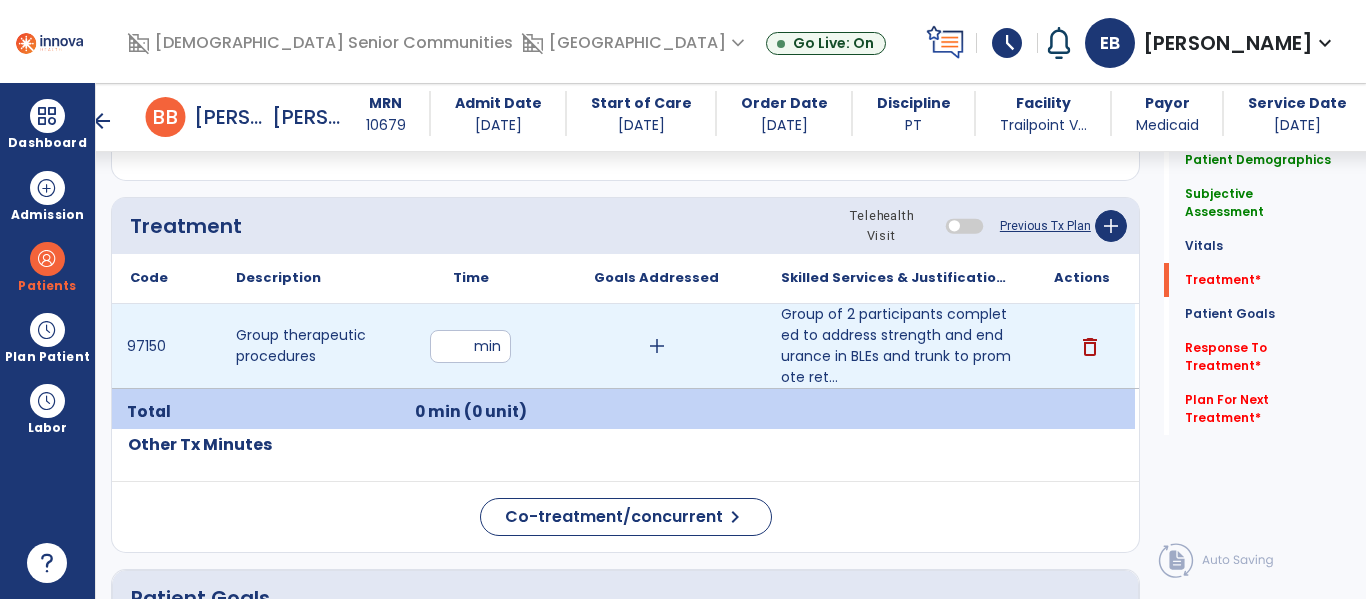 type on "**" 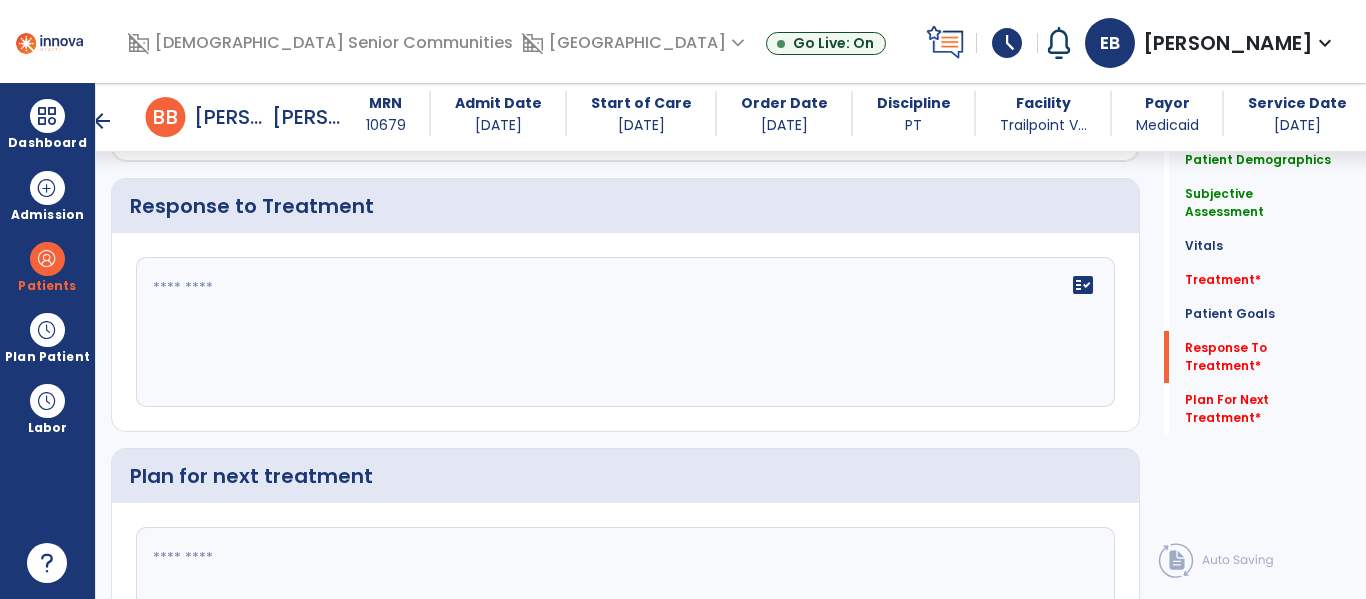 scroll, scrollTop: 2437, scrollLeft: 0, axis: vertical 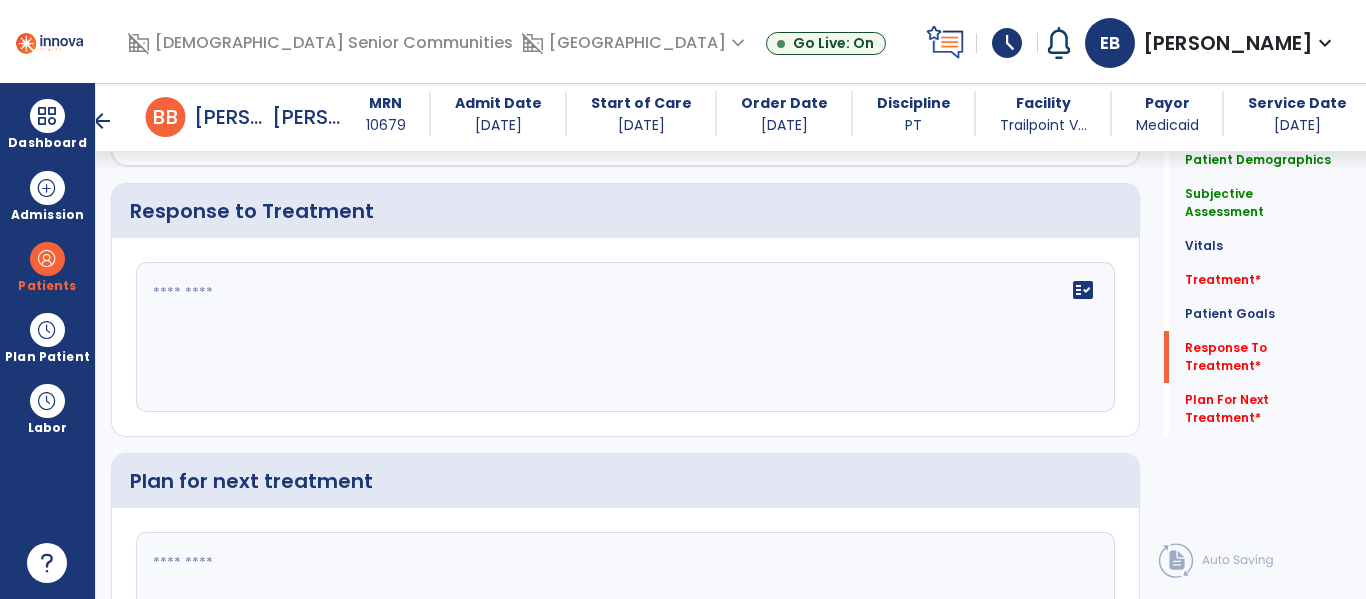 click on "fact_check" 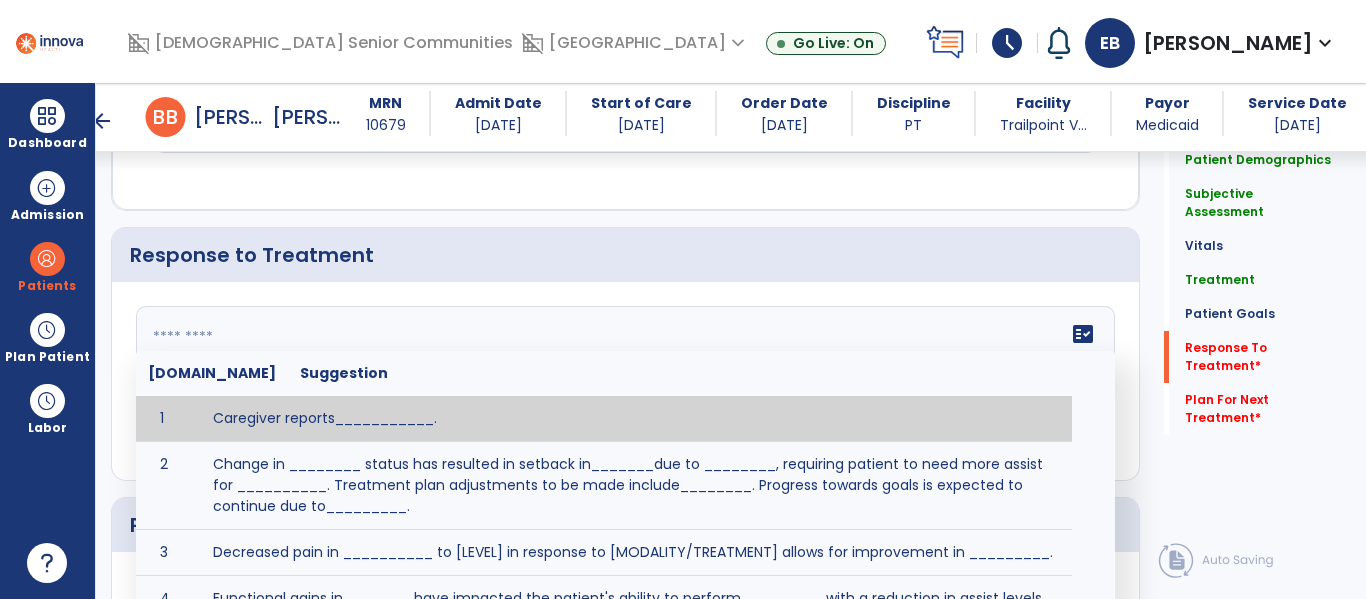 scroll, scrollTop: 2437, scrollLeft: 0, axis: vertical 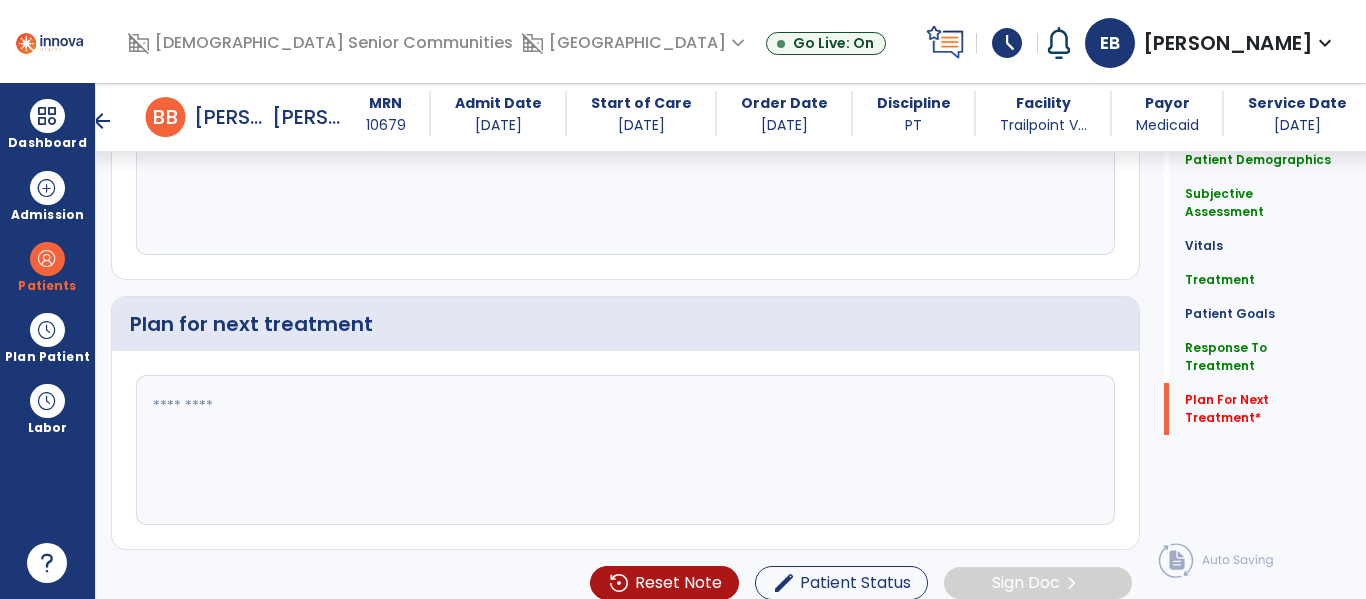 type on "**********" 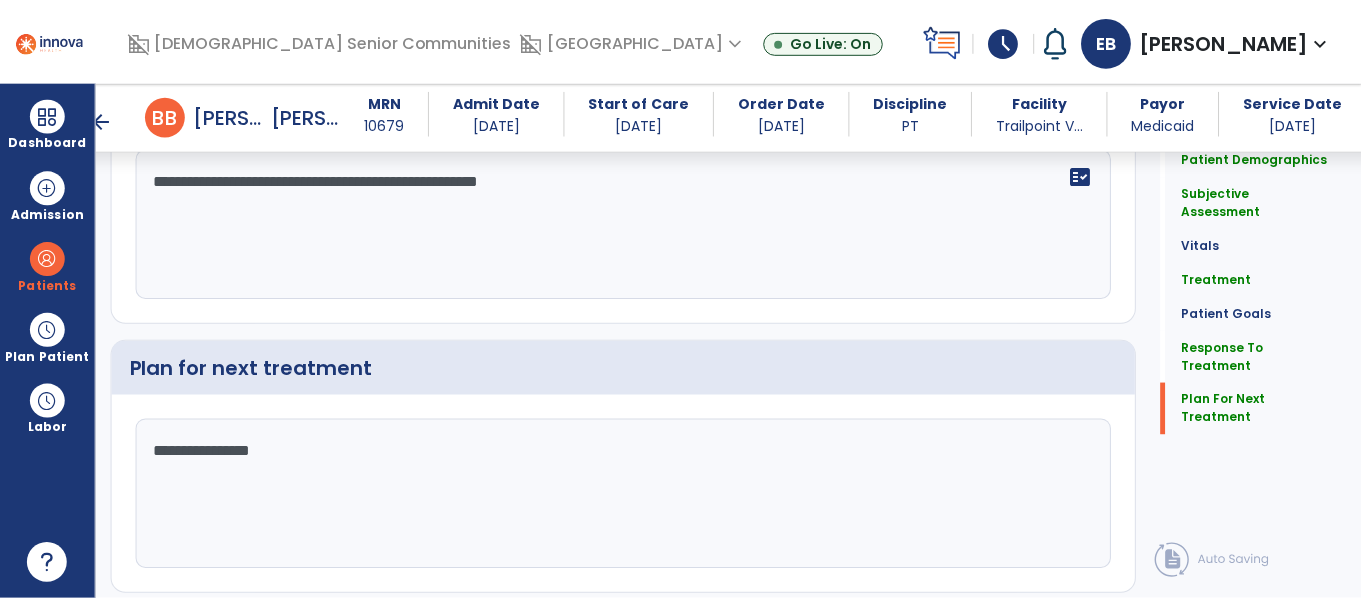 scroll, scrollTop: 2594, scrollLeft: 0, axis: vertical 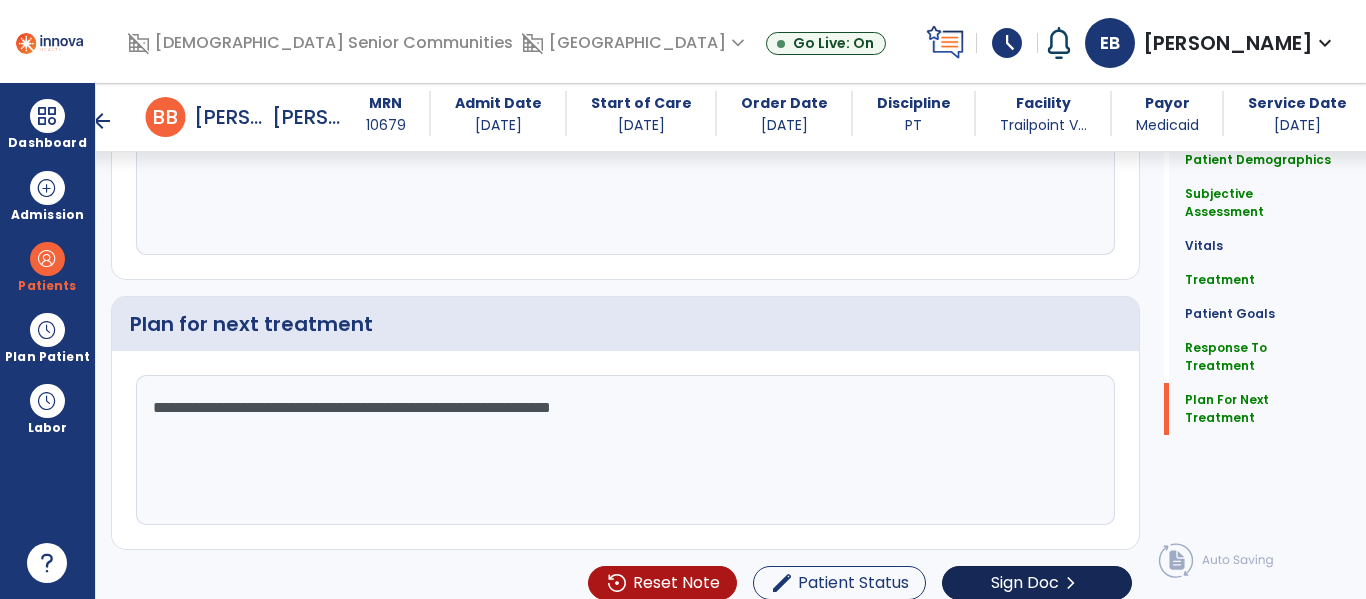 type on "**********" 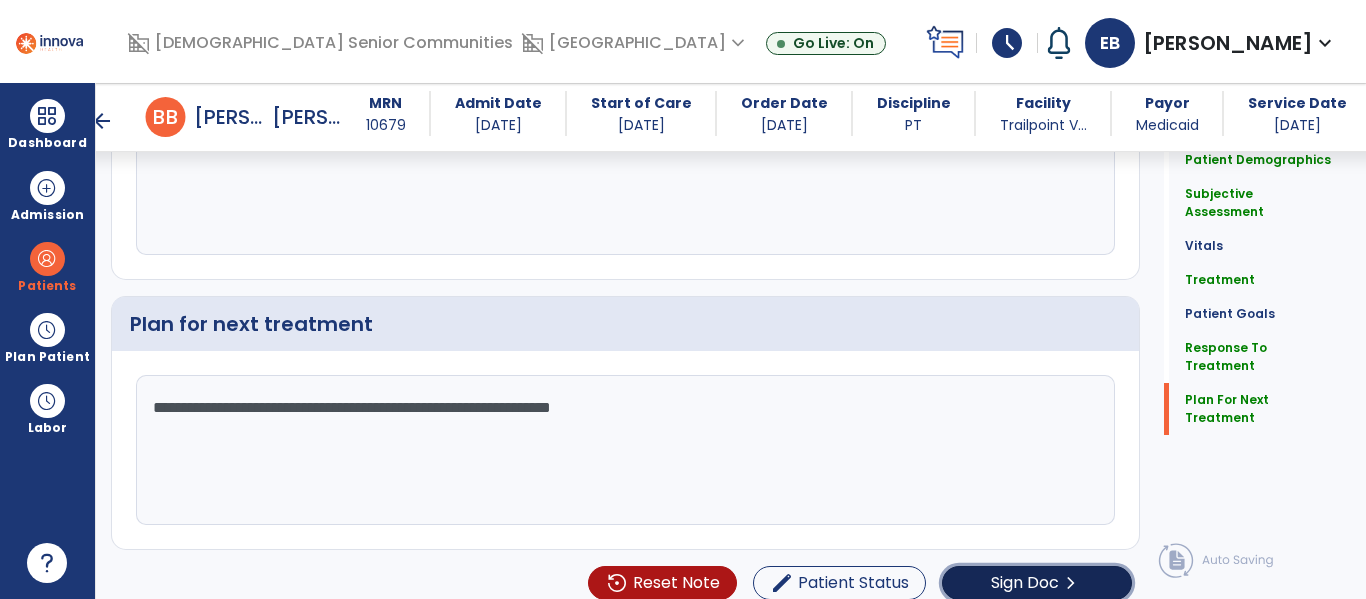 click on "Sign Doc" 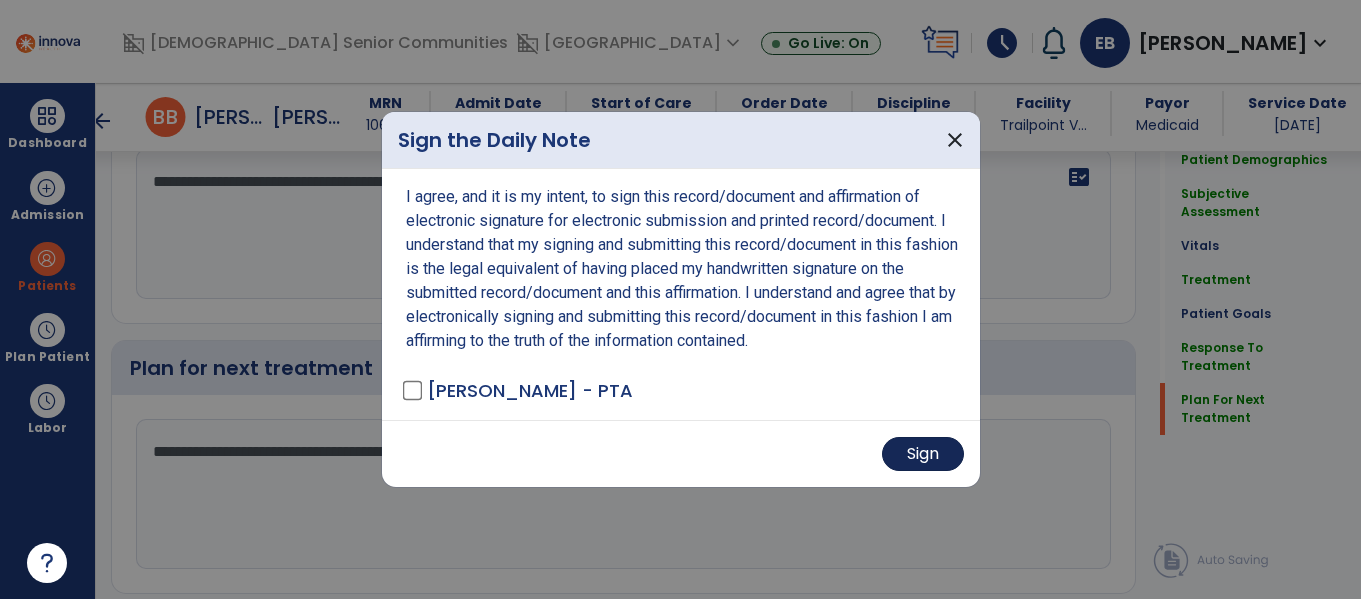 click on "Sign" at bounding box center (923, 454) 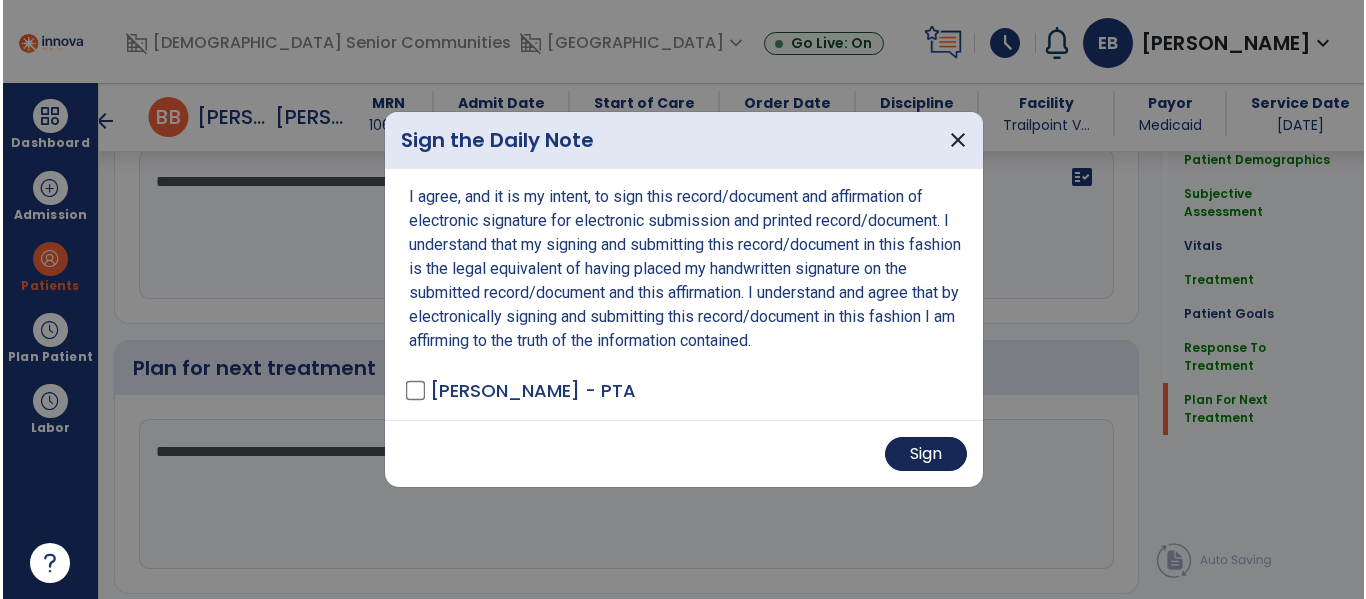 scroll, scrollTop: 2594, scrollLeft: 0, axis: vertical 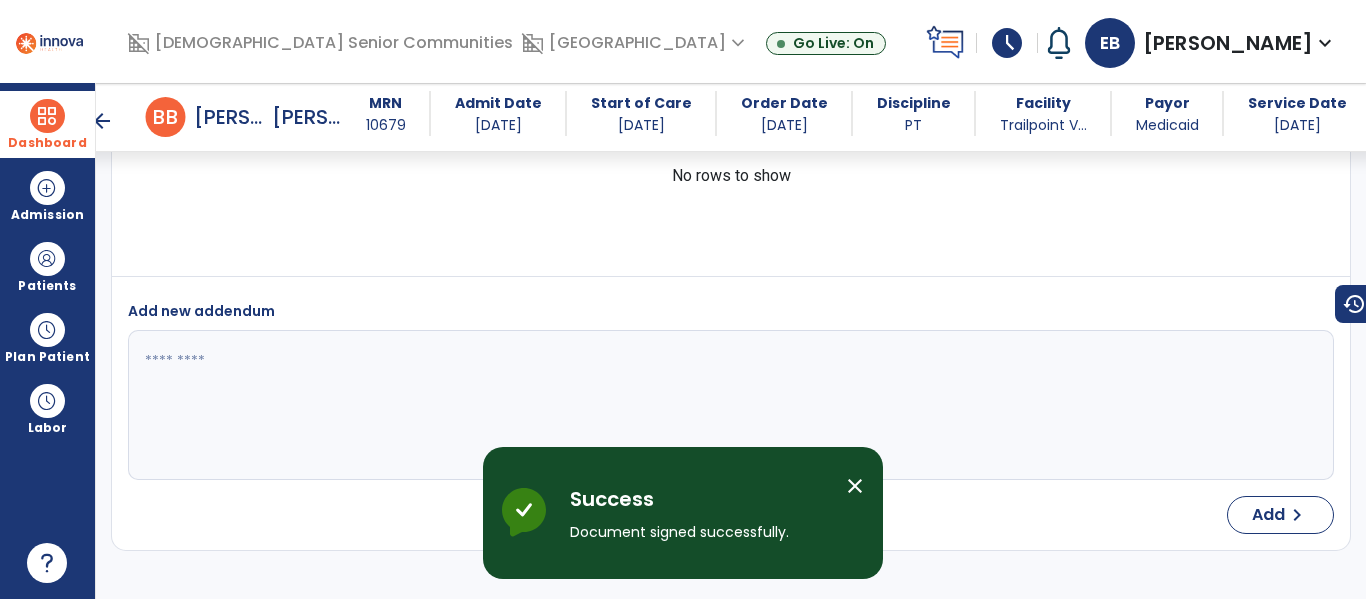 click at bounding box center [47, 116] 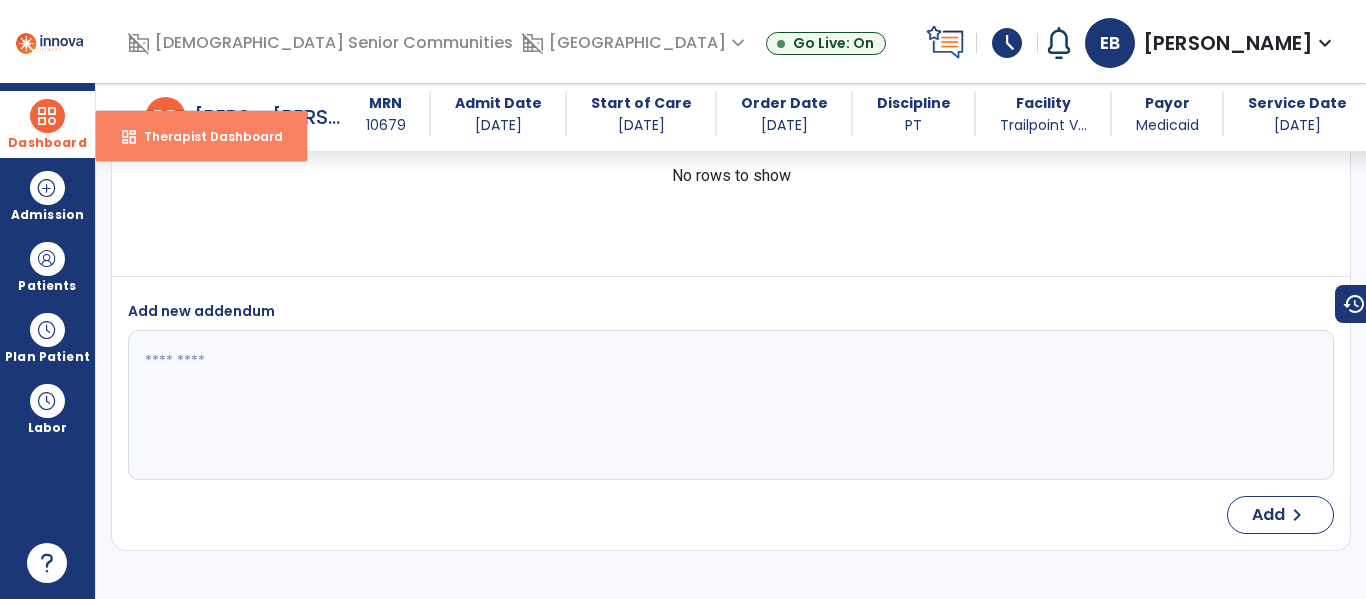 click on "Therapist Dashboard" at bounding box center [205, 136] 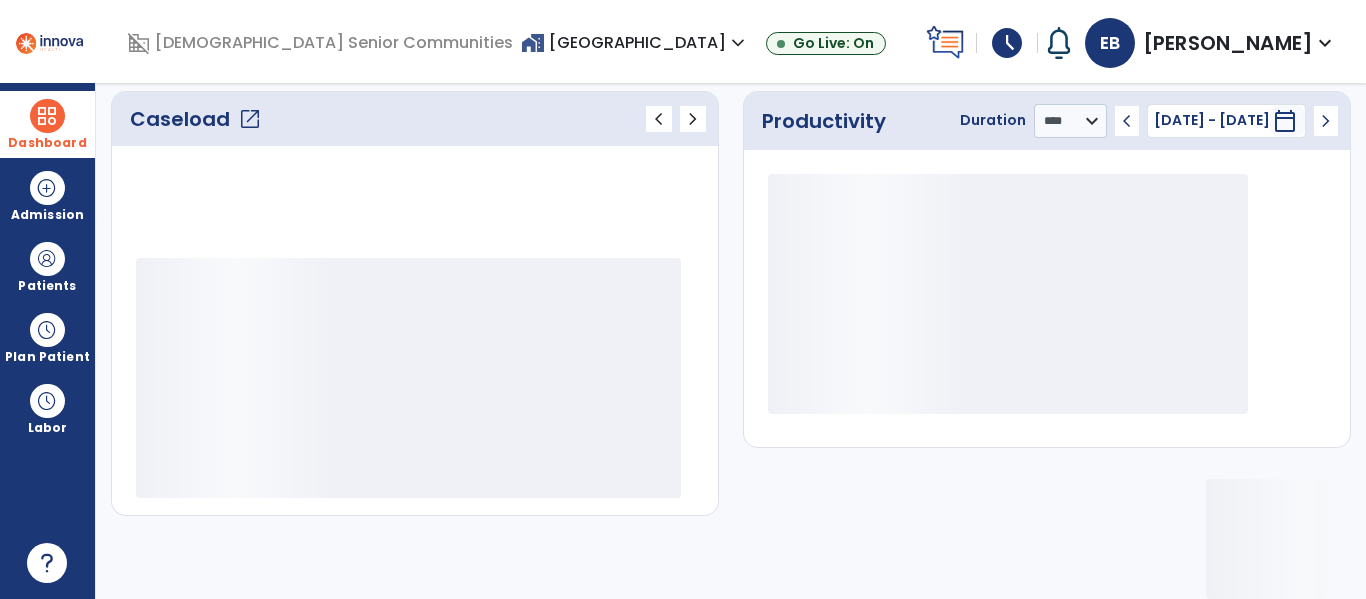 scroll, scrollTop: 276, scrollLeft: 0, axis: vertical 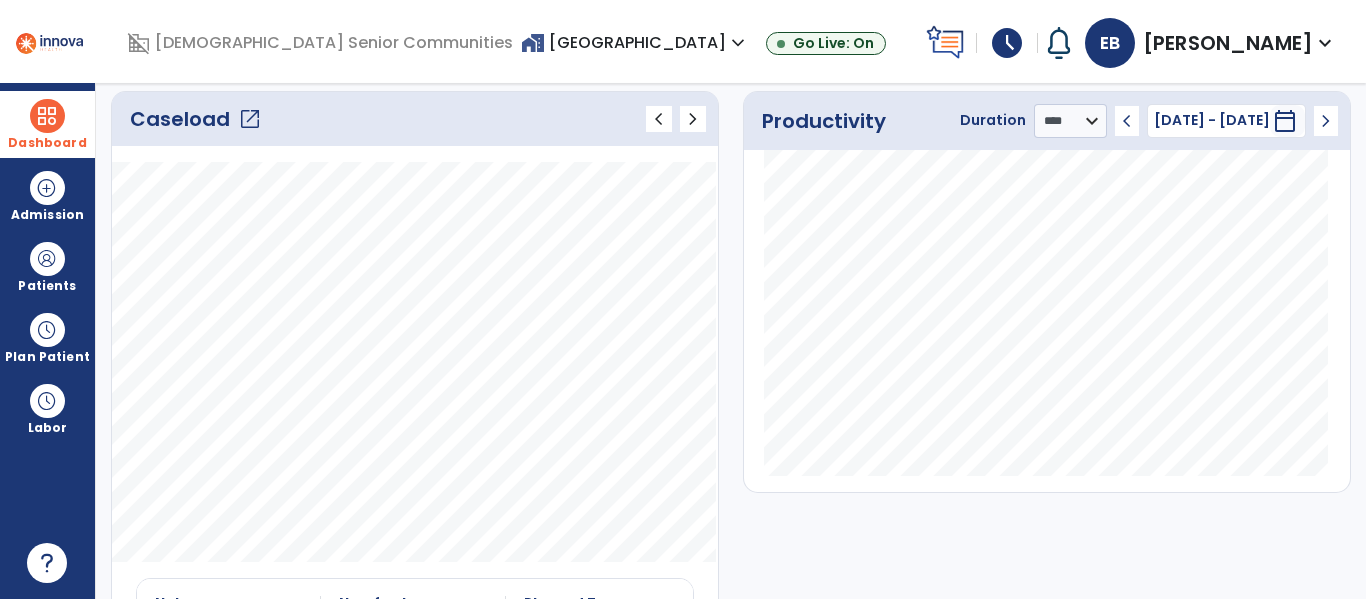 click on "Caseload   open_in_new" 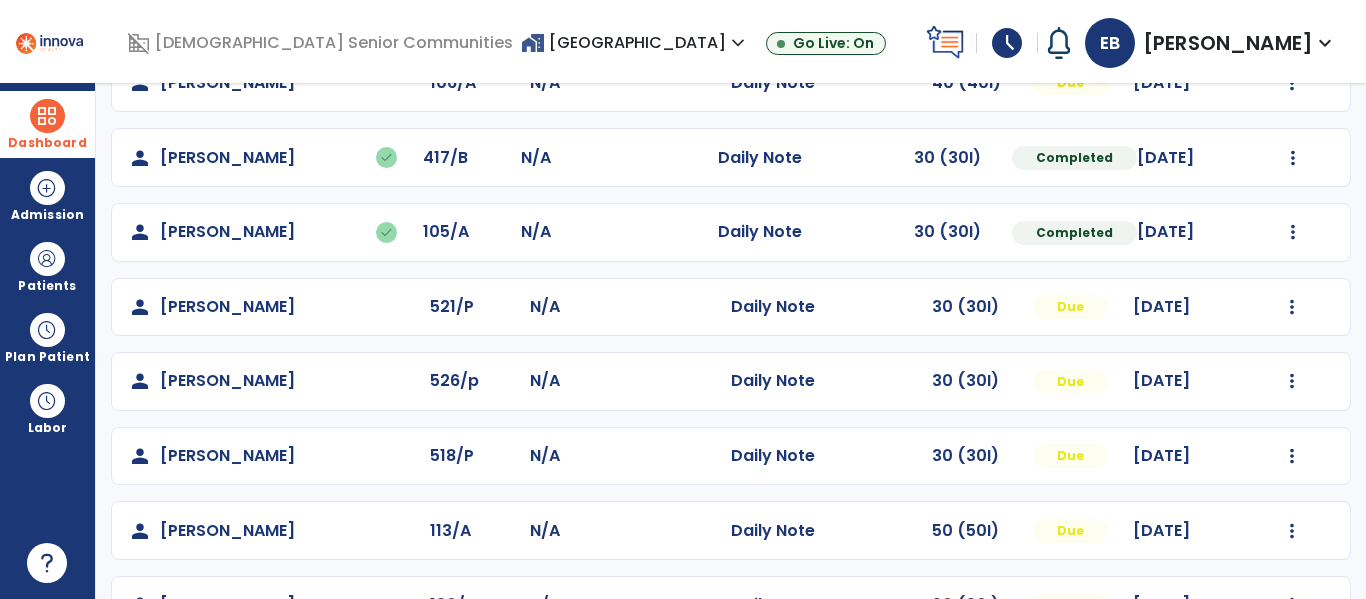 scroll, scrollTop: 361, scrollLeft: 0, axis: vertical 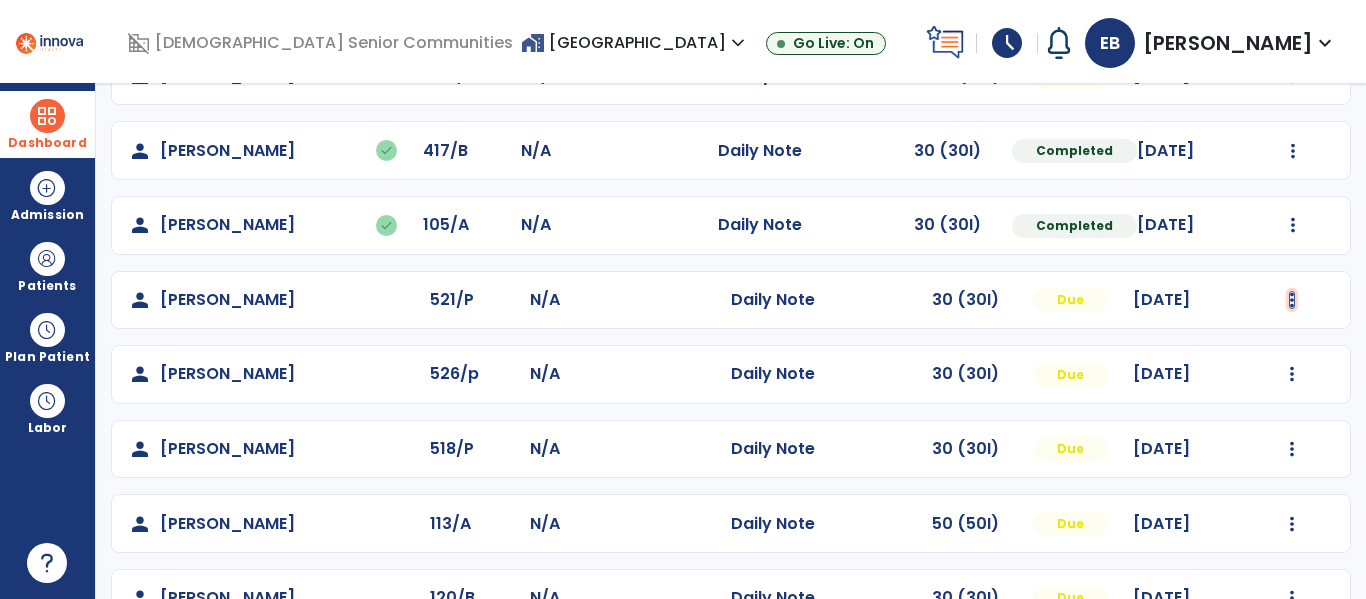 click at bounding box center (1293, -73) 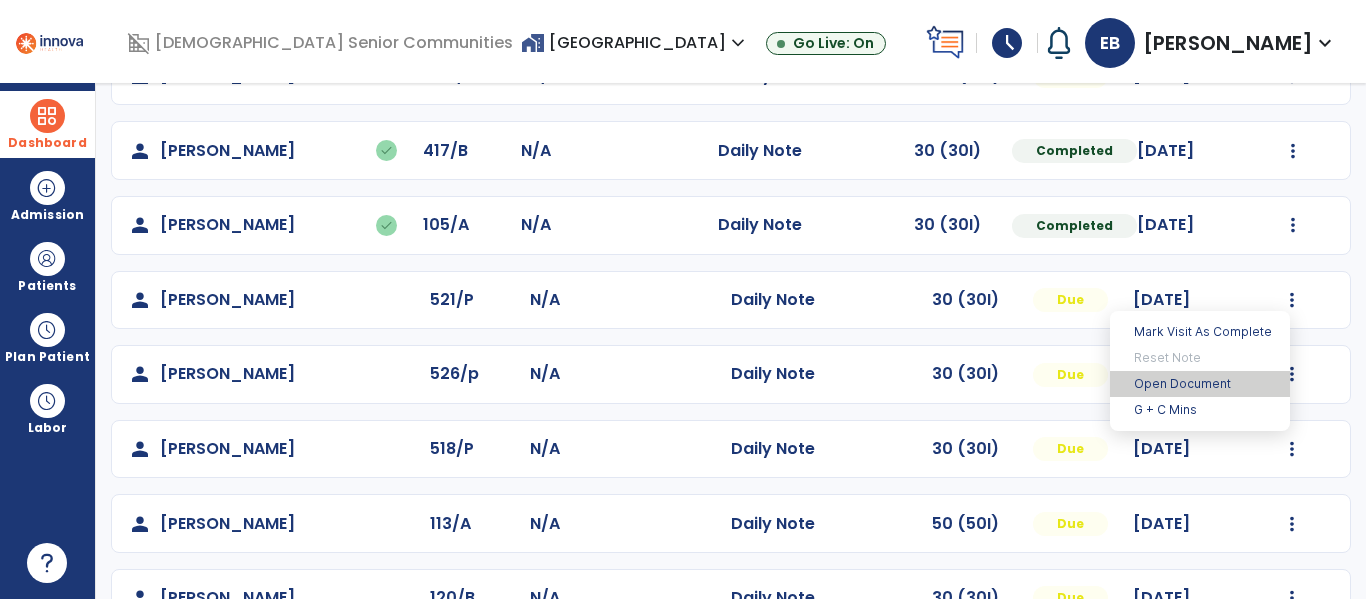 click on "Open Document" at bounding box center [1200, 384] 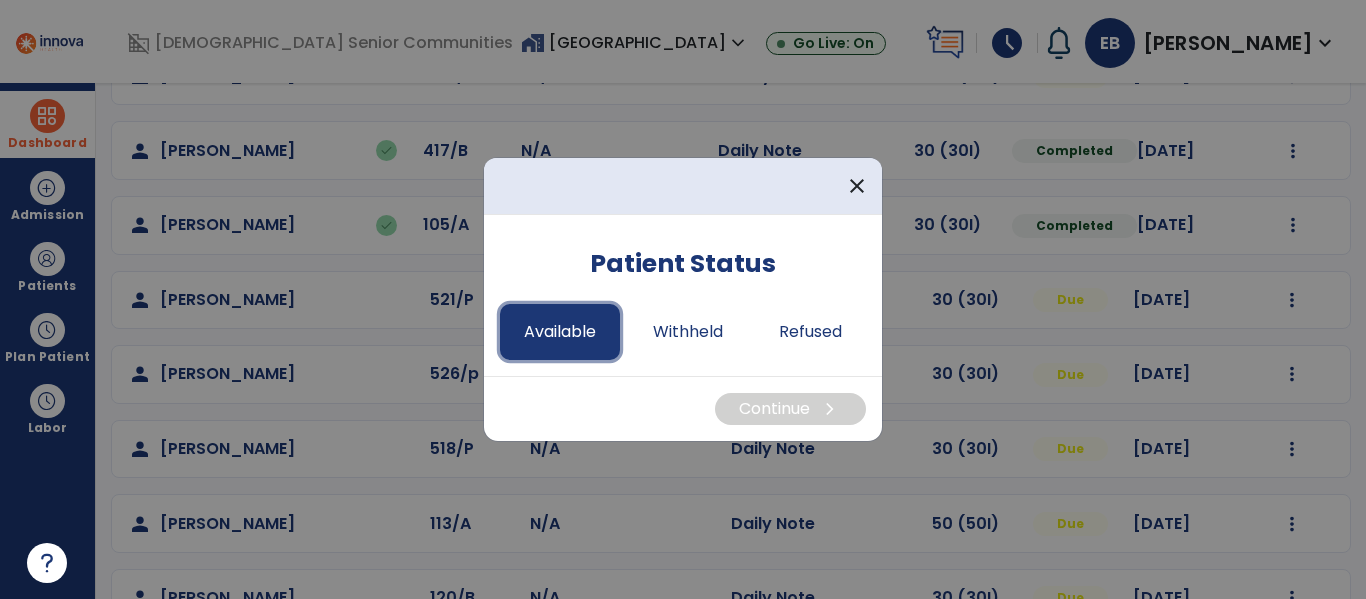 click on "Available" at bounding box center [560, 332] 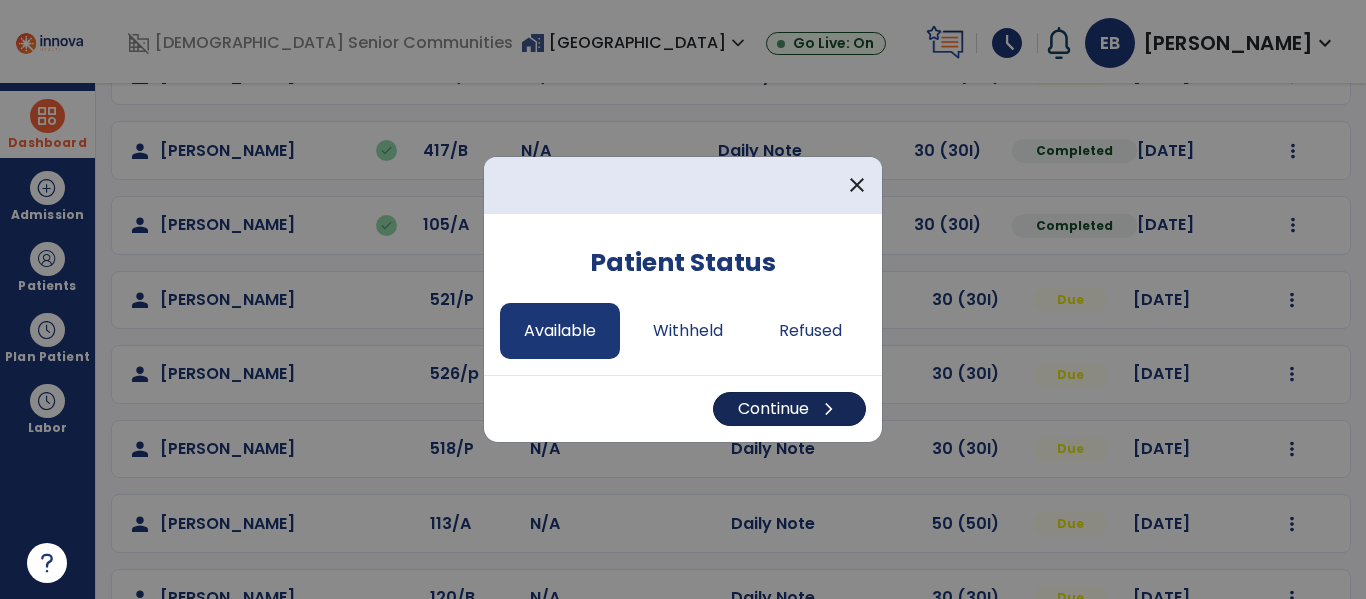click on "Continue   chevron_right" at bounding box center [789, 409] 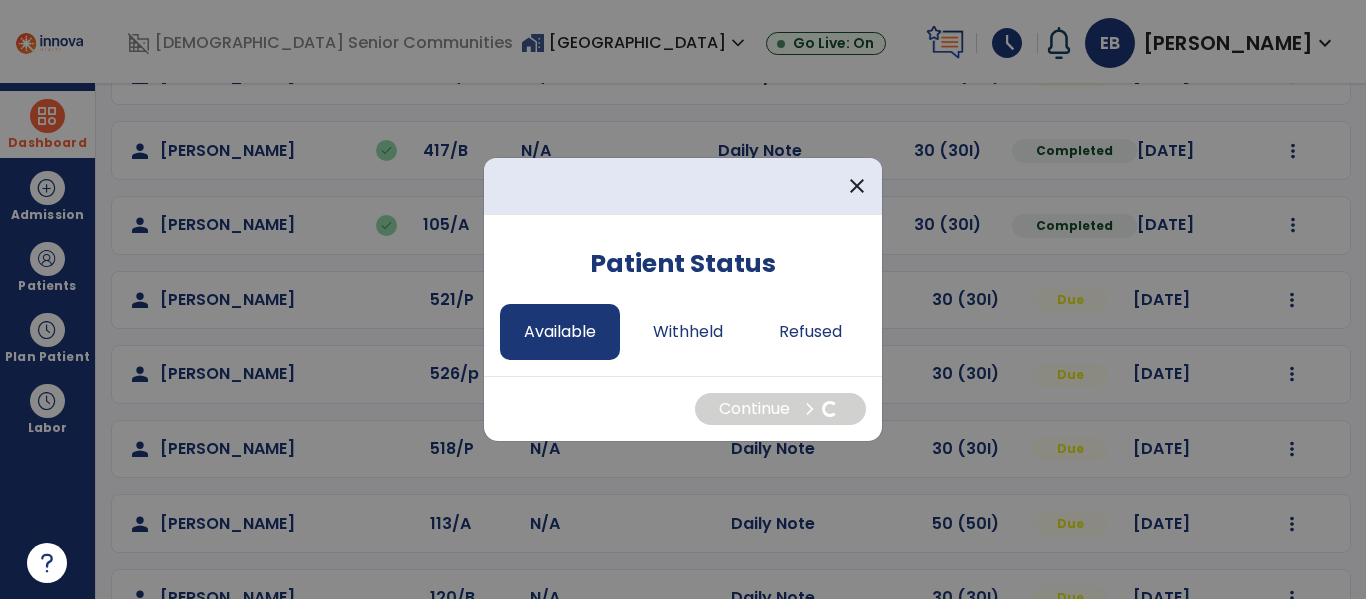 select on "*" 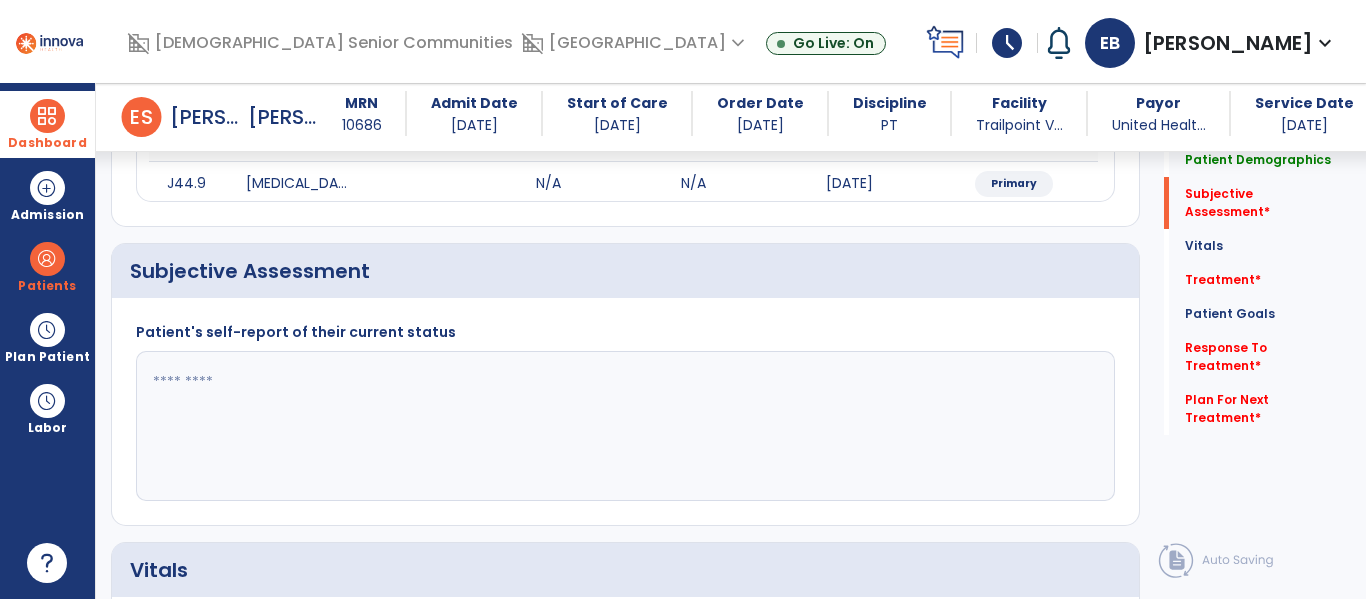 scroll, scrollTop: 361, scrollLeft: 0, axis: vertical 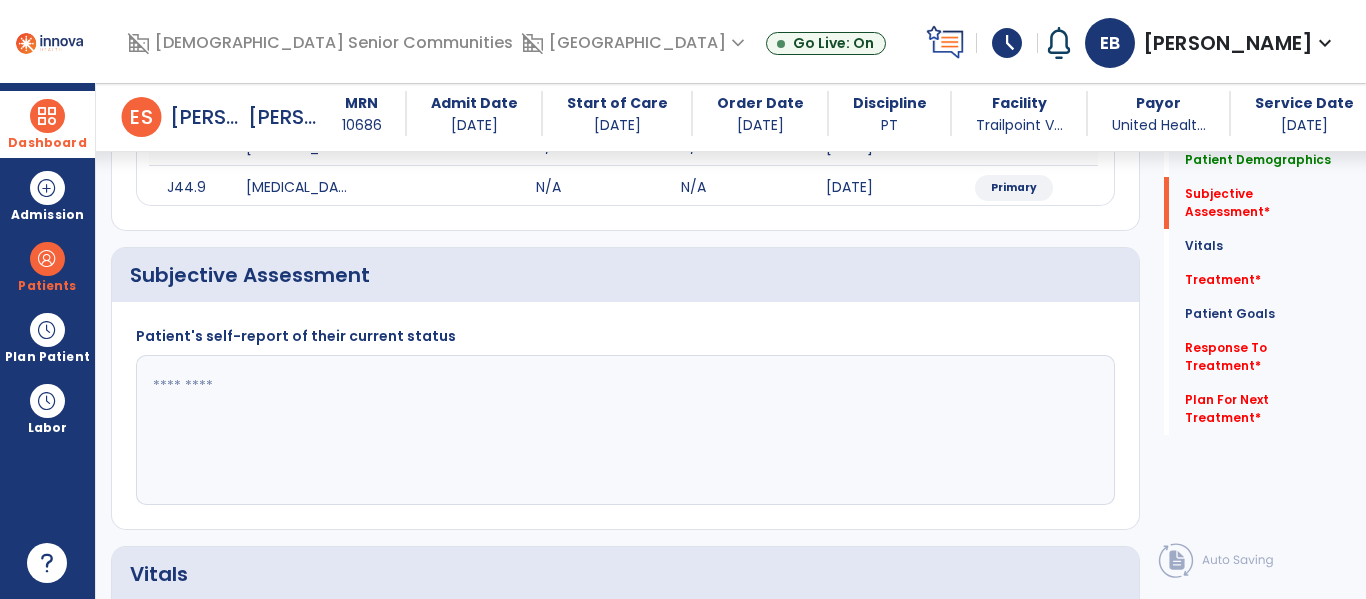 click 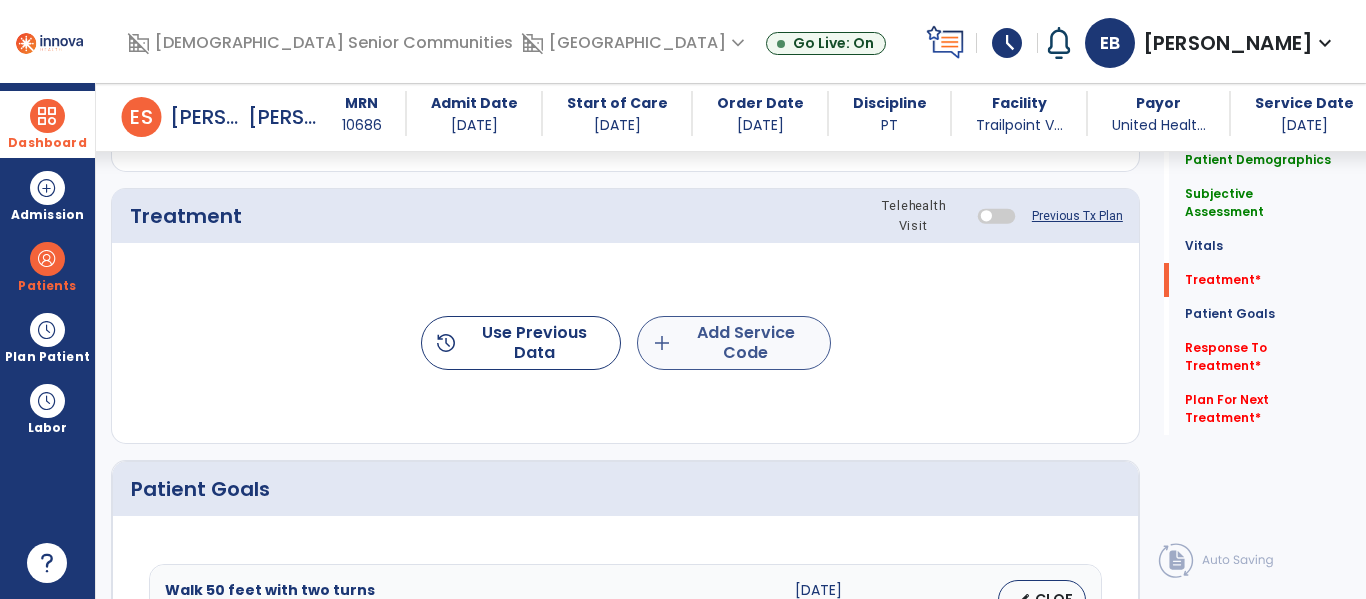 type on "**********" 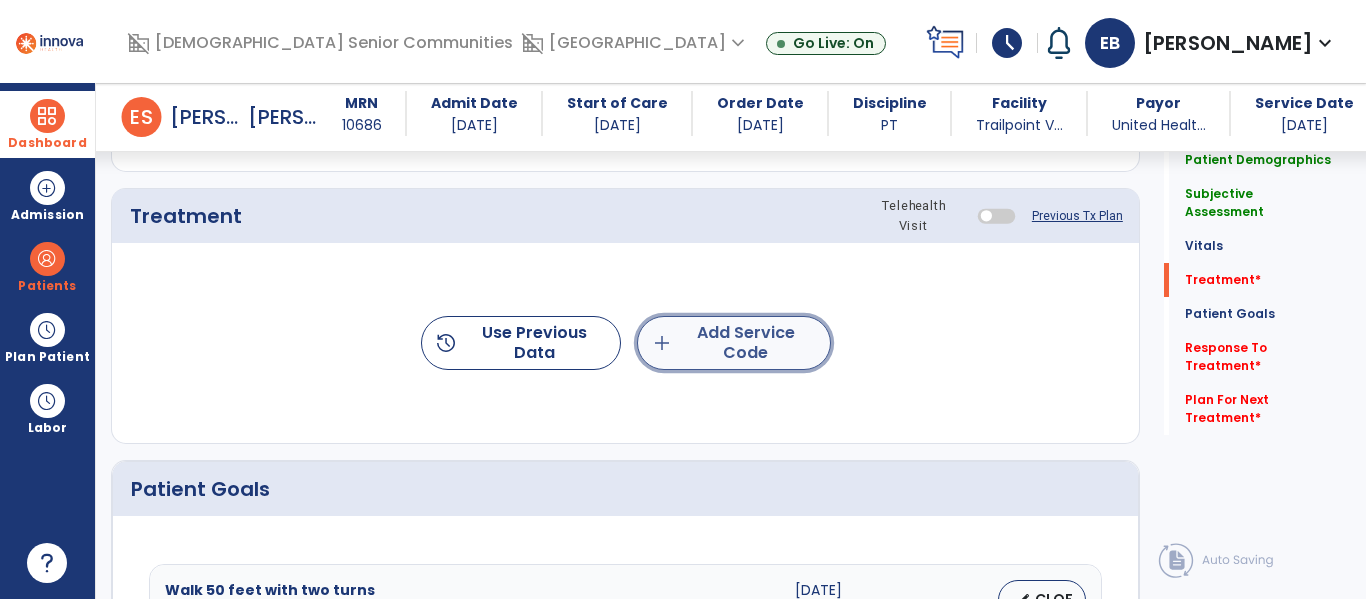 click on "add  Add Service Code" 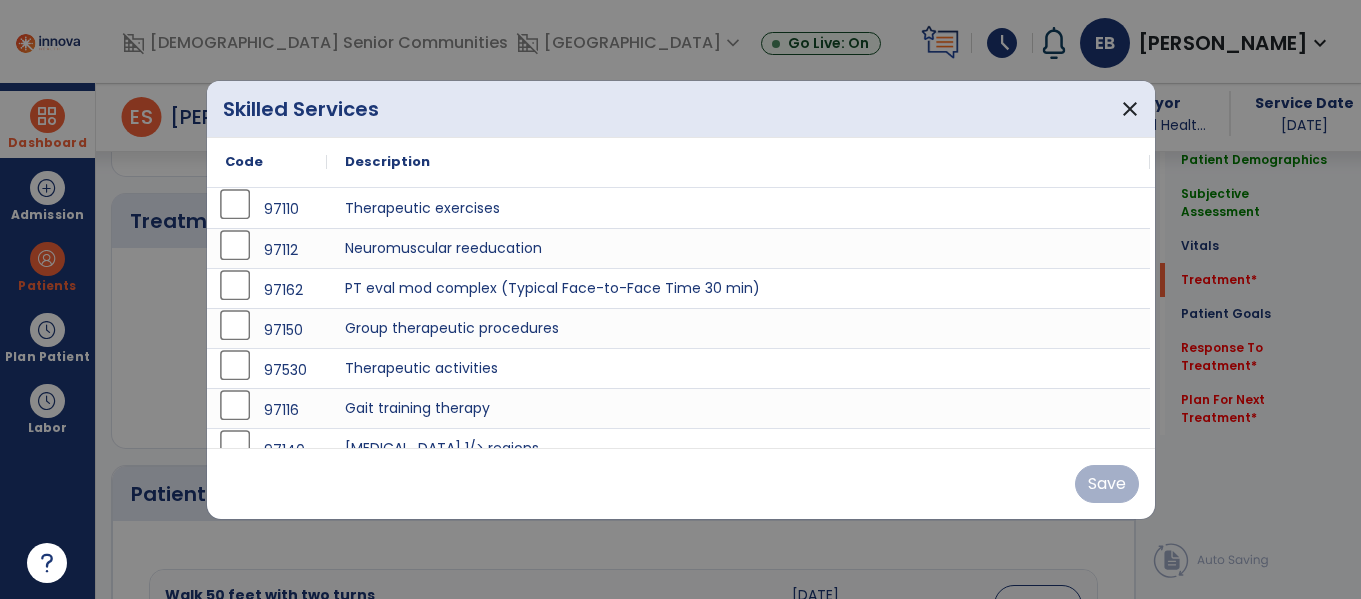 scroll, scrollTop: 1141, scrollLeft: 0, axis: vertical 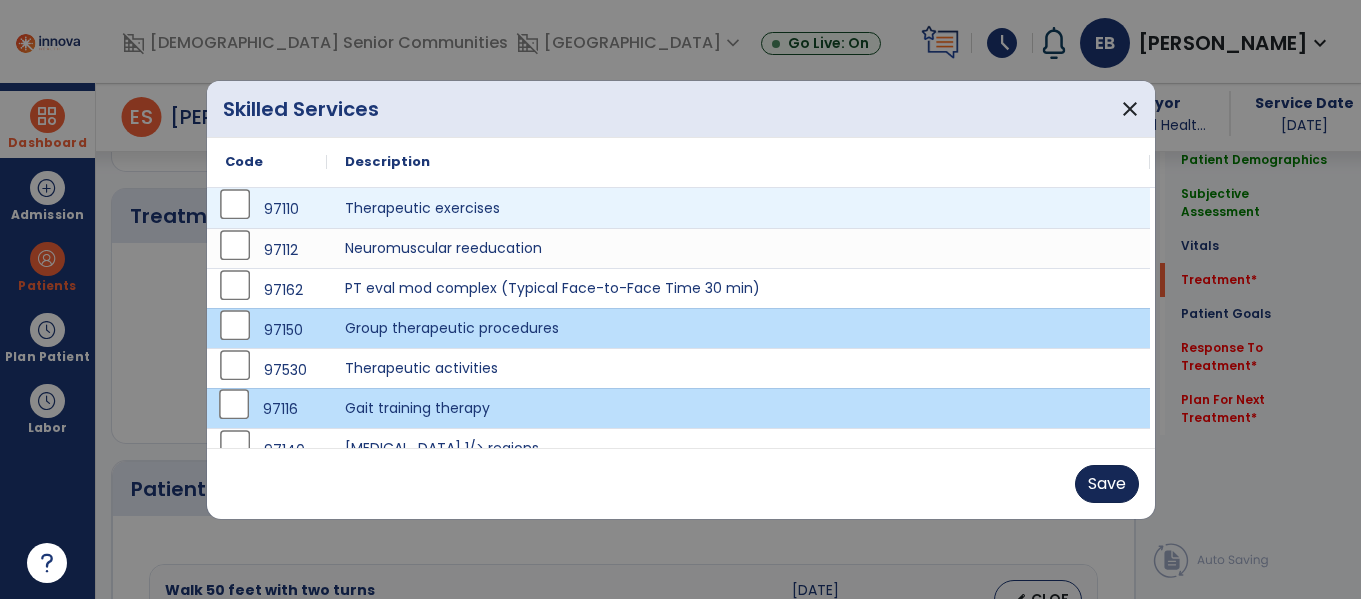 click on "Save" at bounding box center (1107, 484) 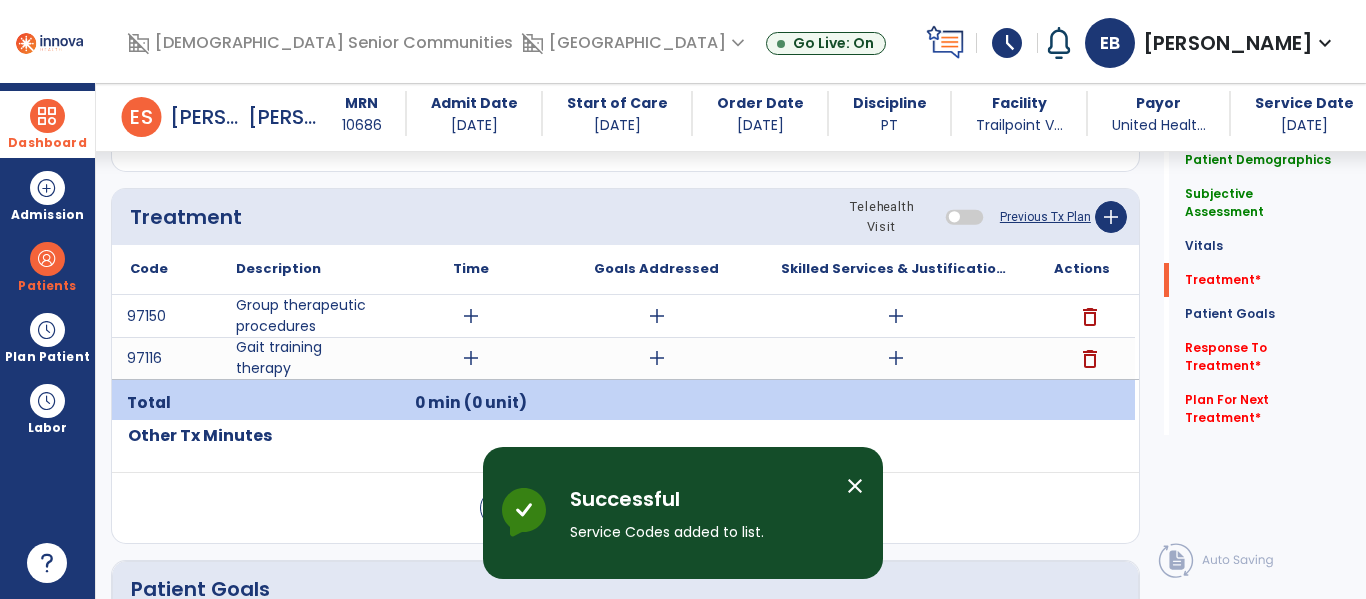 click on "add" at bounding box center [896, 316] 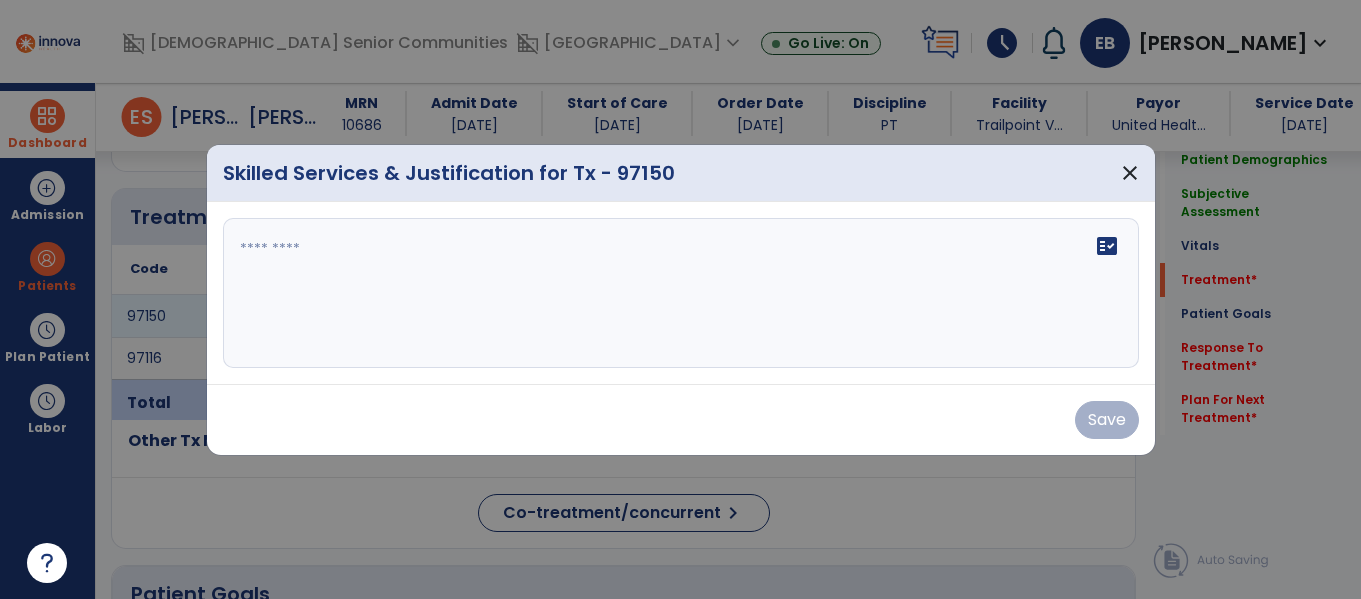 scroll, scrollTop: 1141, scrollLeft: 0, axis: vertical 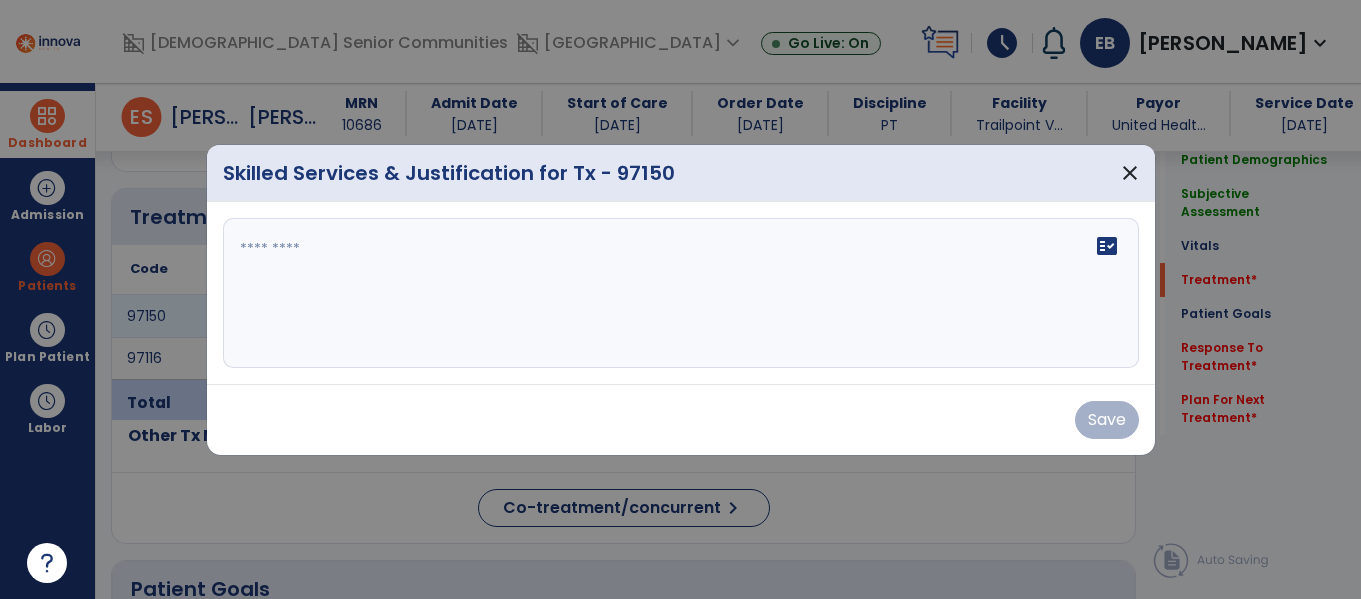 click on "fact_check" at bounding box center (681, 293) 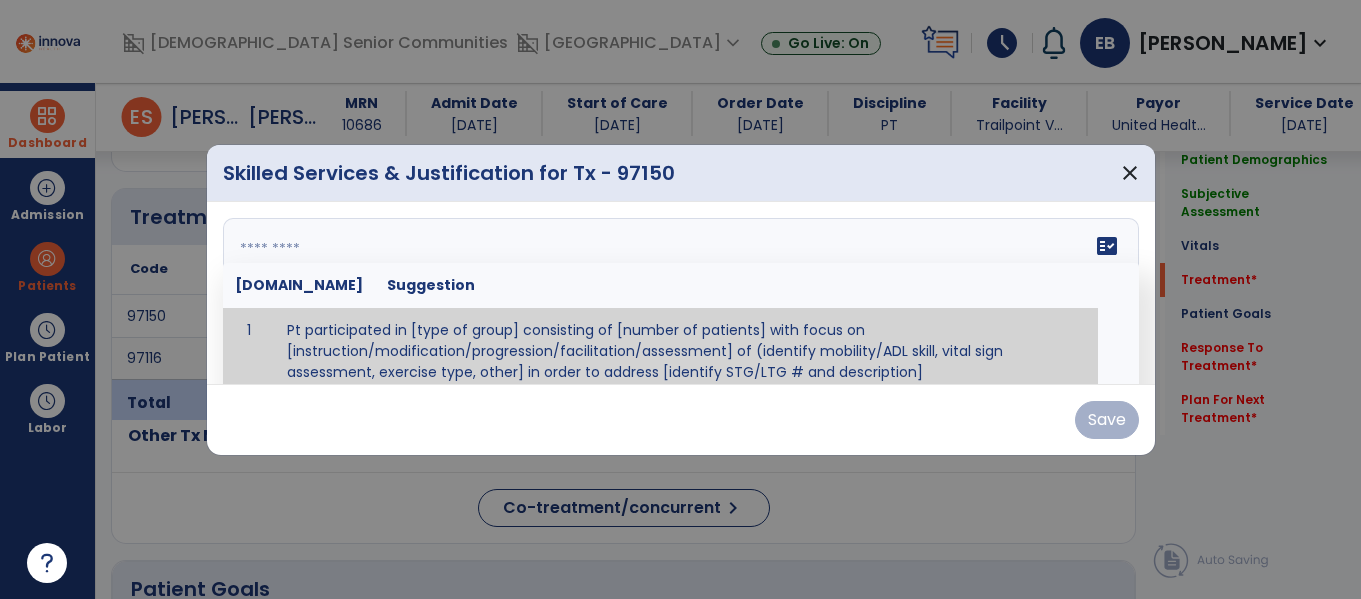 paste on "**********" 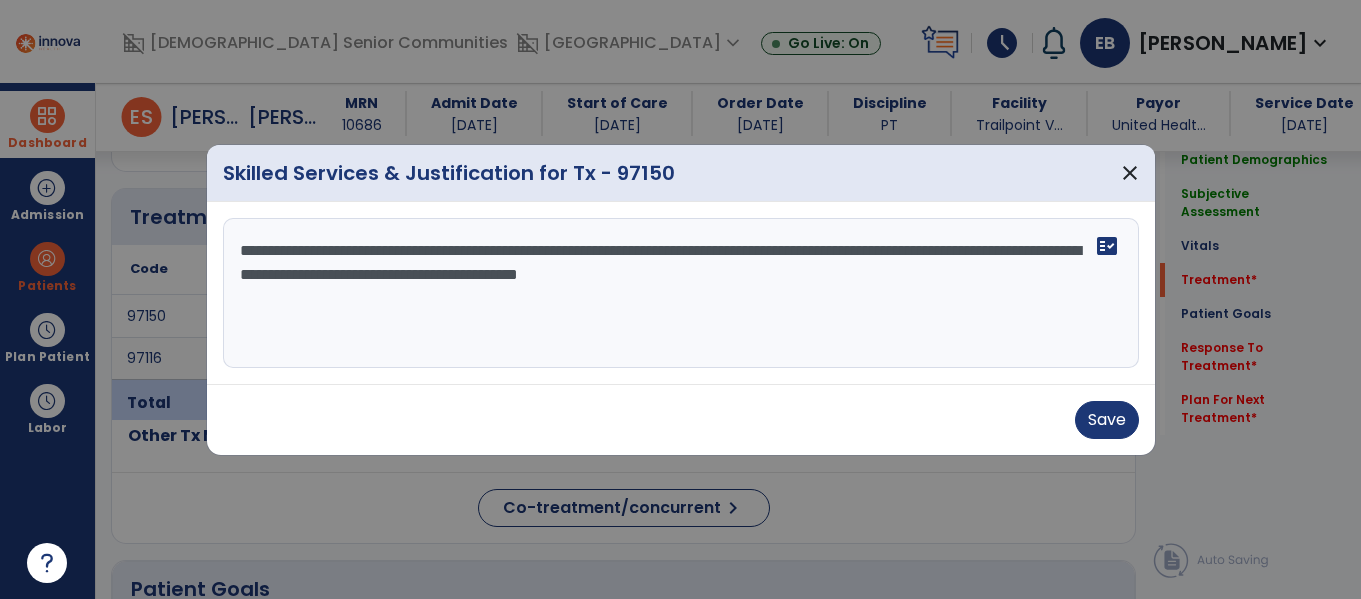 scroll, scrollTop: 0, scrollLeft: 0, axis: both 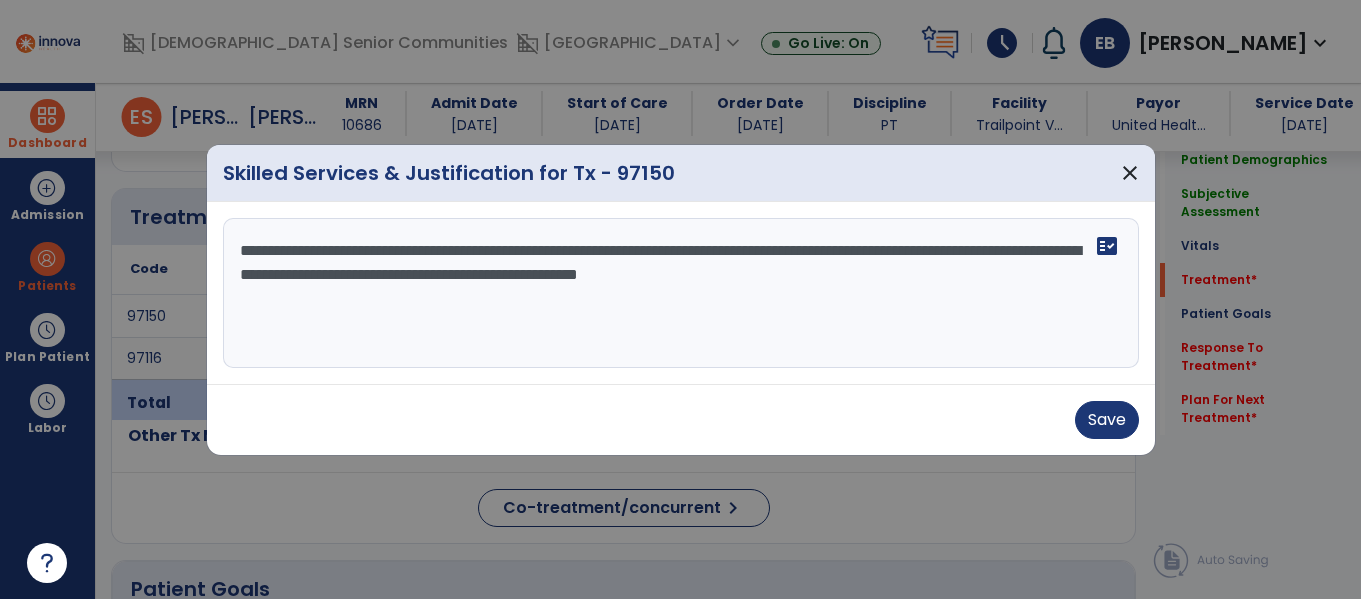 click on "**********" at bounding box center [681, 293] 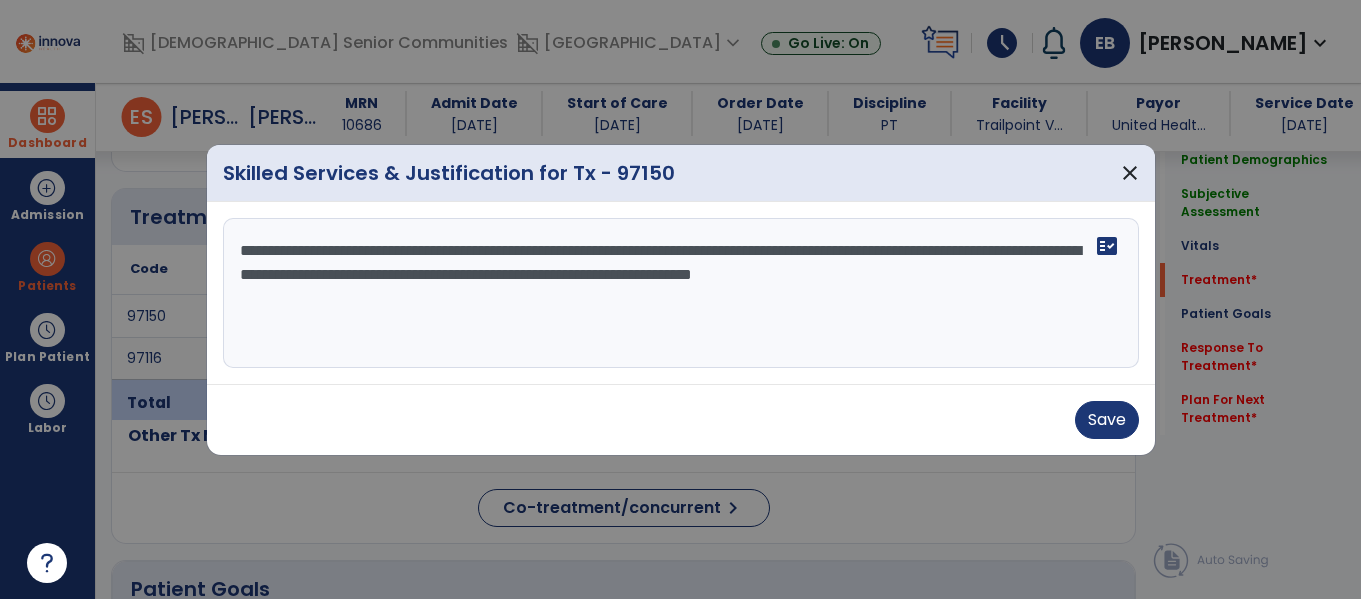 click on "**********" at bounding box center (681, 293) 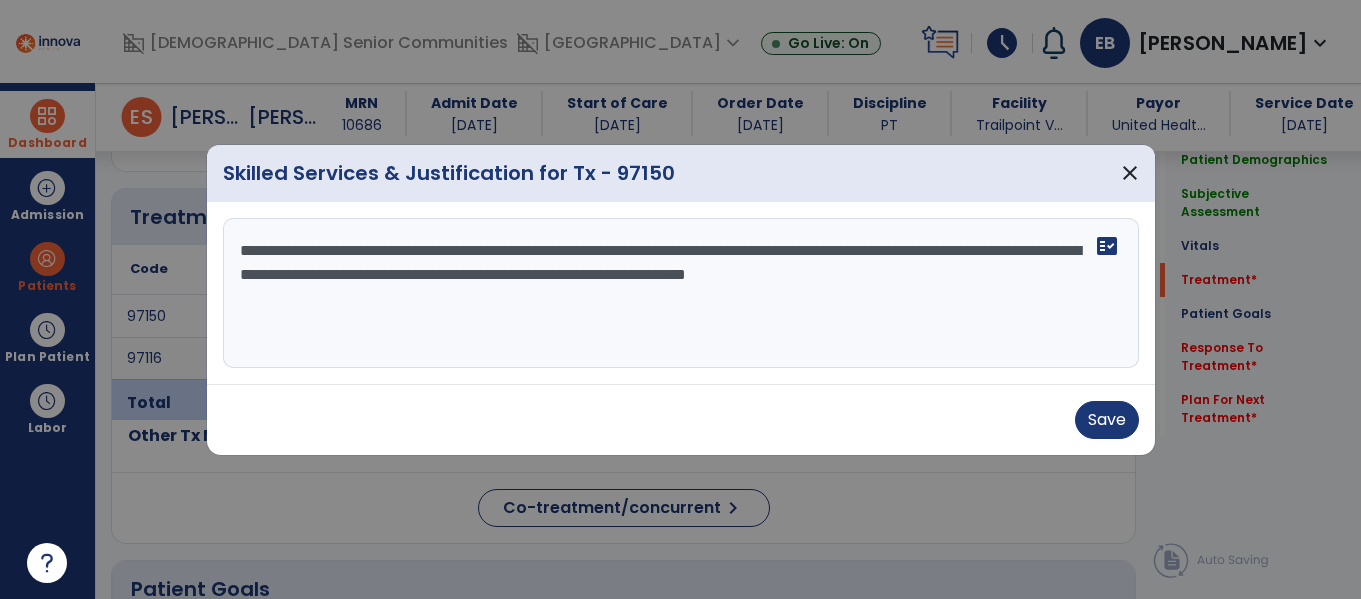 click on "**********" at bounding box center [681, 293] 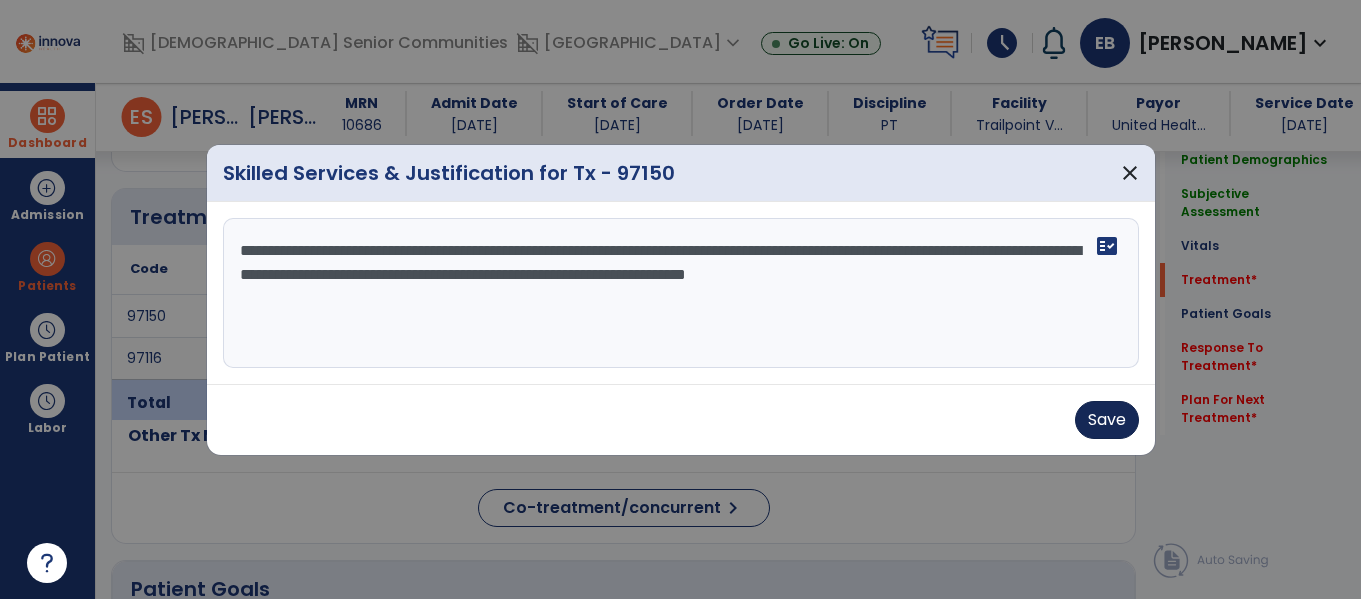 type on "**********" 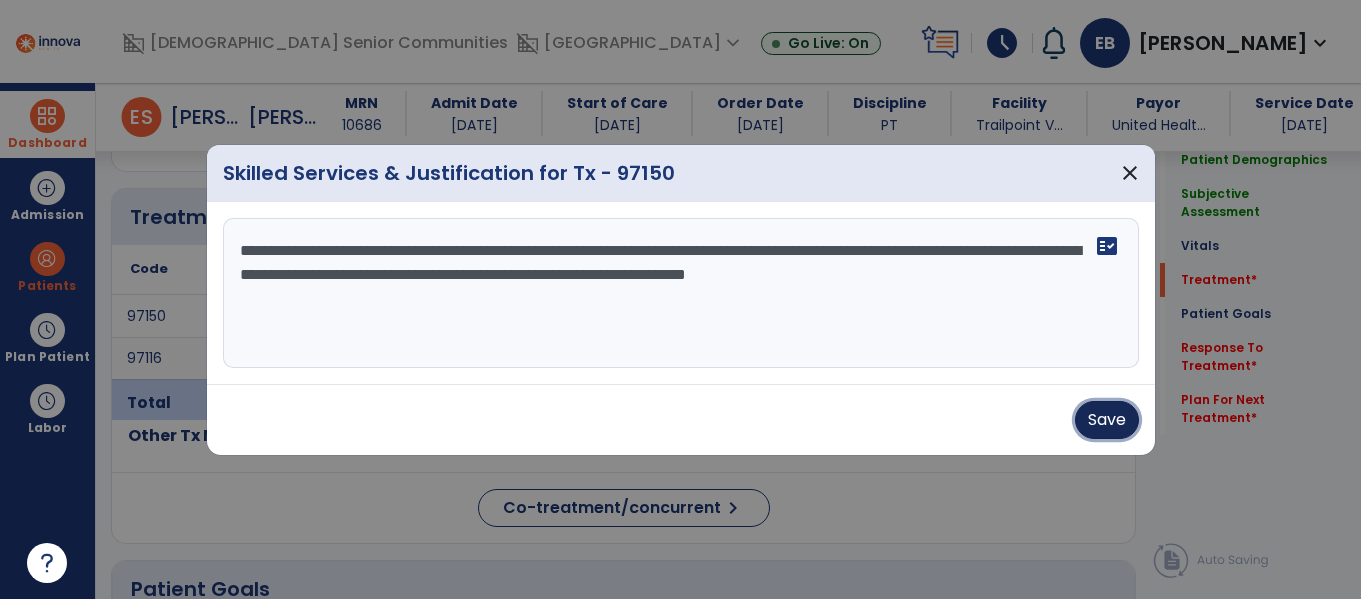click on "Save" at bounding box center [1107, 420] 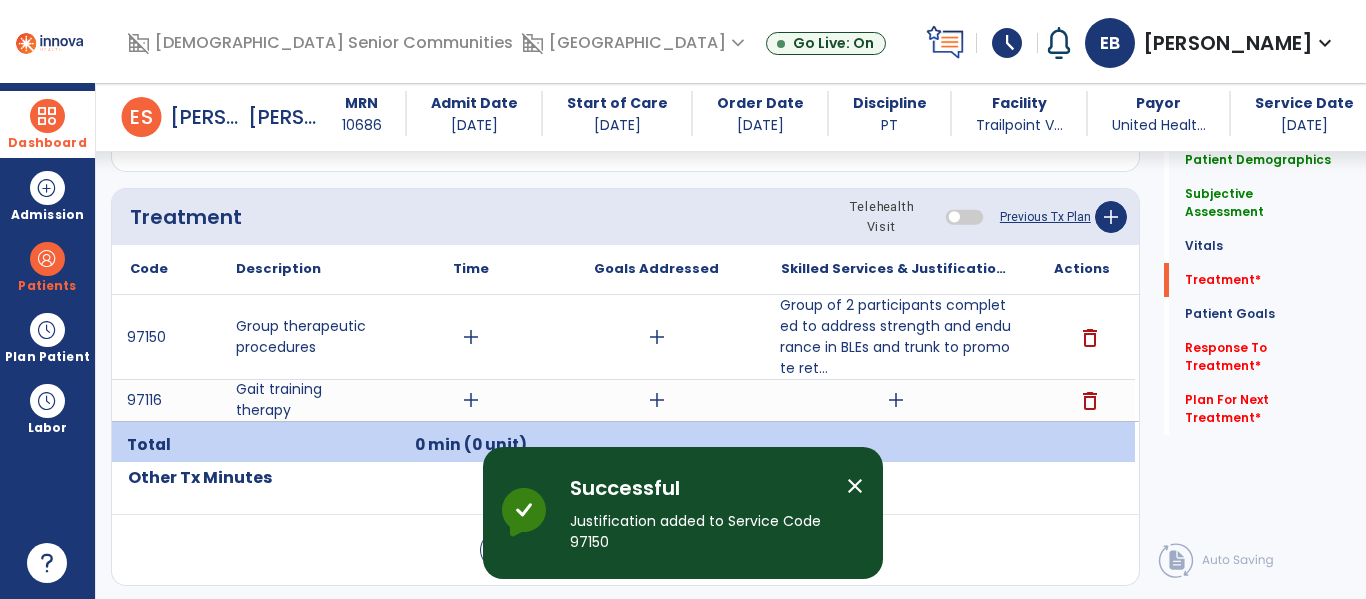 click on "add" at bounding box center (471, 337) 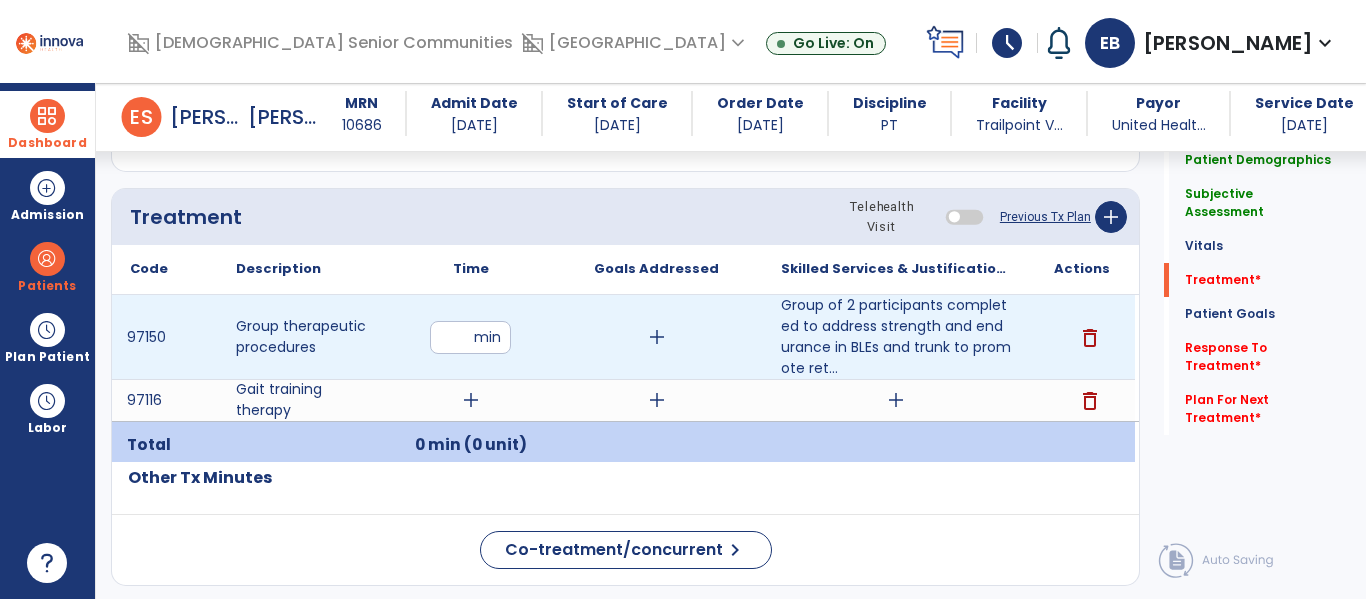 type on "**" 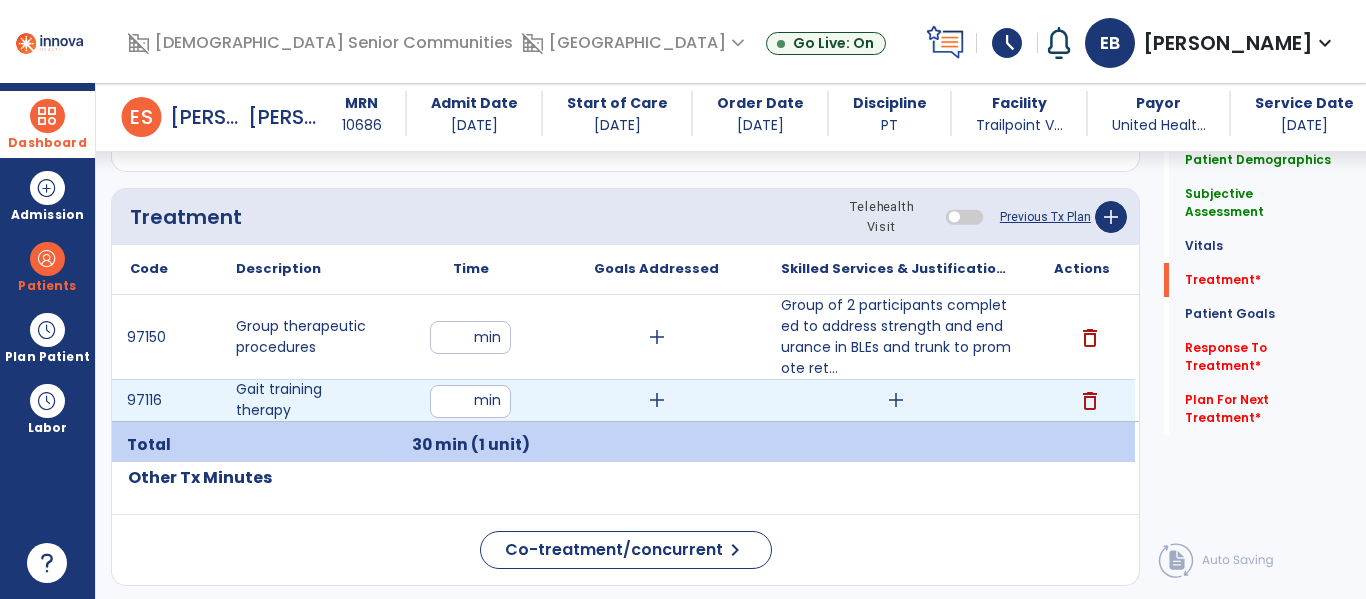 type on "**" 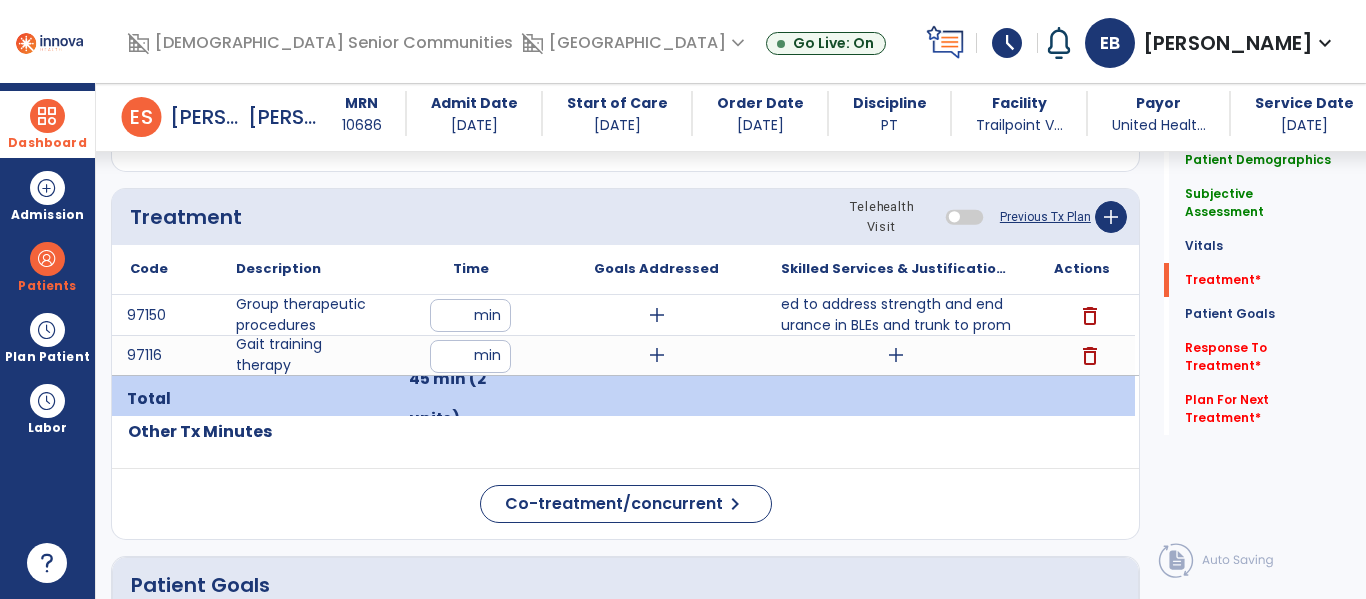 click on "add" at bounding box center [896, 355] 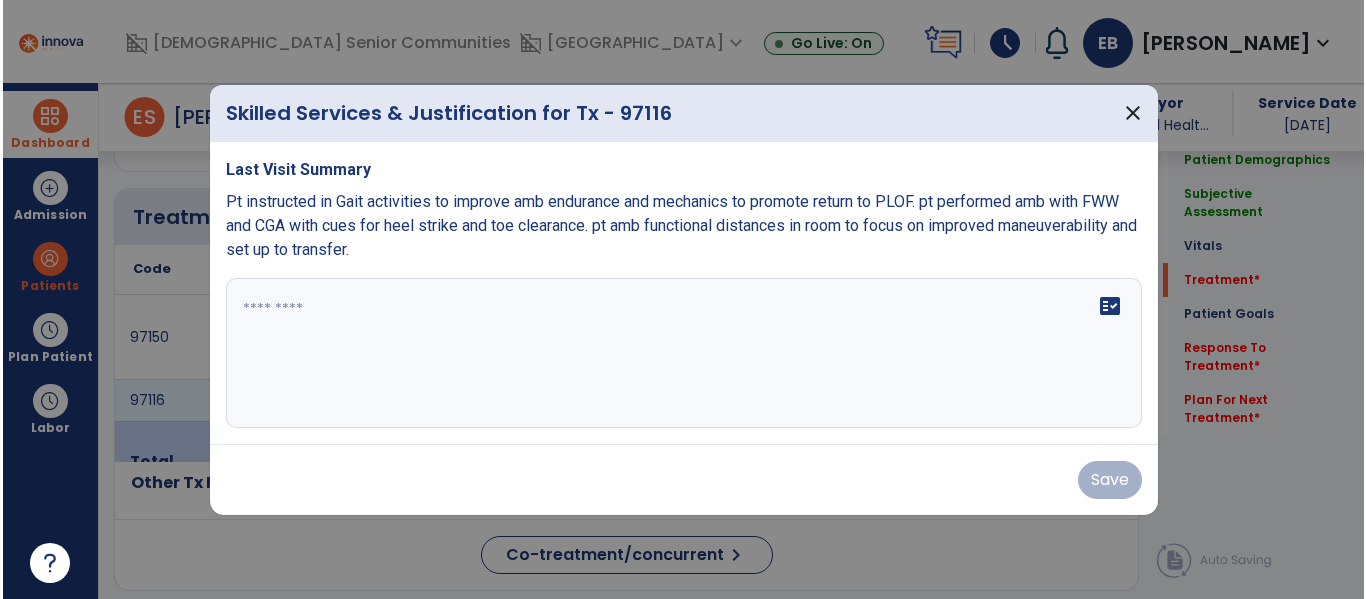 scroll, scrollTop: 1141, scrollLeft: 0, axis: vertical 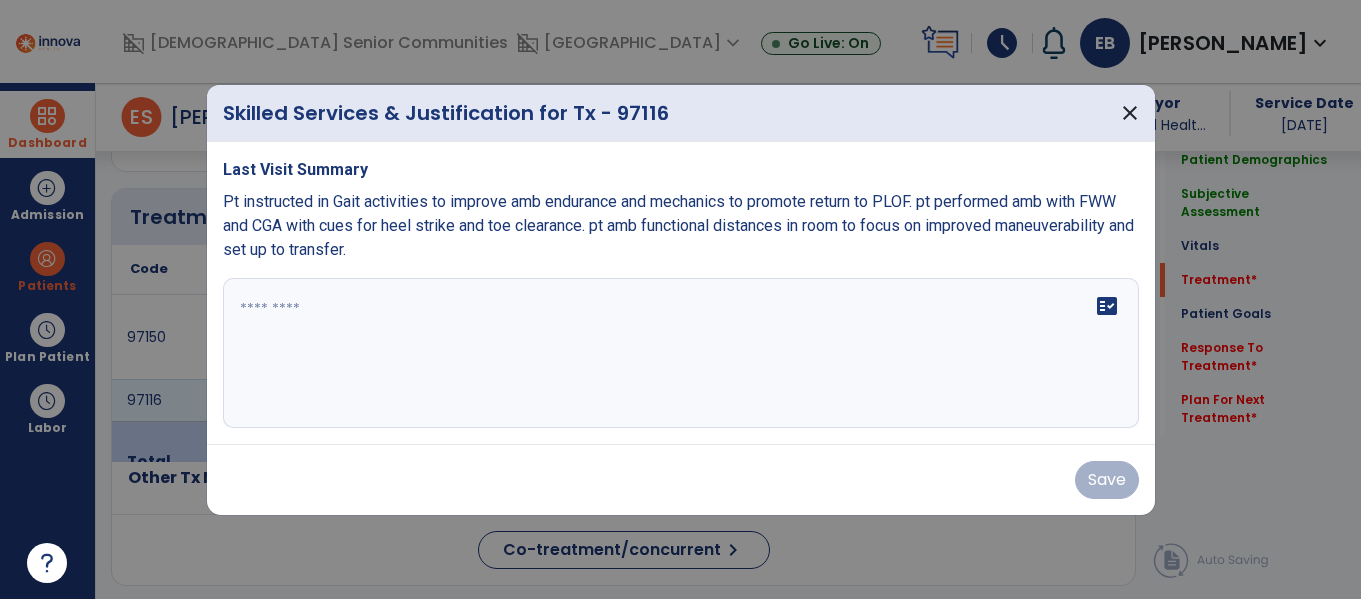 click at bounding box center (681, 353) 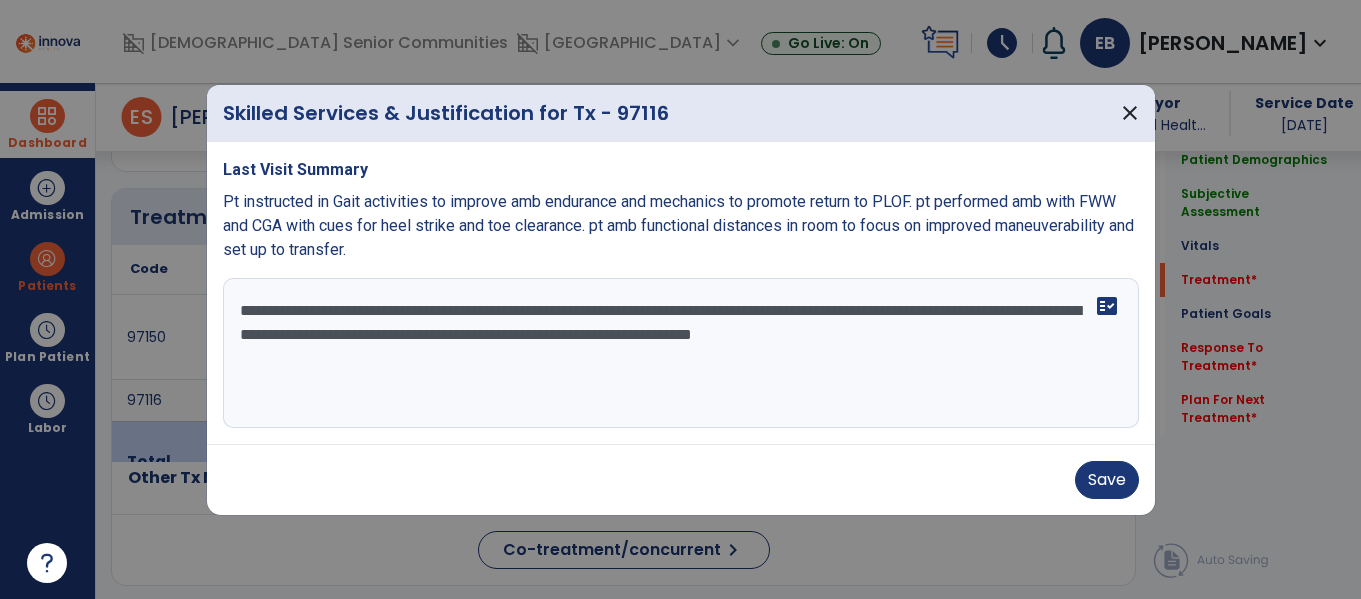 click on "**********" at bounding box center [681, 353] 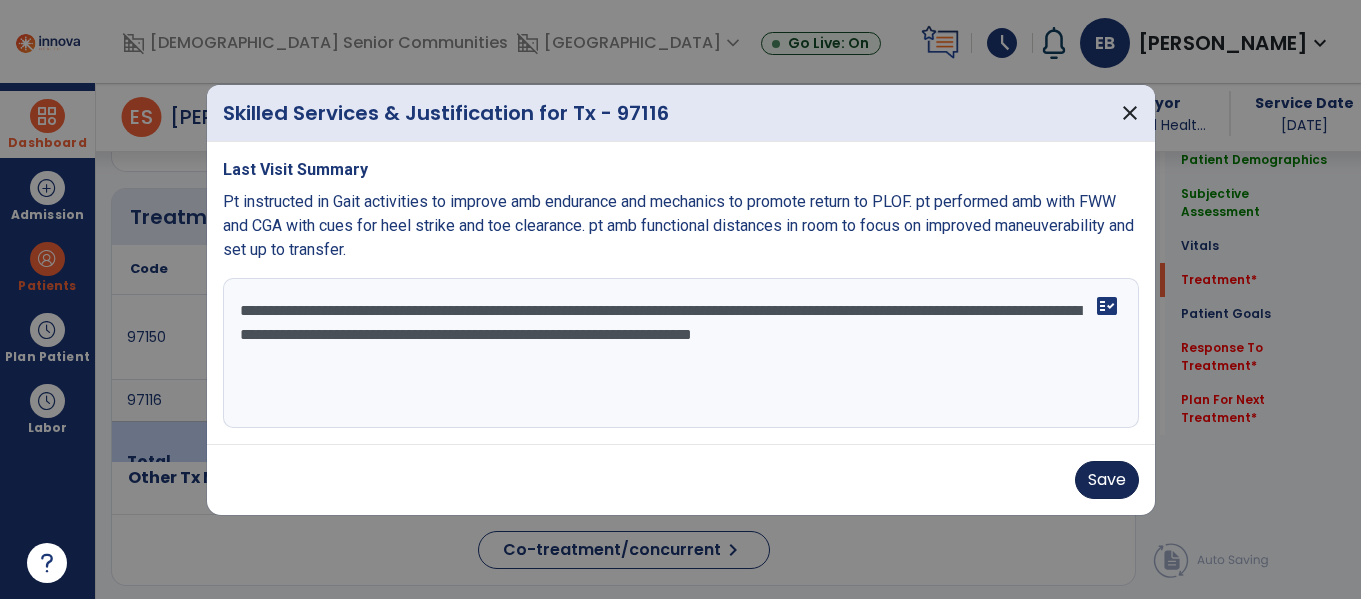 type on "**********" 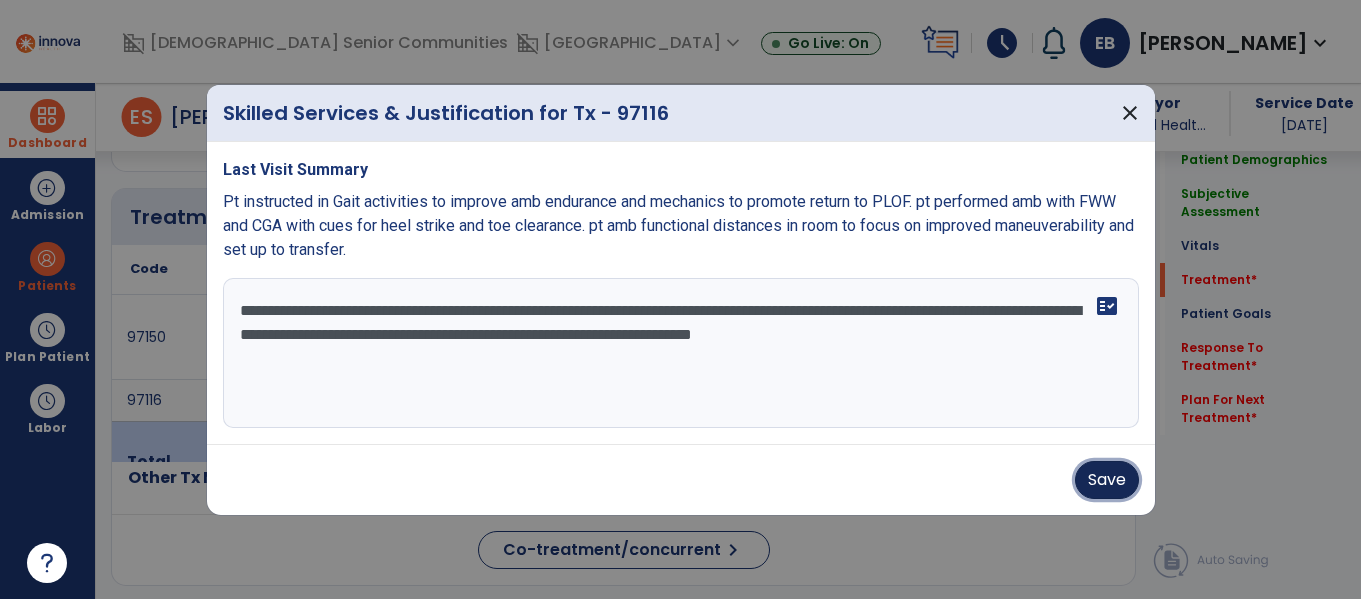 click on "Save" at bounding box center (1107, 480) 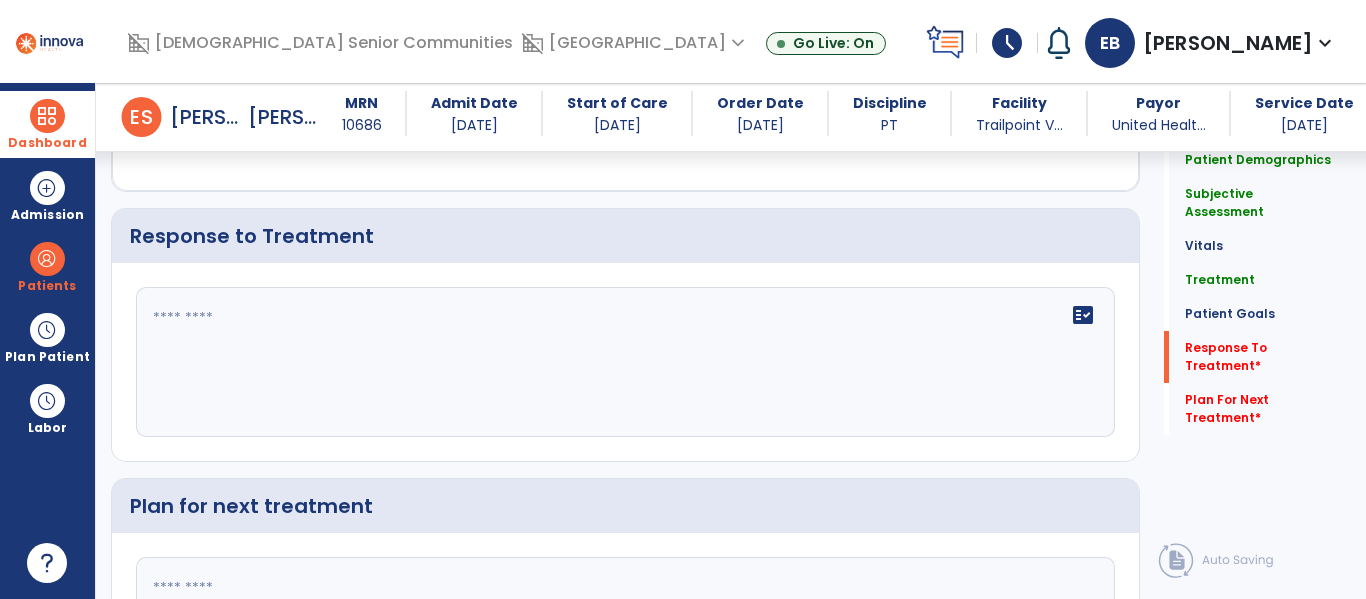 scroll, scrollTop: 3021, scrollLeft: 0, axis: vertical 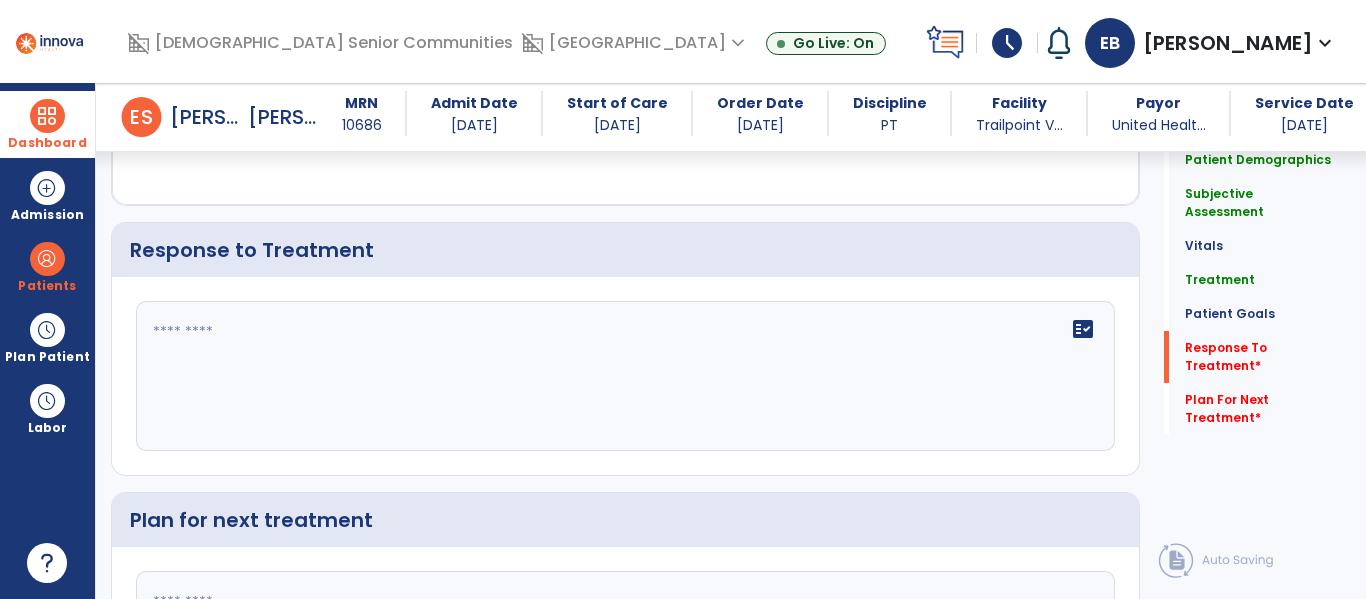 click on "fact_check" 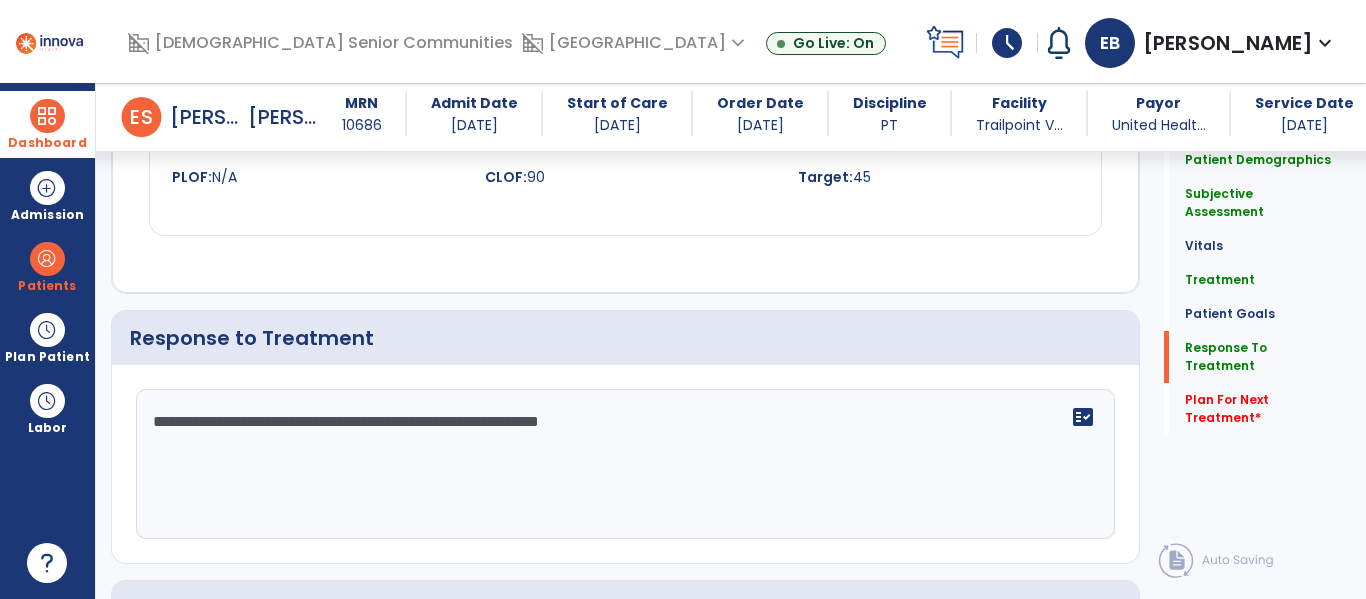 scroll, scrollTop: 3021, scrollLeft: 0, axis: vertical 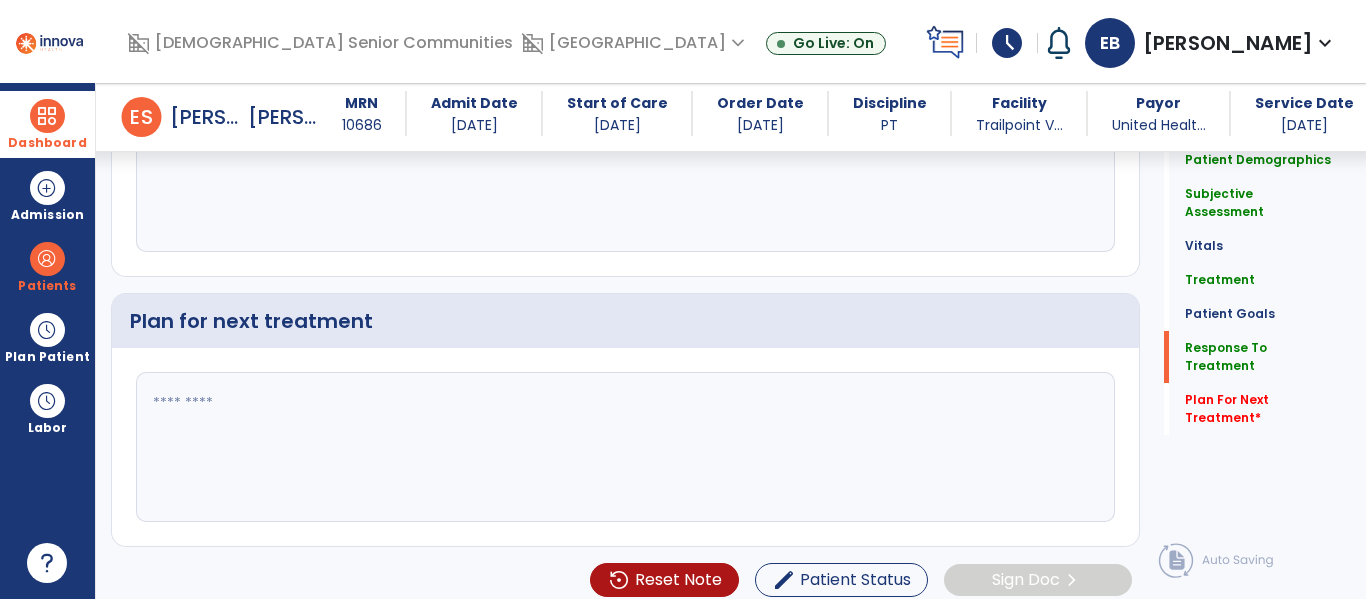 type on "**********" 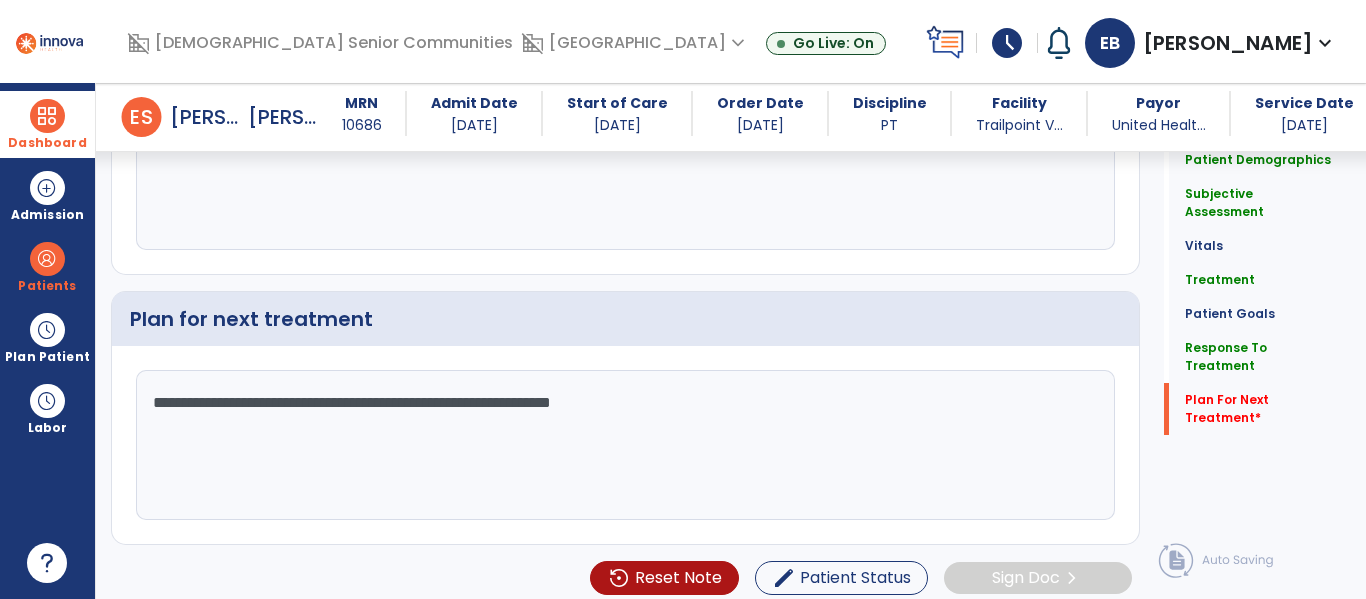 scroll, scrollTop: 3234, scrollLeft: 0, axis: vertical 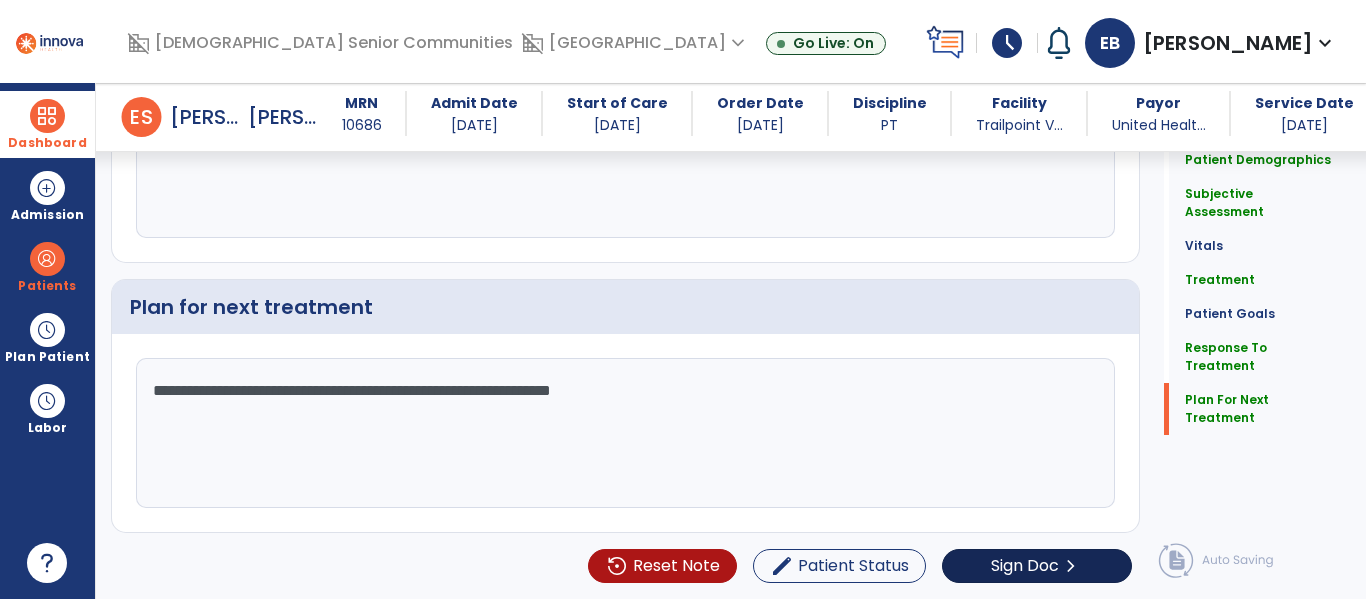 type on "**********" 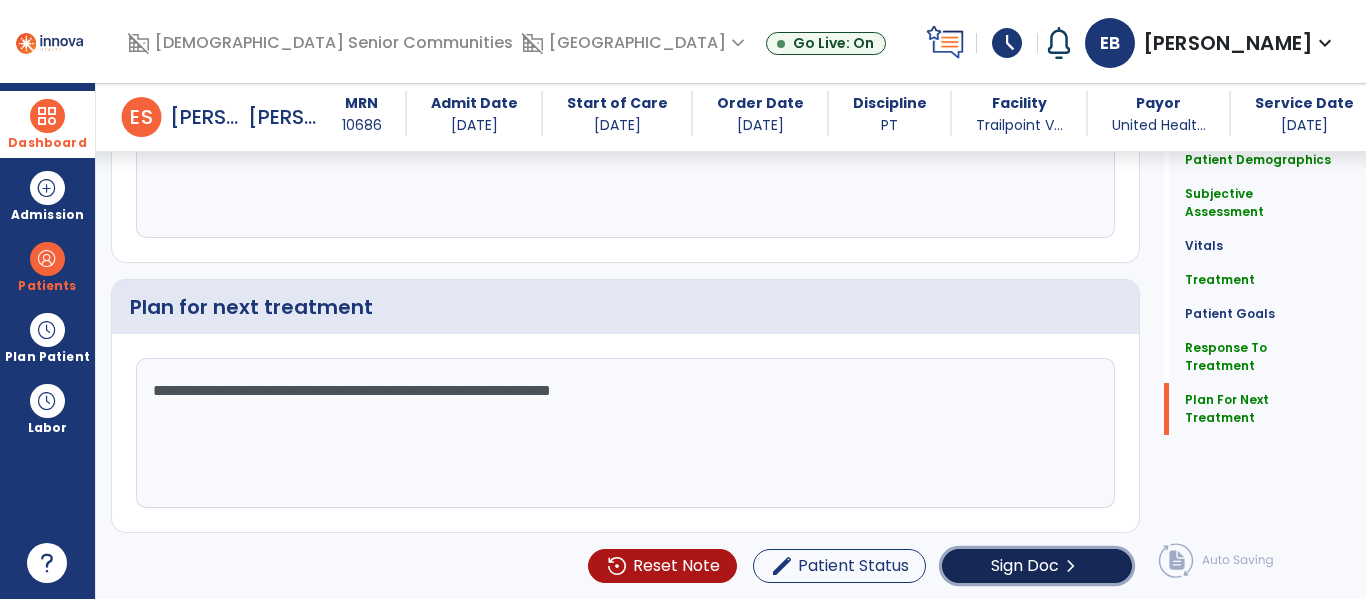 click on "Sign Doc  chevron_right" 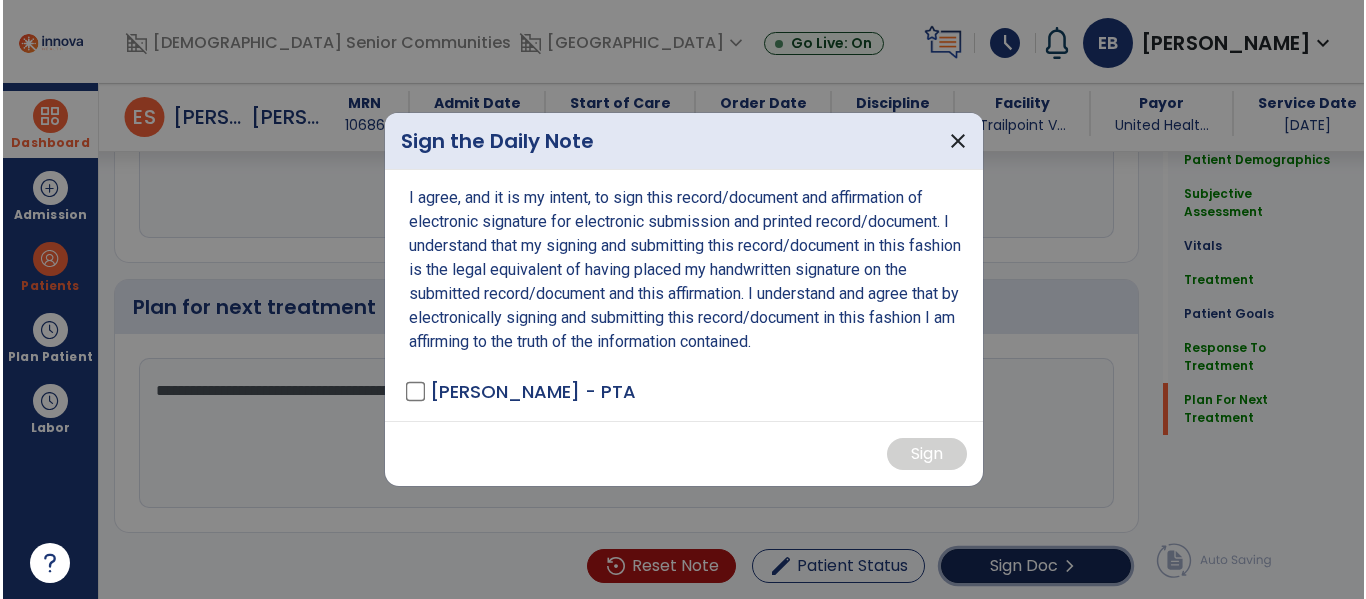 scroll, scrollTop: 3234, scrollLeft: 0, axis: vertical 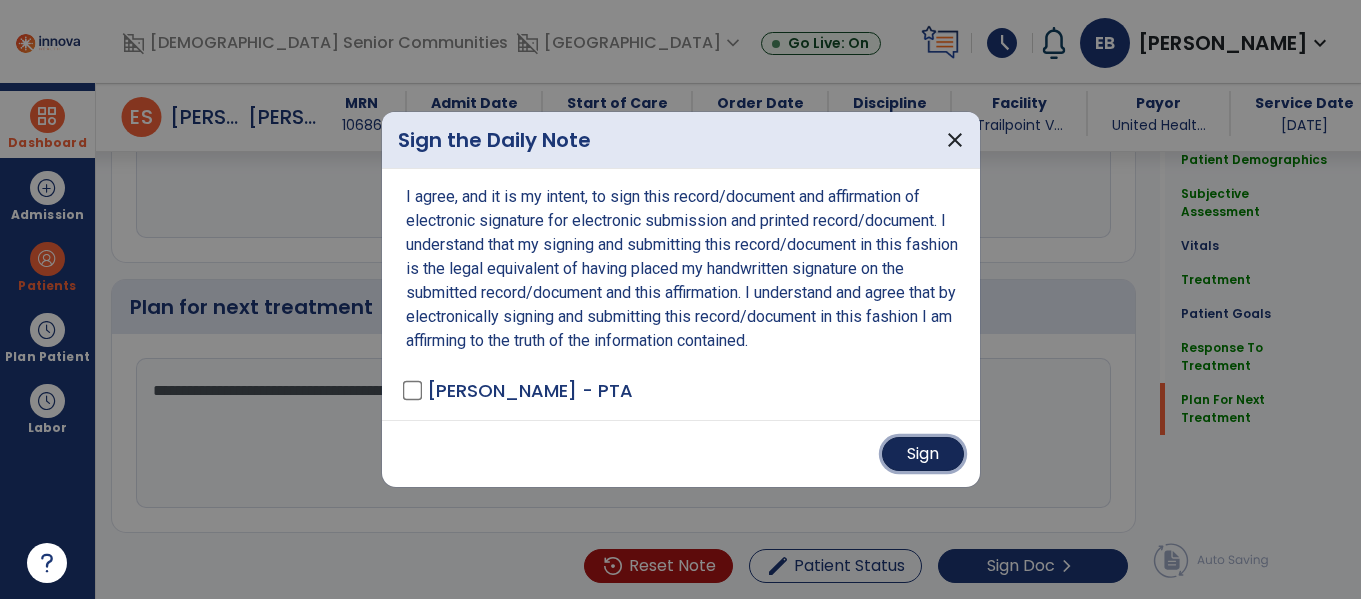 click on "Sign" at bounding box center (923, 454) 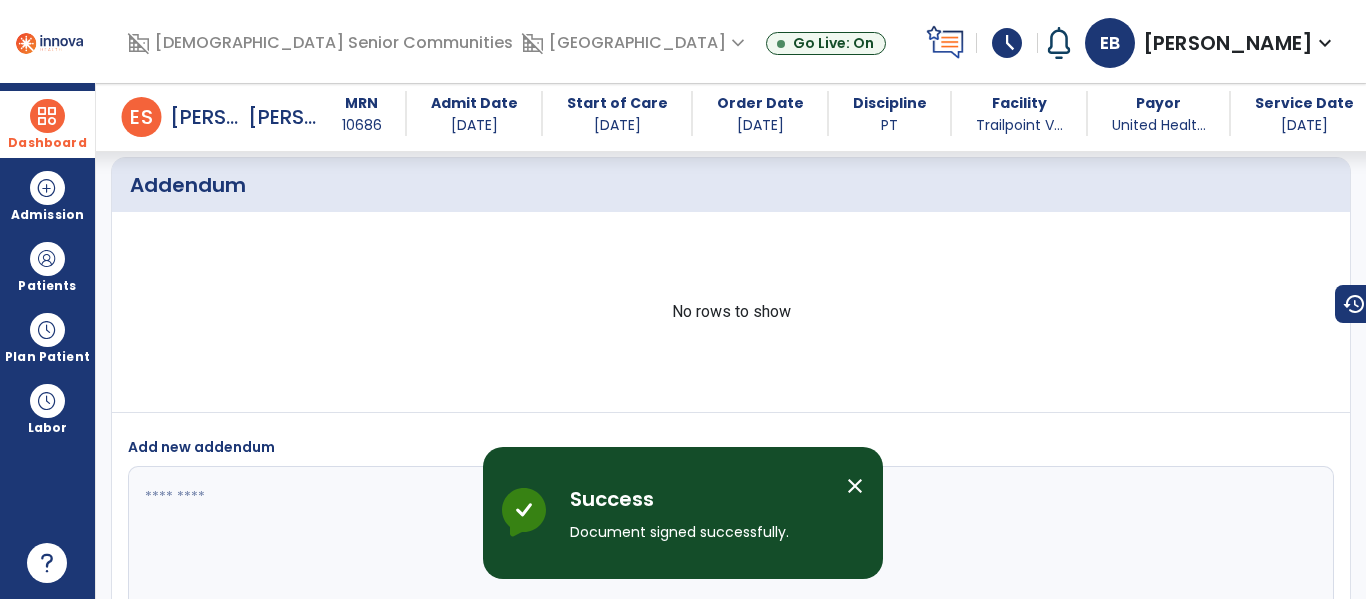 scroll, scrollTop: 4499, scrollLeft: 0, axis: vertical 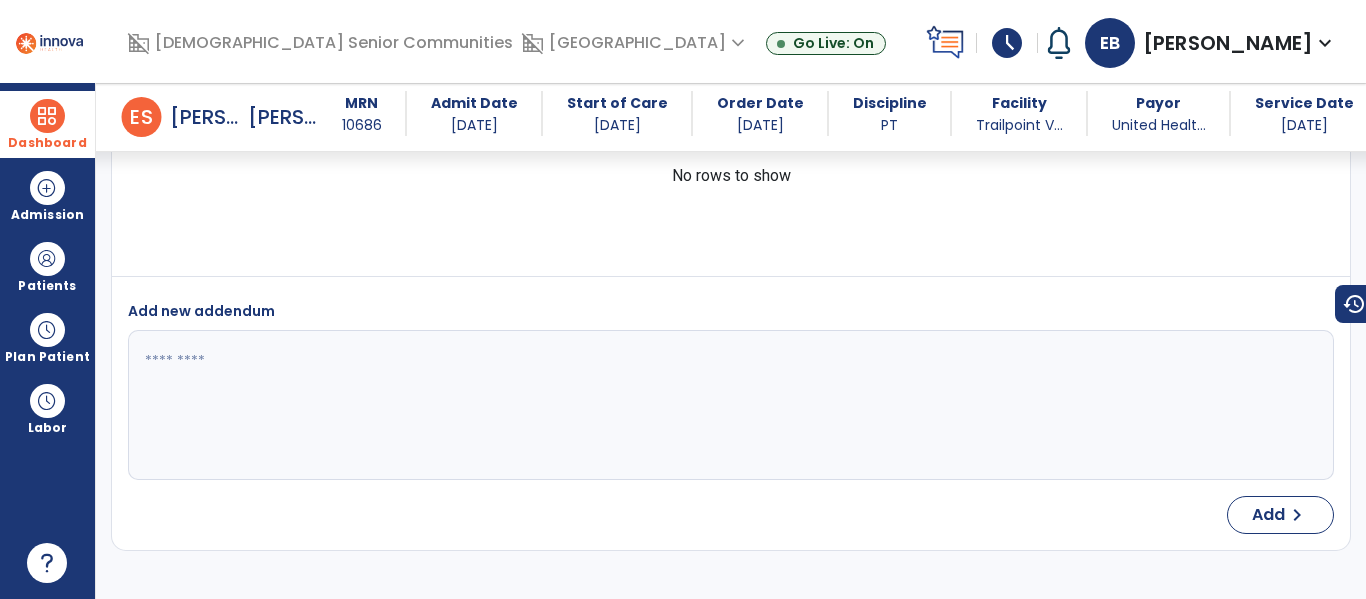 click at bounding box center [47, 116] 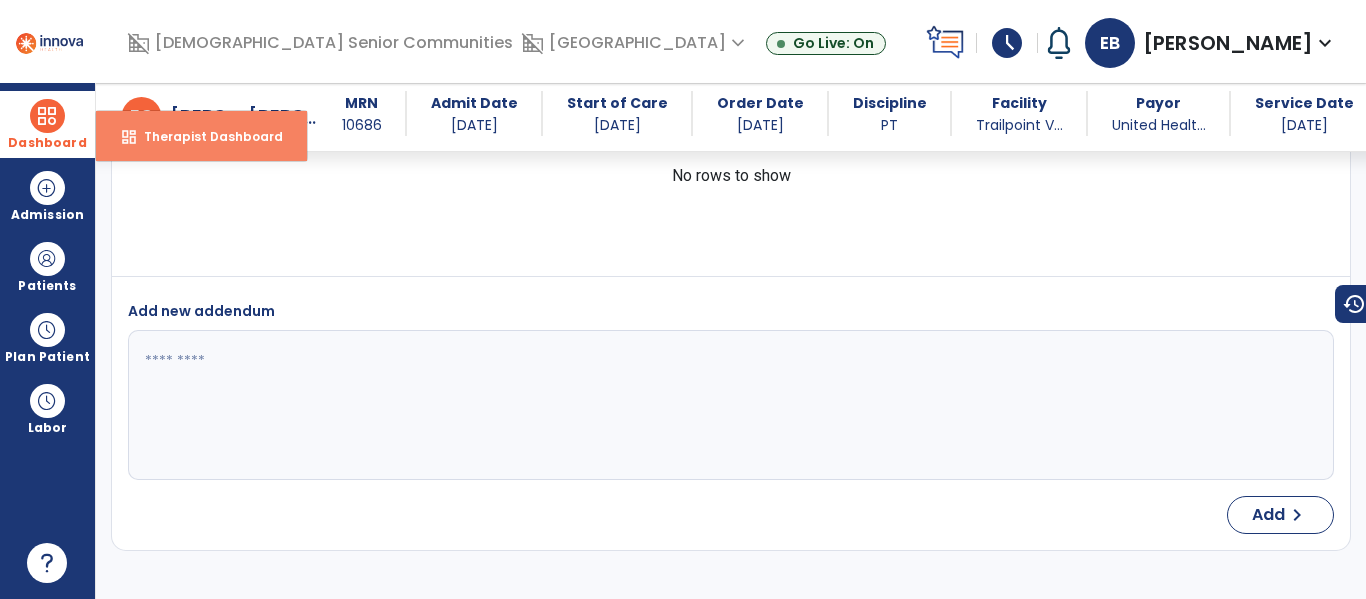 click on "Therapist Dashboard" at bounding box center (205, 136) 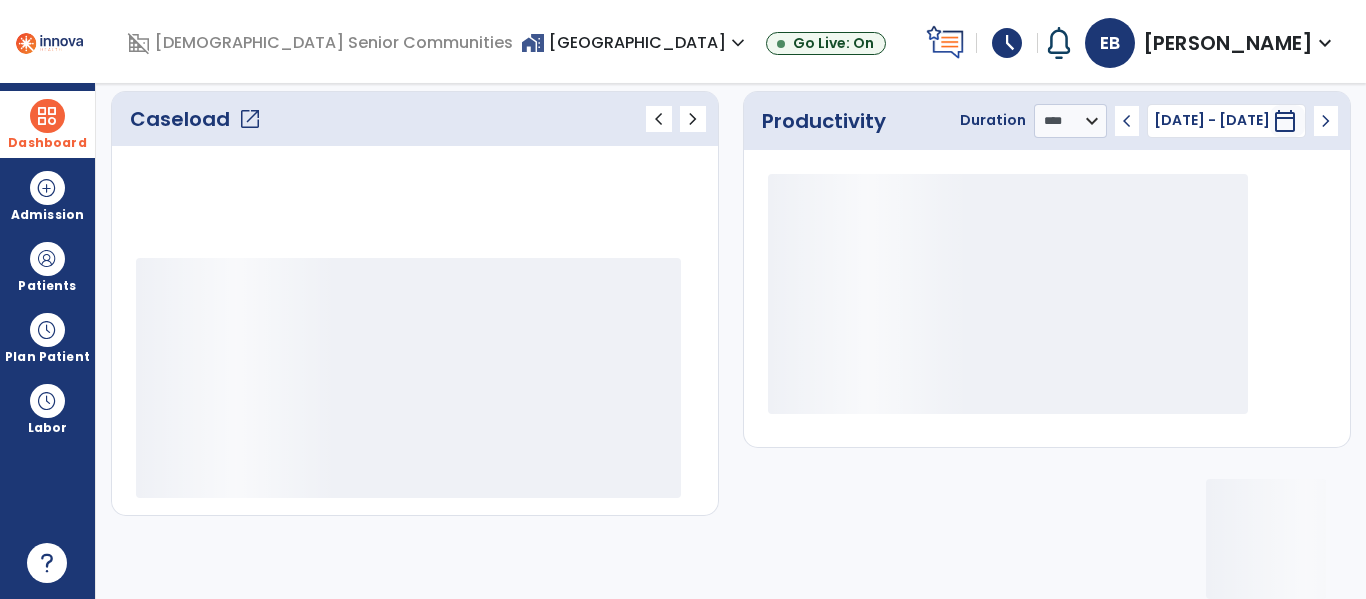 scroll, scrollTop: 276, scrollLeft: 0, axis: vertical 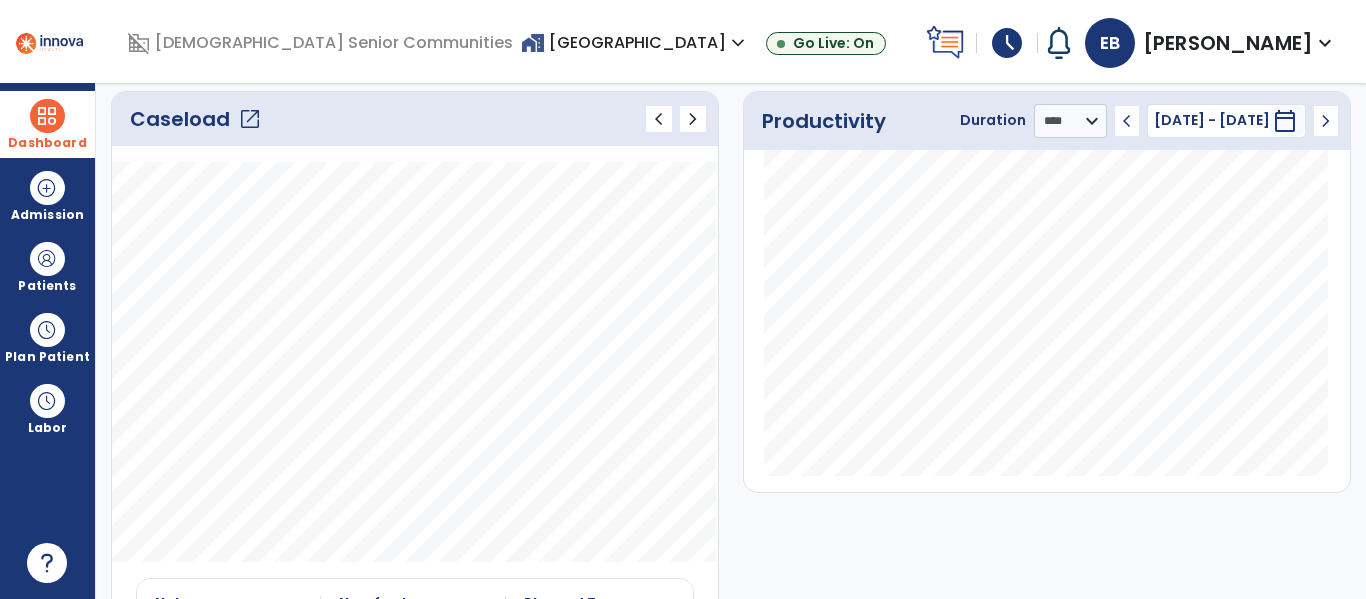 click on "Caseload   open_in_new" 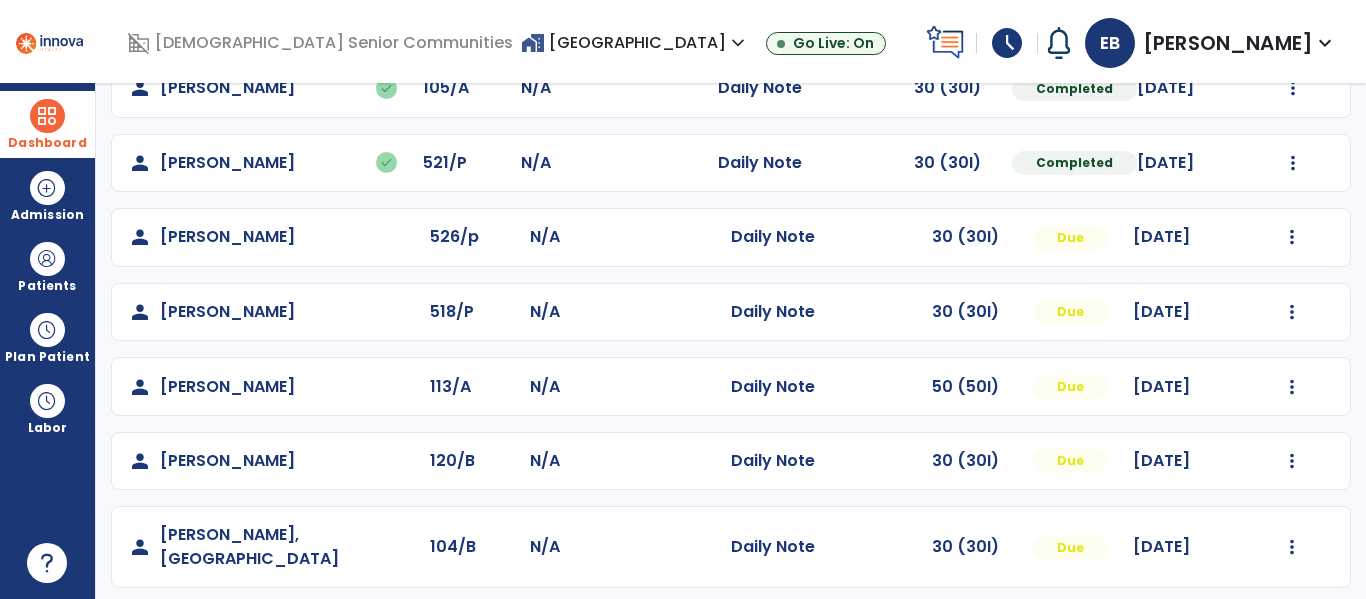 scroll, scrollTop: 513, scrollLeft: 0, axis: vertical 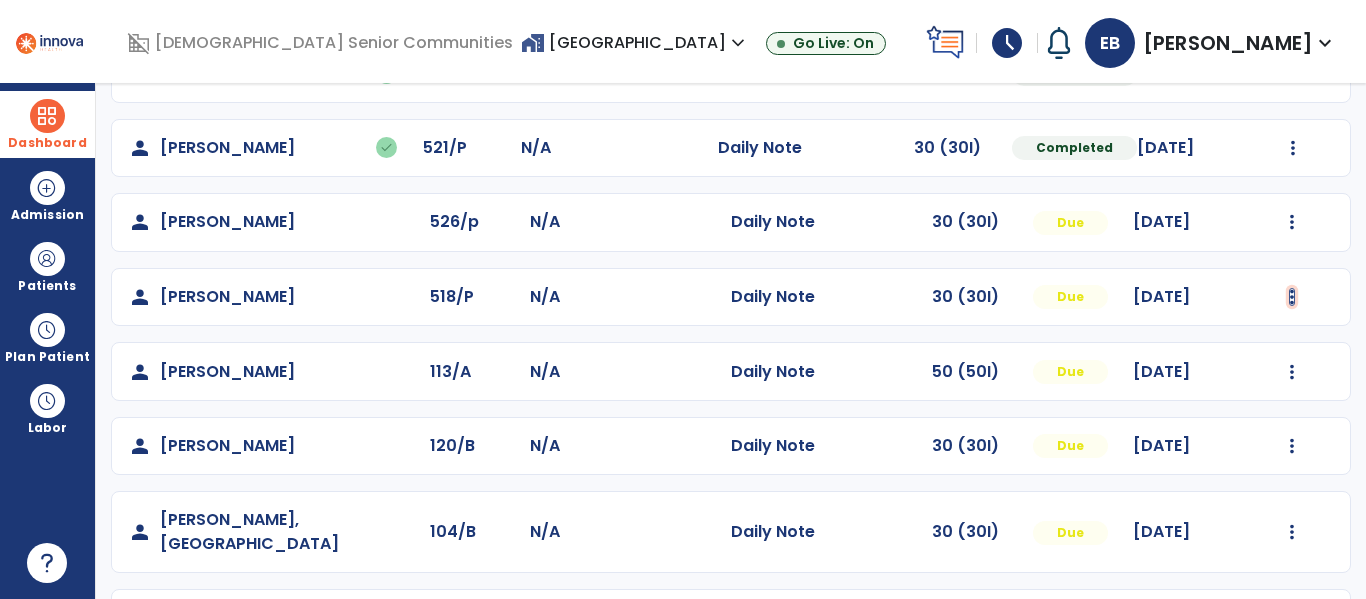 click at bounding box center [1293, -225] 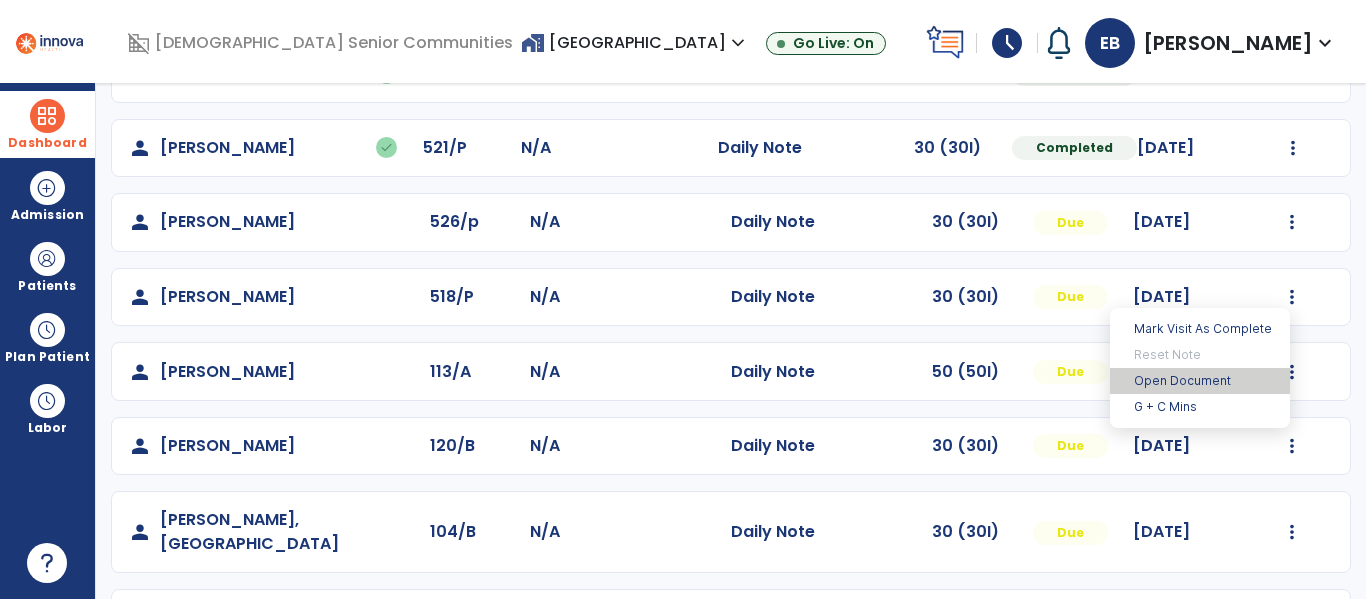 click on "Open Document" at bounding box center [1200, 381] 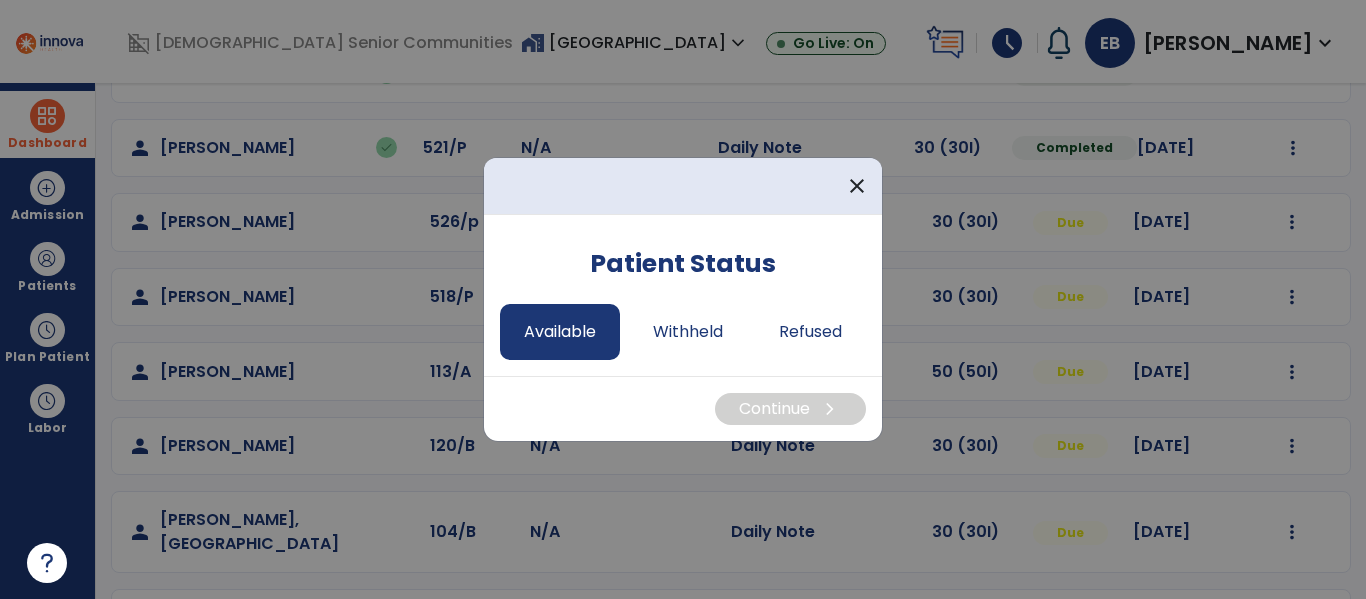 click on "Available" at bounding box center (560, 332) 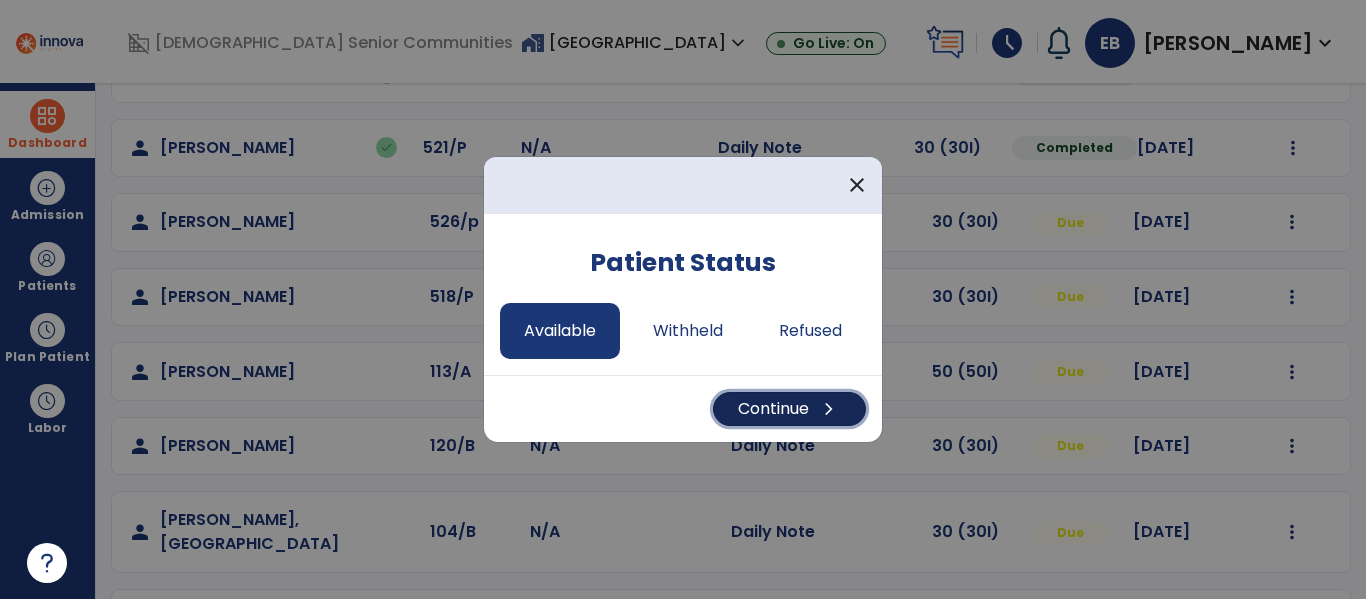 click on "chevron_right" at bounding box center (829, 409) 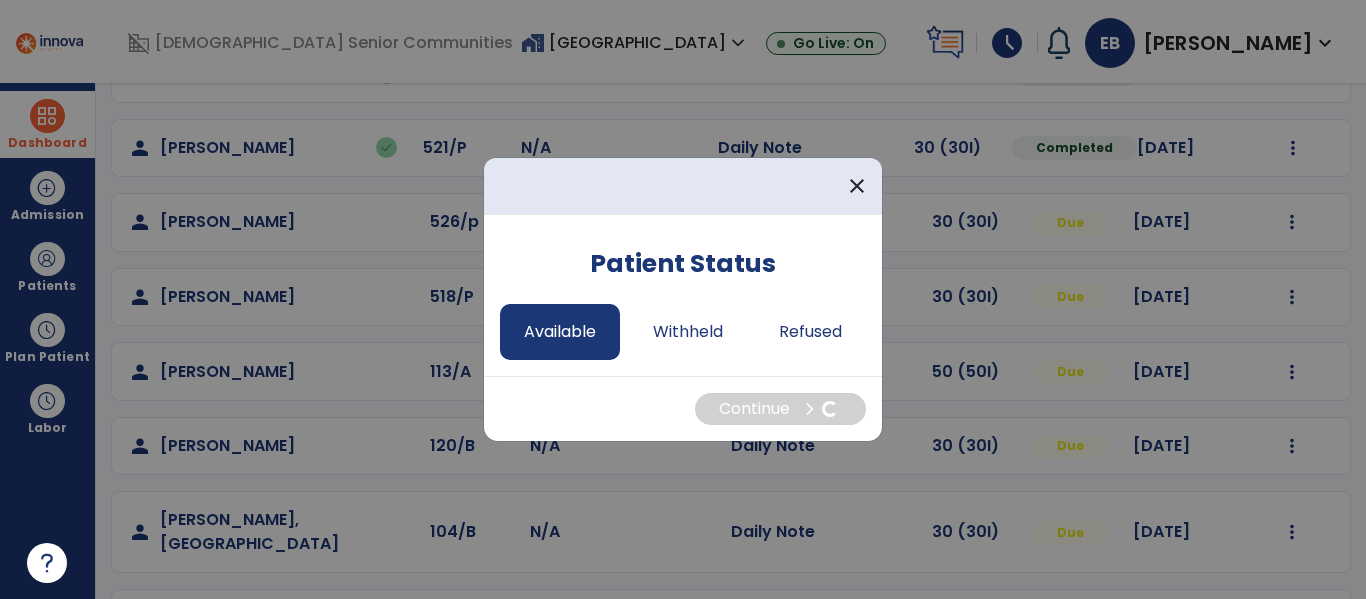 select on "*" 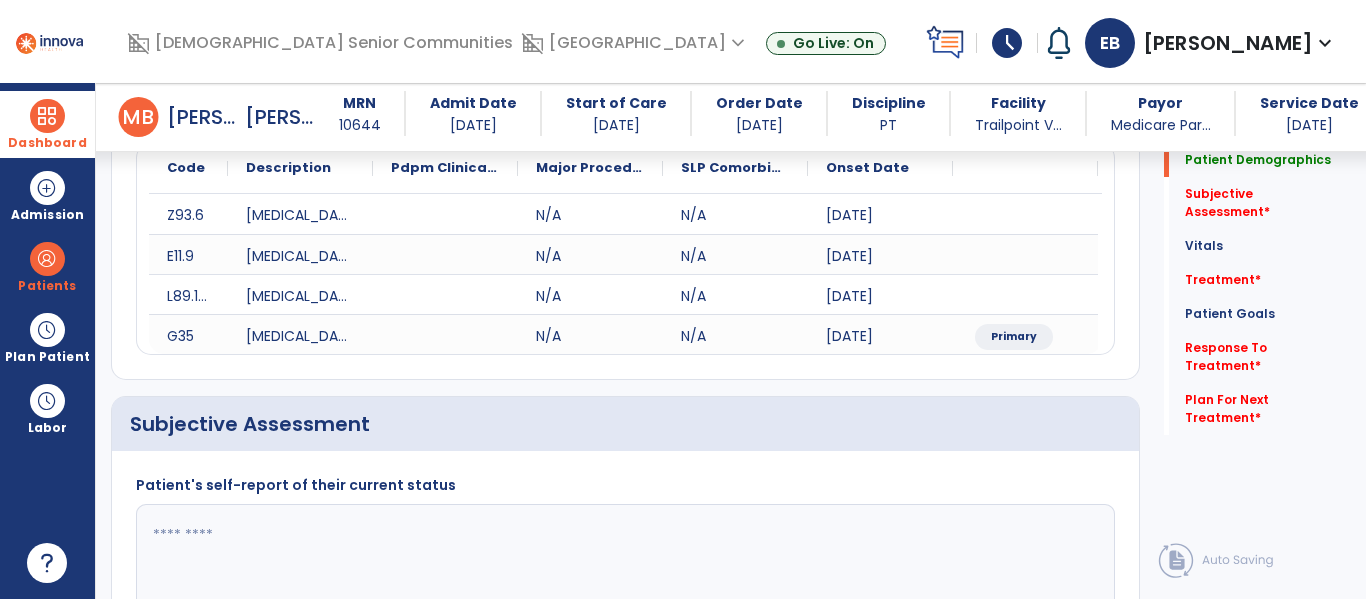 scroll, scrollTop: 258, scrollLeft: 0, axis: vertical 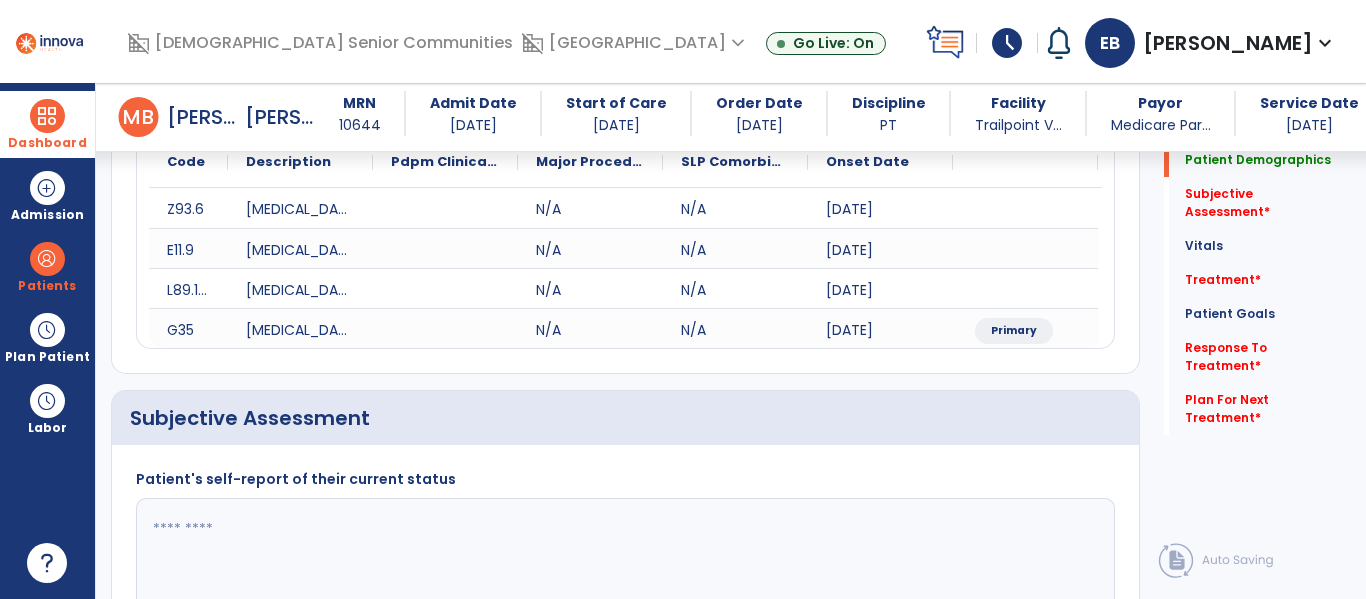 click on "Dashboard" at bounding box center (47, 143) 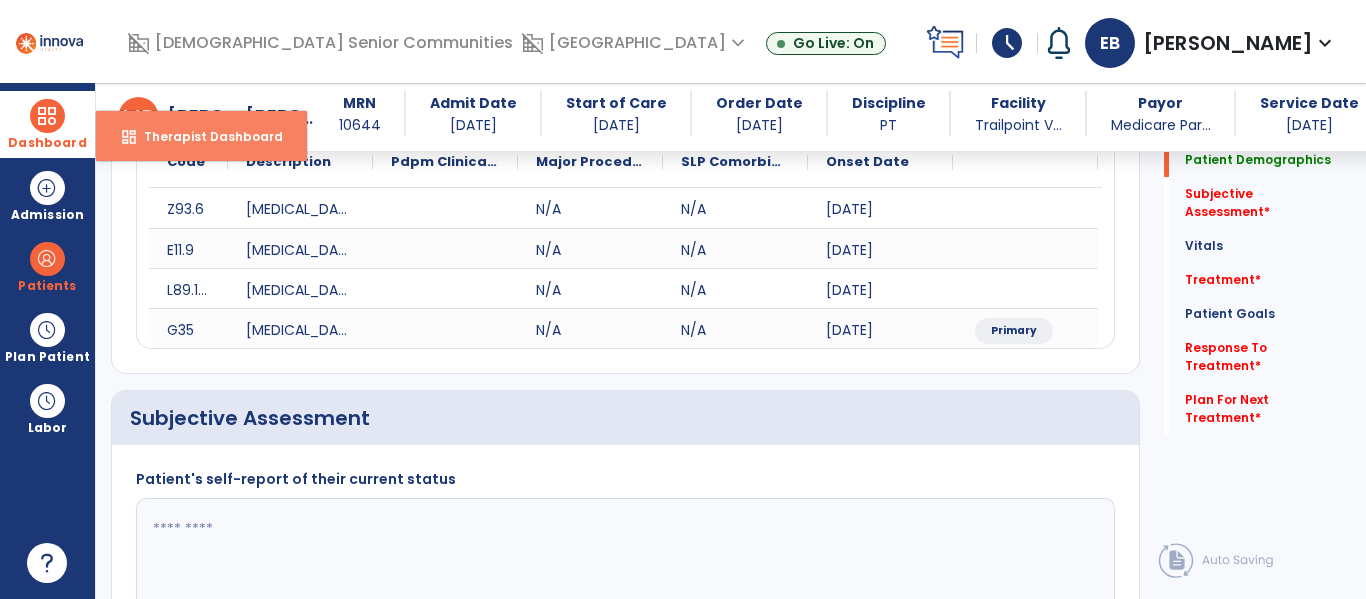 click on "dashboard  Therapist Dashboard" at bounding box center [201, 136] 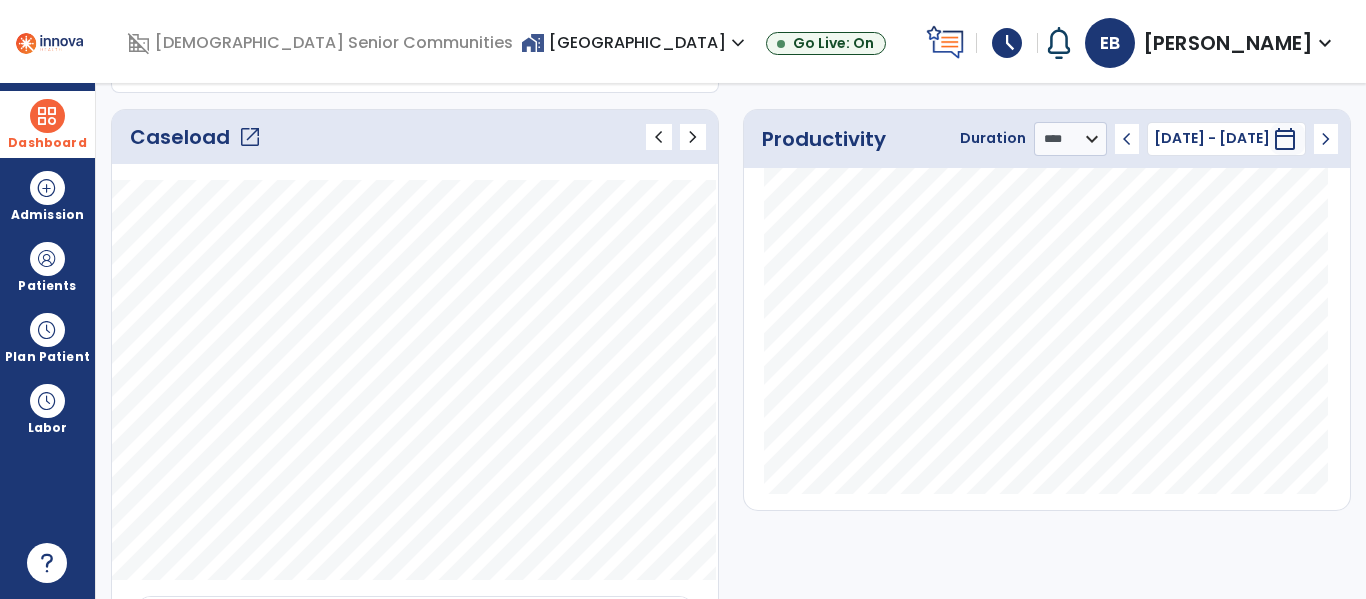 click on "Caseload   open_in_new" 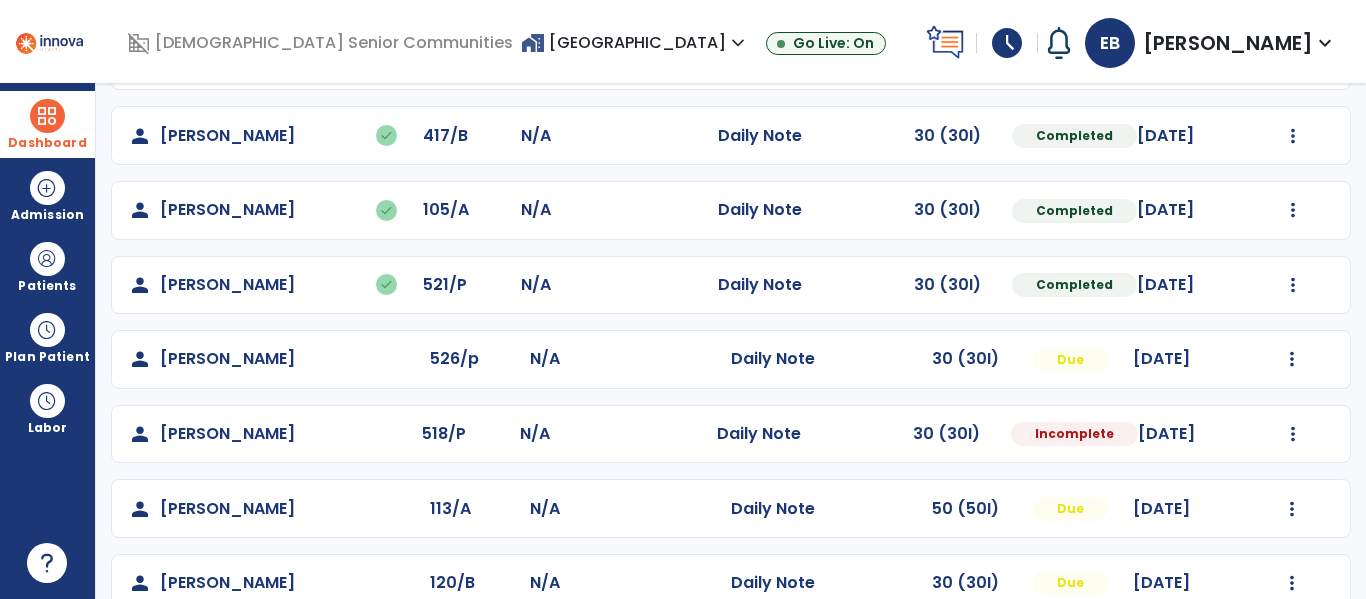 scroll, scrollTop: 422, scrollLeft: 0, axis: vertical 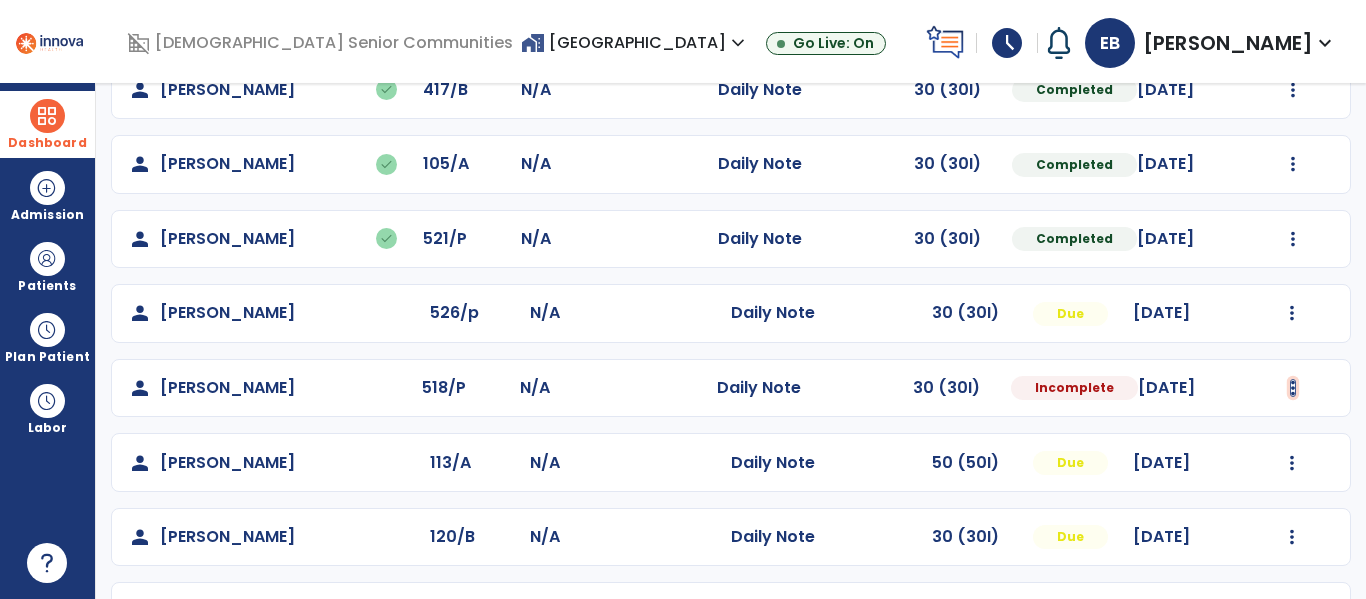 click at bounding box center [1293, -134] 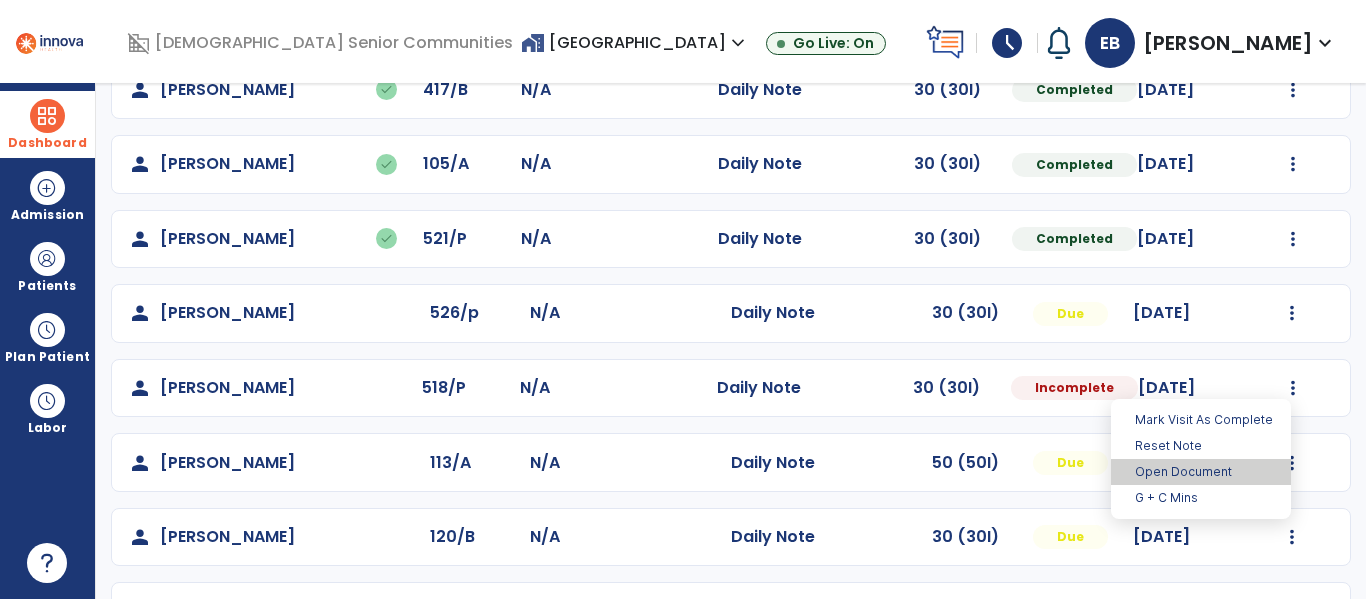 click on "Open Document" at bounding box center (1201, 472) 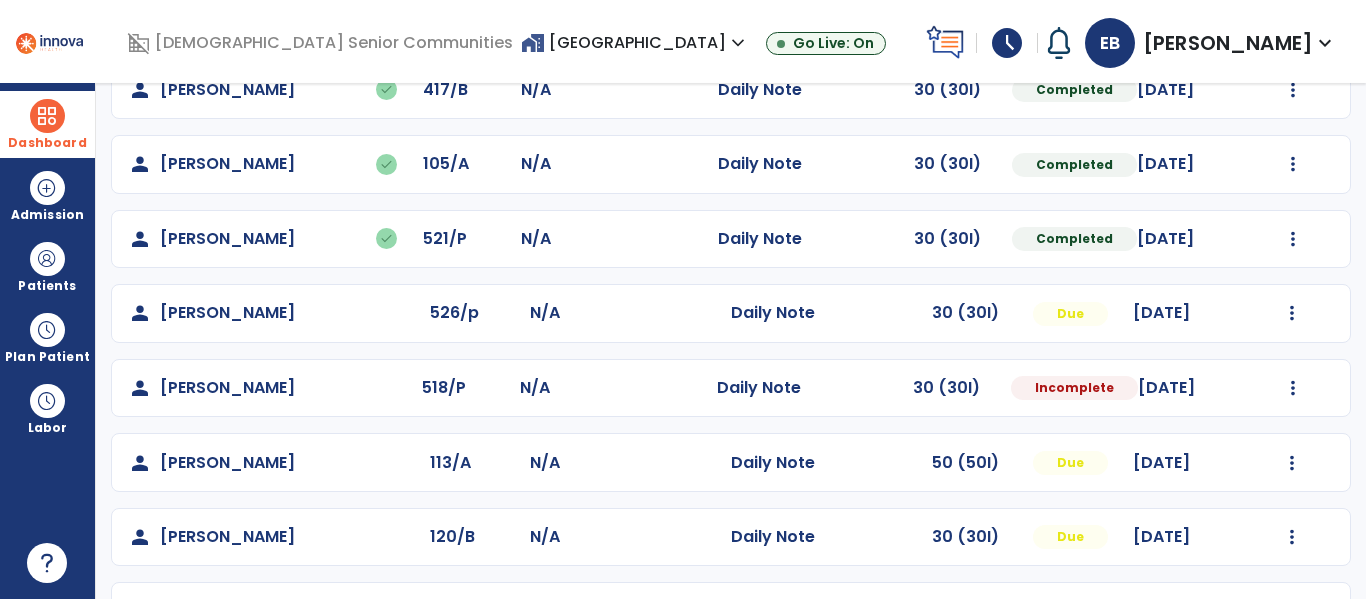 select on "*" 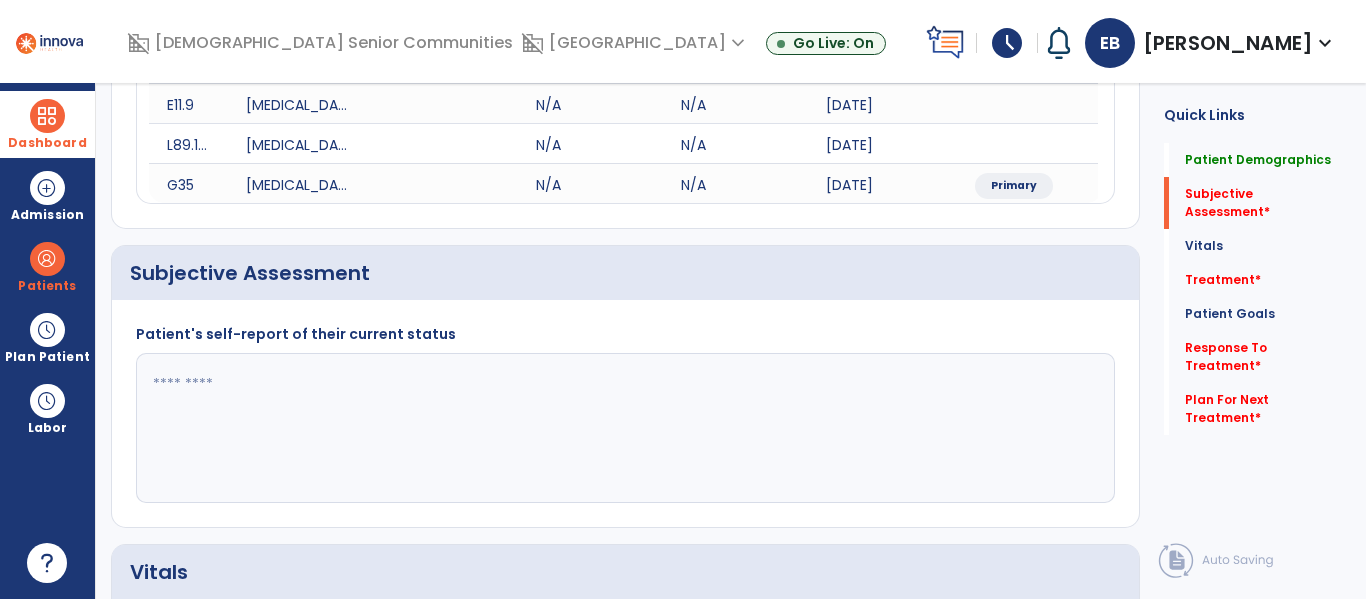 click 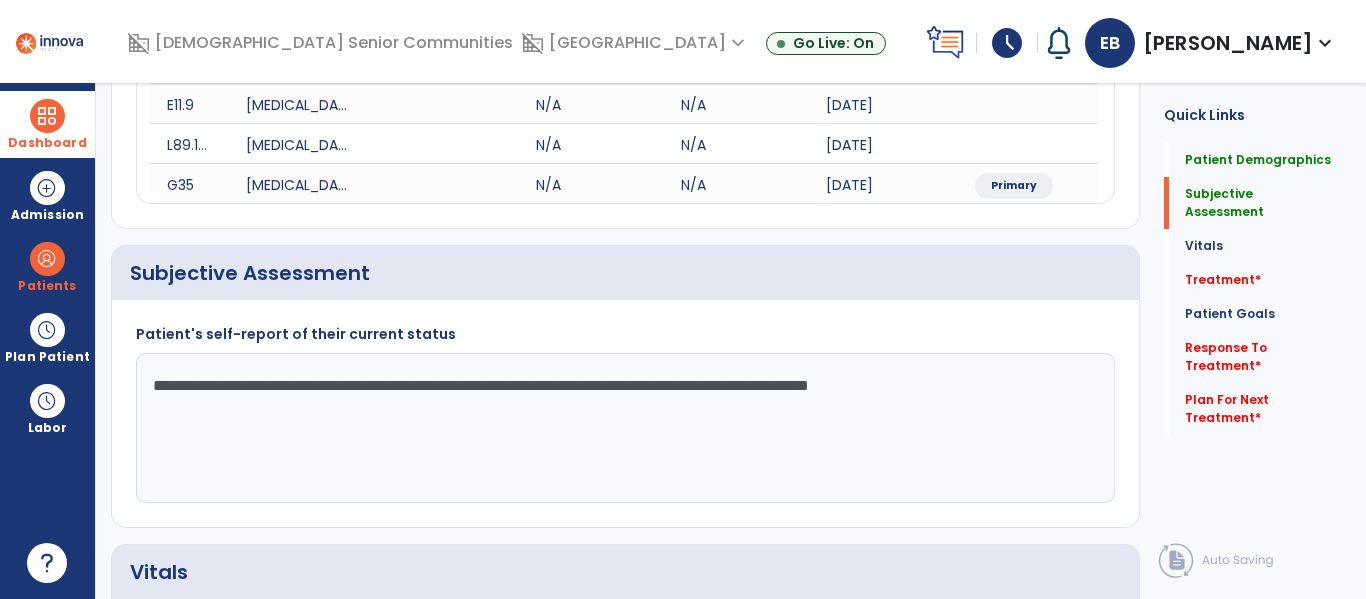 click on "**********" 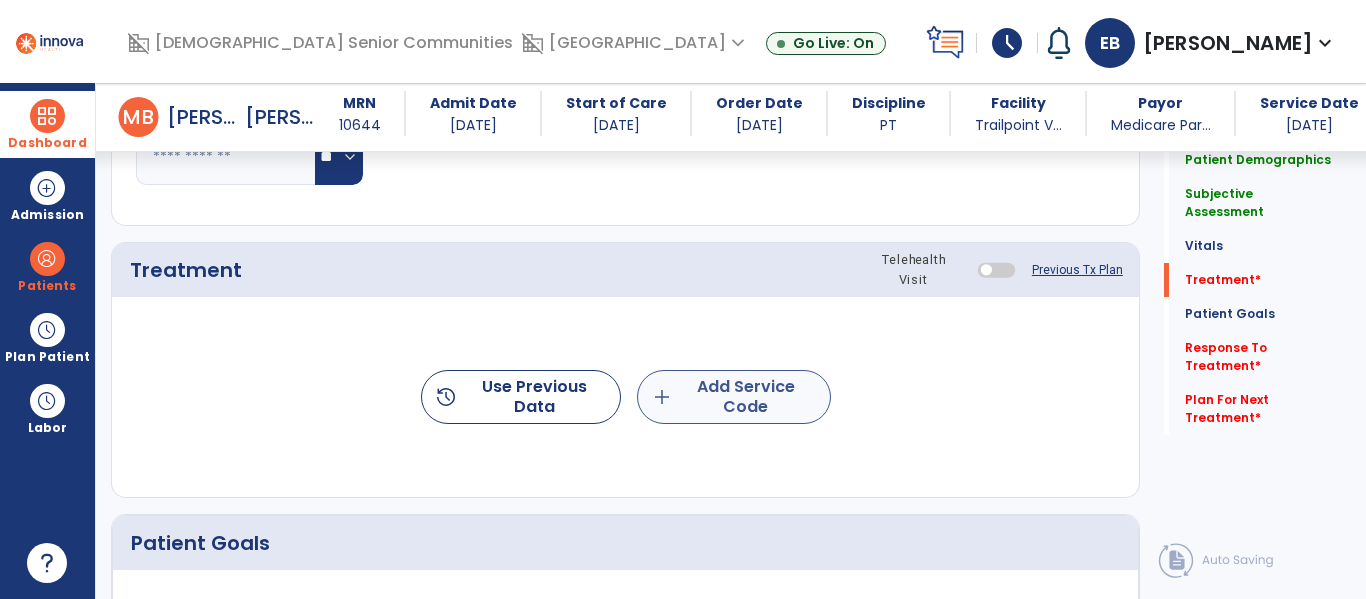 type on "**********" 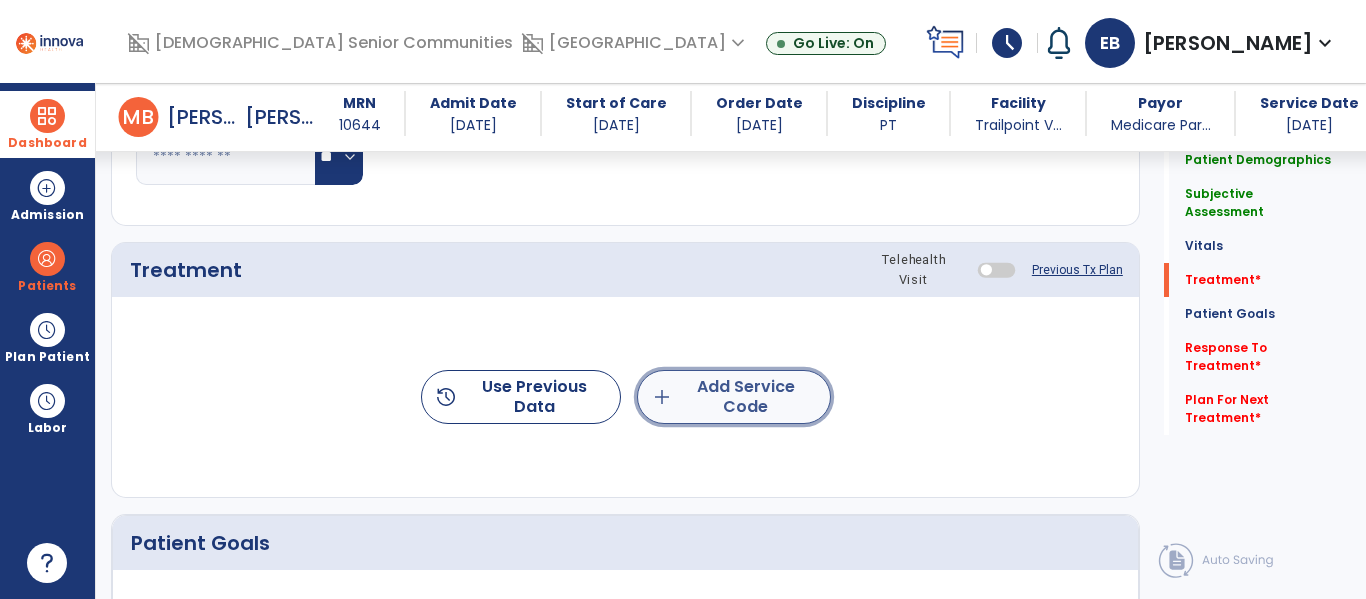 click on "add  Add Service Code" 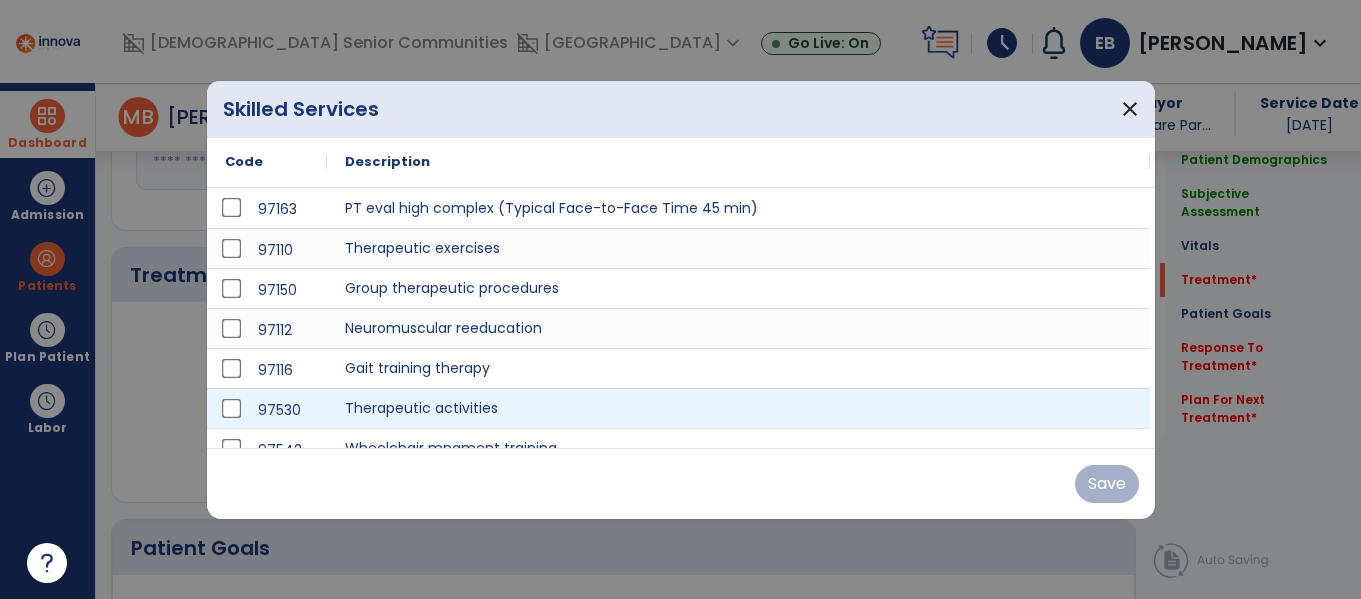 scroll, scrollTop: 1127, scrollLeft: 0, axis: vertical 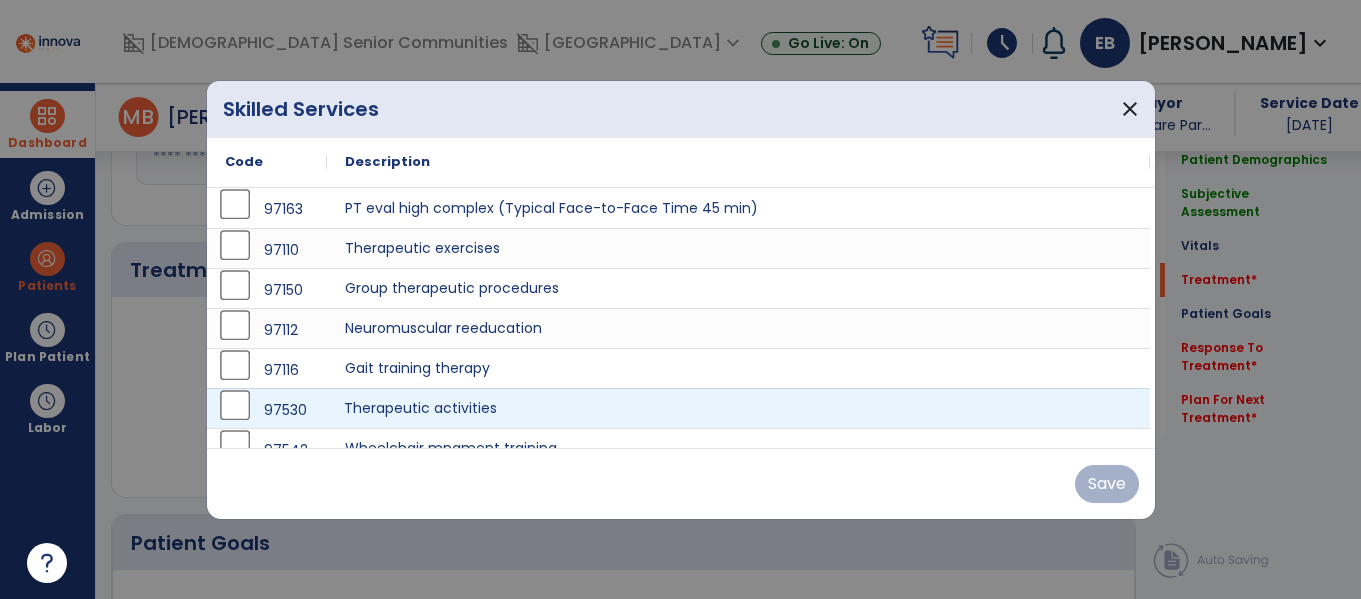 click on "Therapeutic activities" at bounding box center [738, 408] 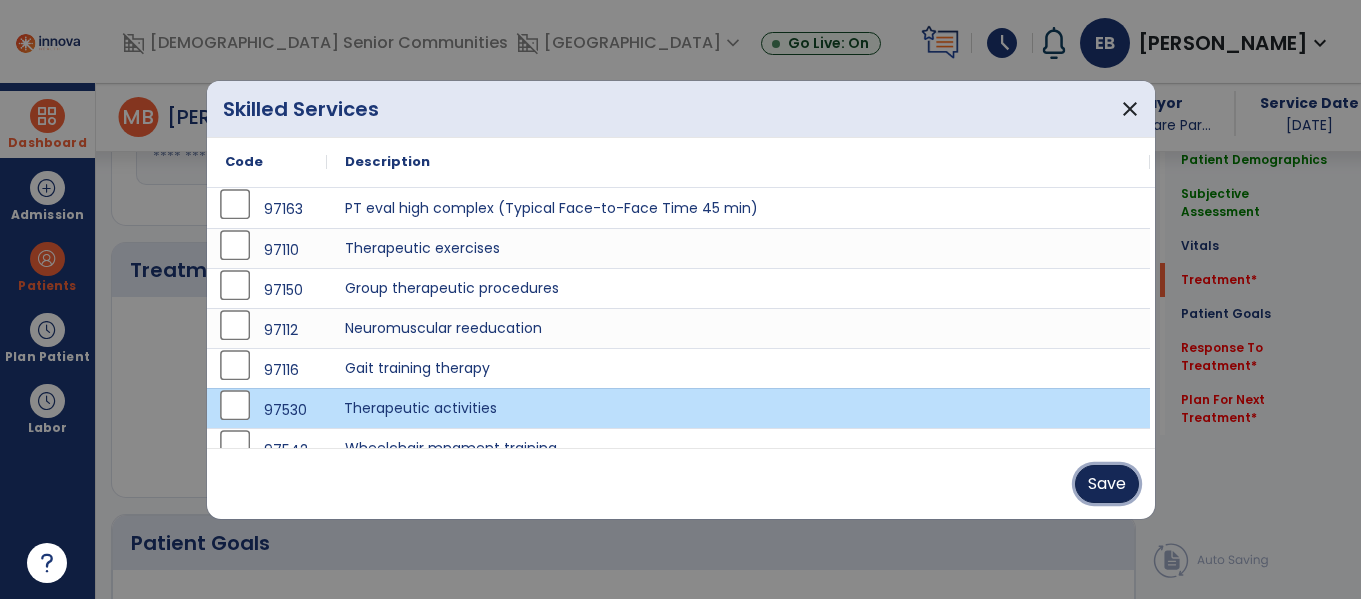 click on "Save" at bounding box center [1107, 484] 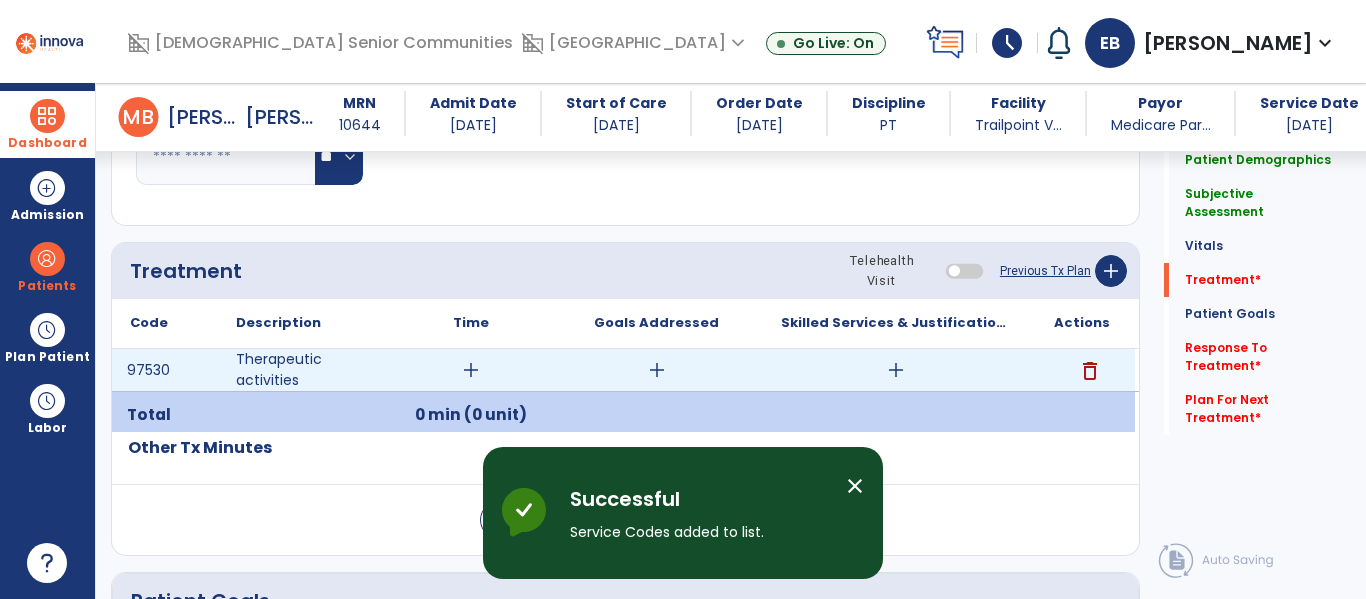 click on "add" at bounding box center [896, 370] 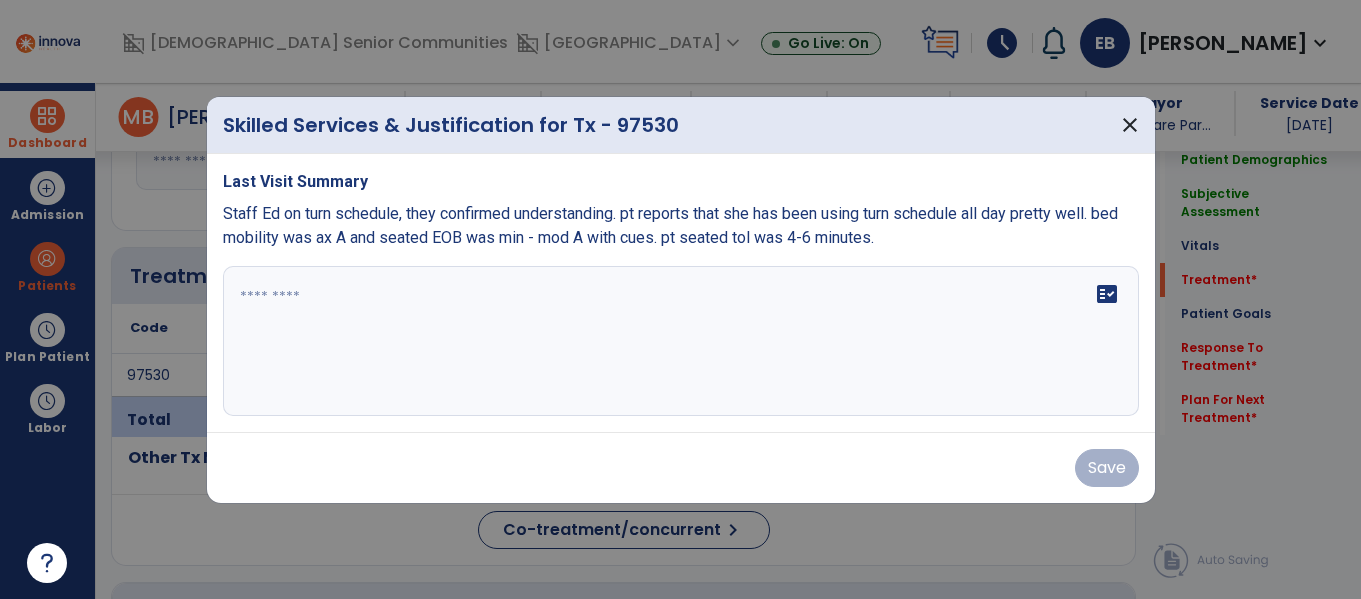 scroll, scrollTop: 1127, scrollLeft: 0, axis: vertical 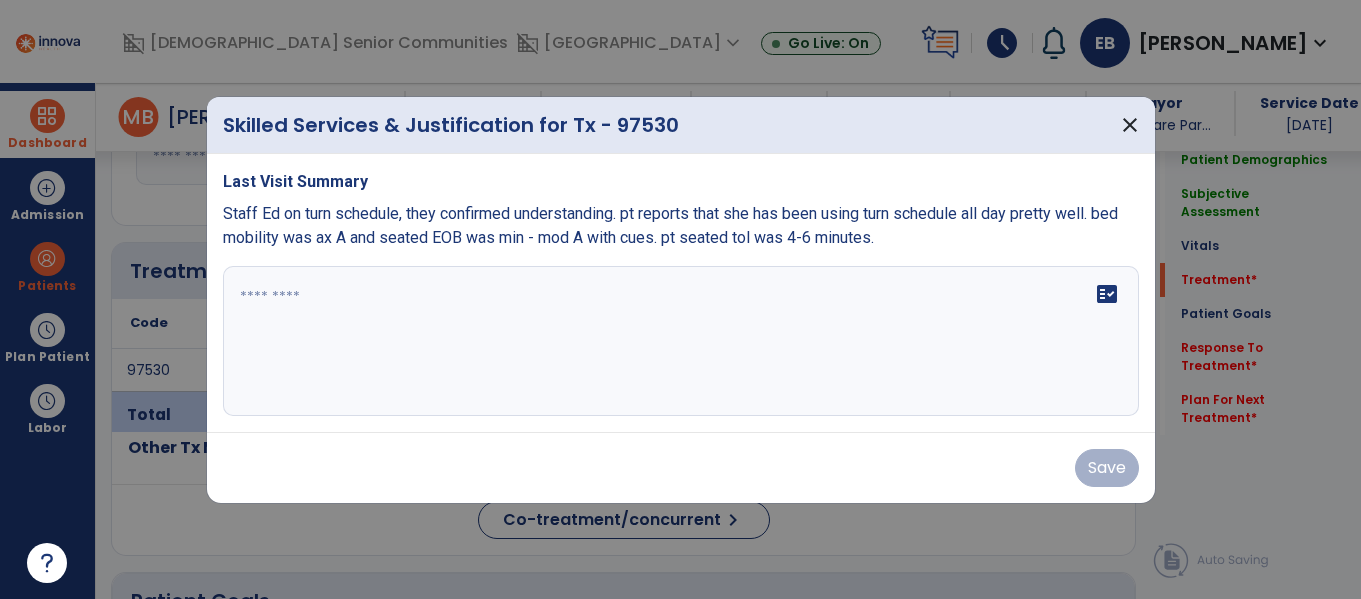 click on "fact_check" at bounding box center (681, 341) 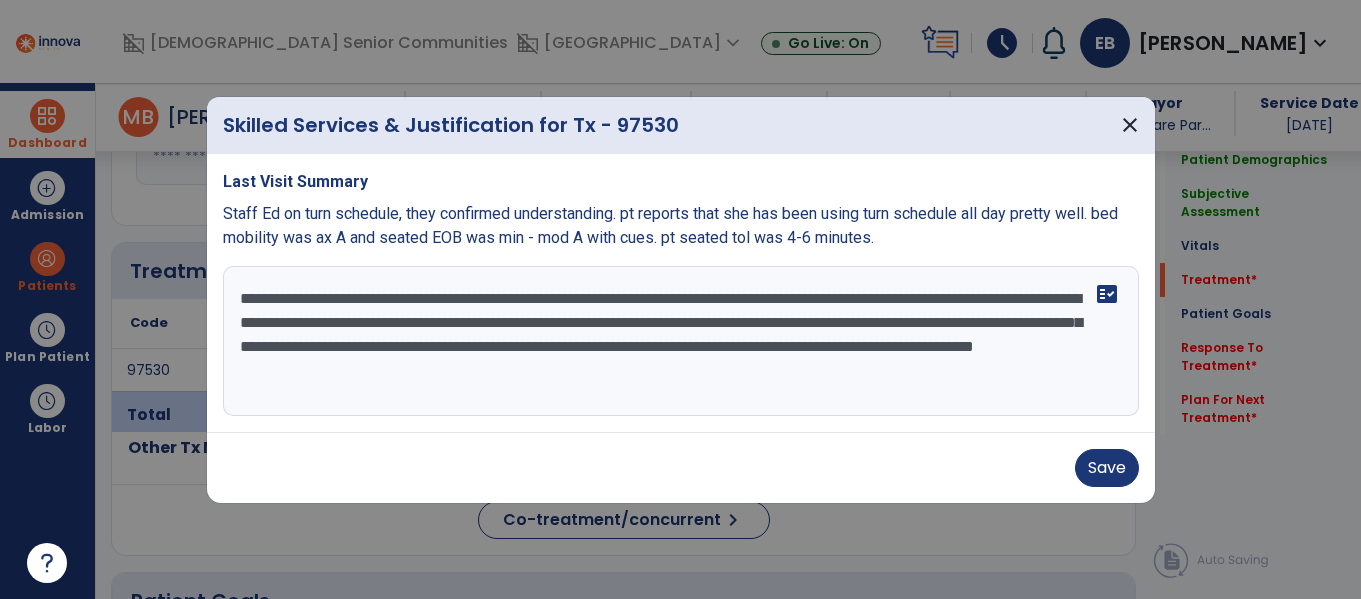click on "**********" at bounding box center (681, 341) 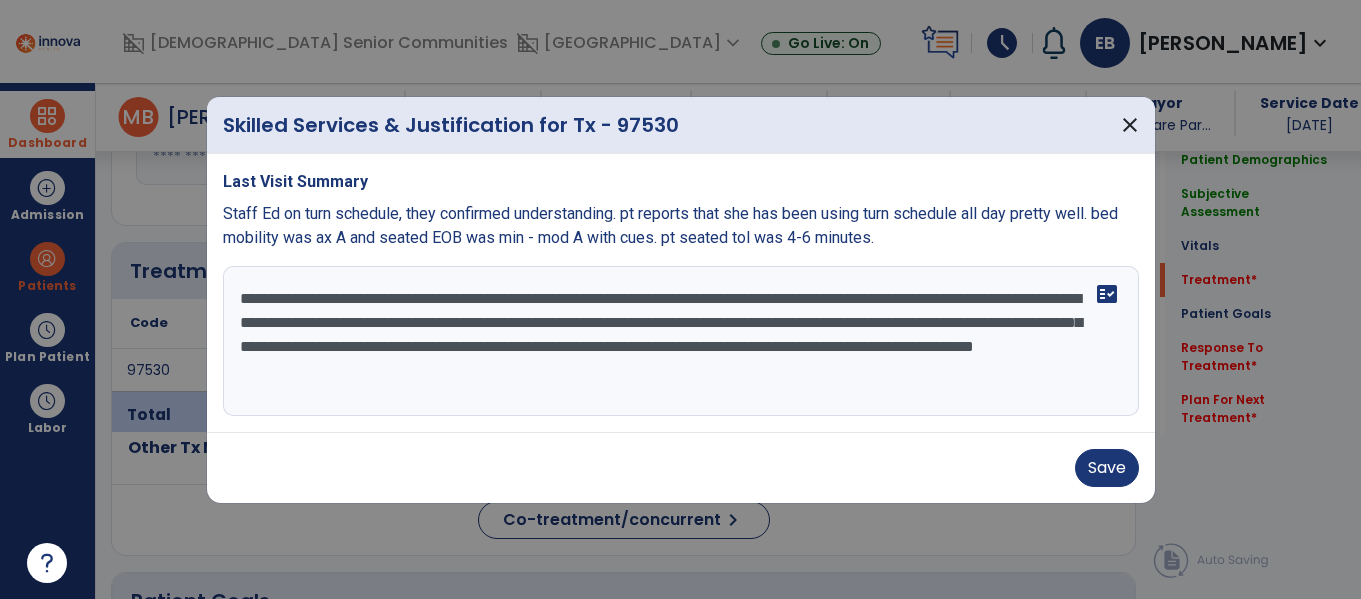 click on "**********" at bounding box center (681, 341) 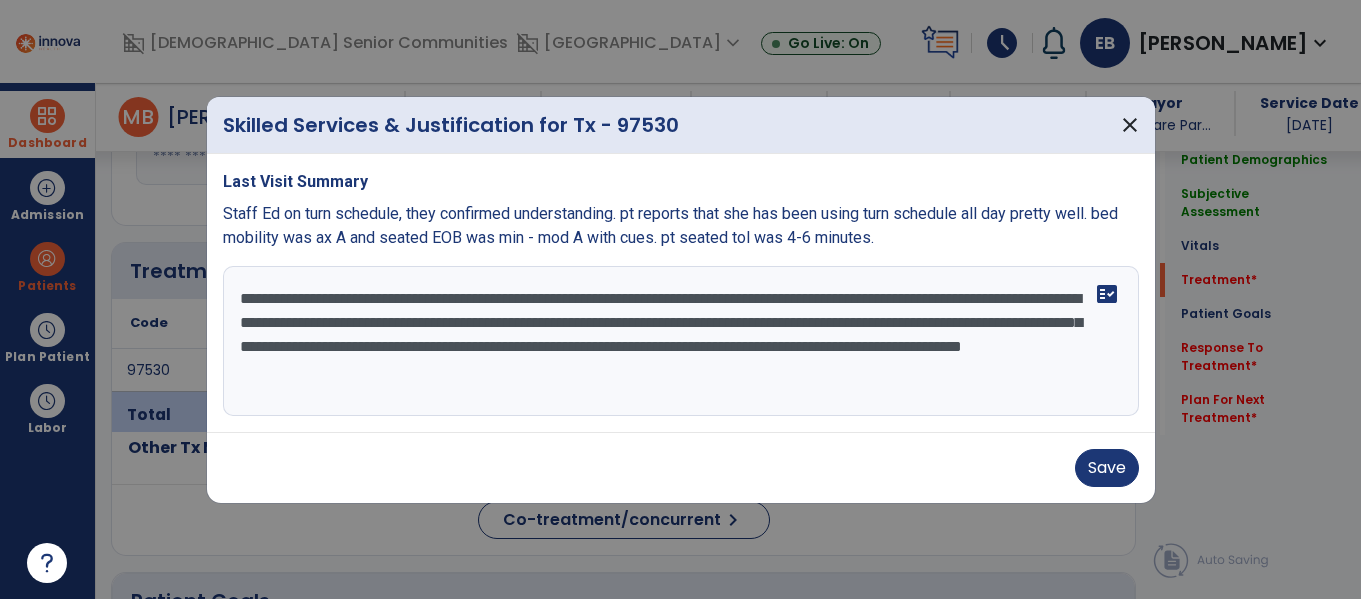 click on "**********" at bounding box center (681, 341) 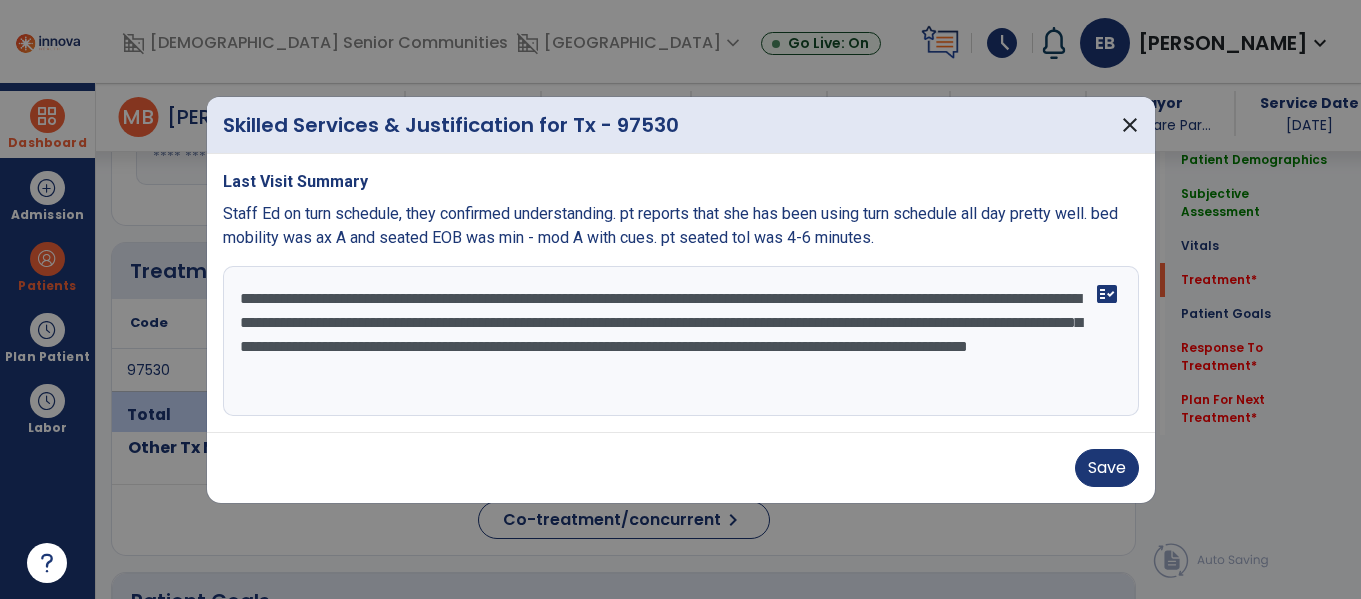 click on "**********" at bounding box center [681, 341] 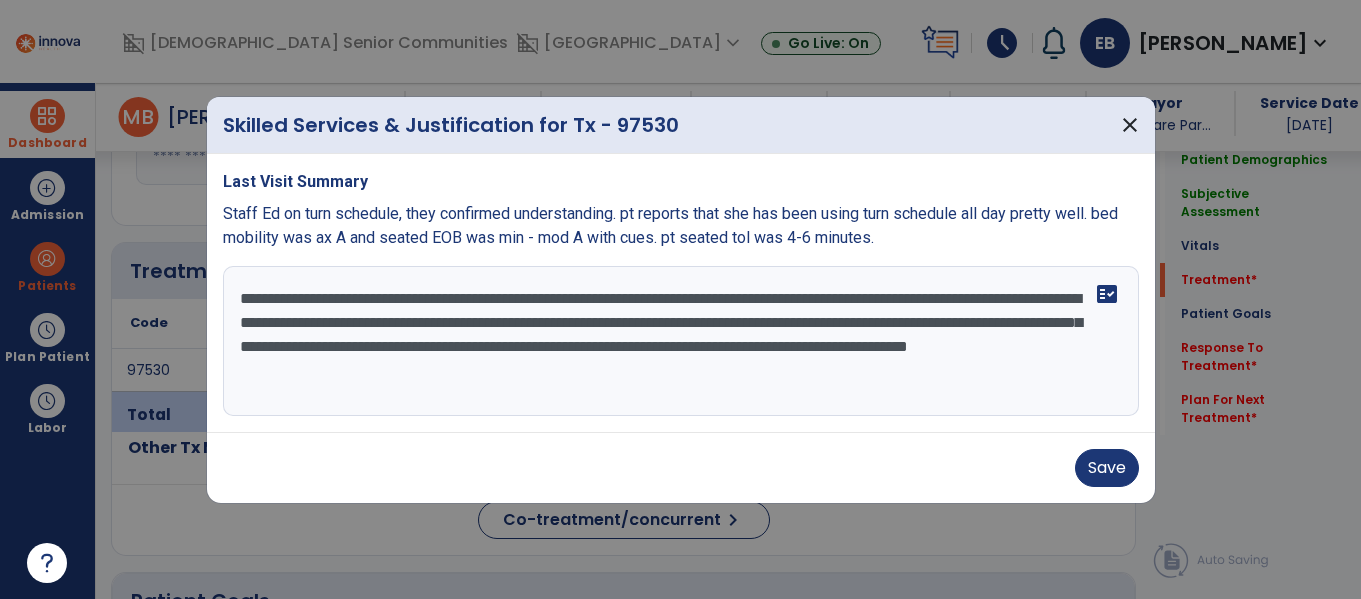 click on "**********" at bounding box center [681, 341] 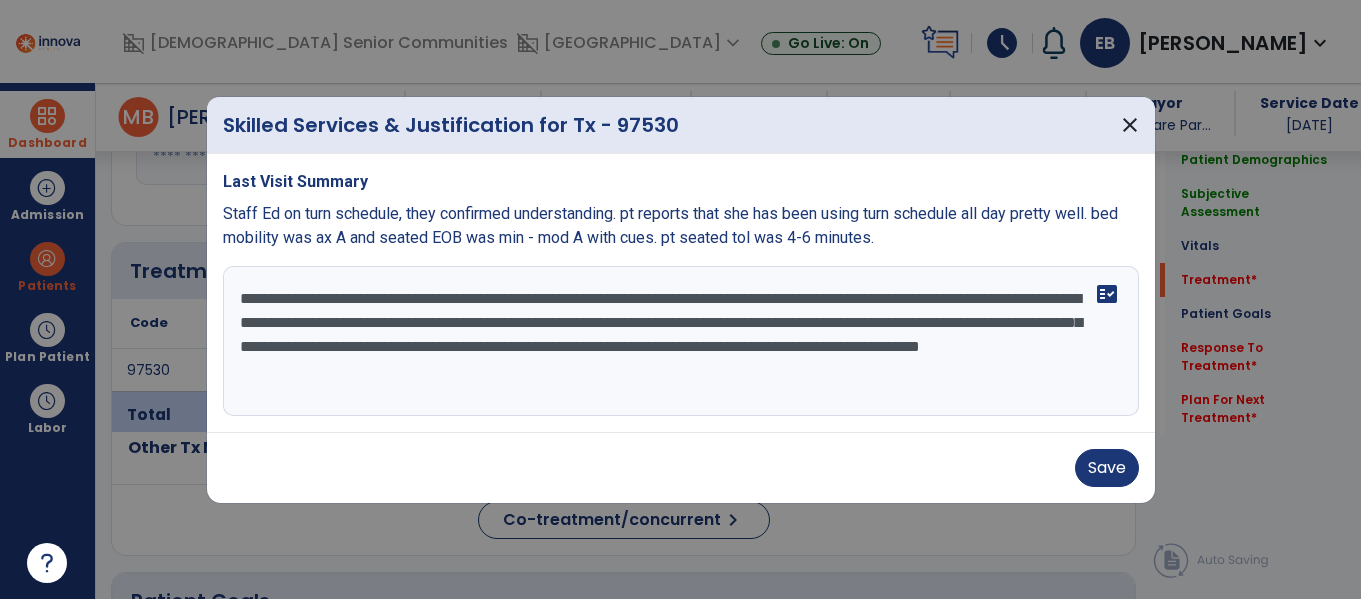 click on "**********" at bounding box center [681, 341] 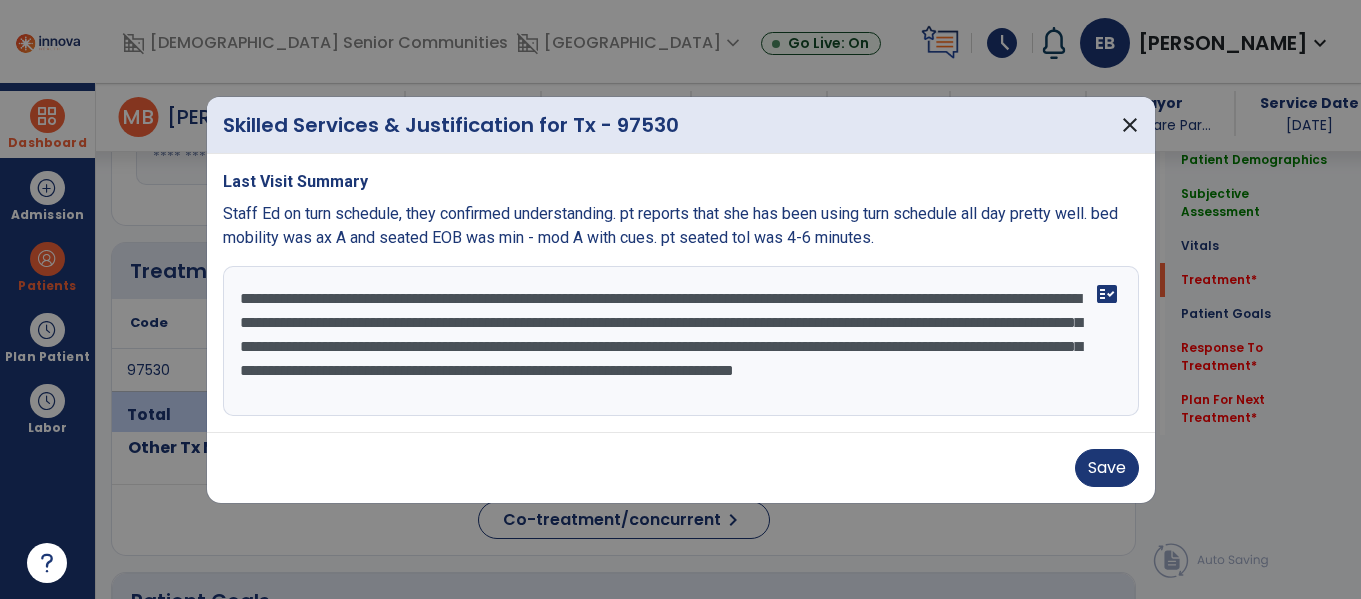 scroll, scrollTop: 16, scrollLeft: 0, axis: vertical 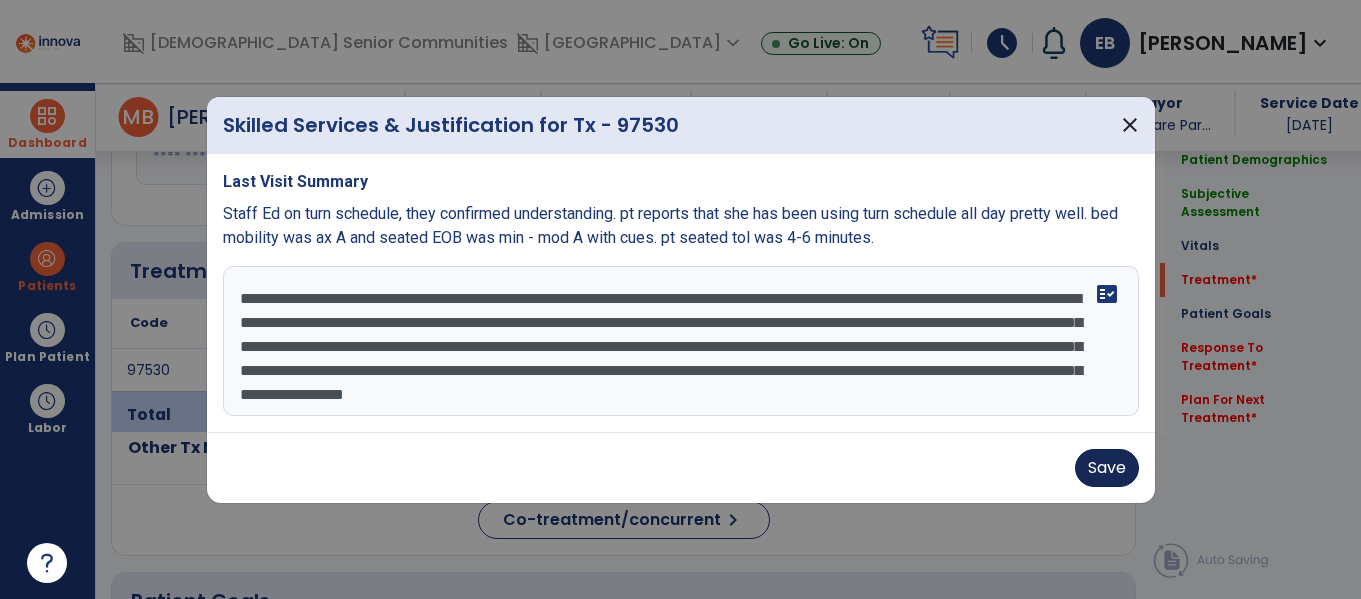 type on "**********" 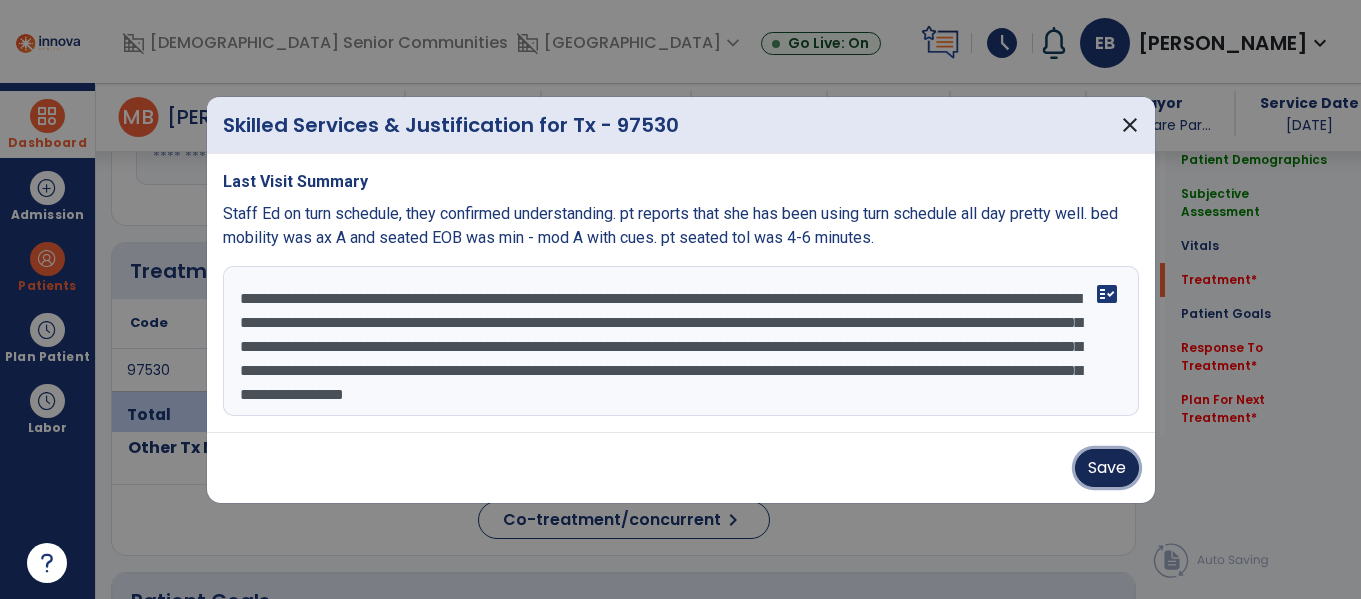 click on "Save" at bounding box center [1107, 468] 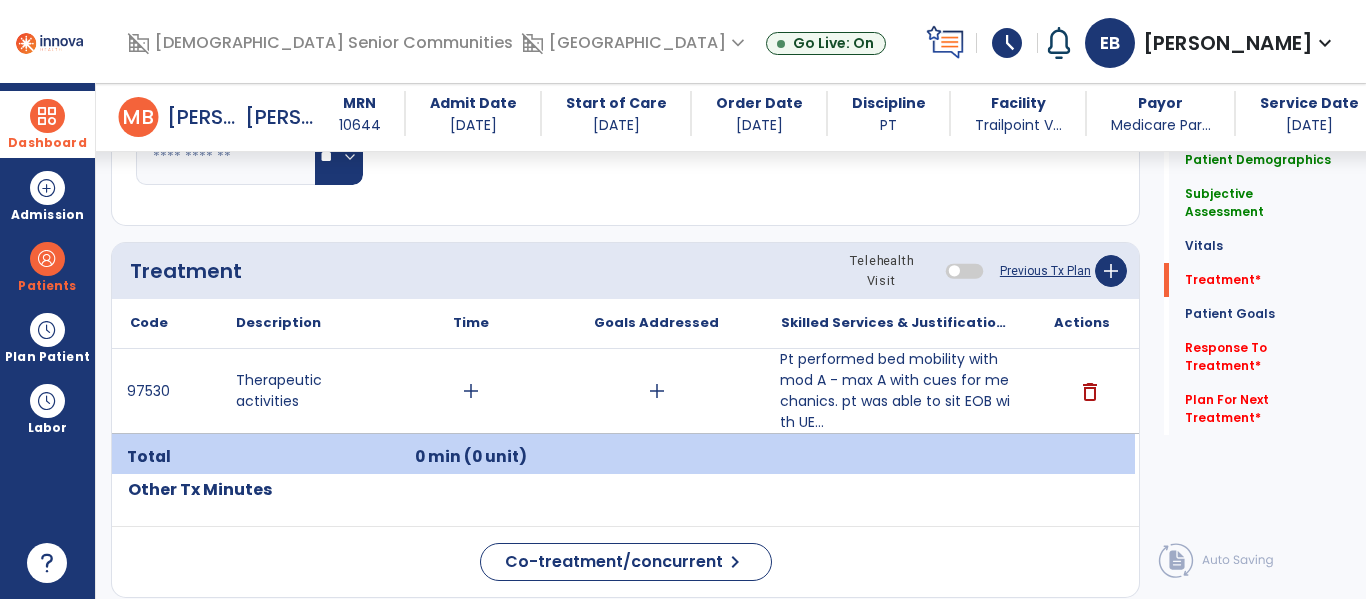 click on "add" at bounding box center [471, 391] 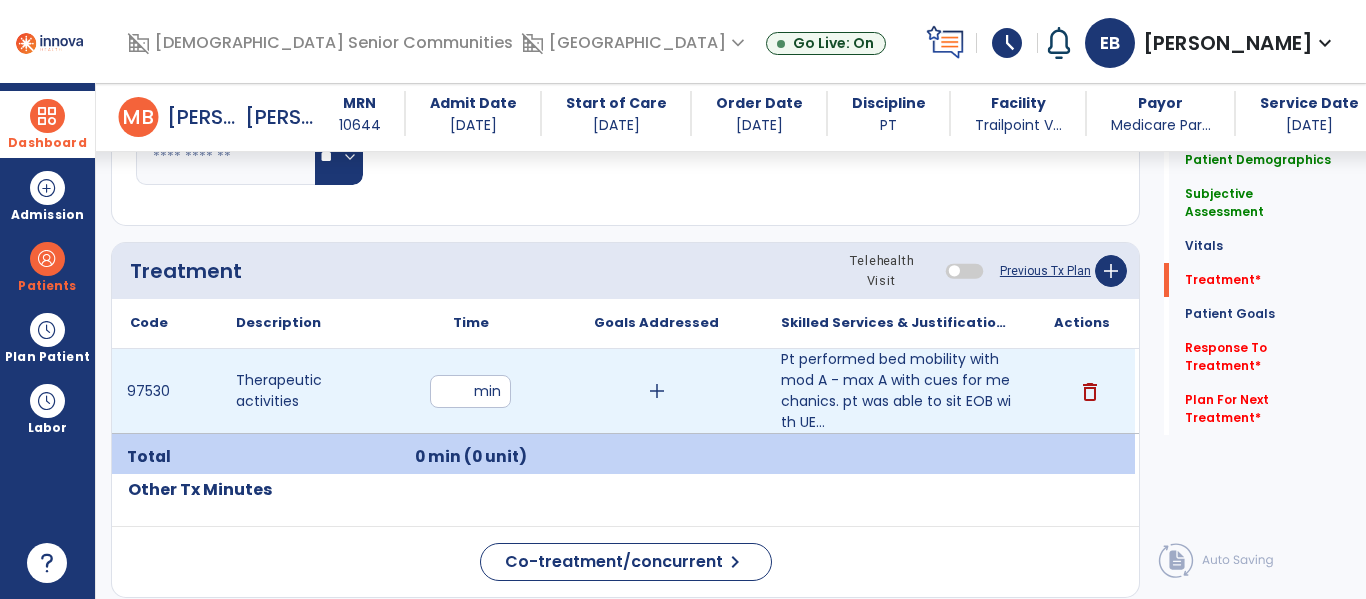 type on "**" 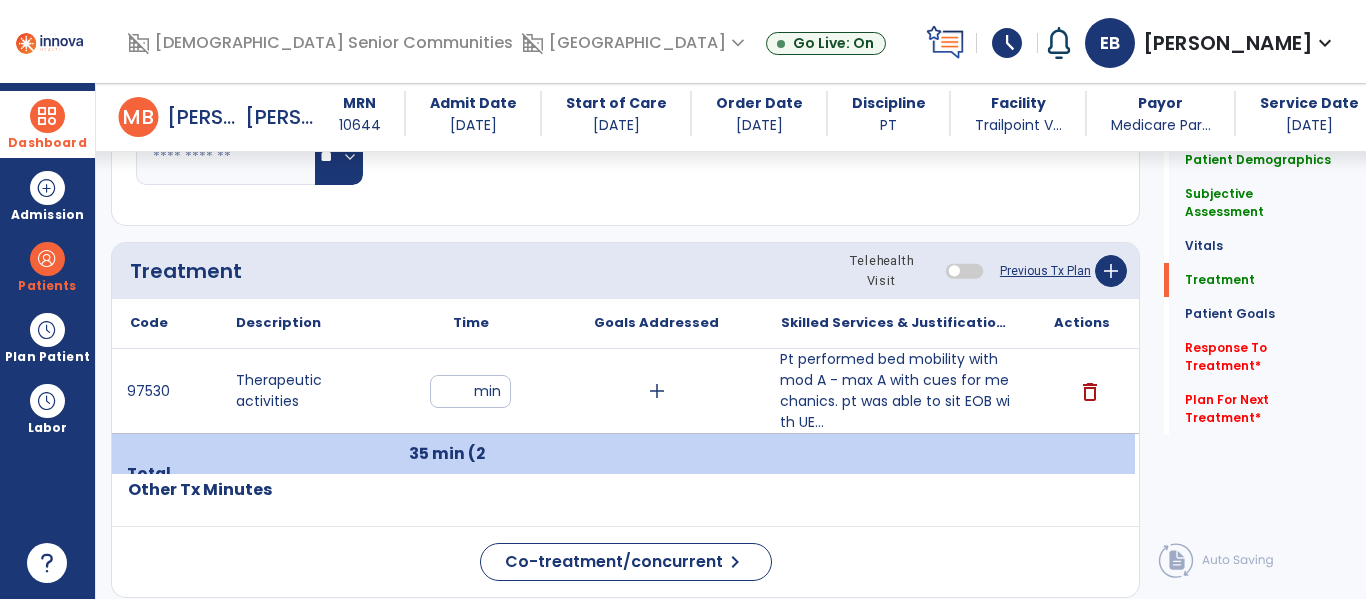click on "Pt performed bed mobility with mod A - max A with cues for mechanics. pt was able to sit EOB with UE..." at bounding box center [896, 391] 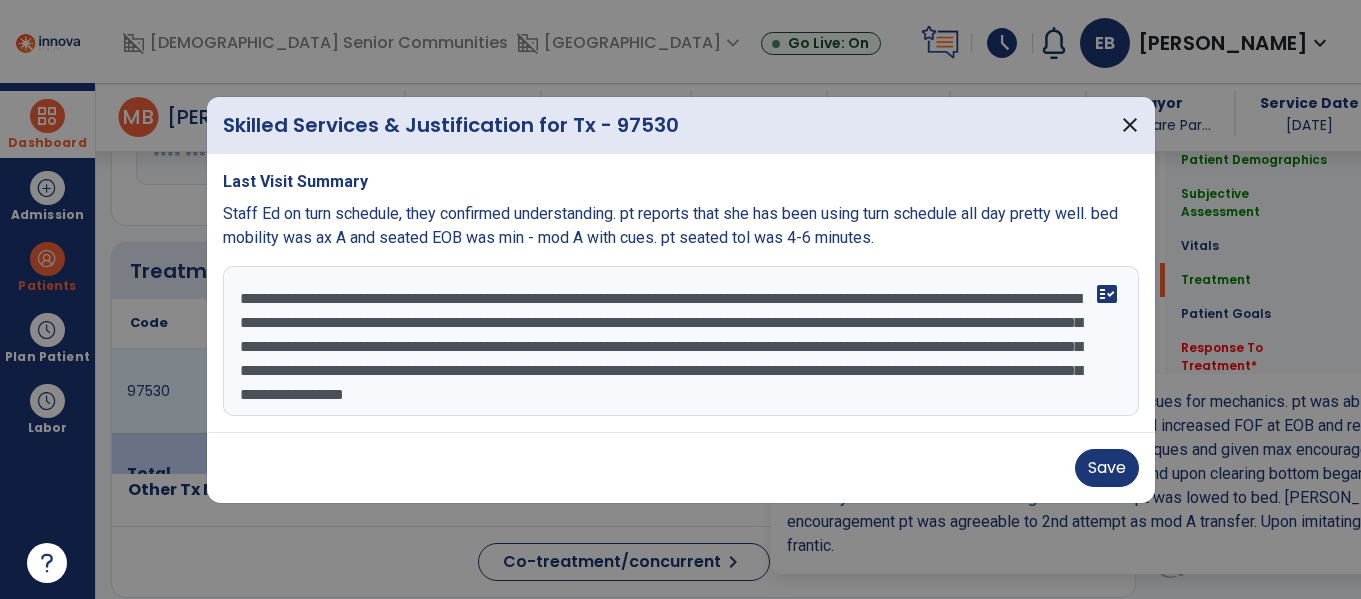 scroll, scrollTop: 1127, scrollLeft: 0, axis: vertical 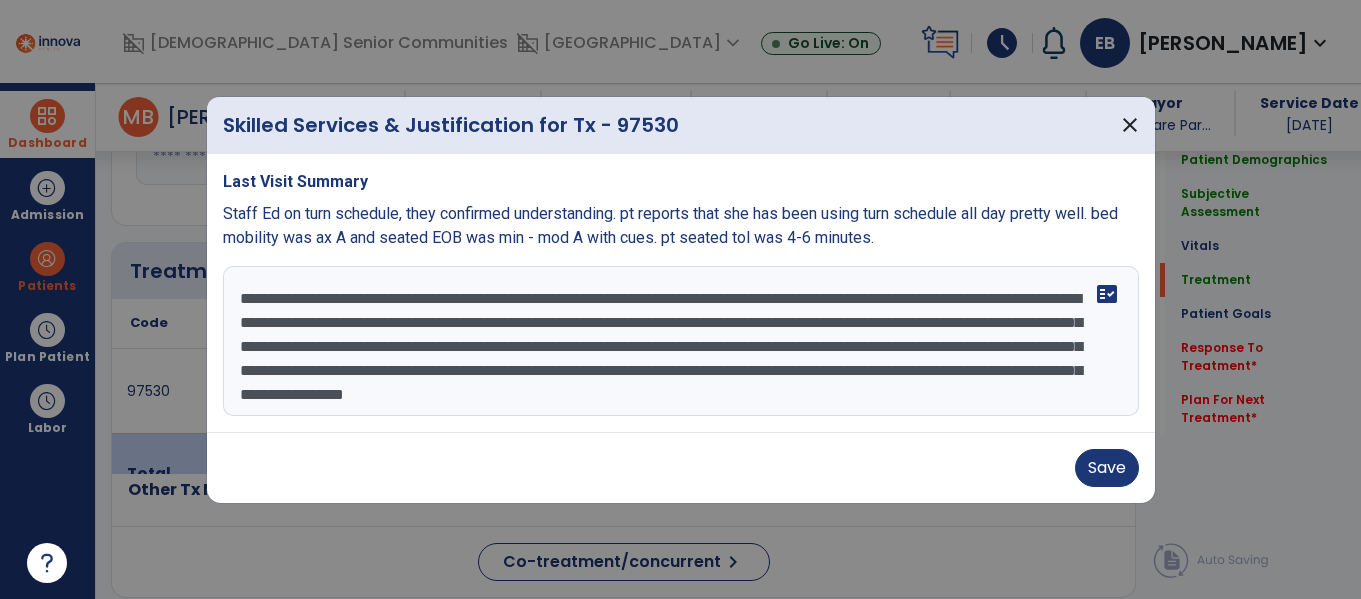 click on "**********" at bounding box center [681, 341] 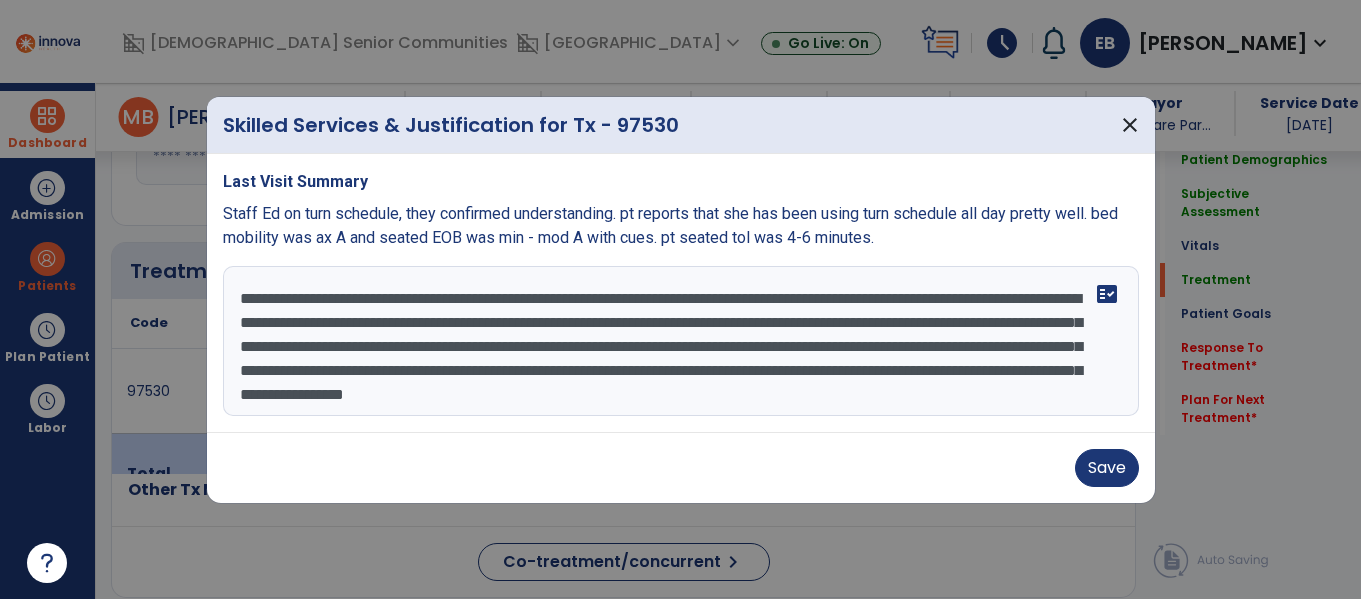click on "**********" at bounding box center [681, 341] 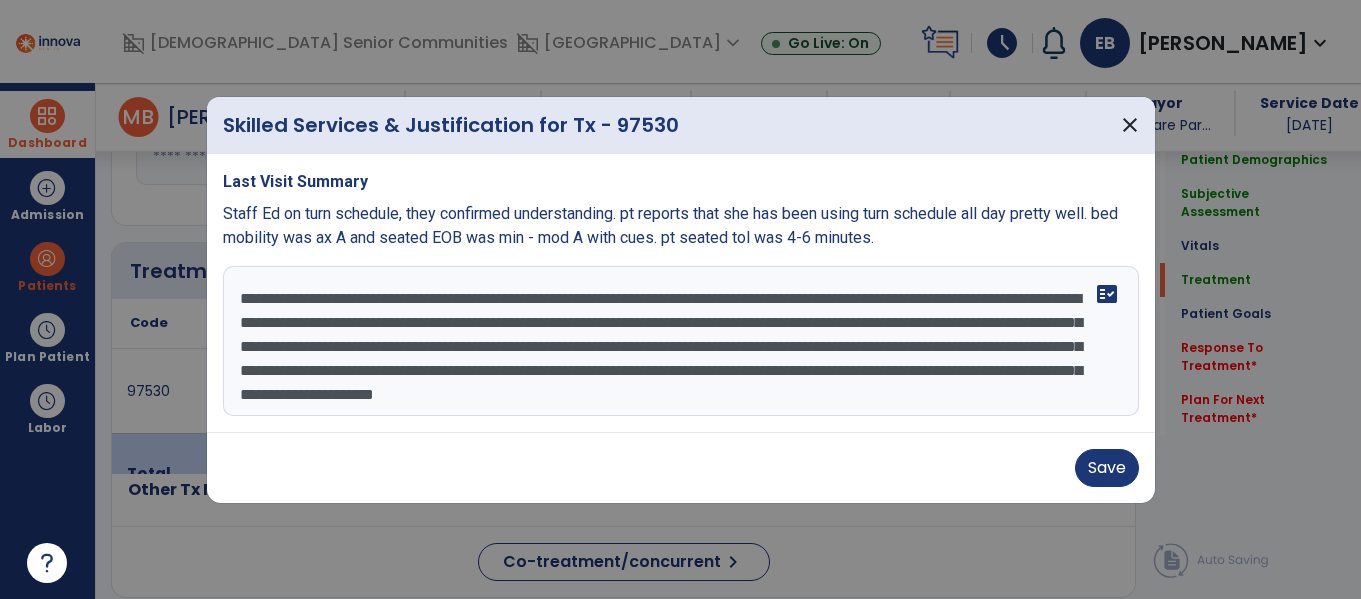click on "**********" at bounding box center (681, 341) 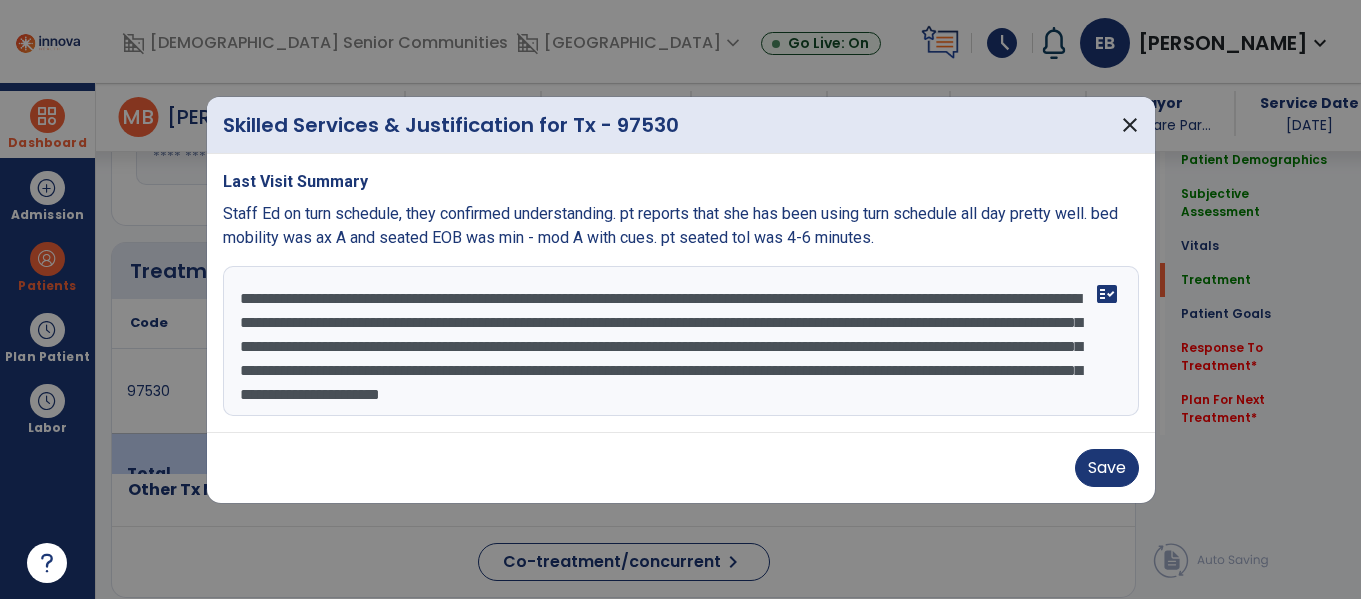 click on "**********" at bounding box center [681, 341] 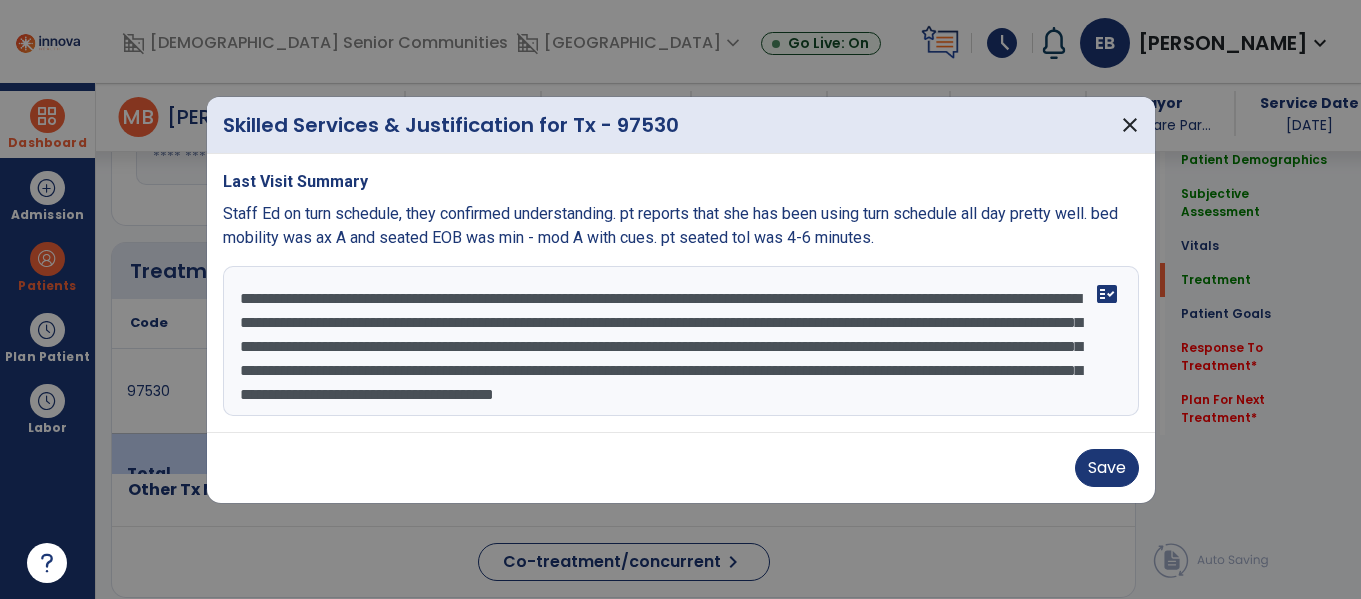 scroll, scrollTop: 40, scrollLeft: 0, axis: vertical 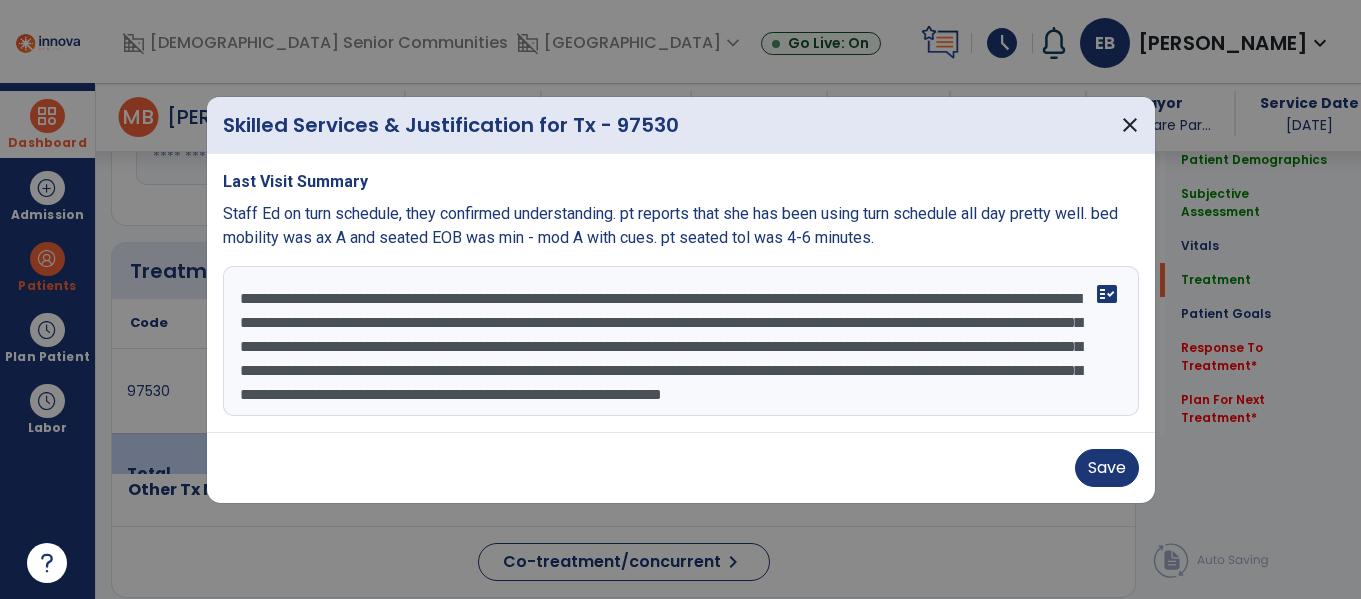 click on "**********" at bounding box center (681, 341) 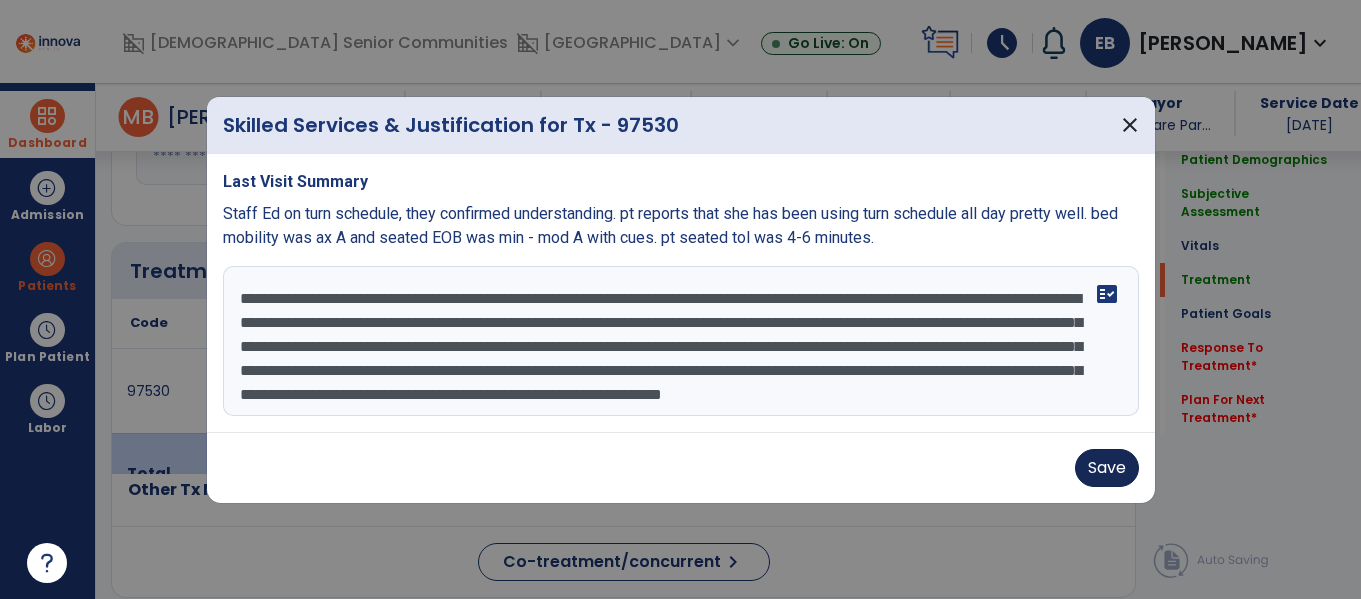 type on "**********" 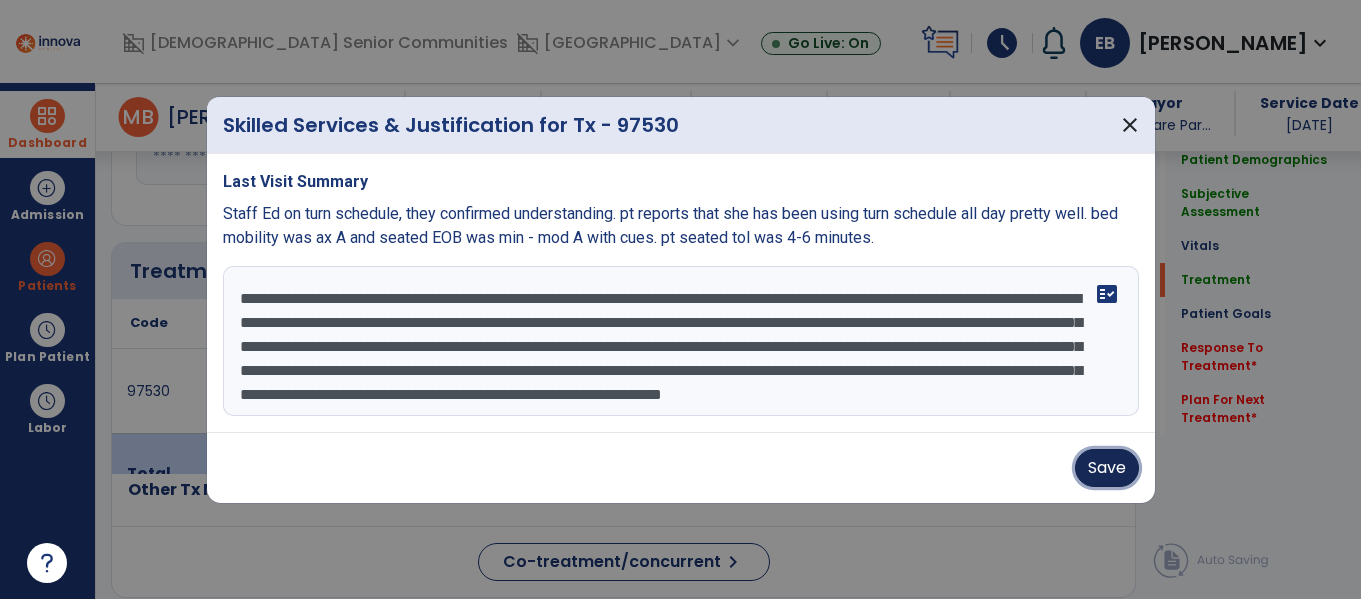click on "Save" at bounding box center [1107, 468] 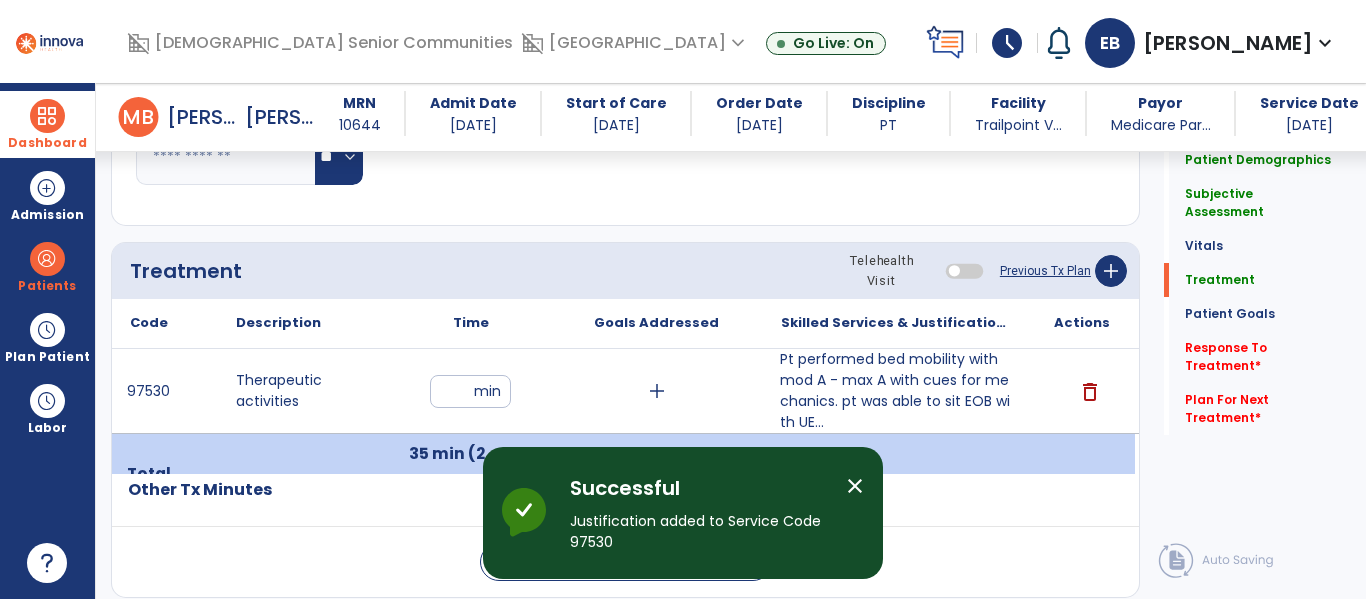 click at bounding box center (896, 474) 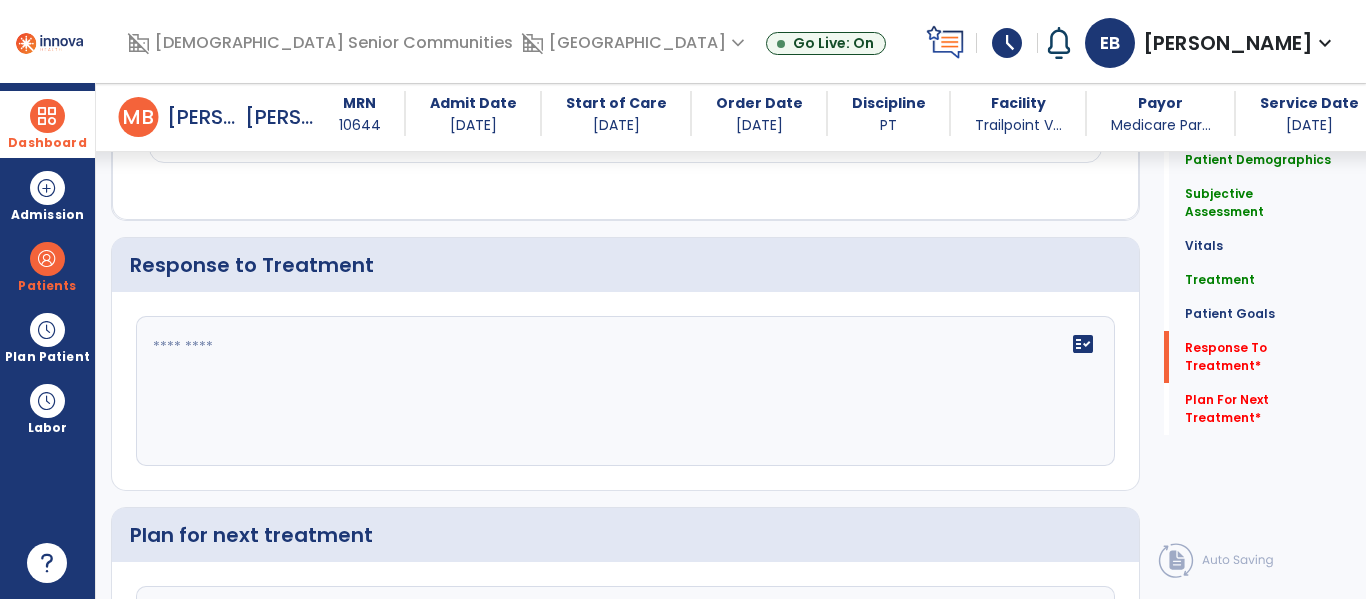 scroll, scrollTop: 3232, scrollLeft: 0, axis: vertical 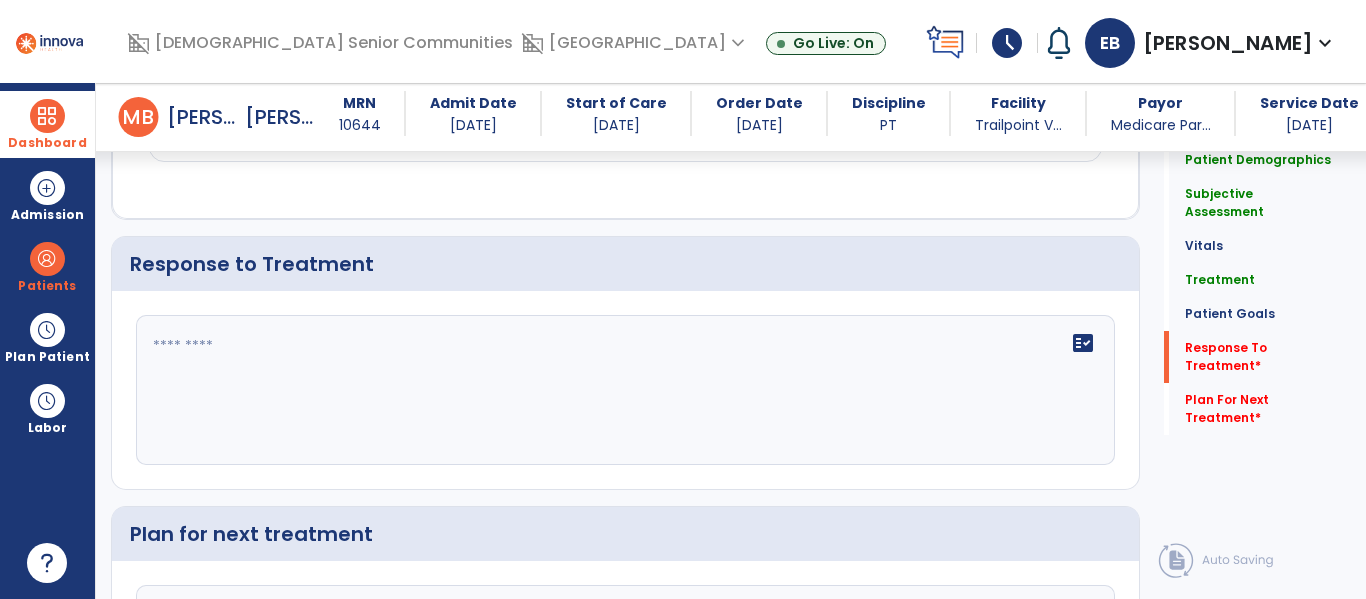 click on "fact_check" 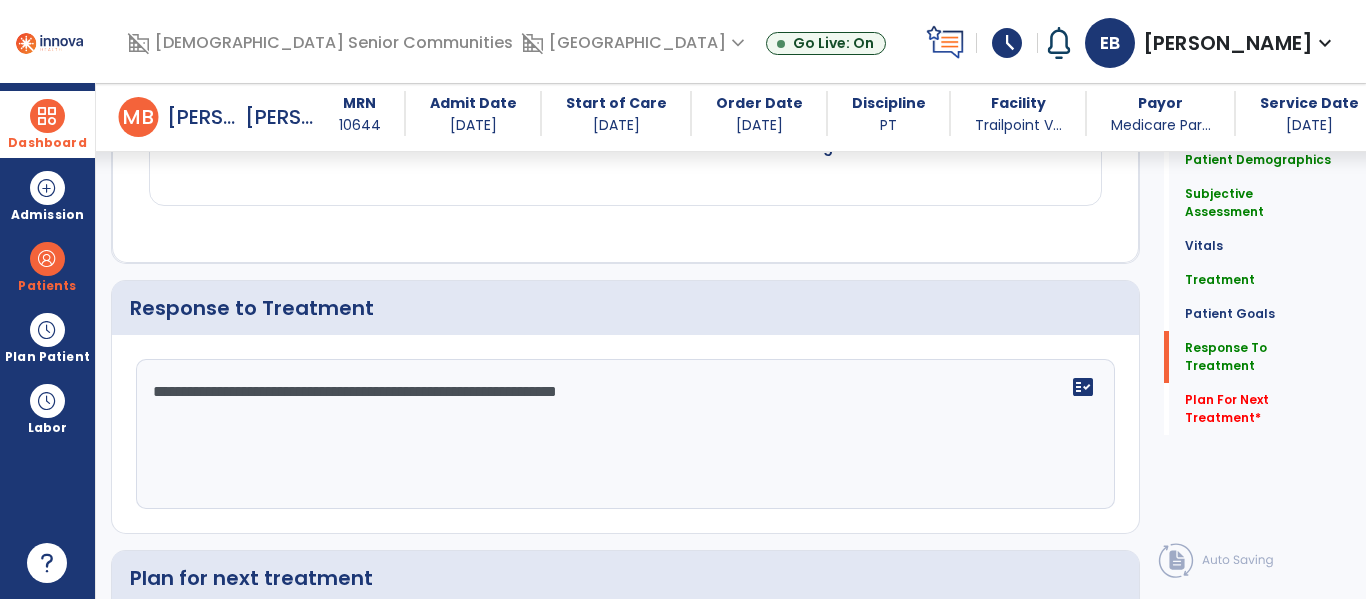 scroll, scrollTop: 3232, scrollLeft: 0, axis: vertical 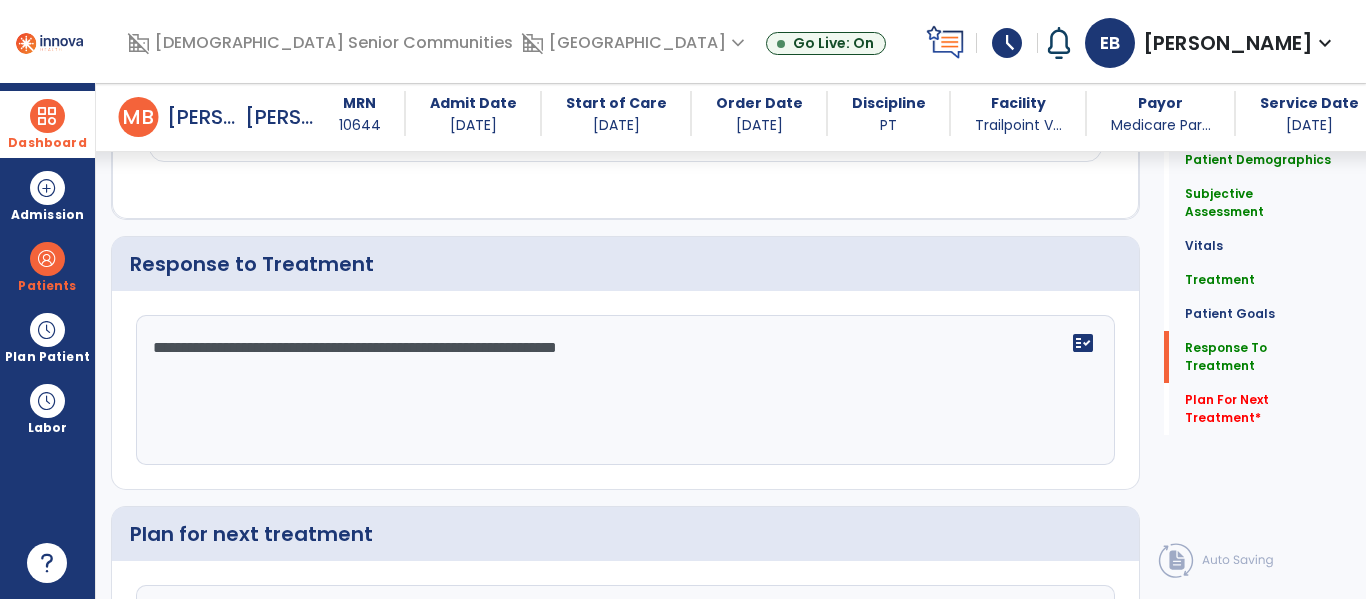 click on "**********" 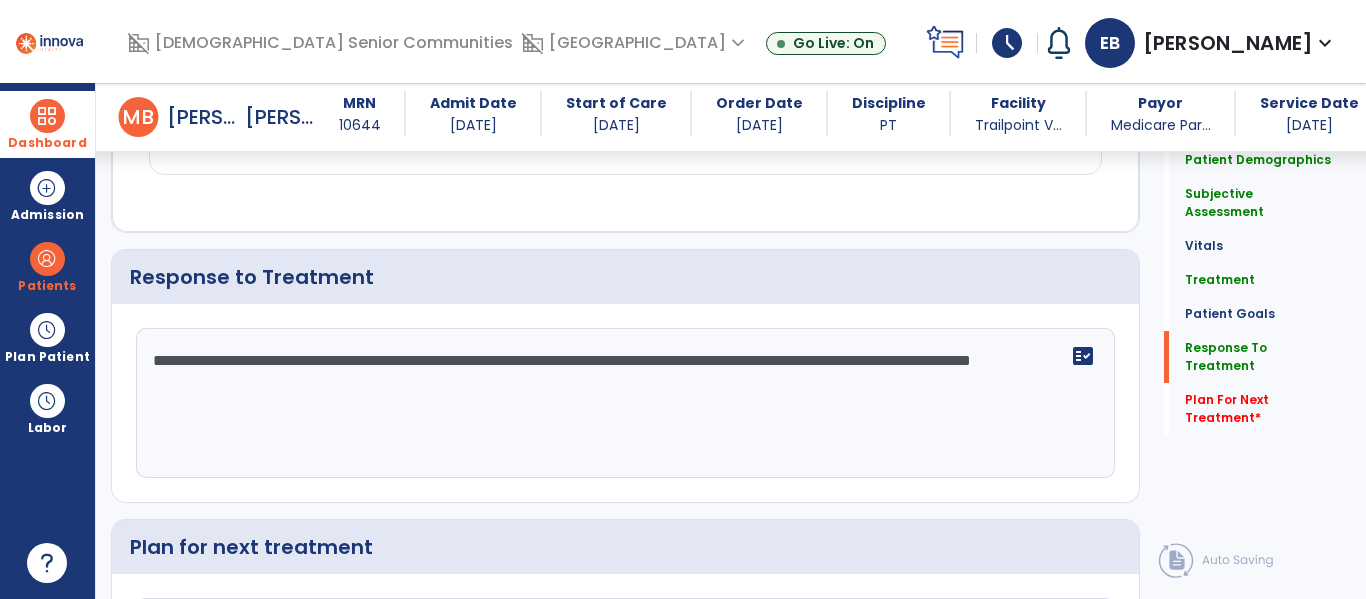 scroll, scrollTop: 3263, scrollLeft: 0, axis: vertical 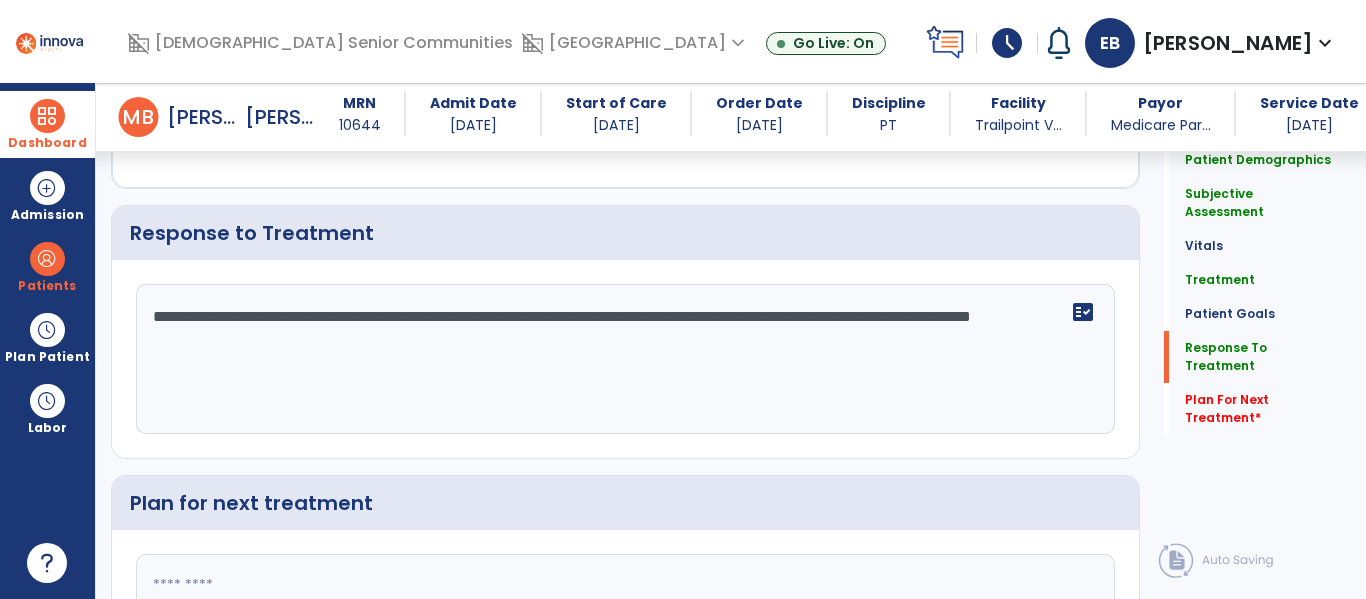 type on "**********" 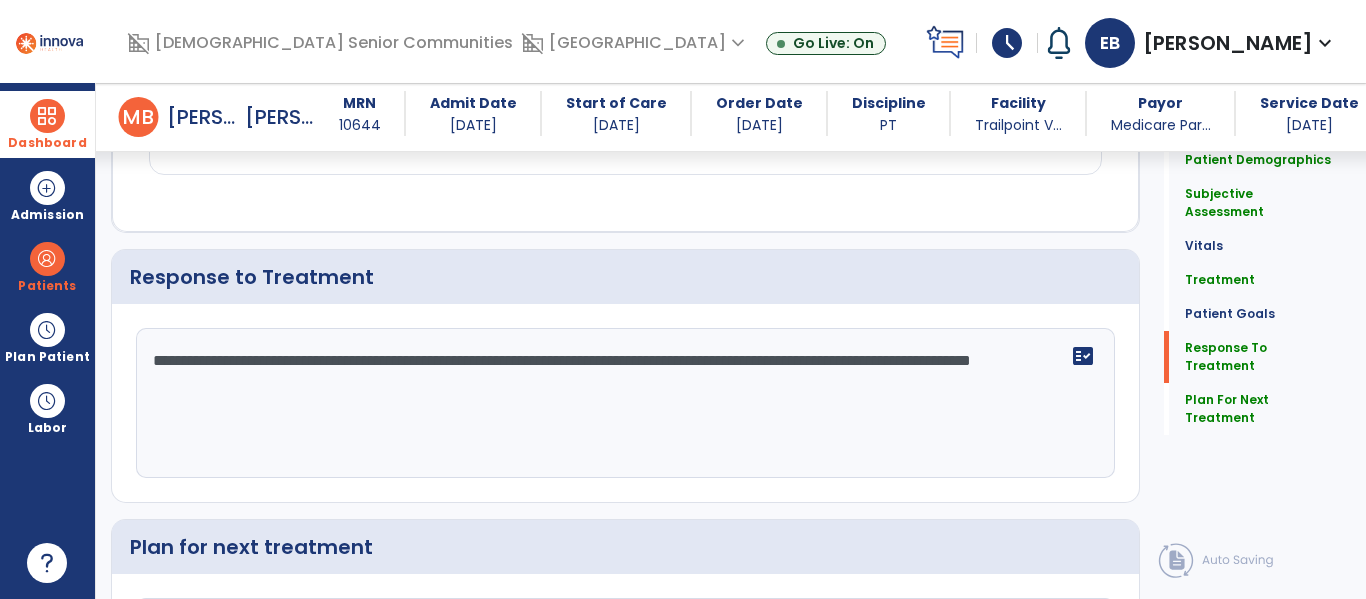 scroll, scrollTop: 3263, scrollLeft: 0, axis: vertical 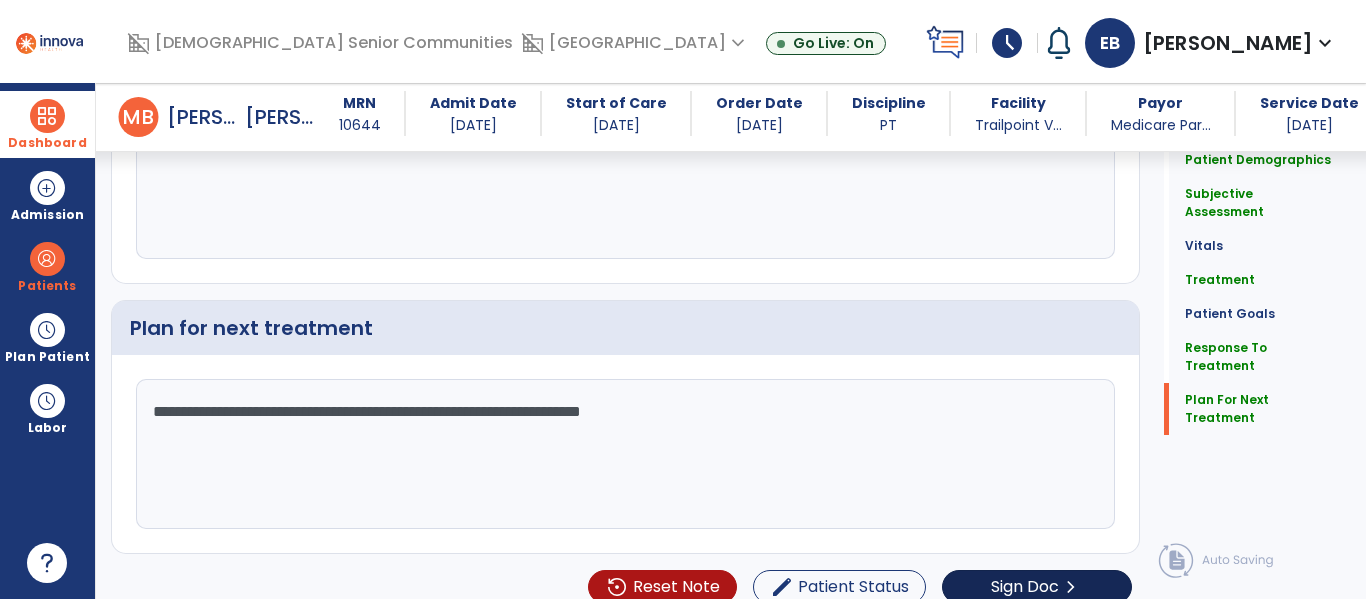 type on "**********" 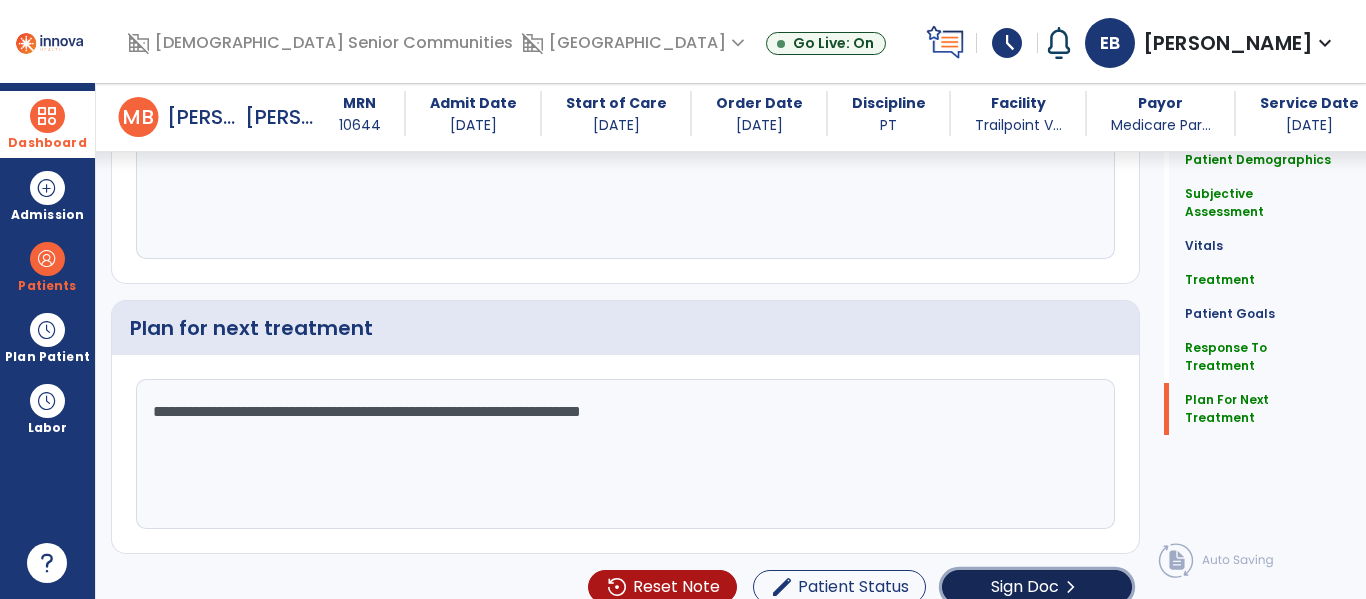 click on "chevron_right" 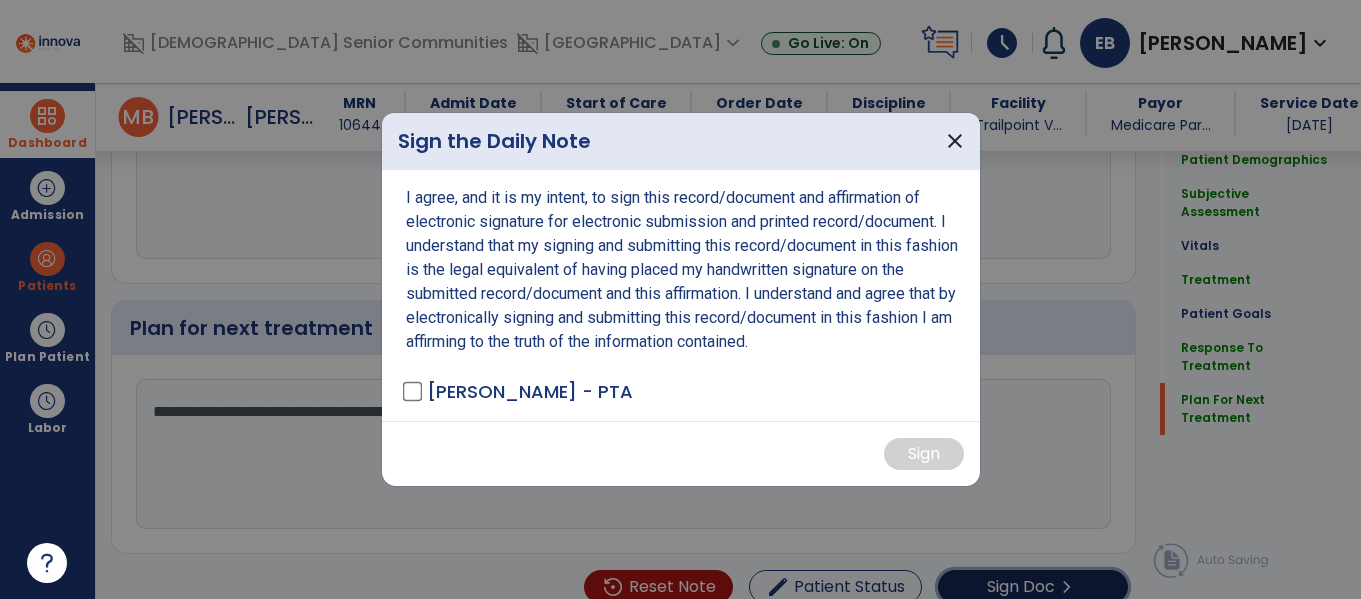 scroll, scrollTop: 3459, scrollLeft: 0, axis: vertical 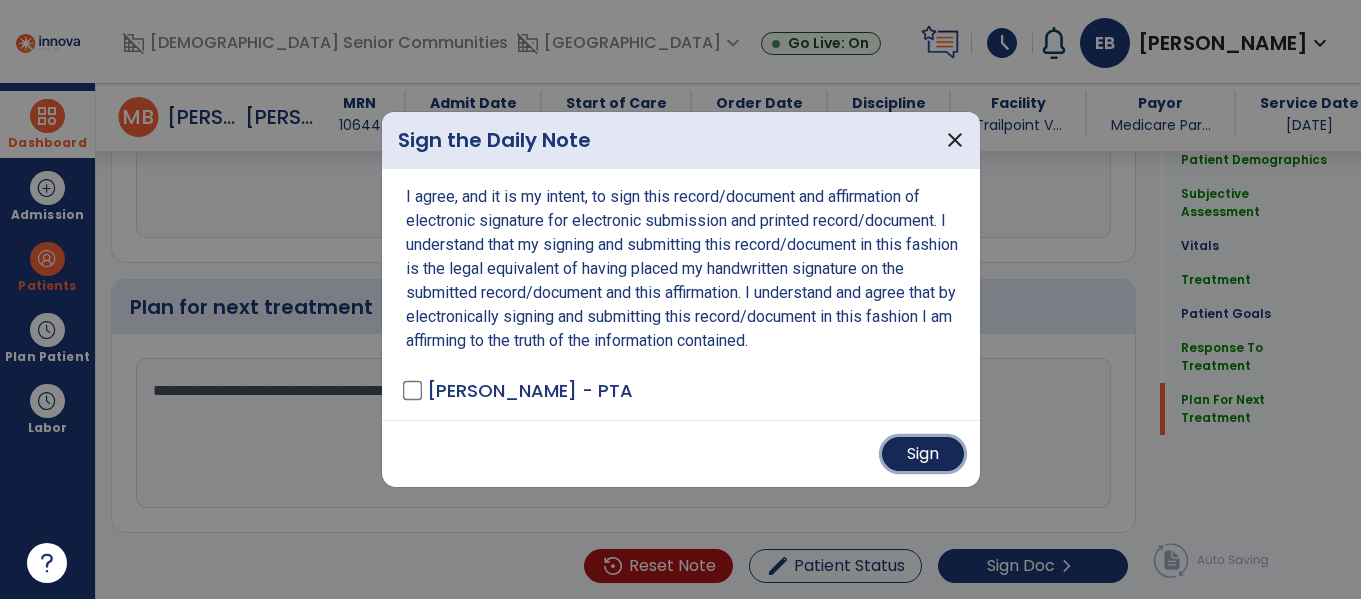 click on "Sign" at bounding box center (923, 454) 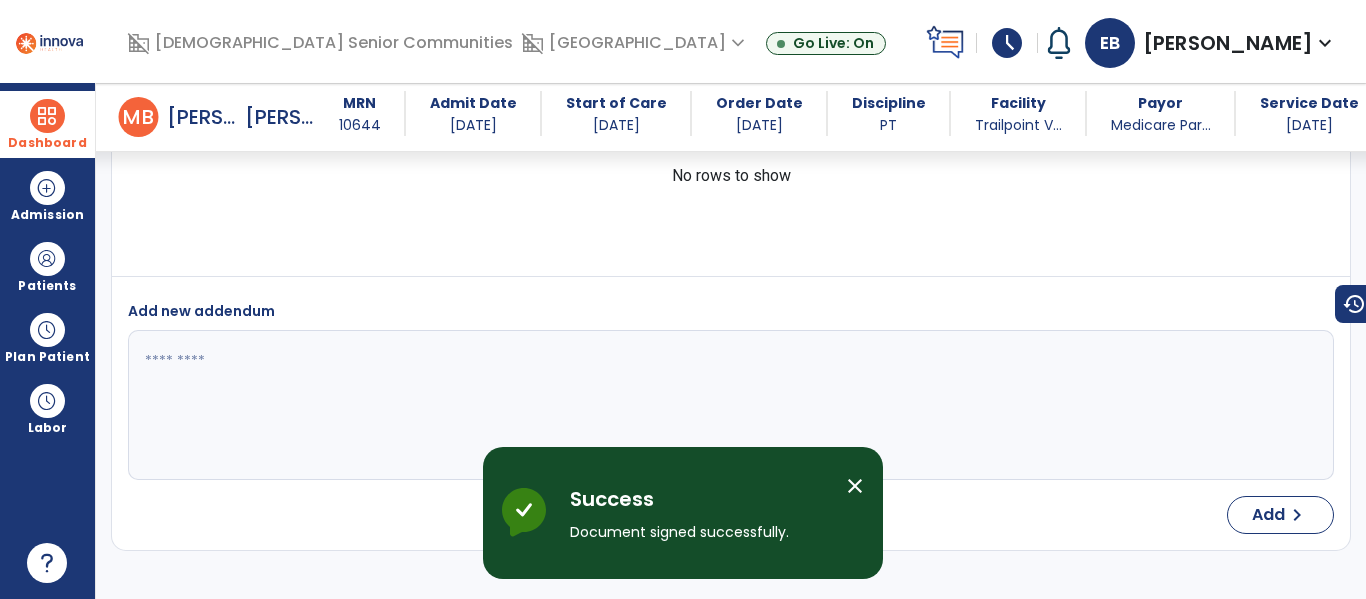 scroll, scrollTop: 5163, scrollLeft: 0, axis: vertical 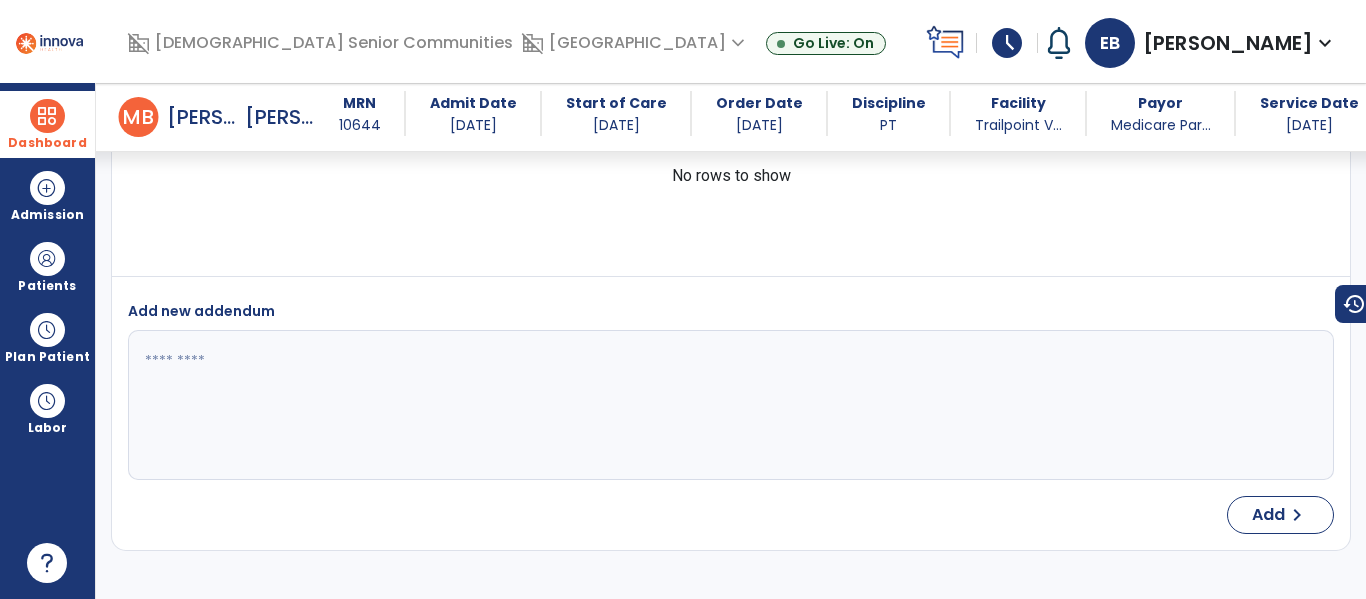 click on "Dashboard" at bounding box center (47, 143) 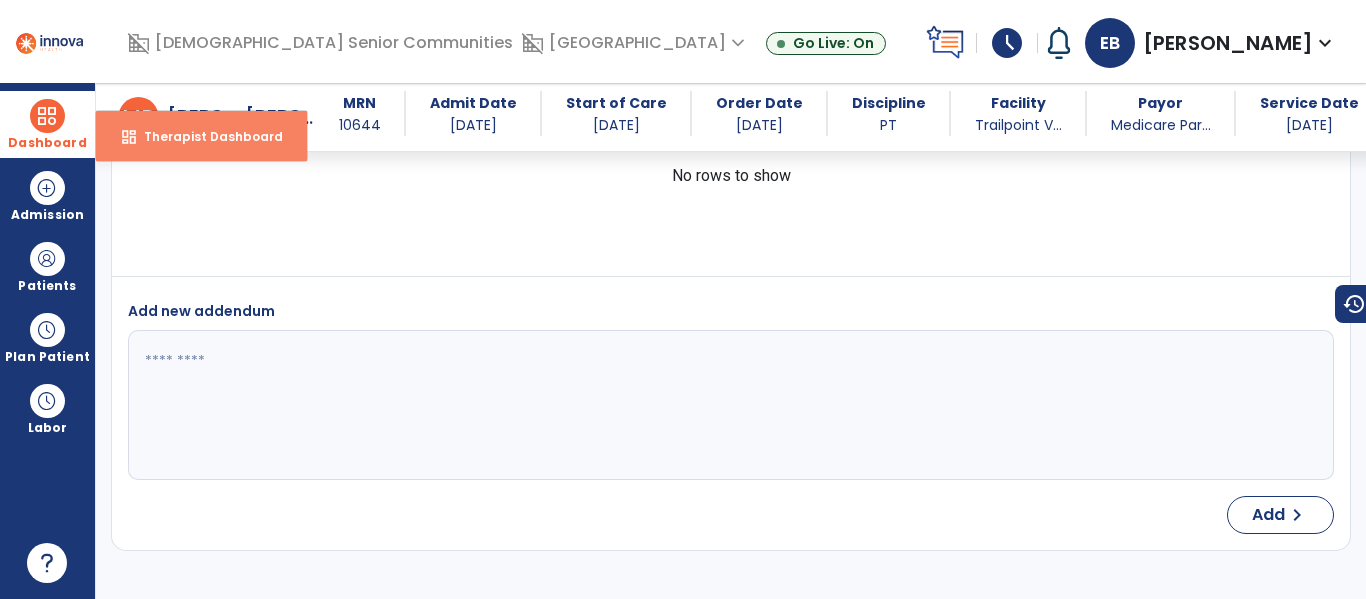 click on "Therapist Dashboard" at bounding box center [205, 136] 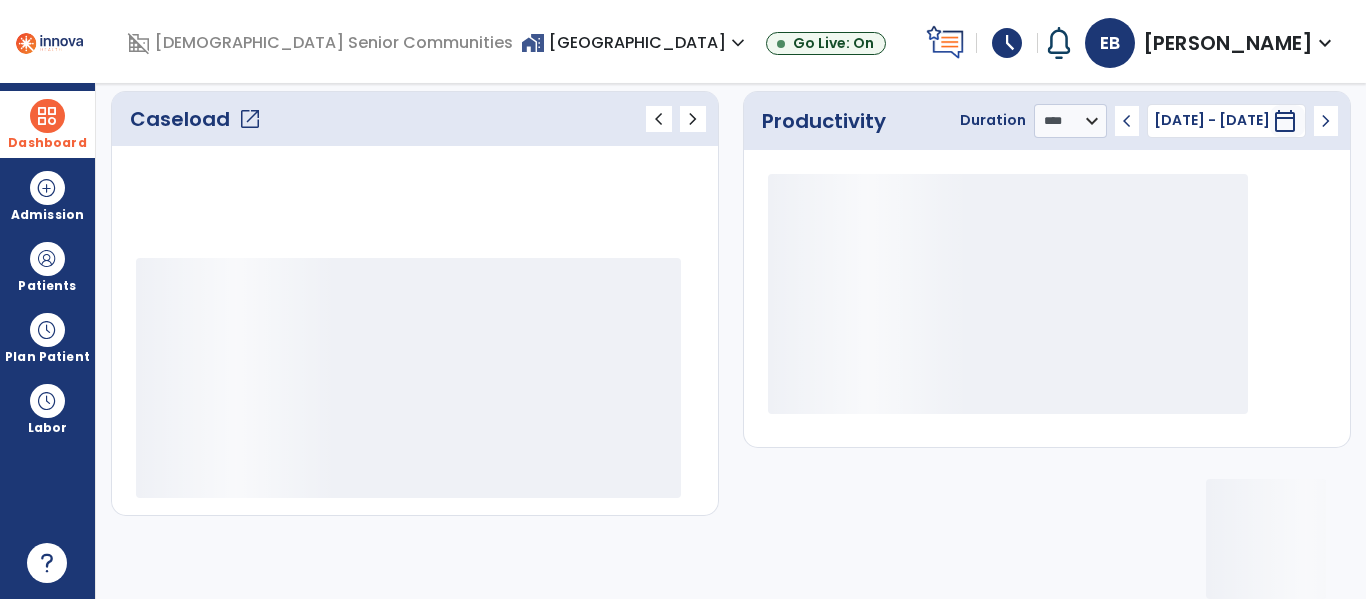 scroll, scrollTop: 276, scrollLeft: 0, axis: vertical 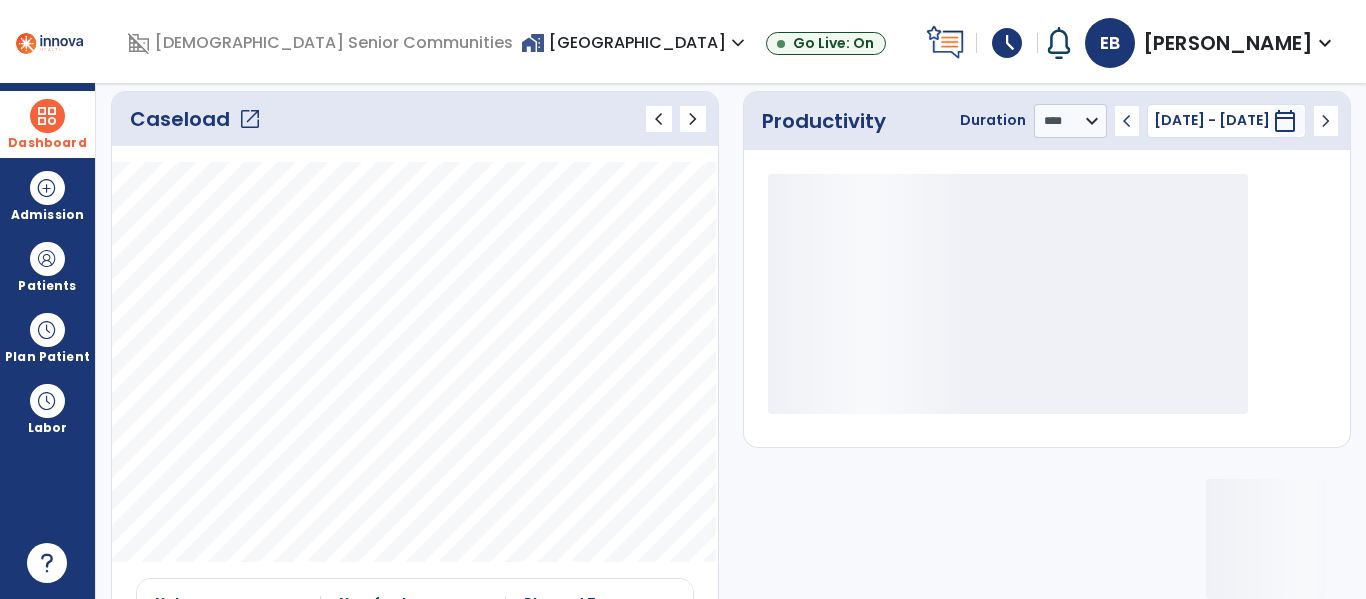 click on "Caseload   open_in_new" 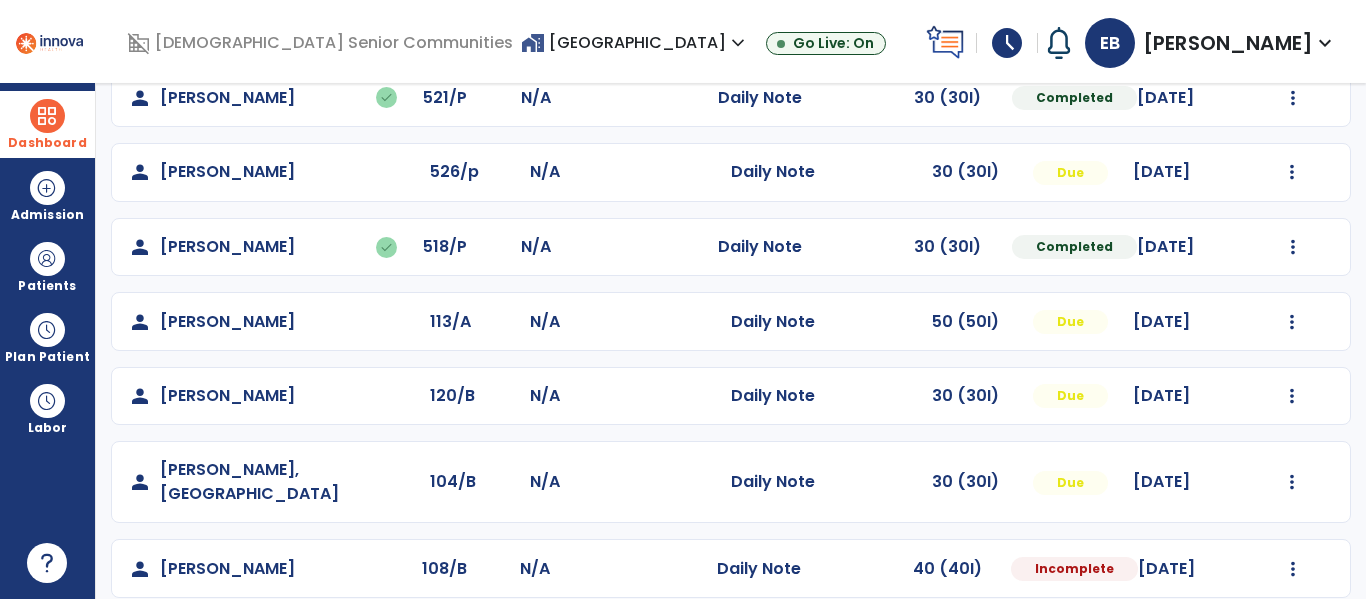 scroll, scrollTop: 559, scrollLeft: 0, axis: vertical 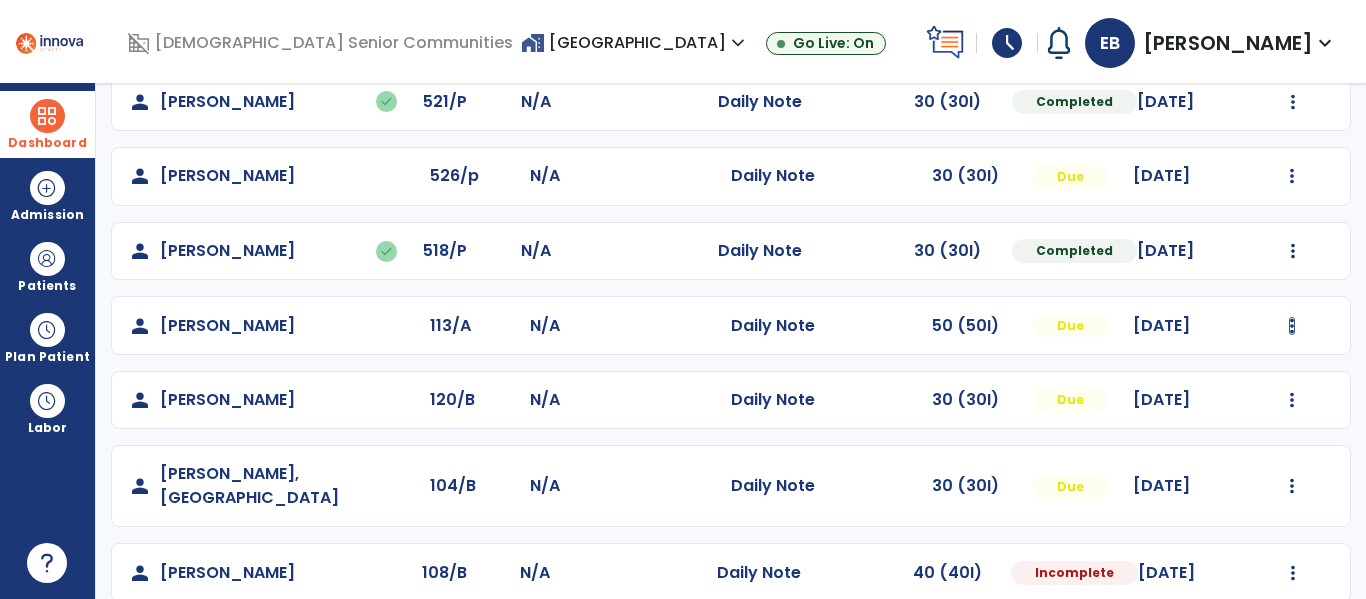 click at bounding box center (1293, -271) 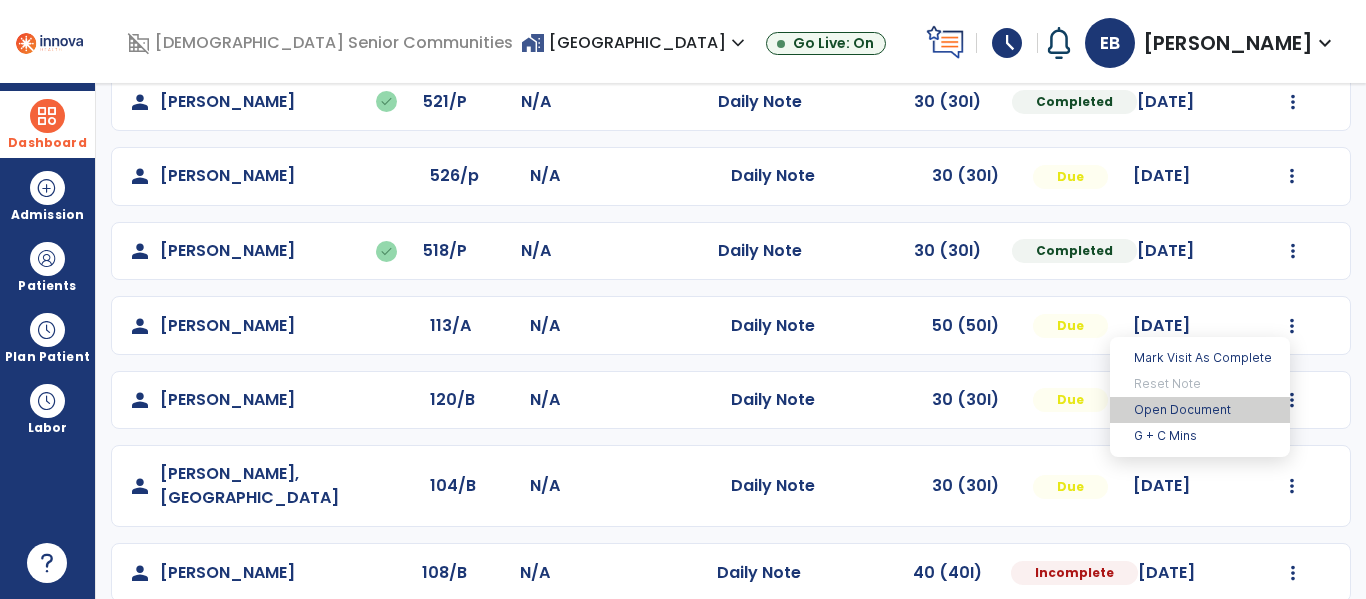 click on "Open Document" at bounding box center (1200, 410) 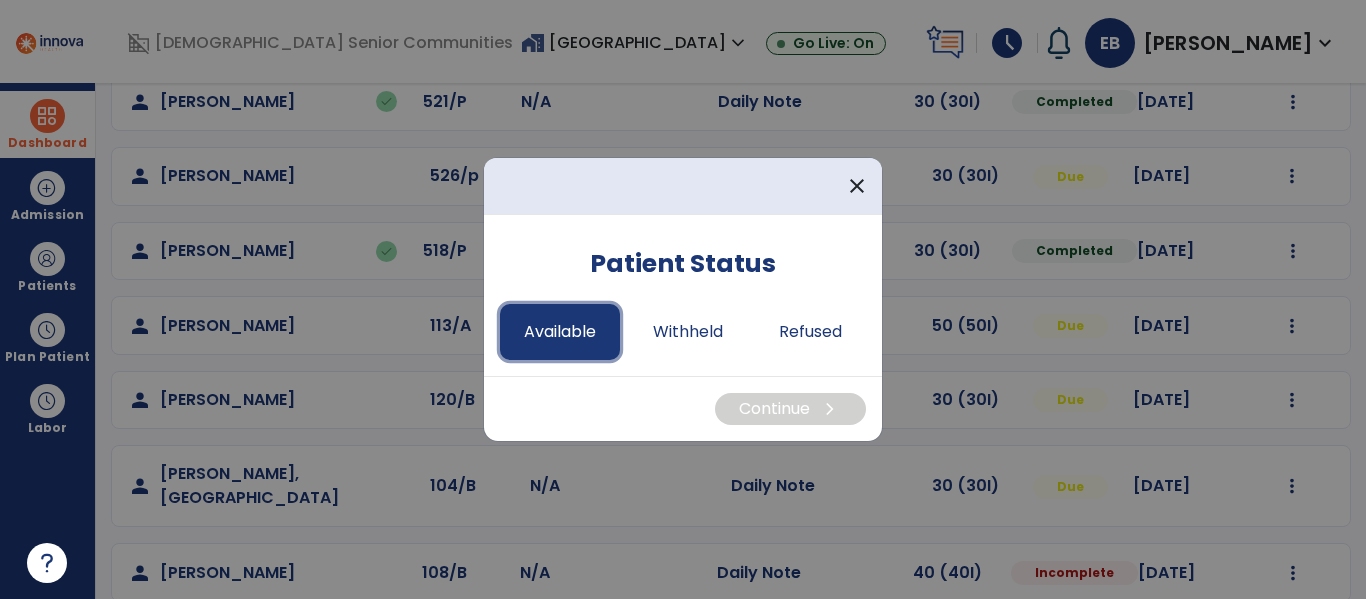 click on "Available" at bounding box center (560, 332) 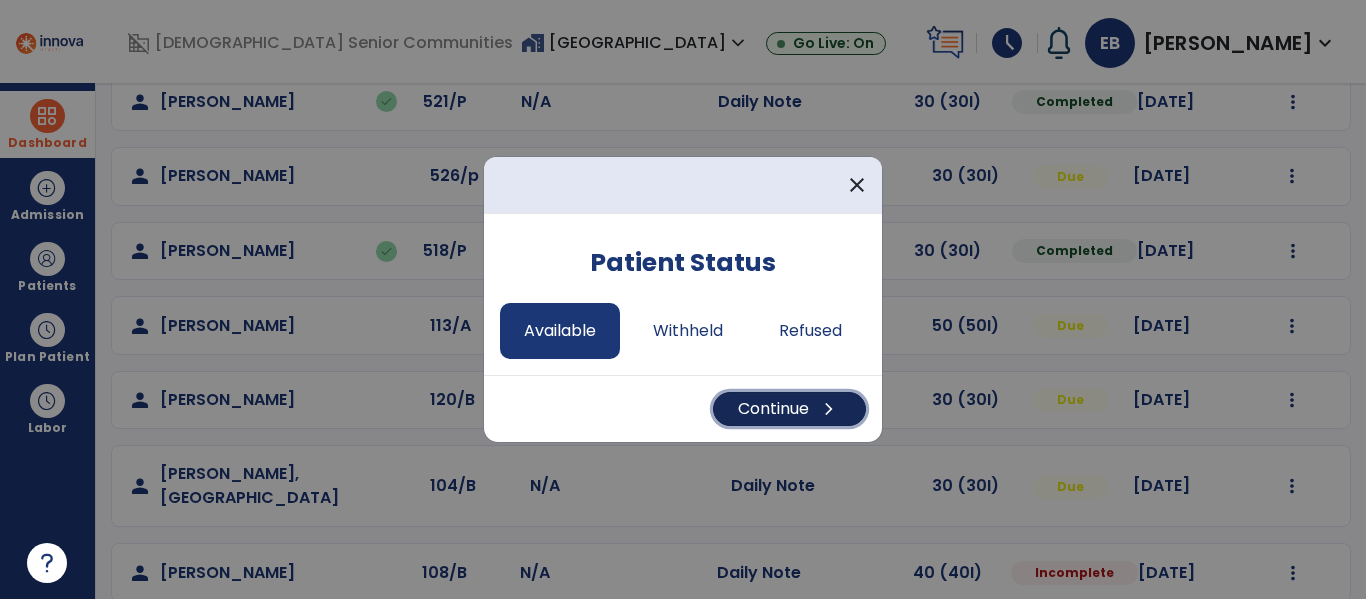 click on "Continue   chevron_right" at bounding box center [789, 409] 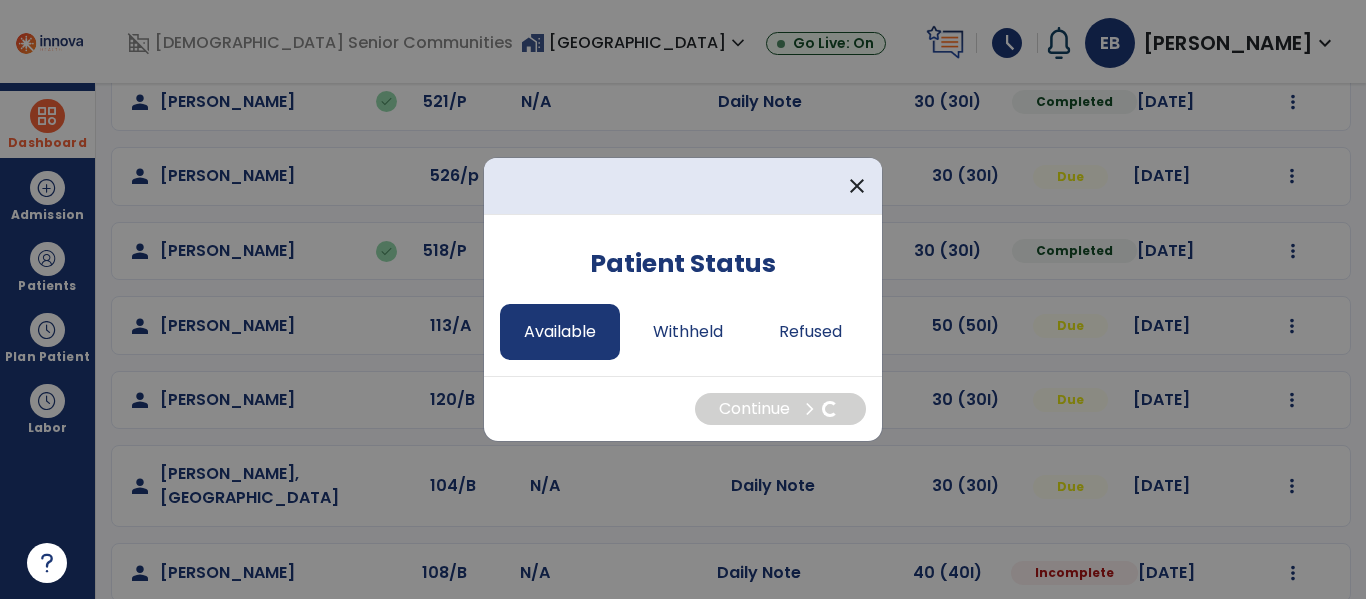 select on "*" 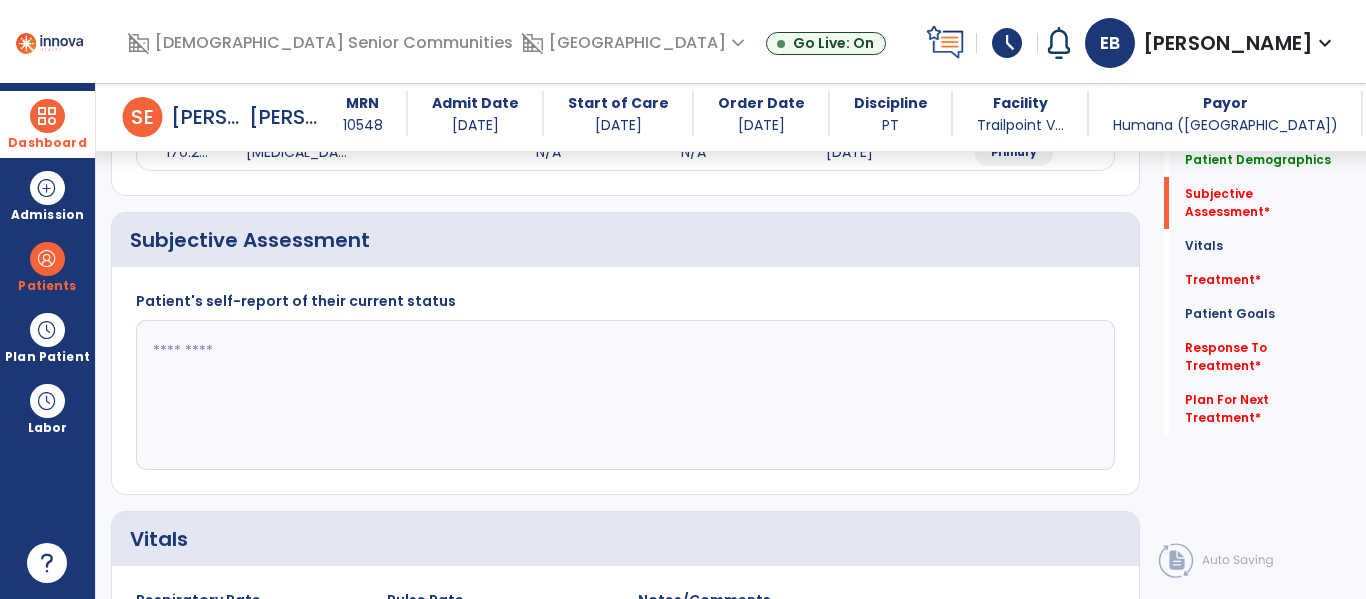 scroll, scrollTop: 393, scrollLeft: 0, axis: vertical 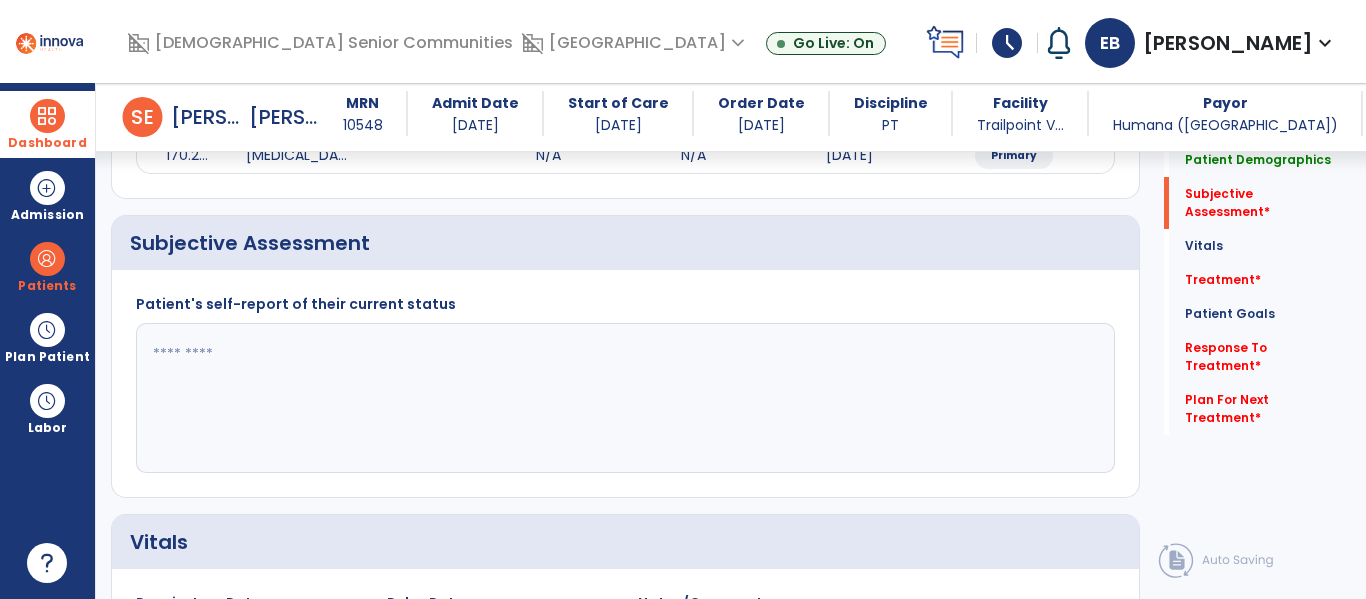 click 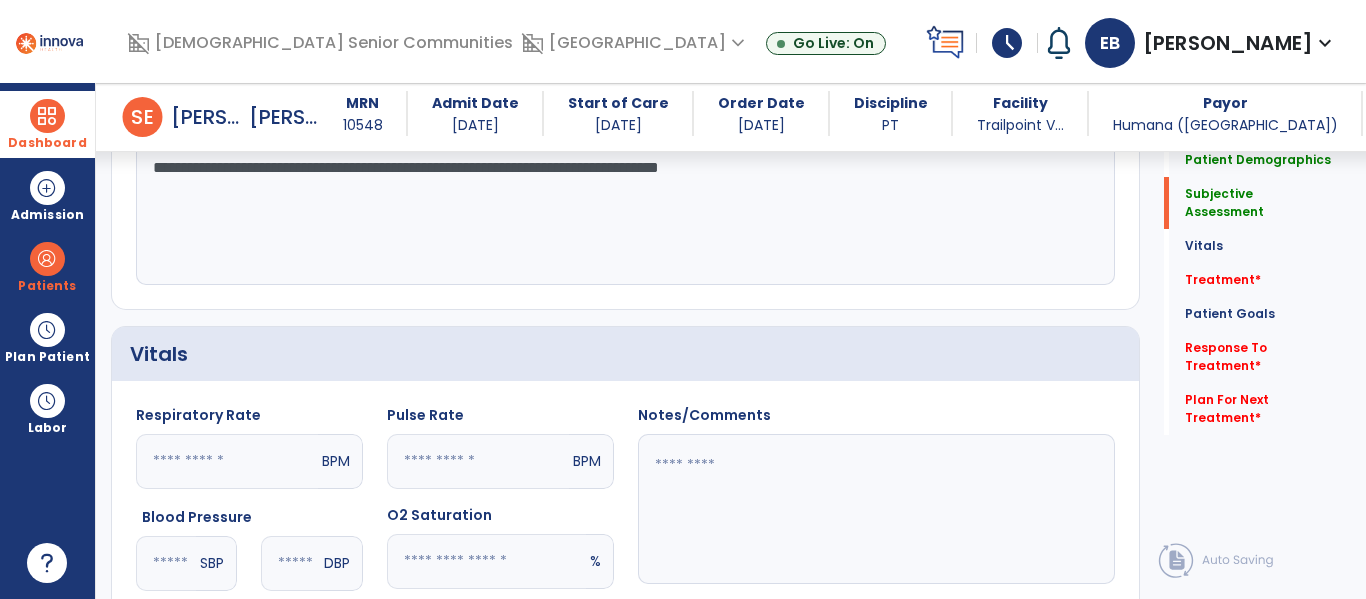 scroll, scrollTop: 591, scrollLeft: 0, axis: vertical 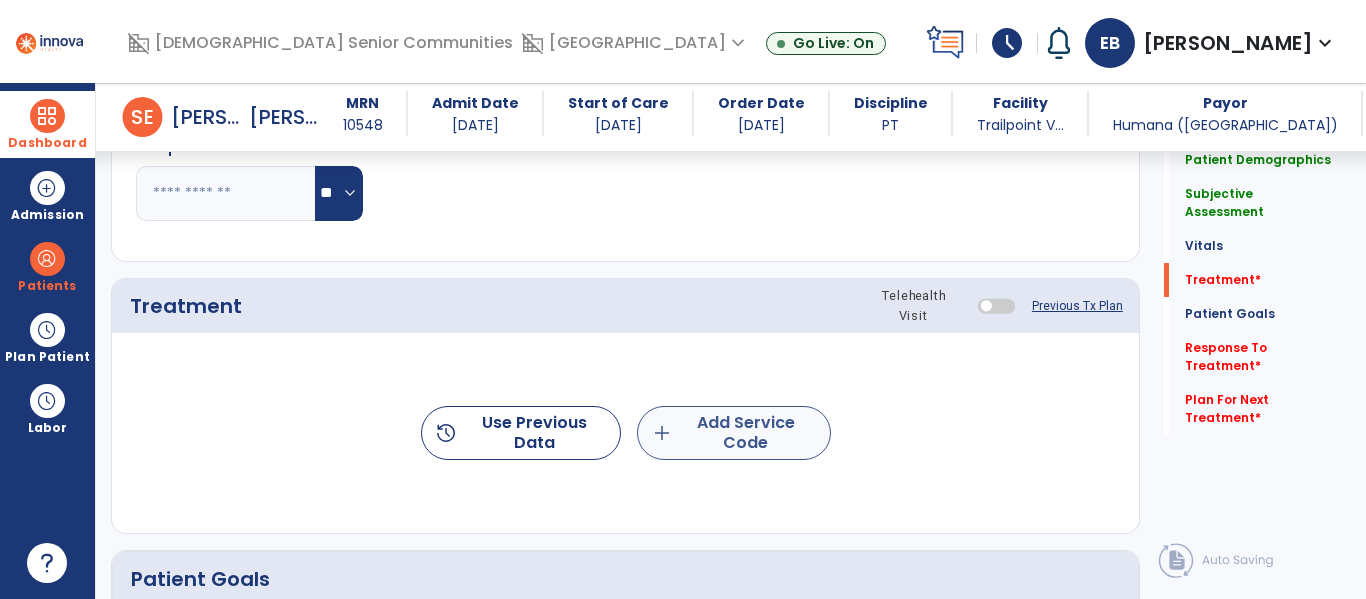 type on "**********" 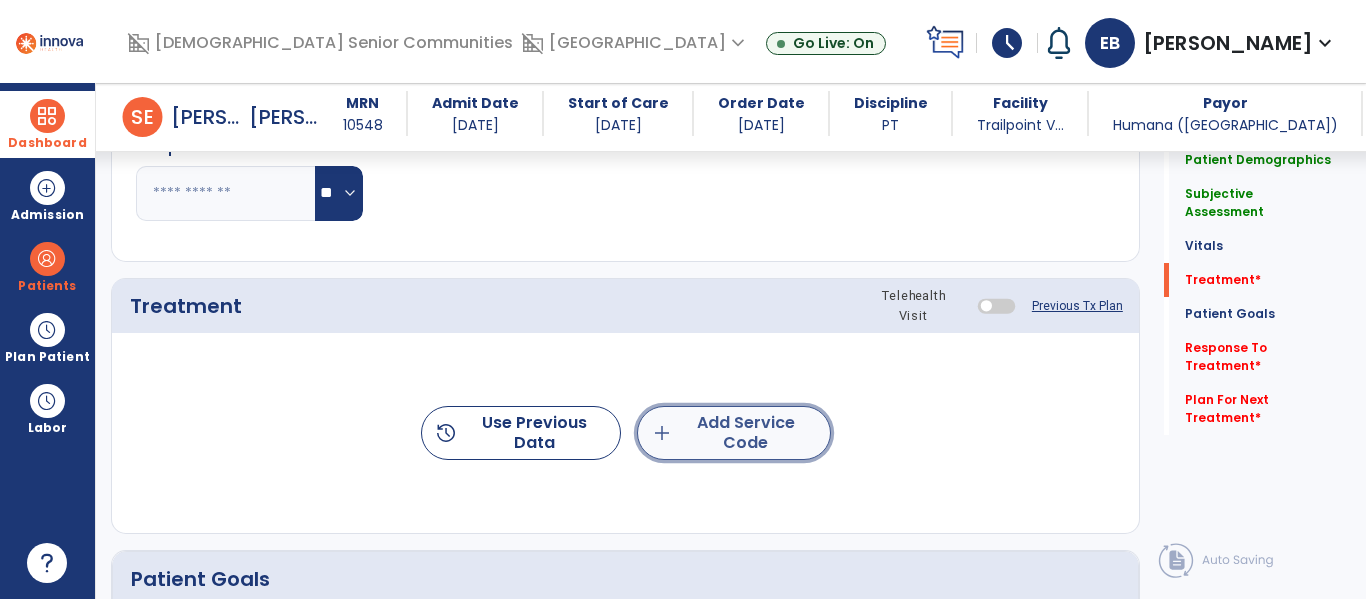 click on "add  Add Service Code" 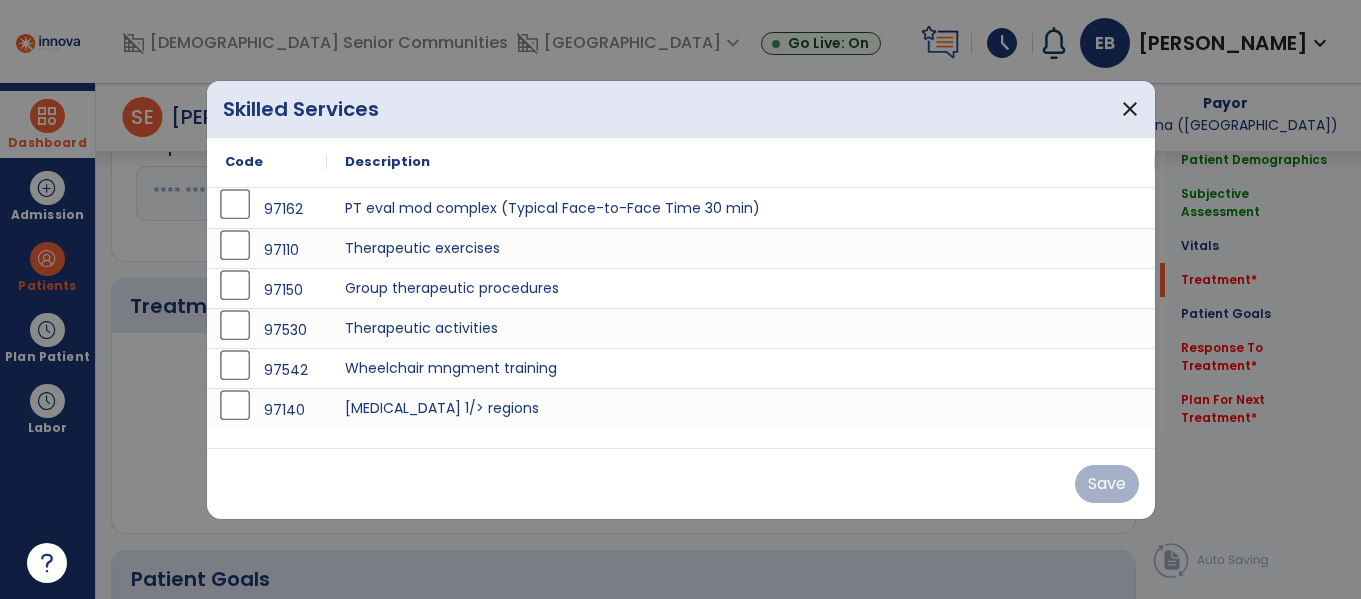 scroll, scrollTop: 1051, scrollLeft: 0, axis: vertical 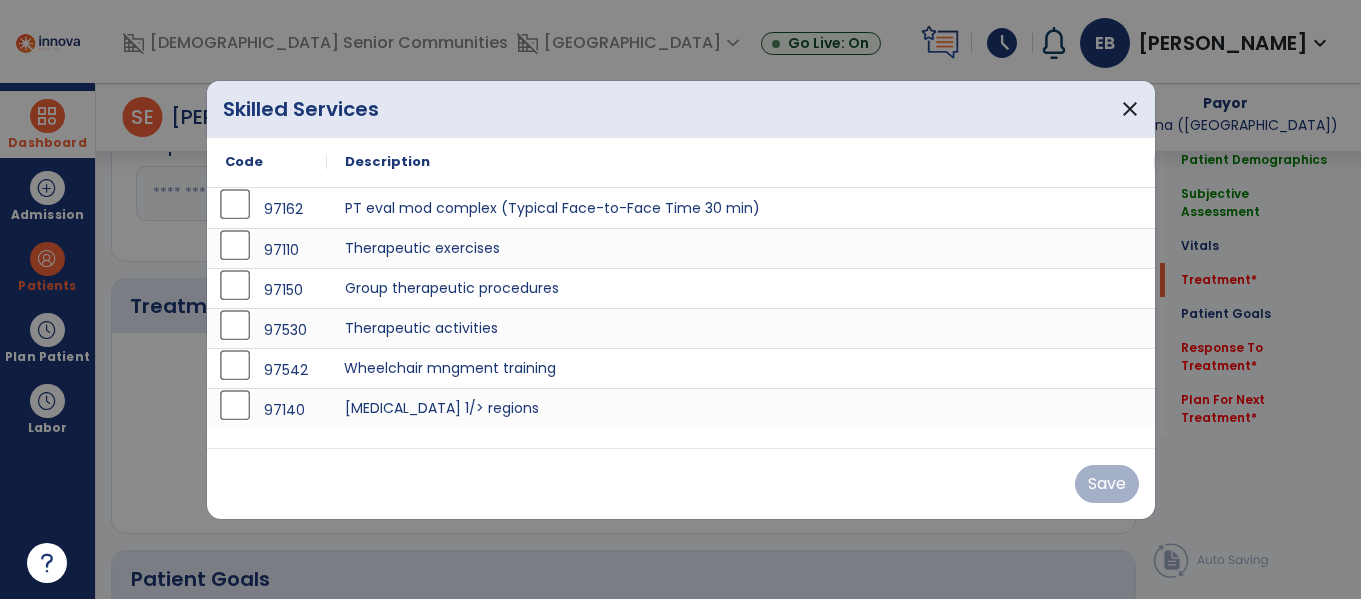 click on "Wheelchair mngment training" at bounding box center (741, 368) 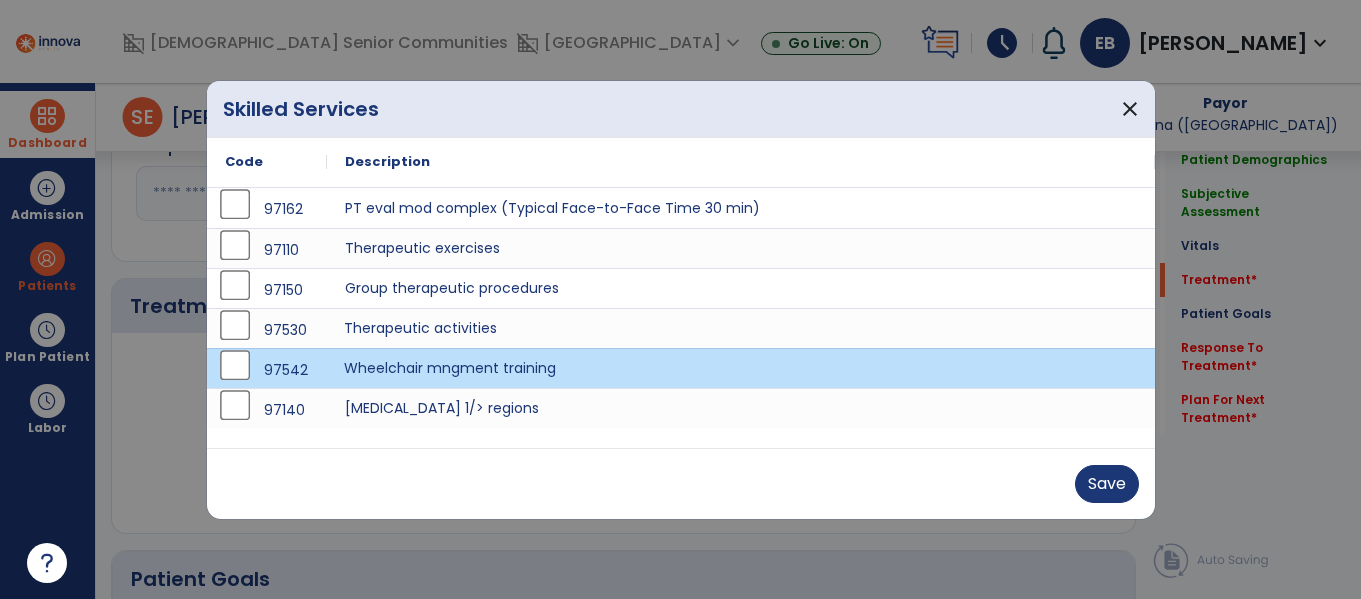 click on "Therapeutic activities" at bounding box center (741, 328) 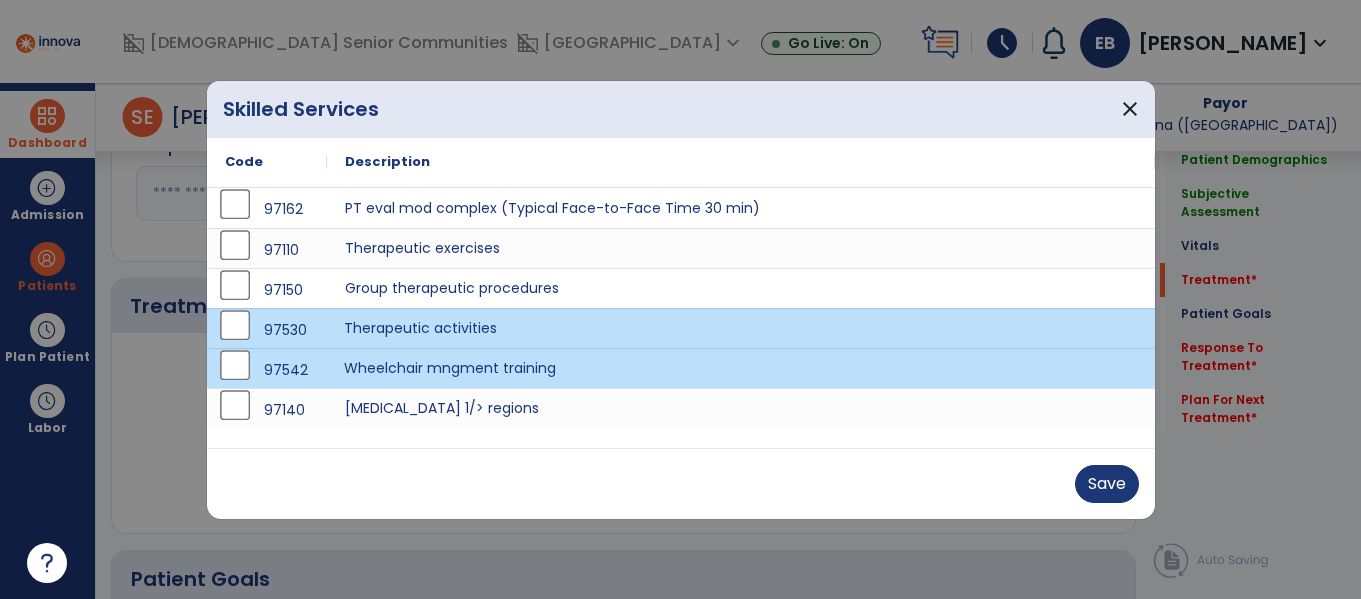 click on "Wheelchair mngment training" at bounding box center [741, 368] 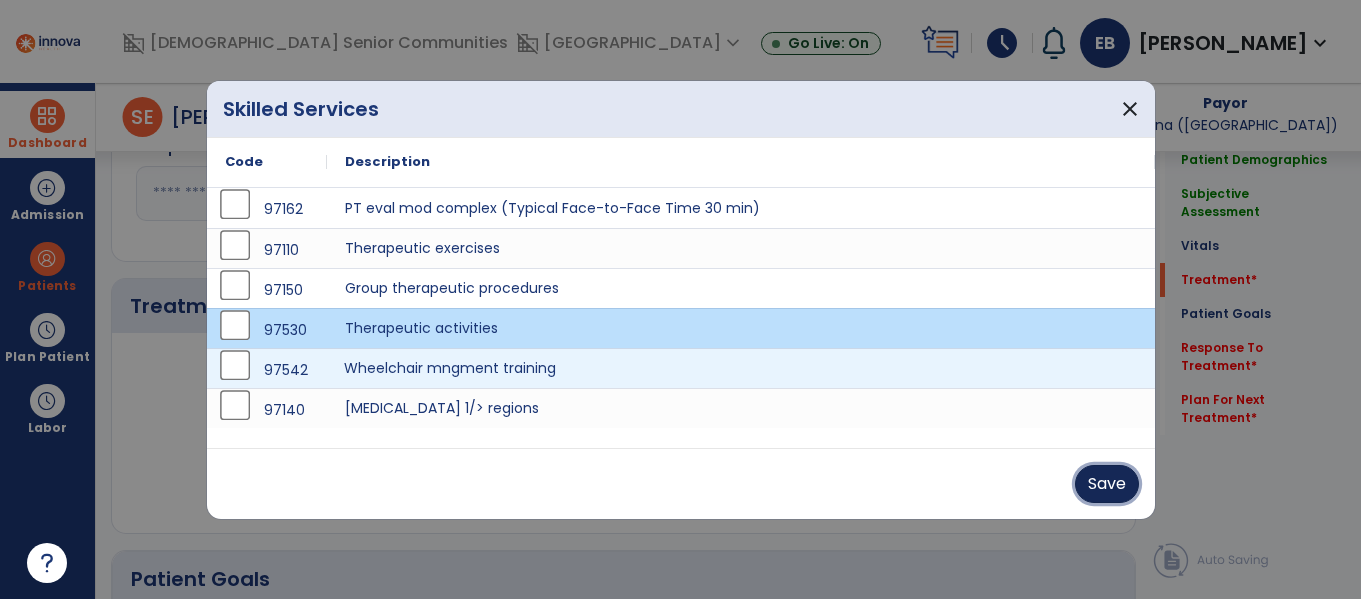 click on "Save" at bounding box center (1107, 484) 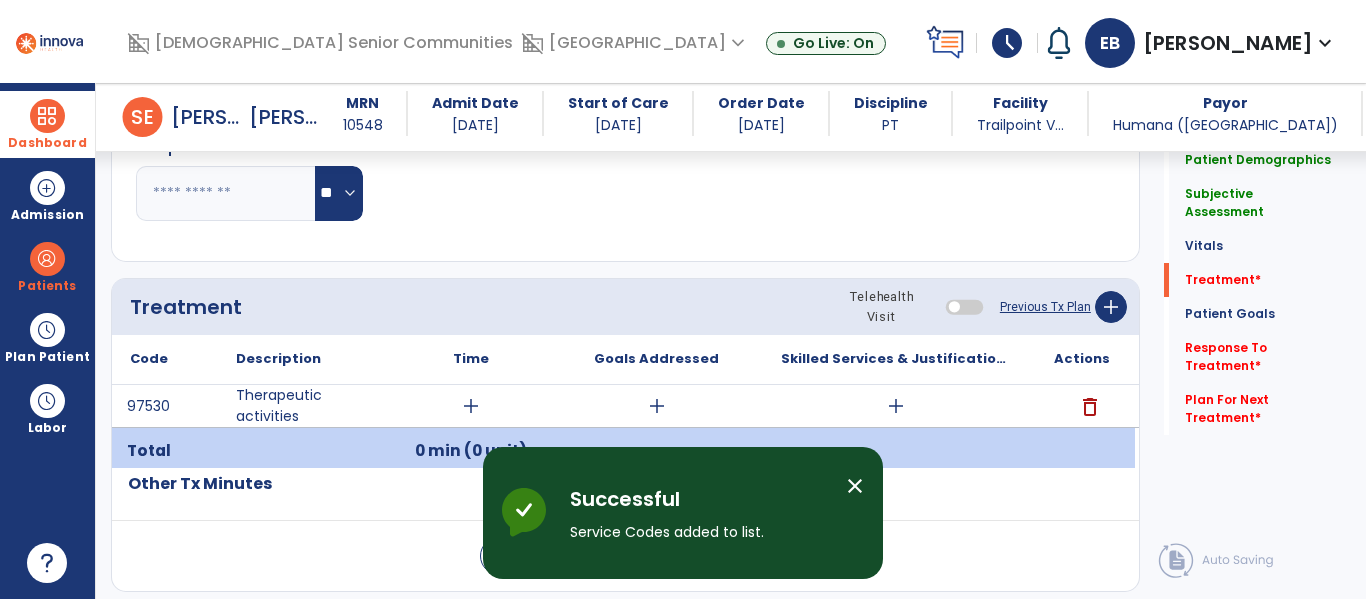 click on "add" at bounding box center (896, 406) 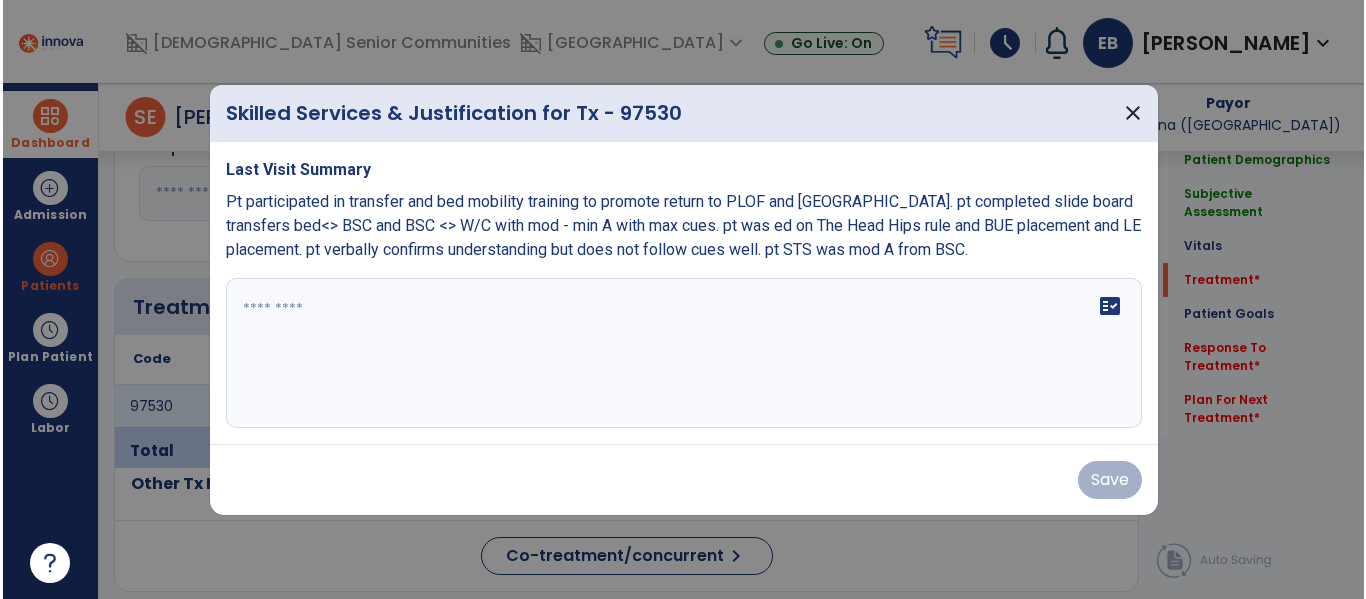scroll, scrollTop: 1051, scrollLeft: 0, axis: vertical 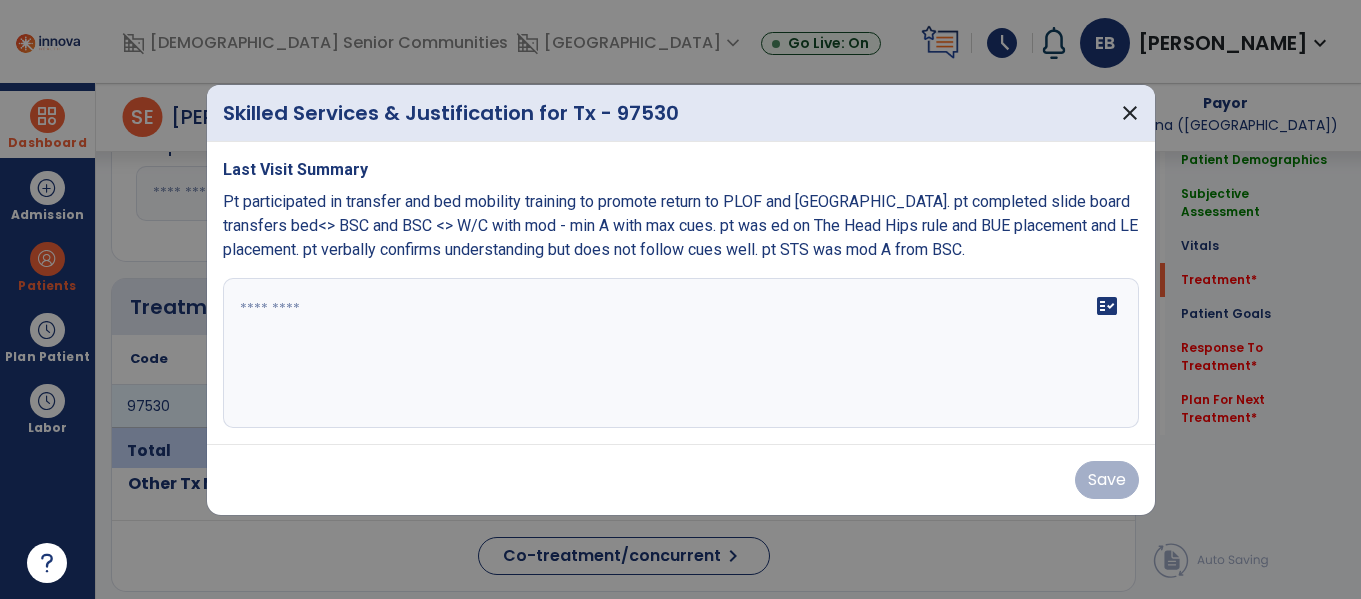 click on "fact_check" at bounding box center [681, 353] 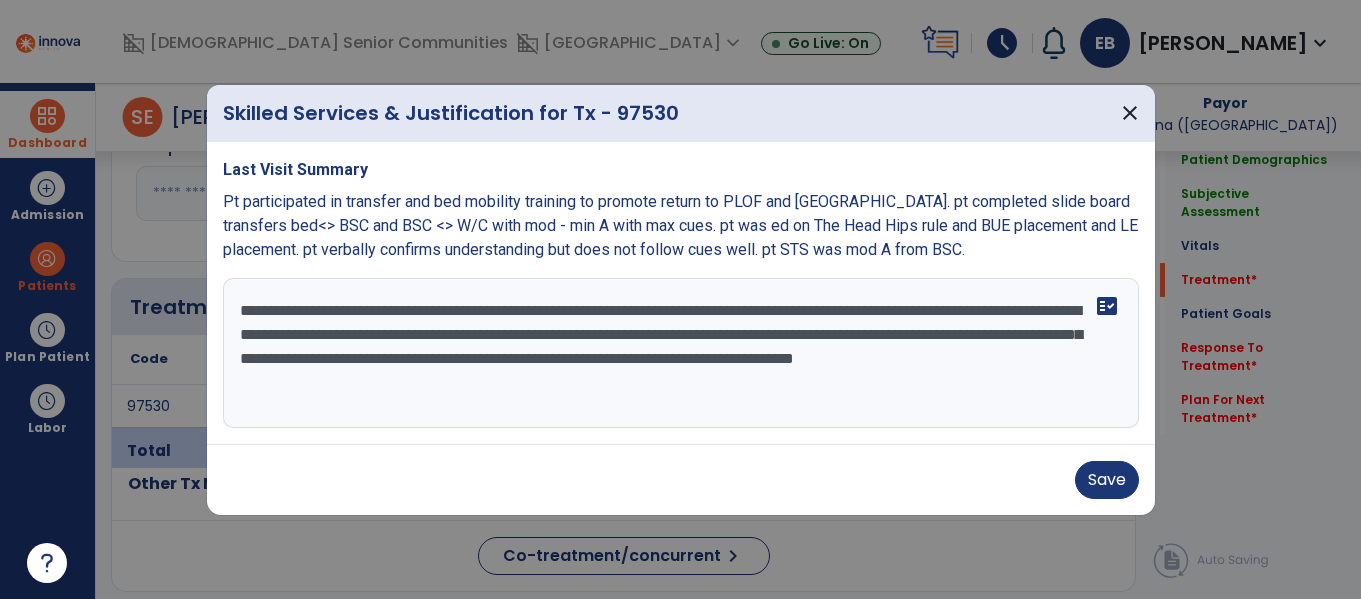 click on "**********" at bounding box center [681, 353] 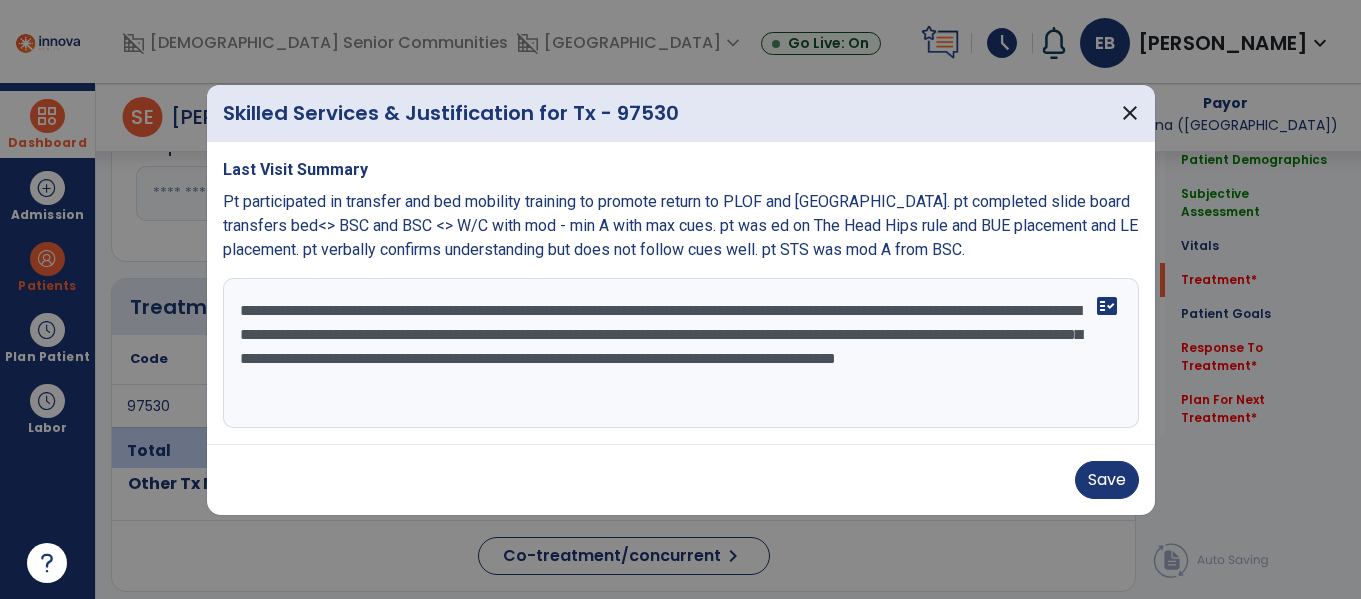click on "**********" at bounding box center [681, 353] 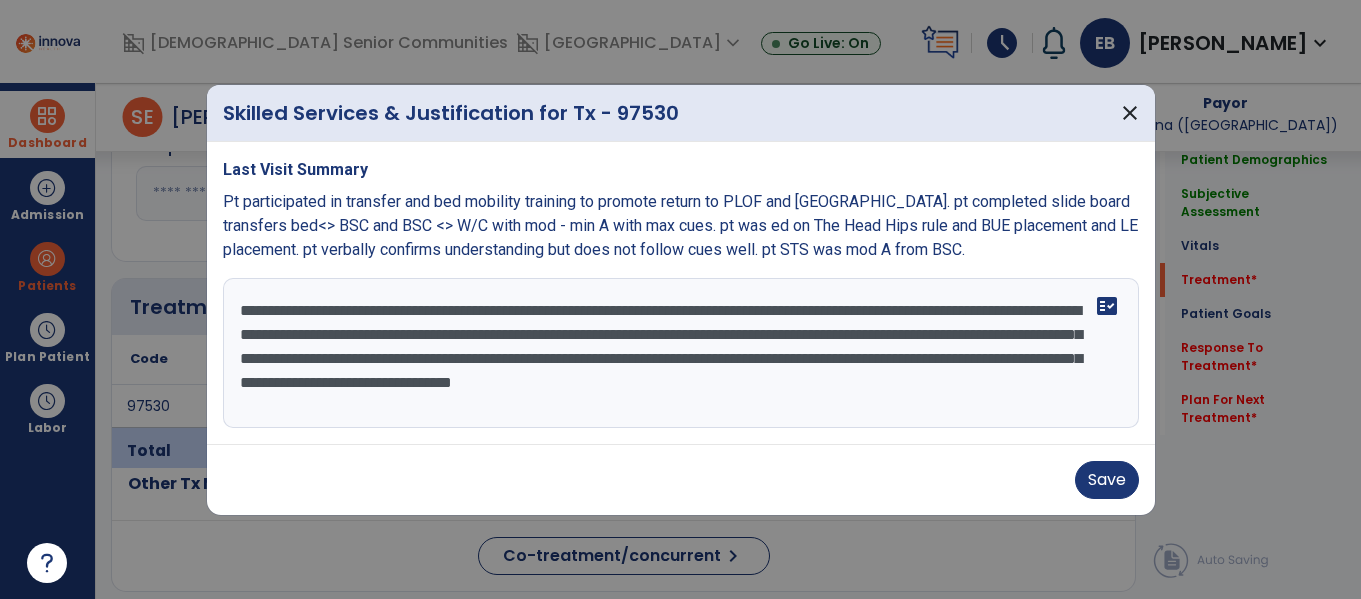 click on "**********" at bounding box center [681, 353] 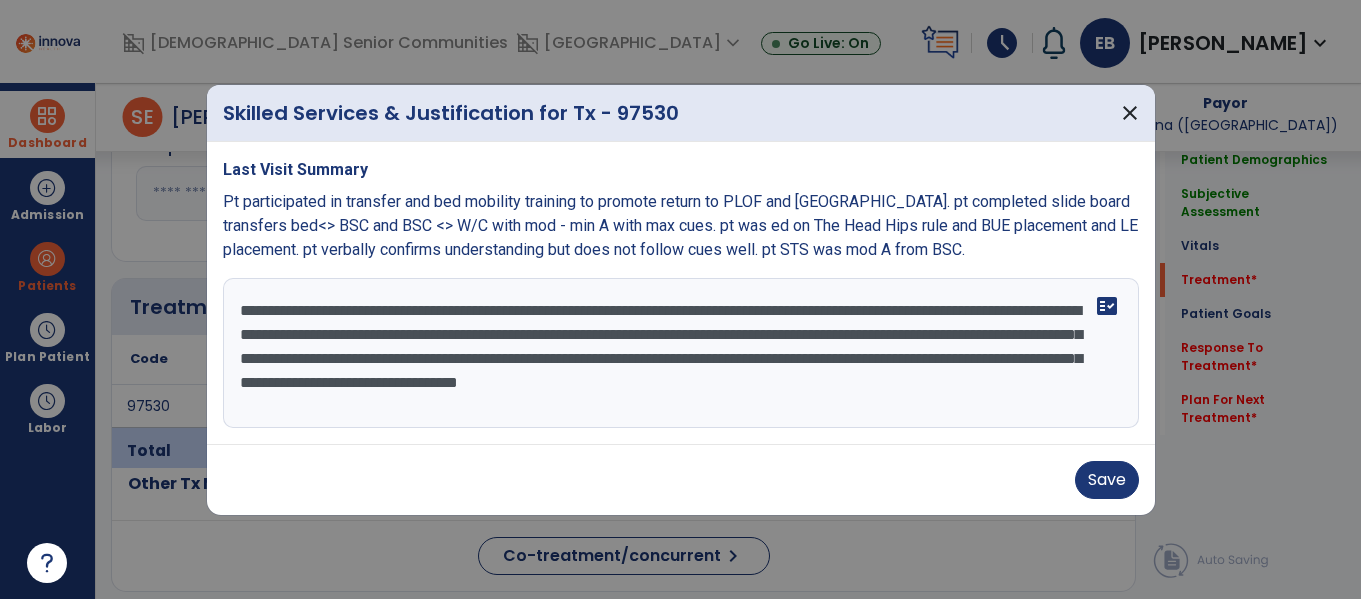 click on "**********" at bounding box center [681, 353] 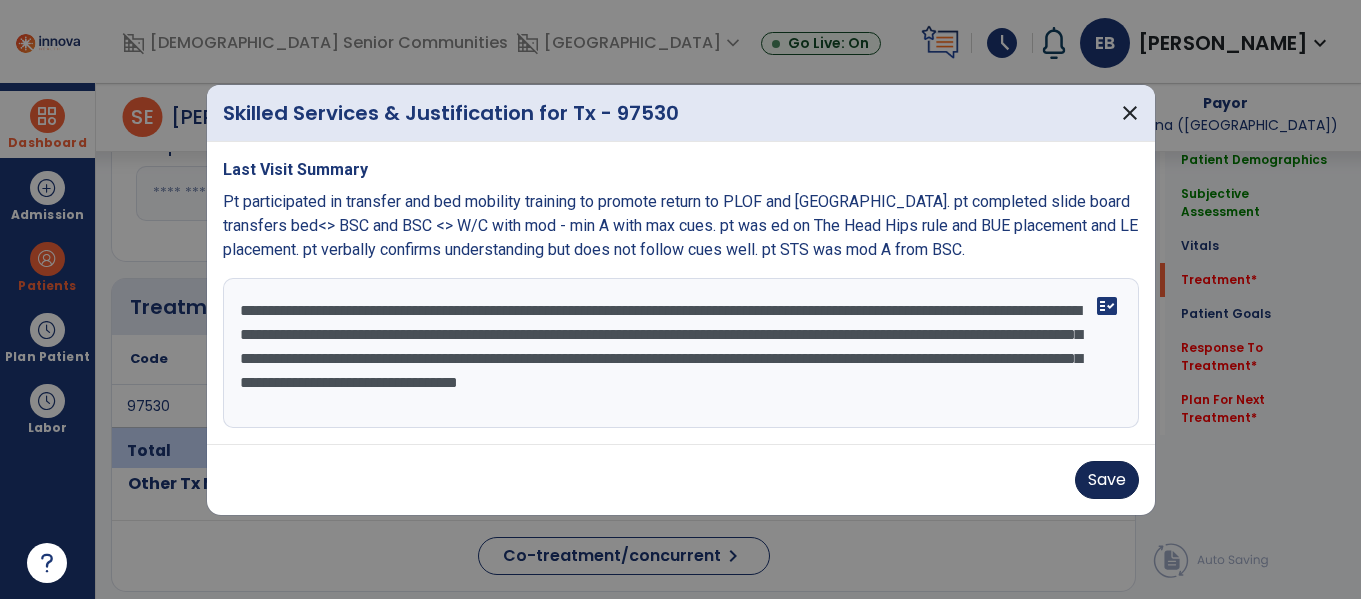 type on "**********" 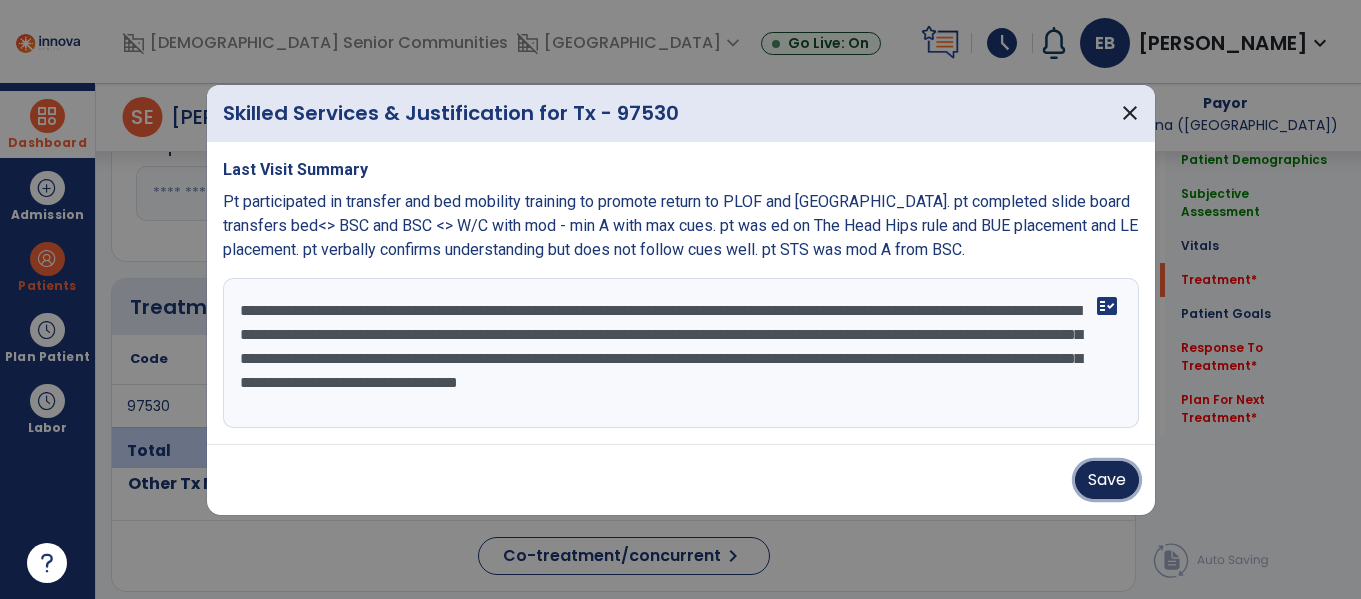 click on "Save" at bounding box center (1107, 480) 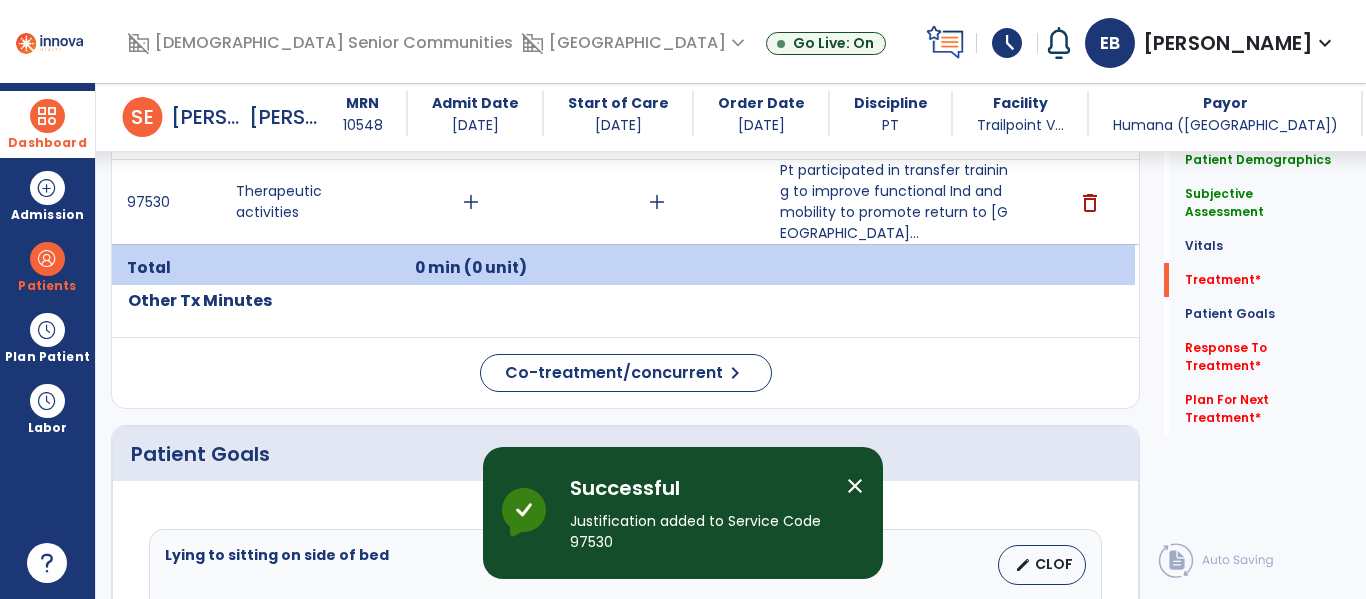 scroll, scrollTop: 1283, scrollLeft: 0, axis: vertical 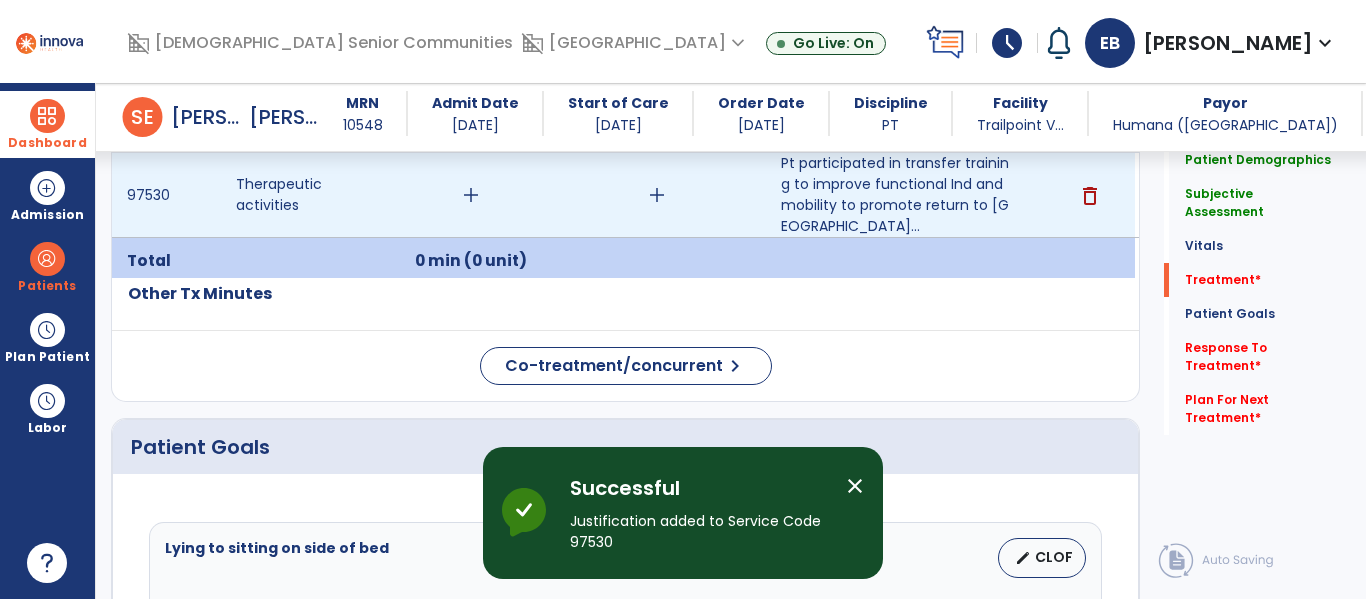 click on "add" at bounding box center [471, 195] 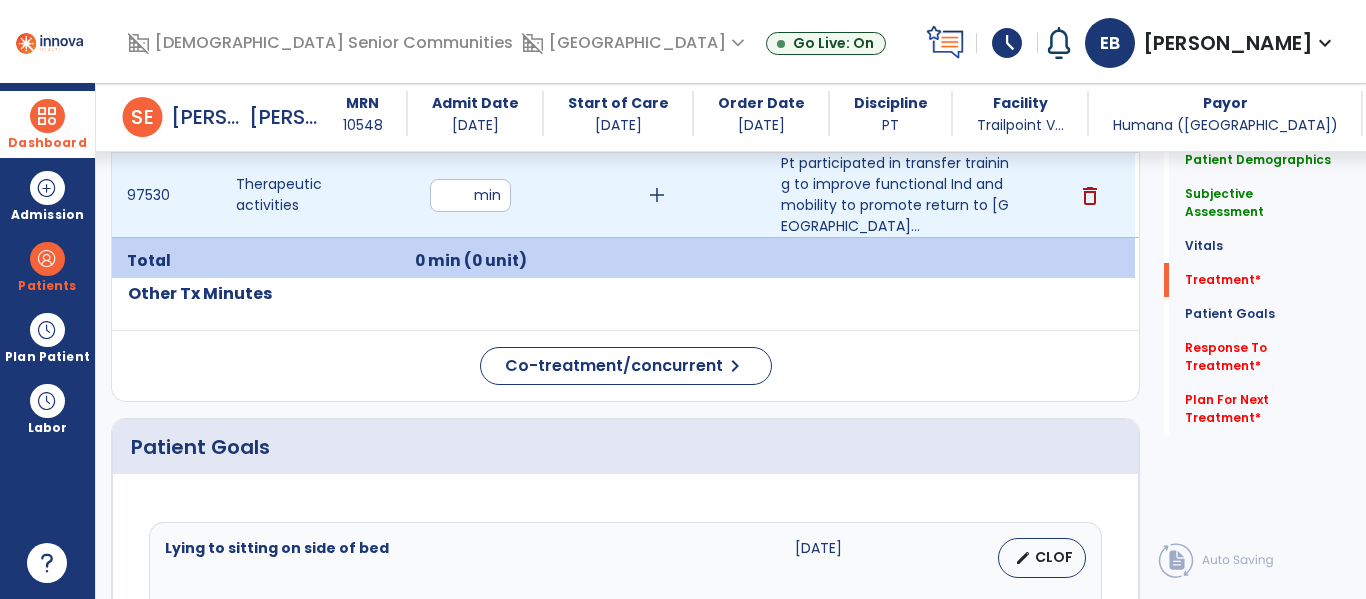 type on "**" 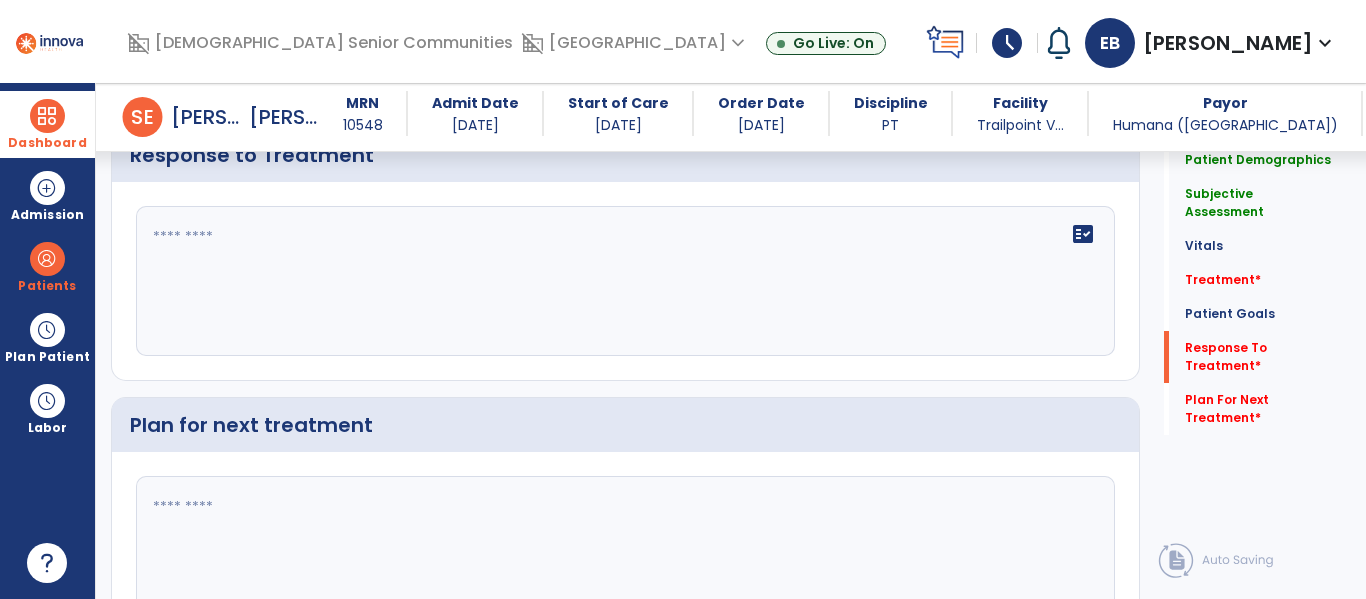 click on "fact_check" 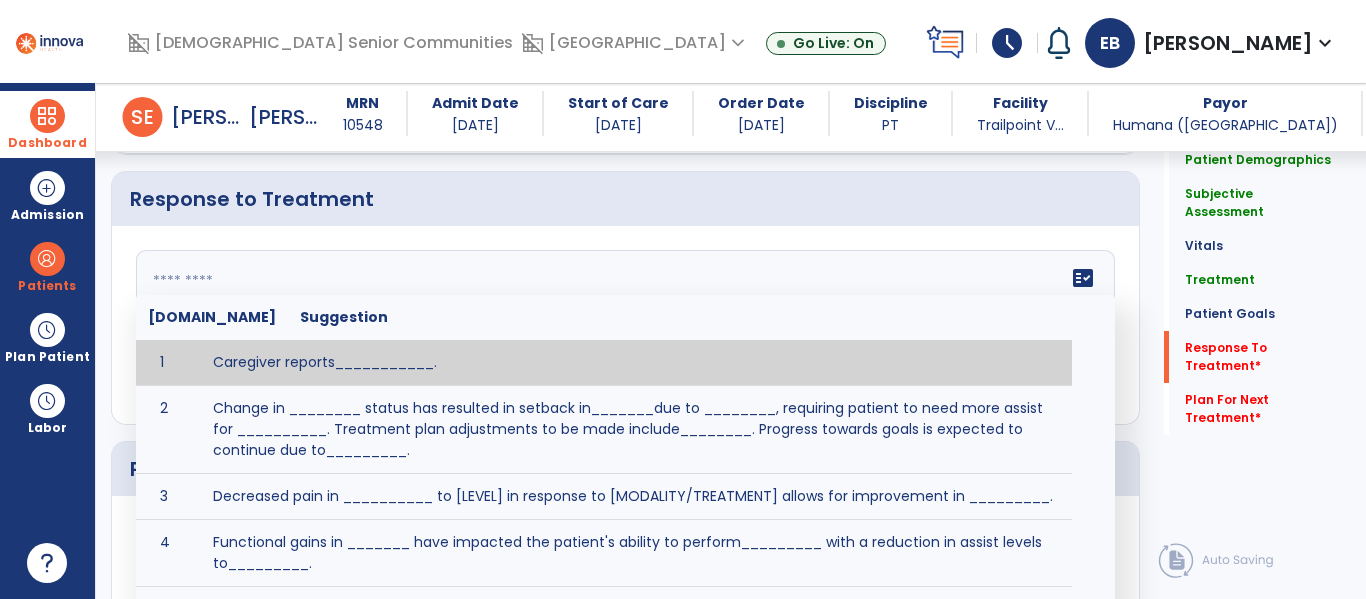 scroll, scrollTop: 2678, scrollLeft: 0, axis: vertical 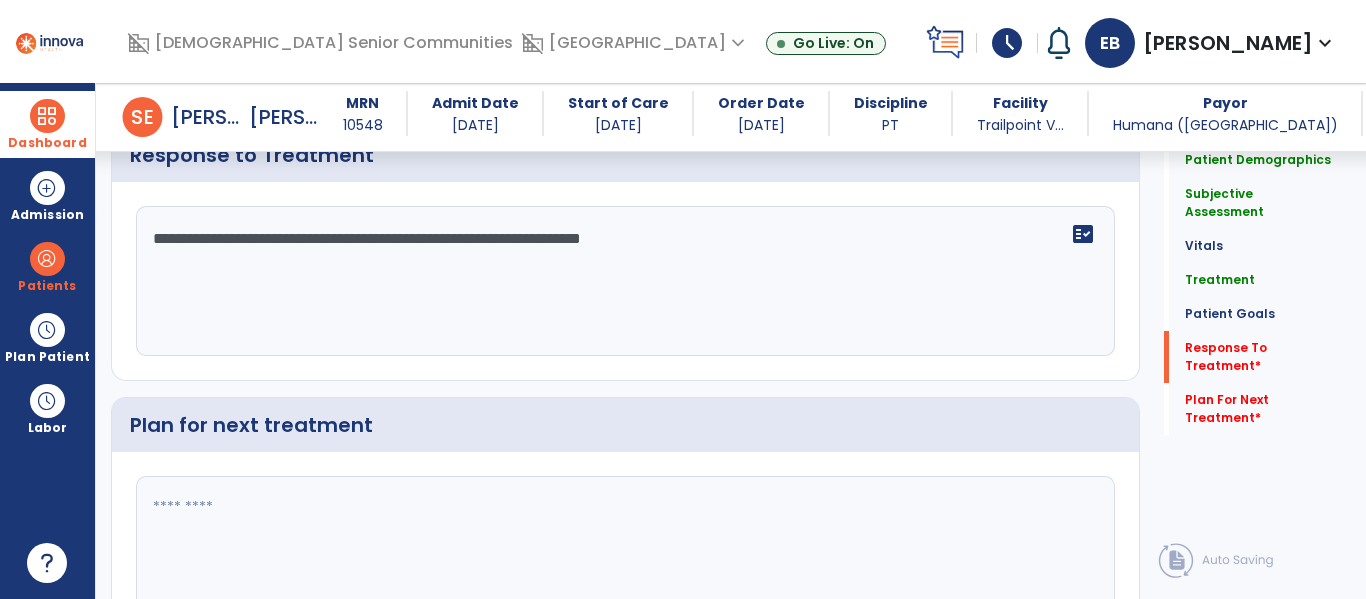 click on "**********" 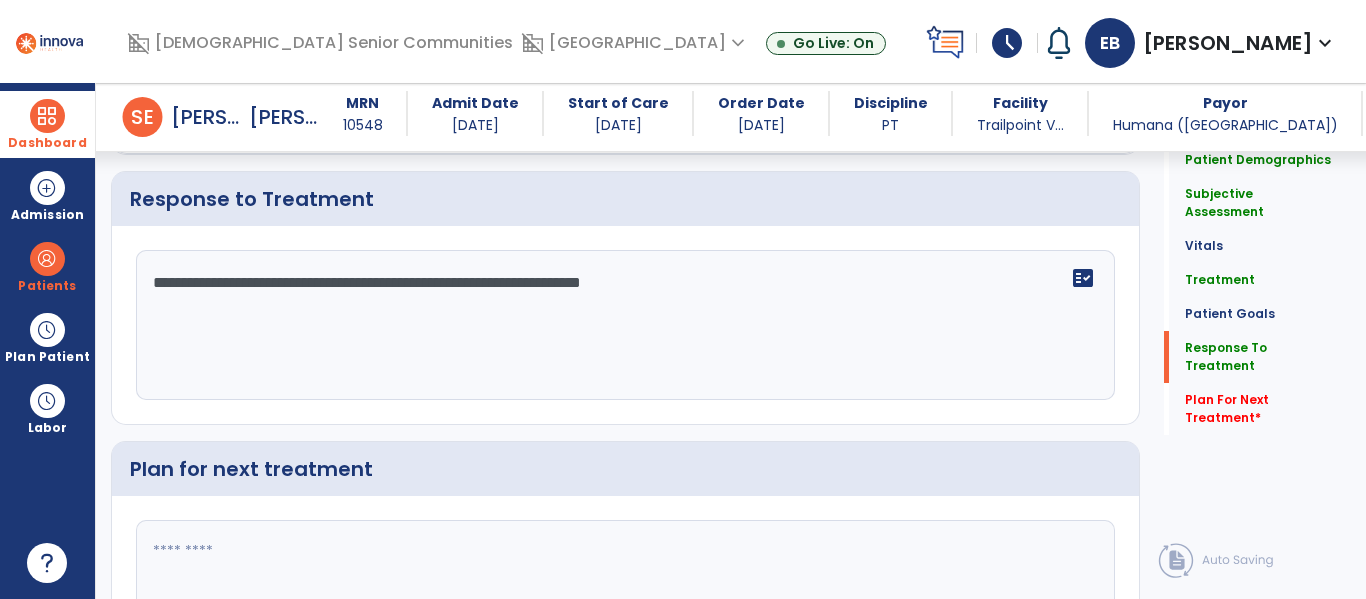 scroll, scrollTop: 2678, scrollLeft: 0, axis: vertical 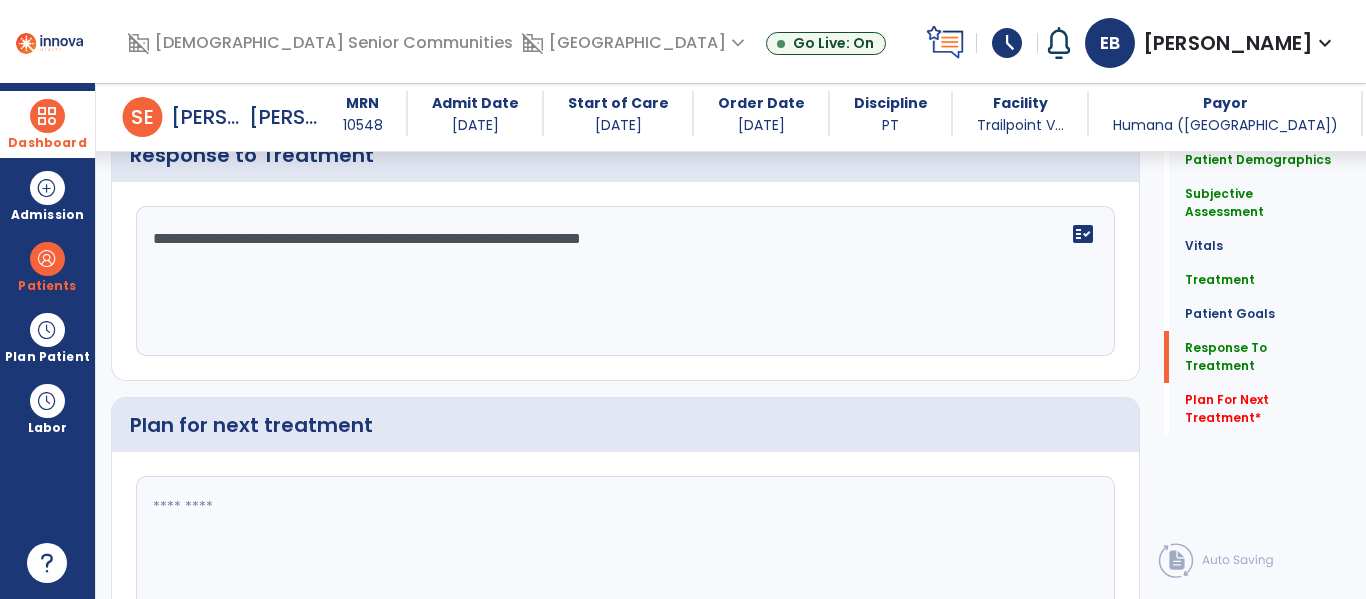 click on "**********" 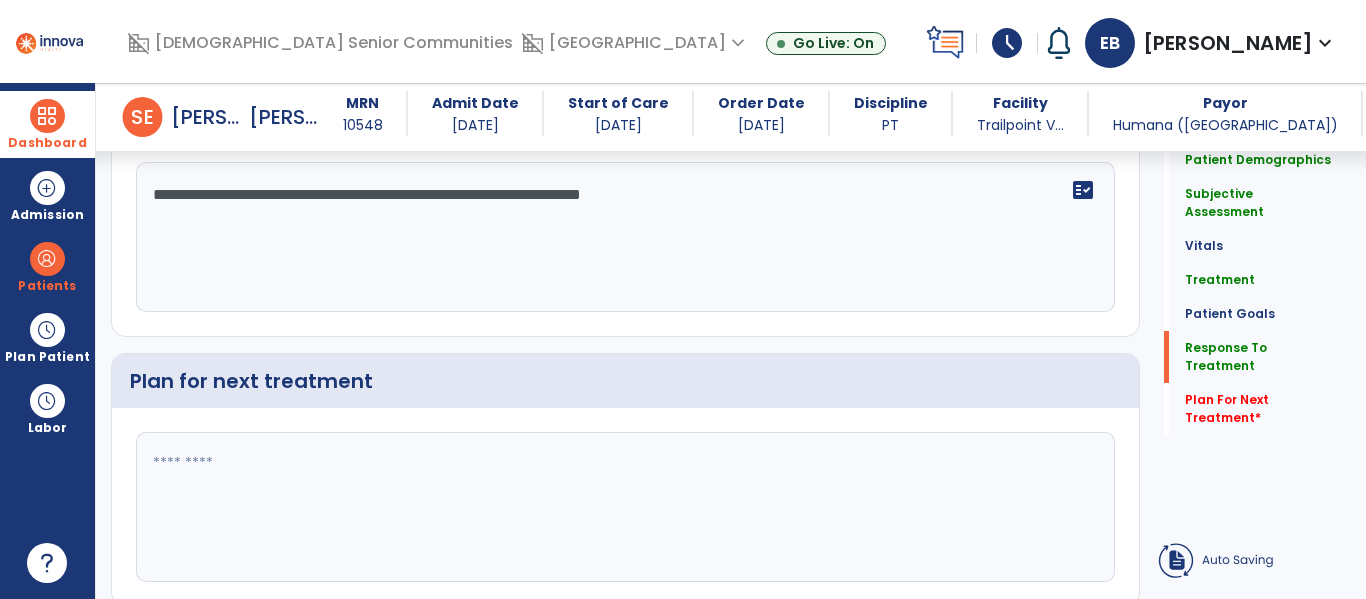 type on "**********" 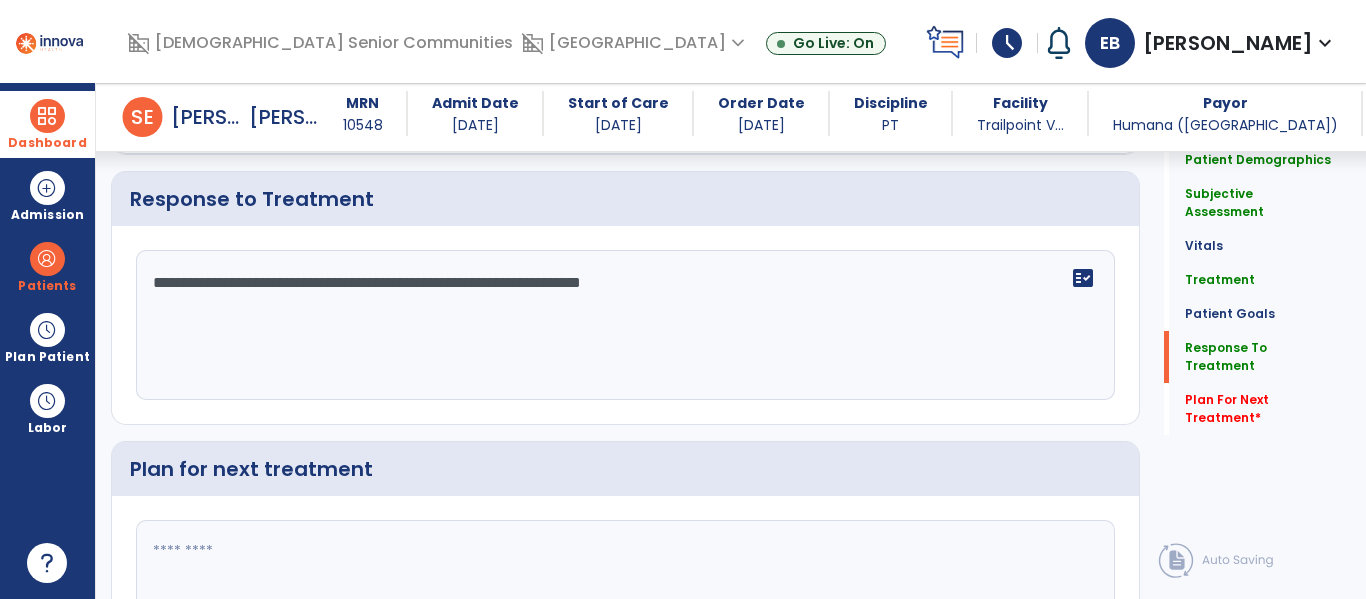 scroll, scrollTop: 2678, scrollLeft: 0, axis: vertical 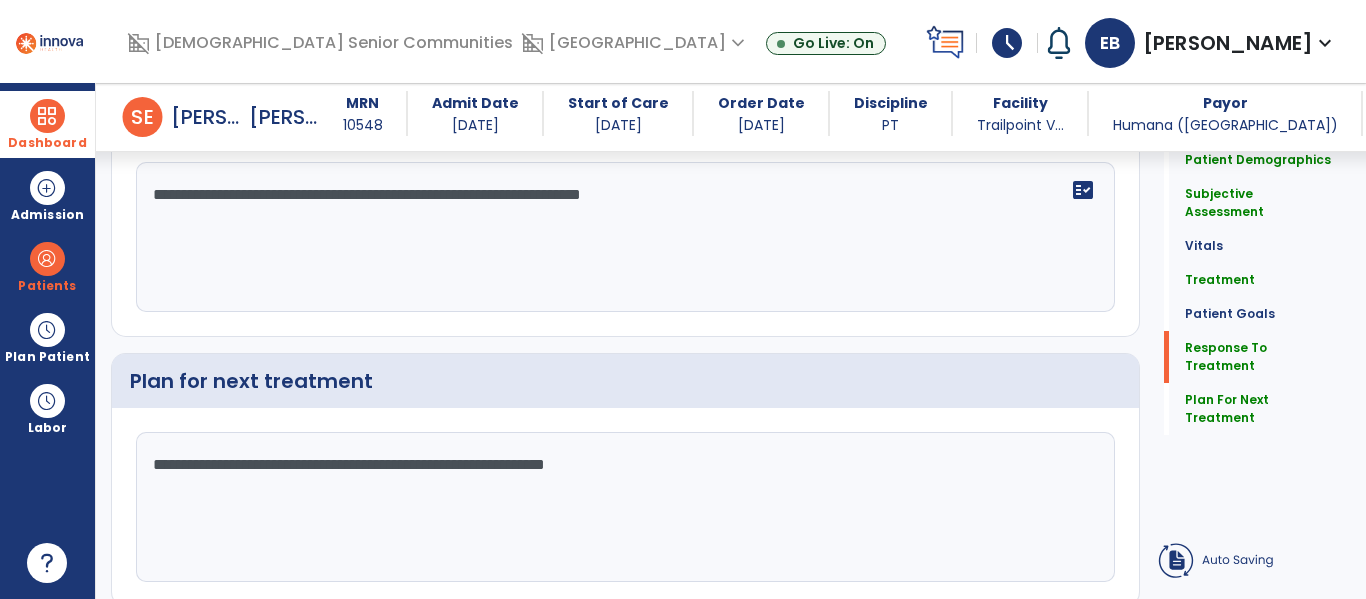 click on "**********" 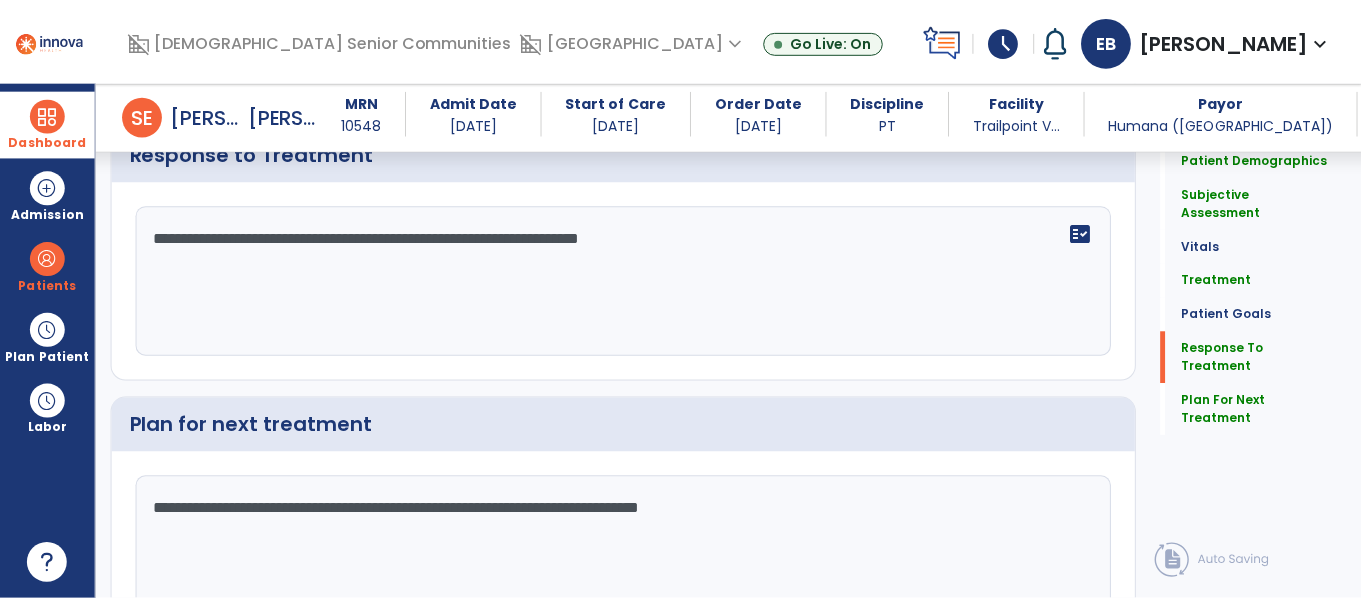 scroll, scrollTop: 2796, scrollLeft: 0, axis: vertical 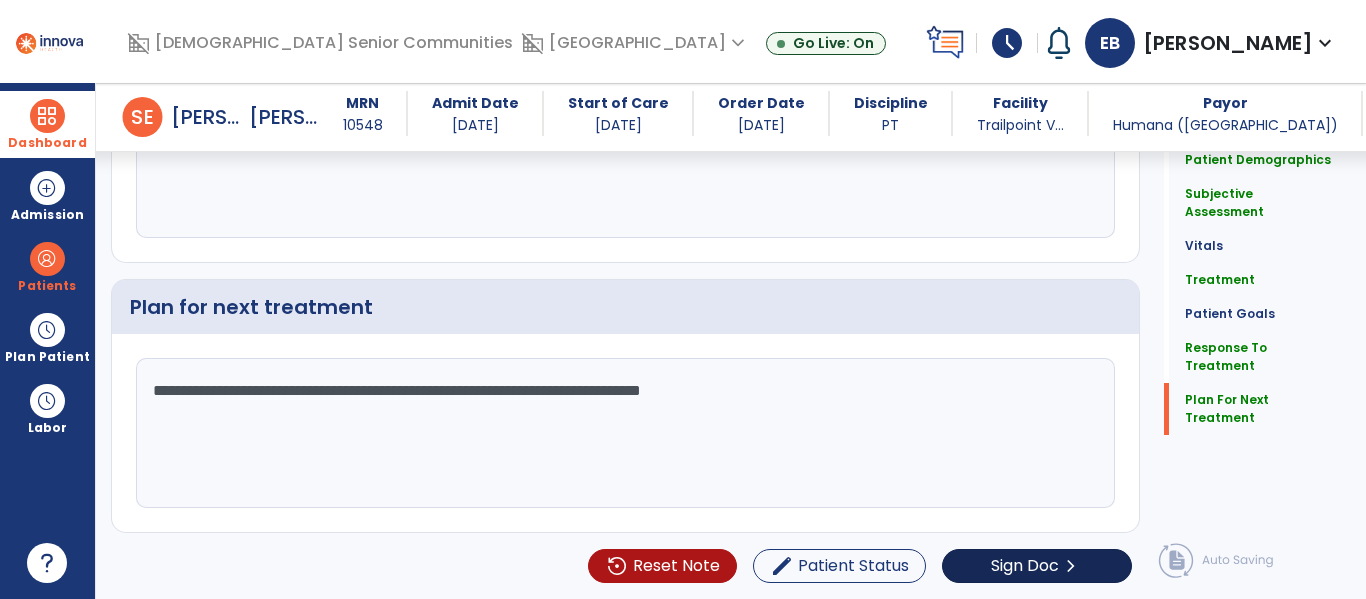 type on "**********" 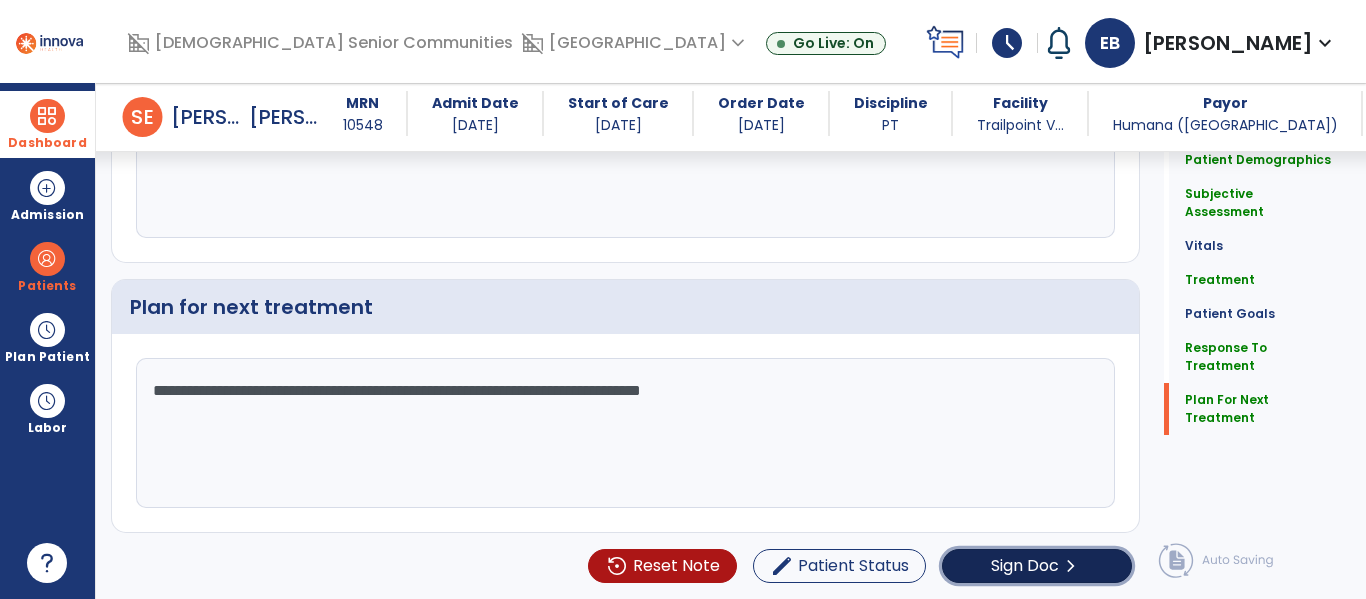 click on "Sign Doc" 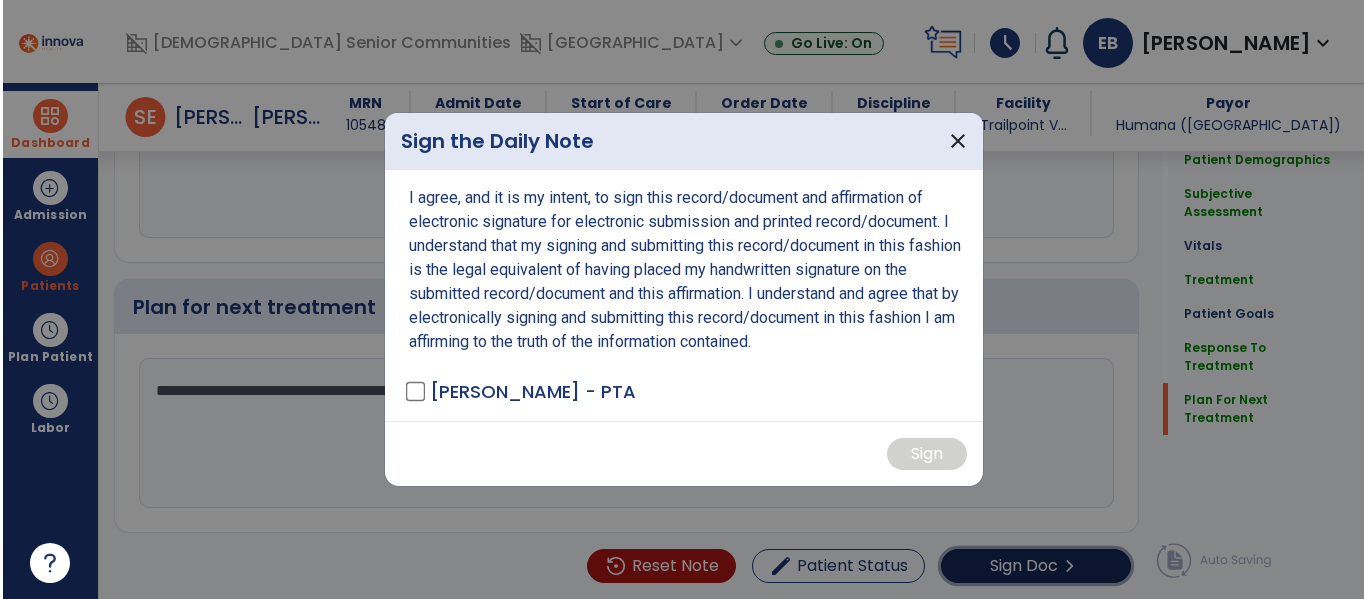 scroll, scrollTop: 2796, scrollLeft: 0, axis: vertical 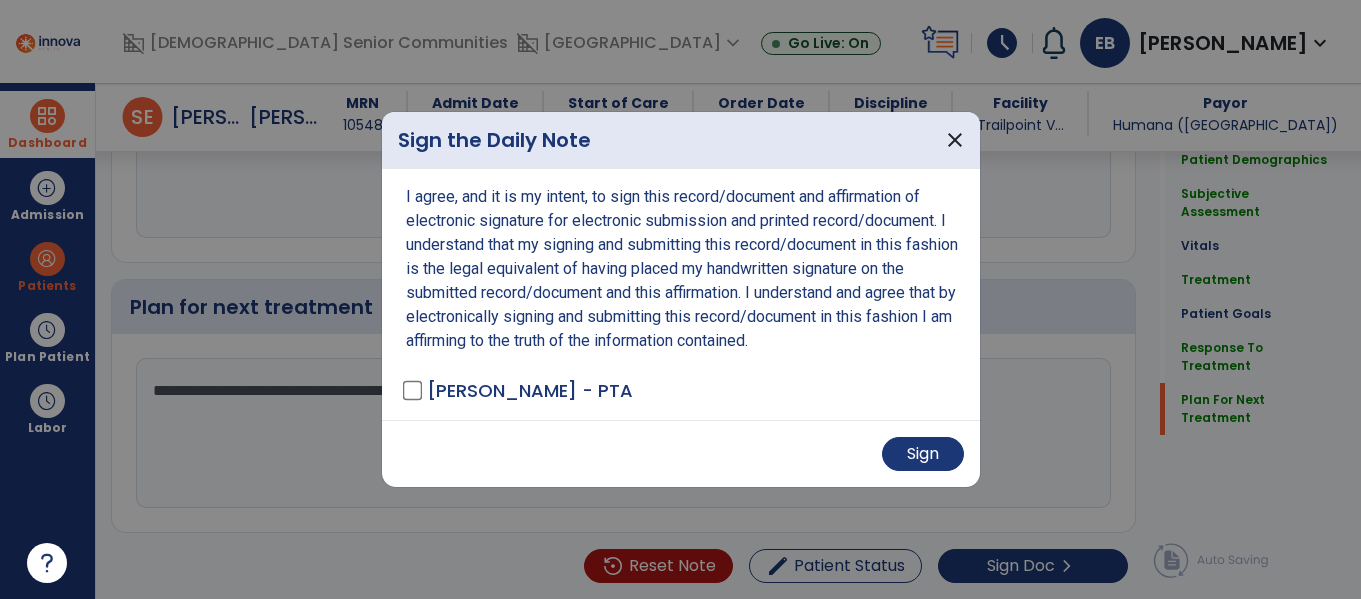 click on "Sign" at bounding box center (681, 453) 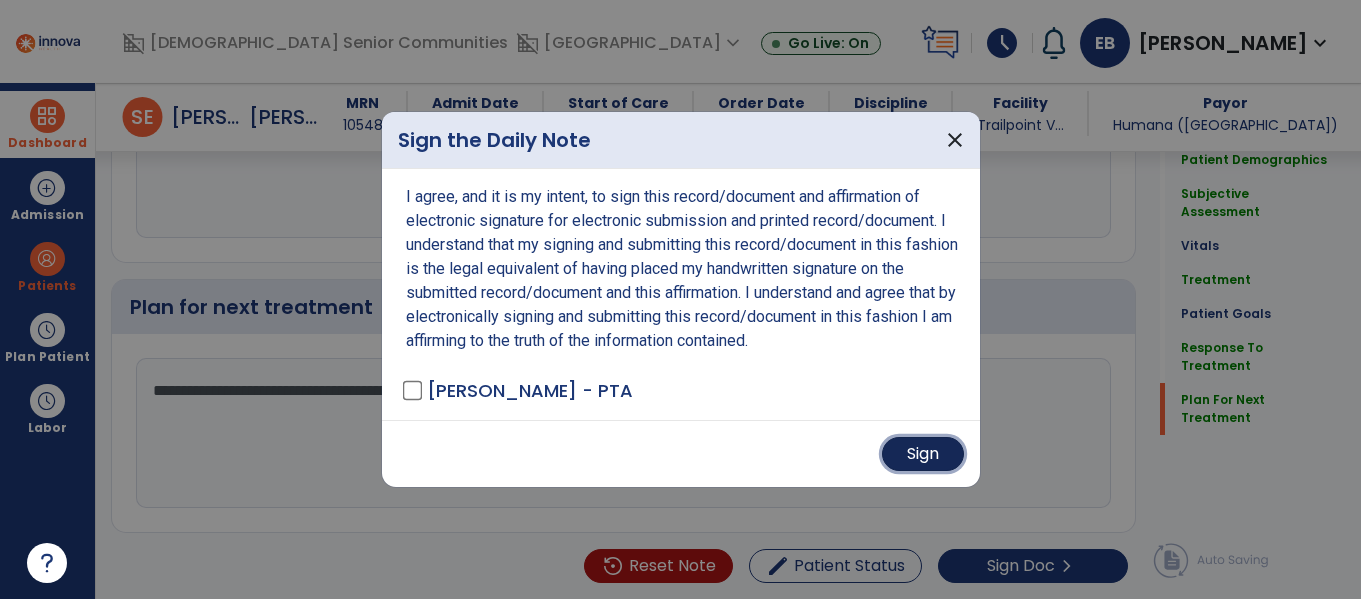 click on "Sign" at bounding box center [923, 454] 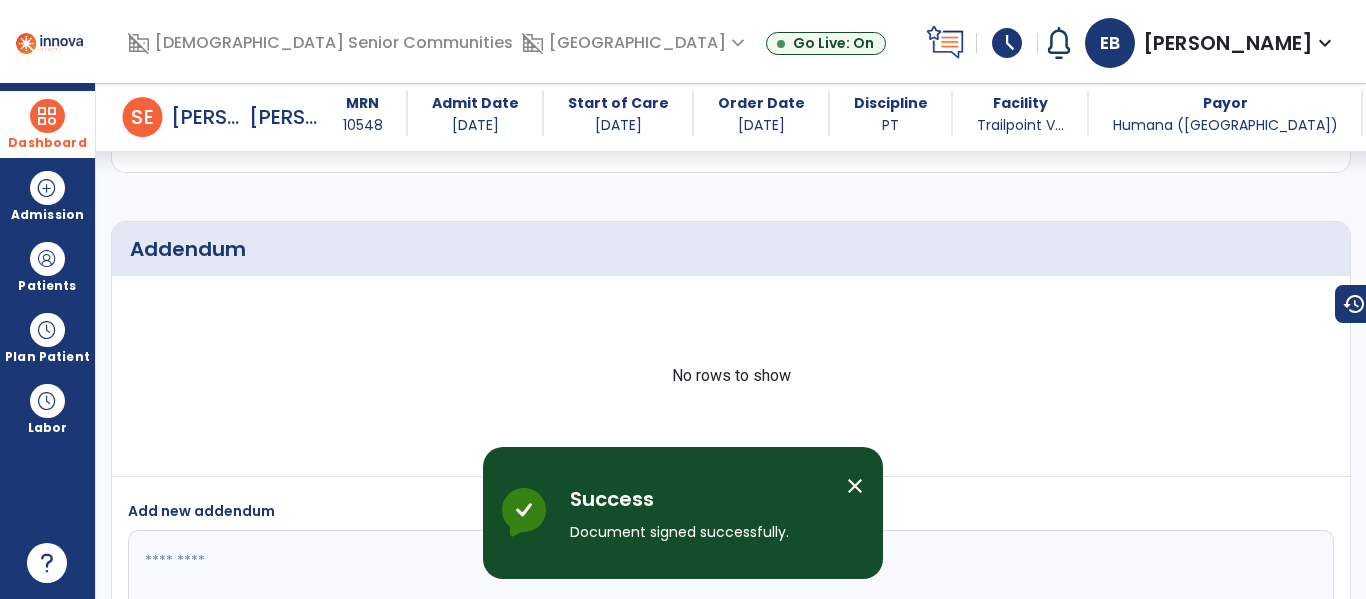 scroll, scrollTop: 4175, scrollLeft: 0, axis: vertical 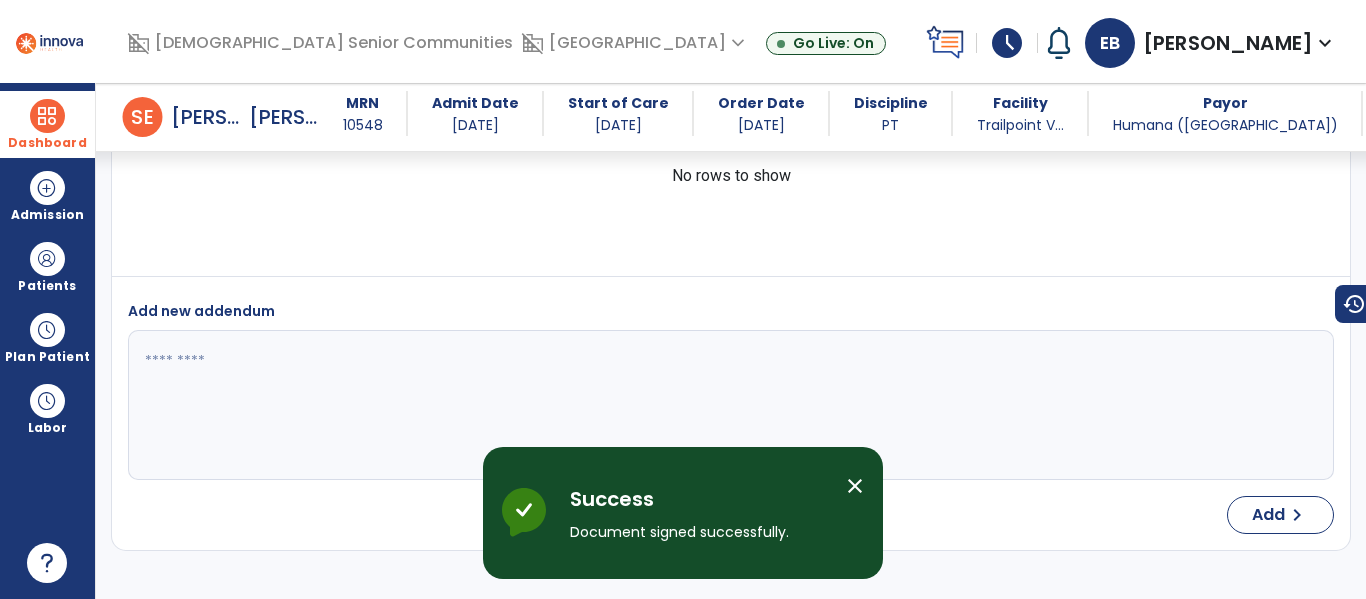 click at bounding box center (47, 116) 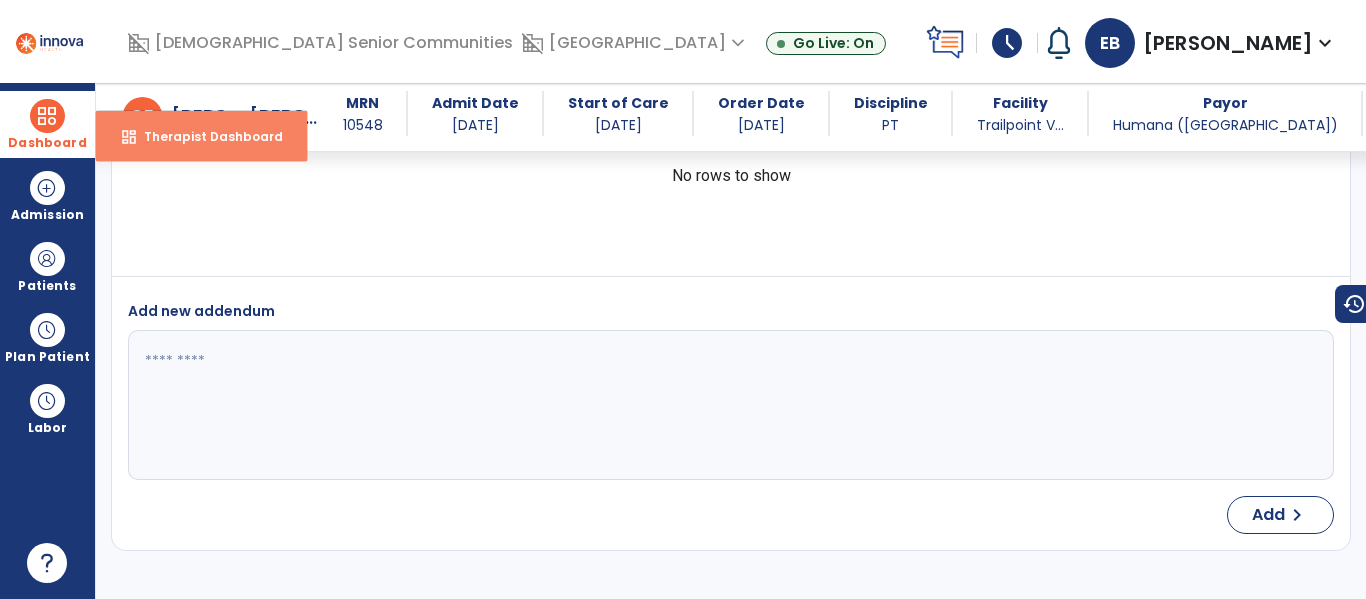 click on "Therapist Dashboard" at bounding box center [205, 136] 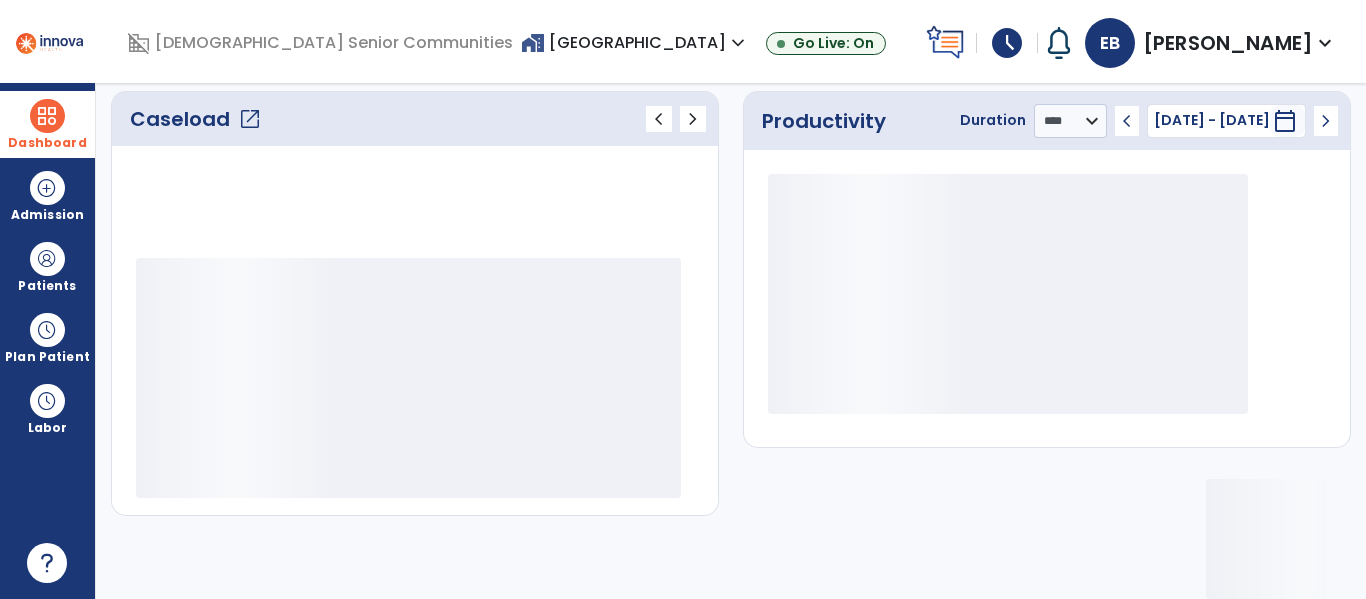 scroll, scrollTop: 276, scrollLeft: 0, axis: vertical 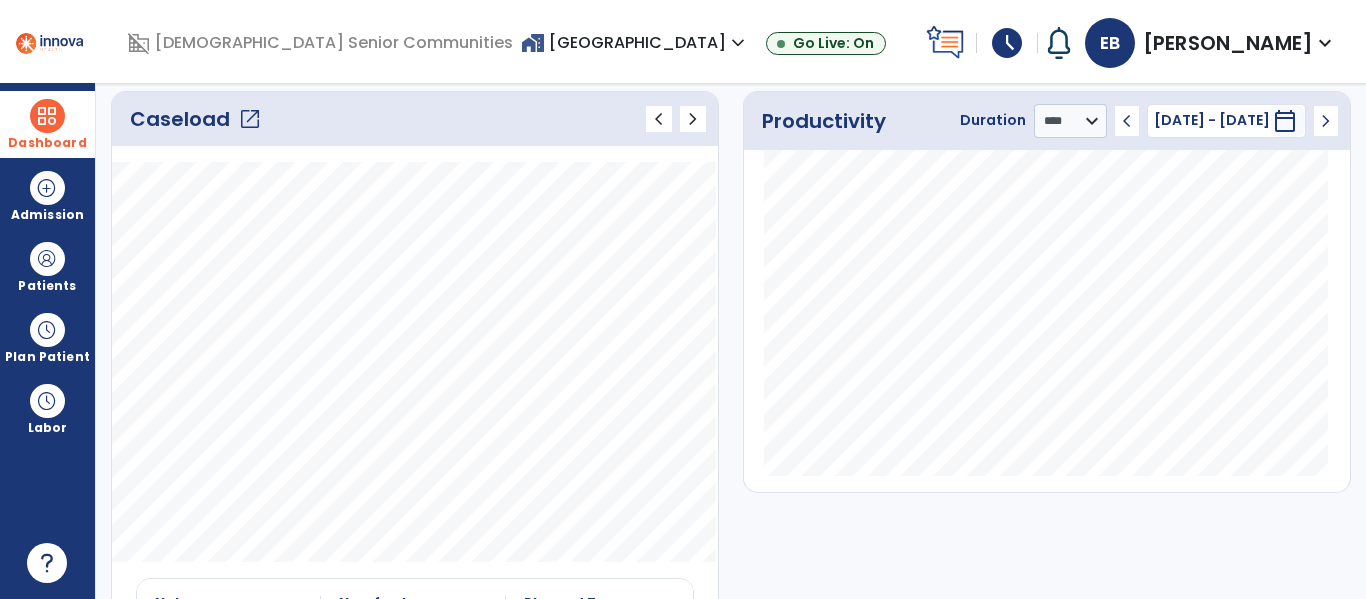 click on "Caseload   open_in_new" 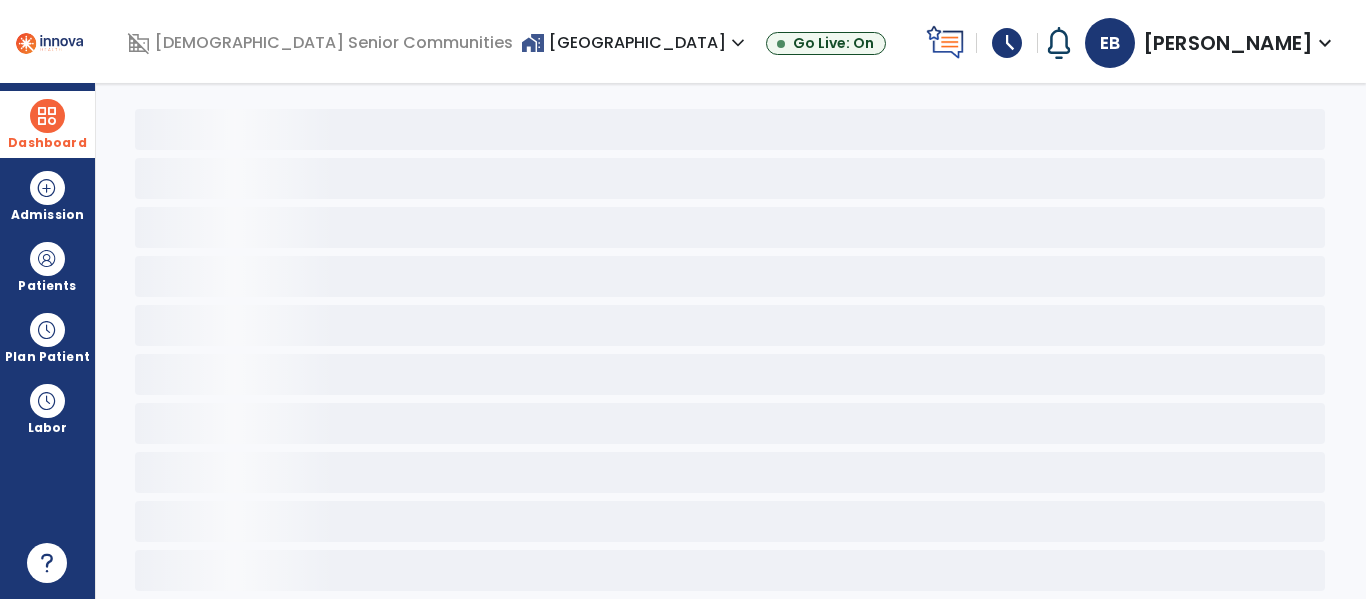 scroll, scrollTop: 78, scrollLeft: 0, axis: vertical 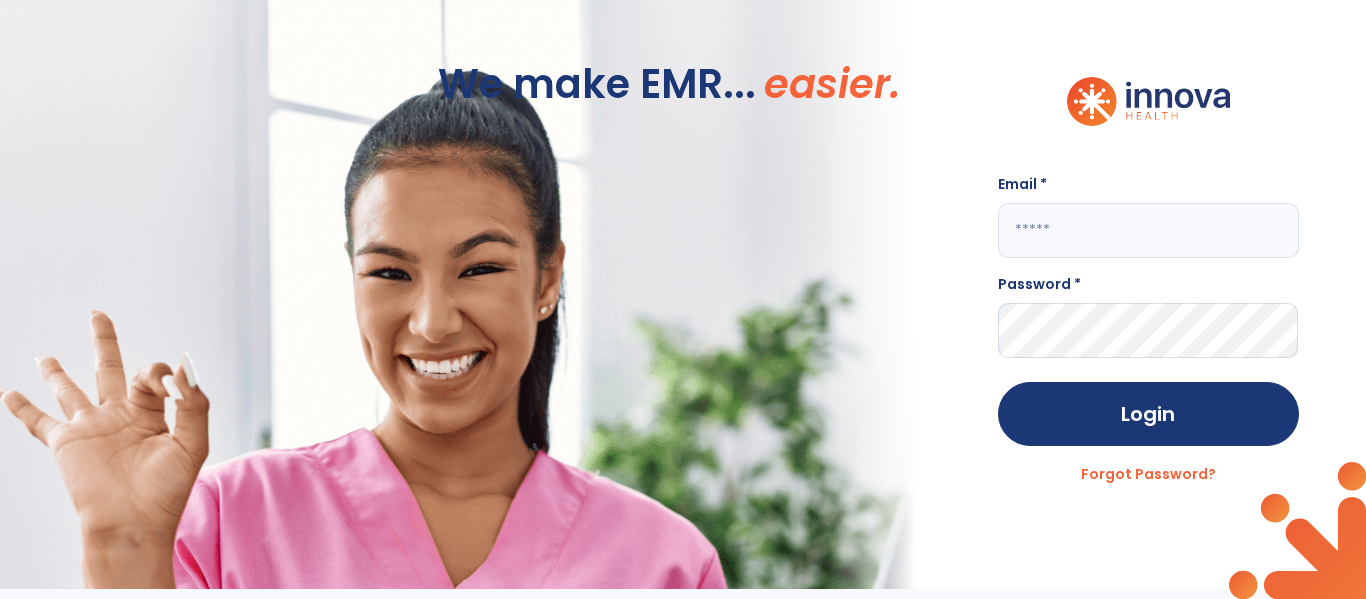 click 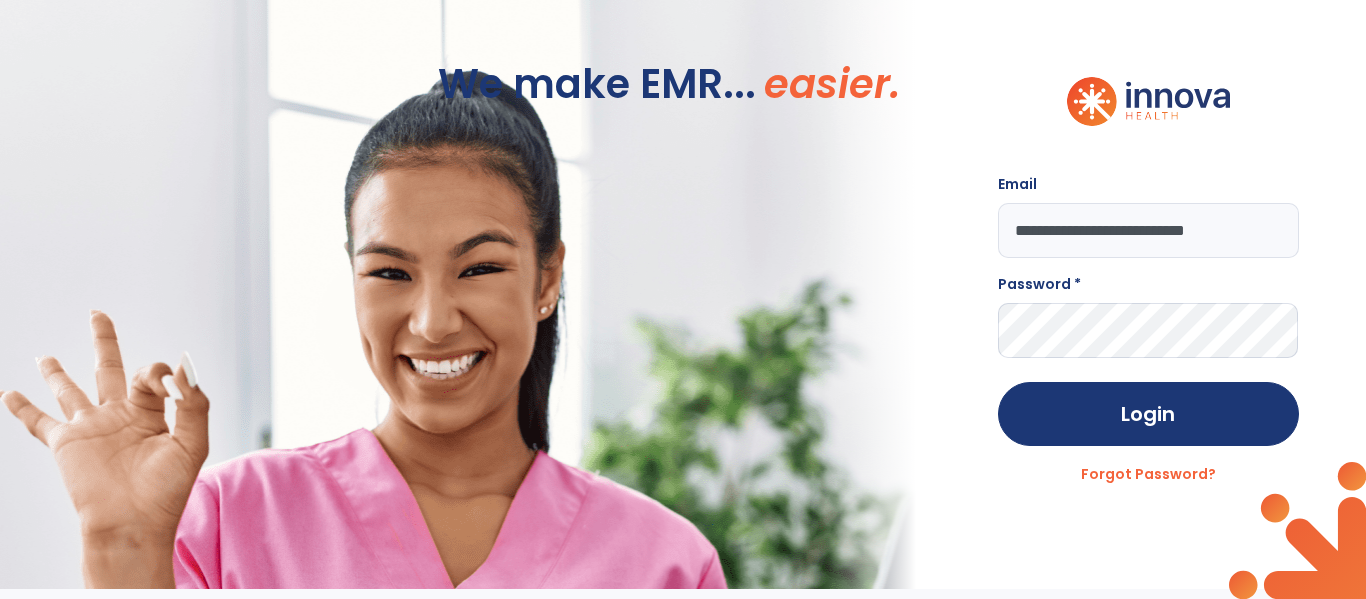scroll, scrollTop: 0, scrollLeft: 4, axis: horizontal 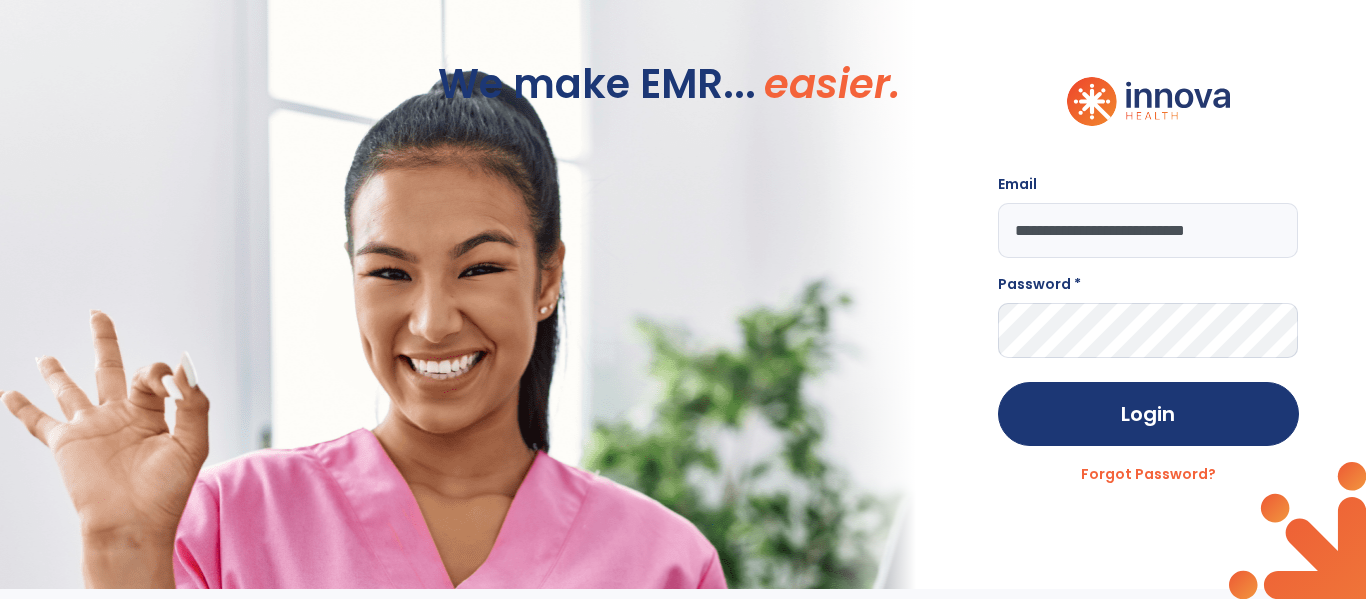 type on "**********" 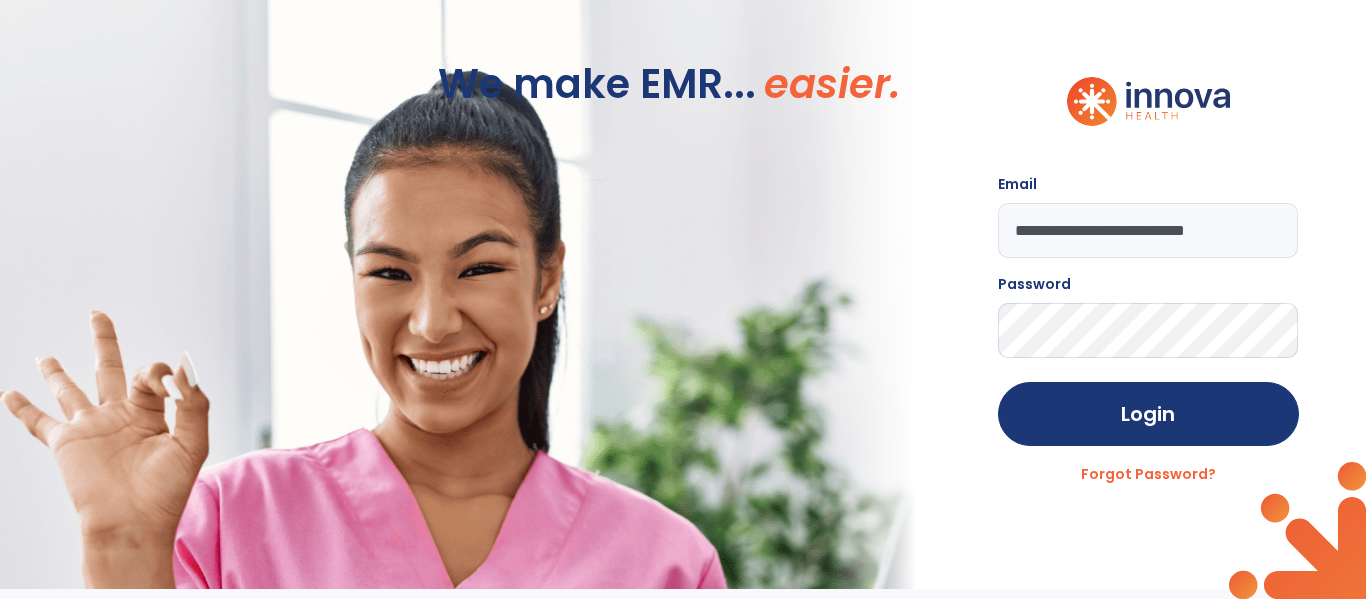 click on "Login" 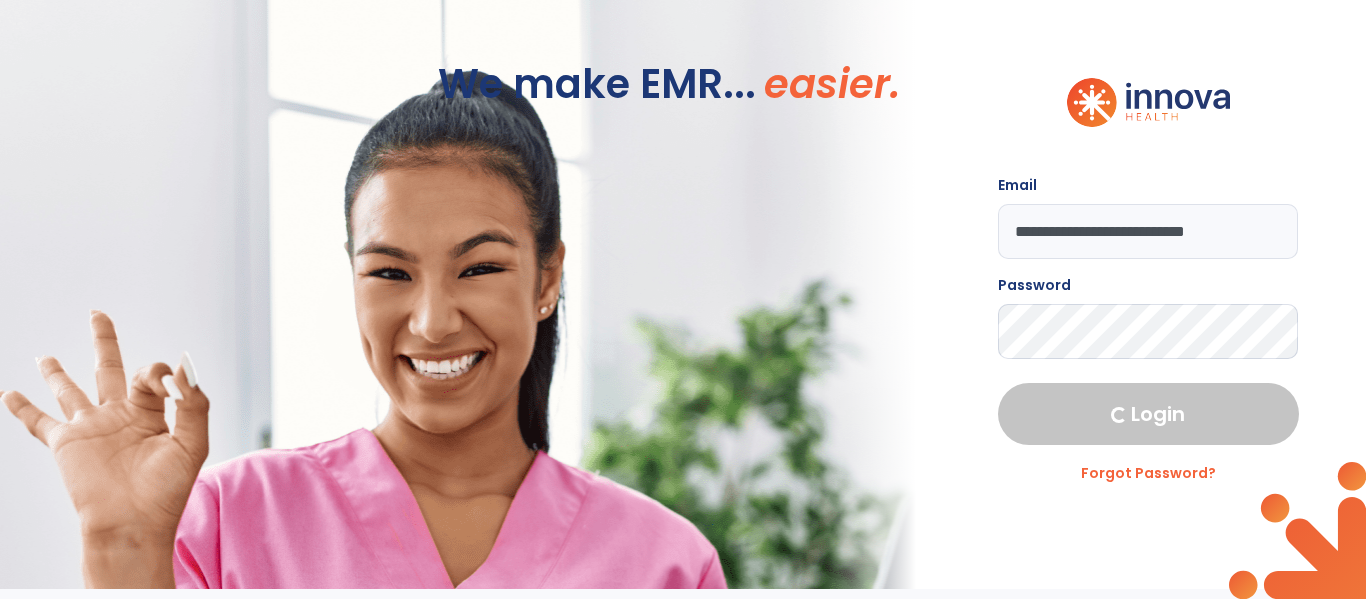 select on "****" 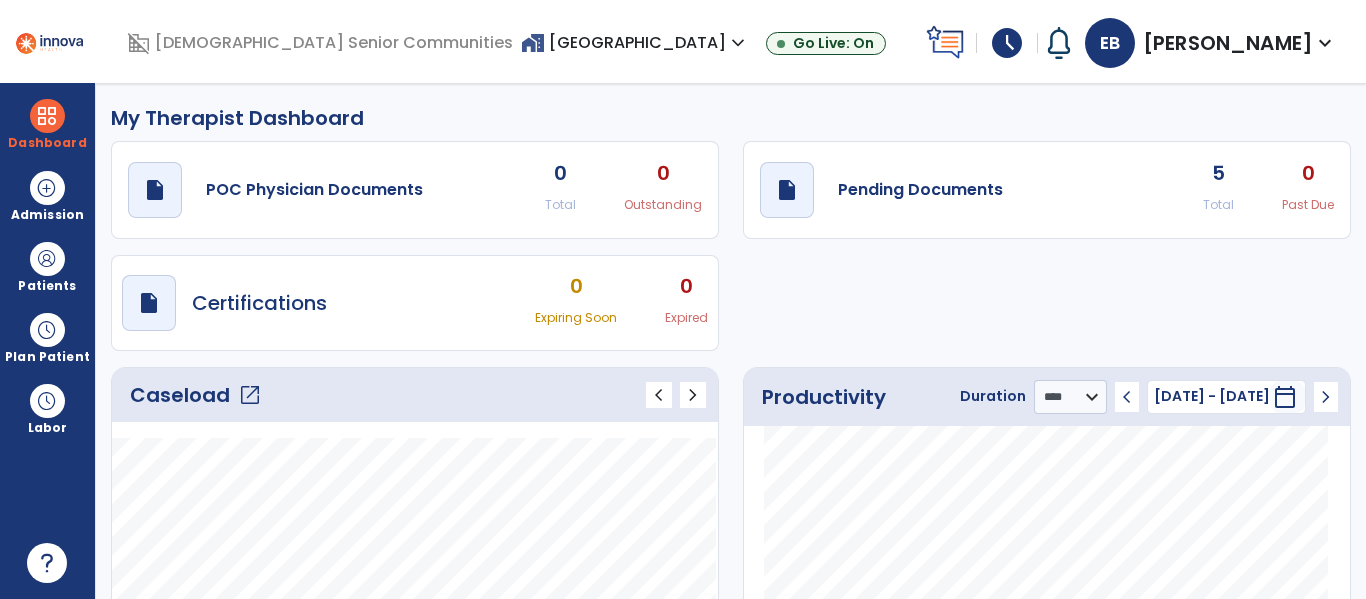 click on "Caseload   open_in_new" 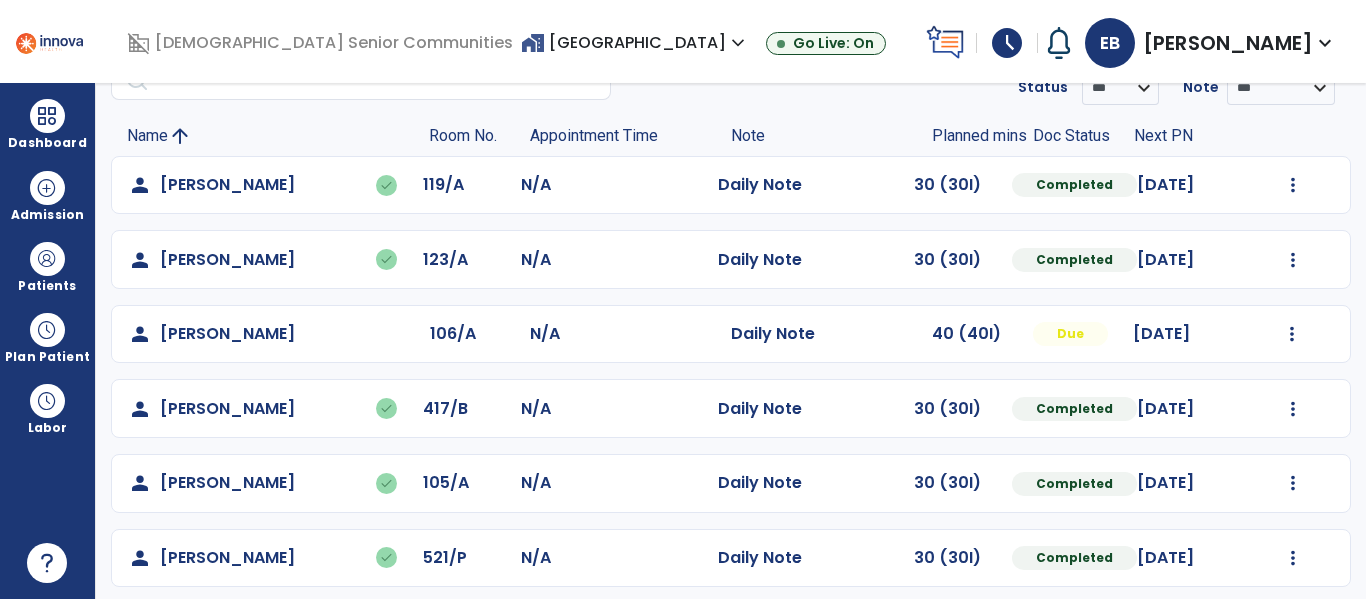 scroll, scrollTop: 107, scrollLeft: 0, axis: vertical 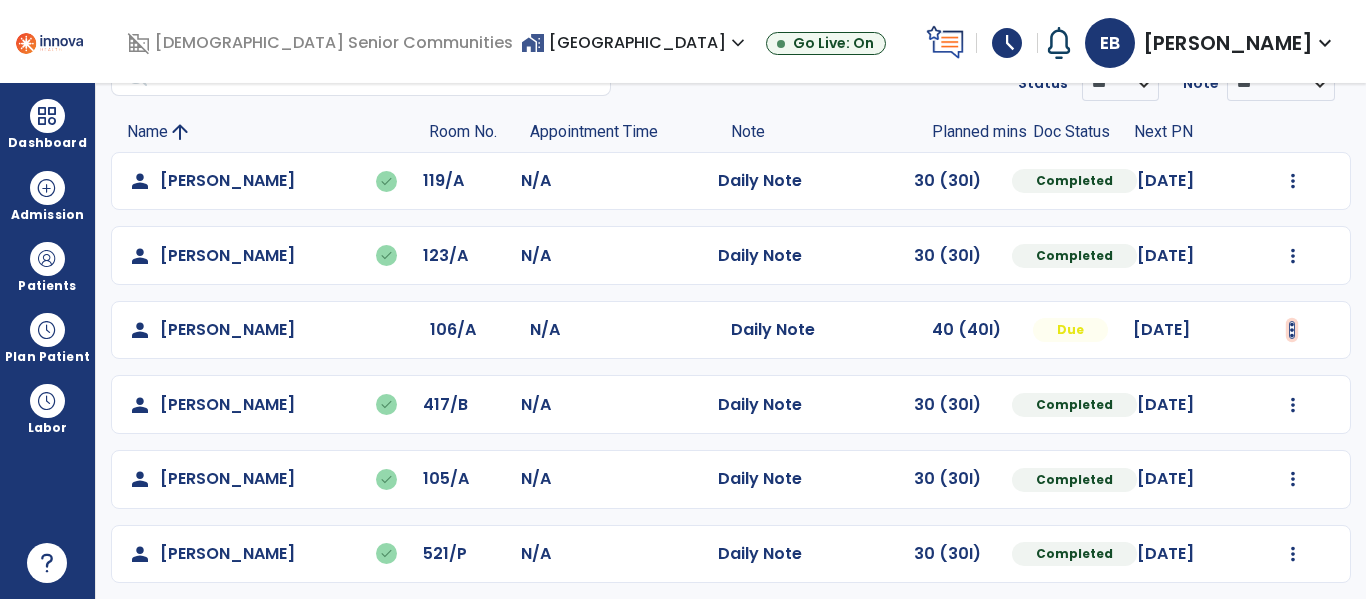 click at bounding box center (1293, 181) 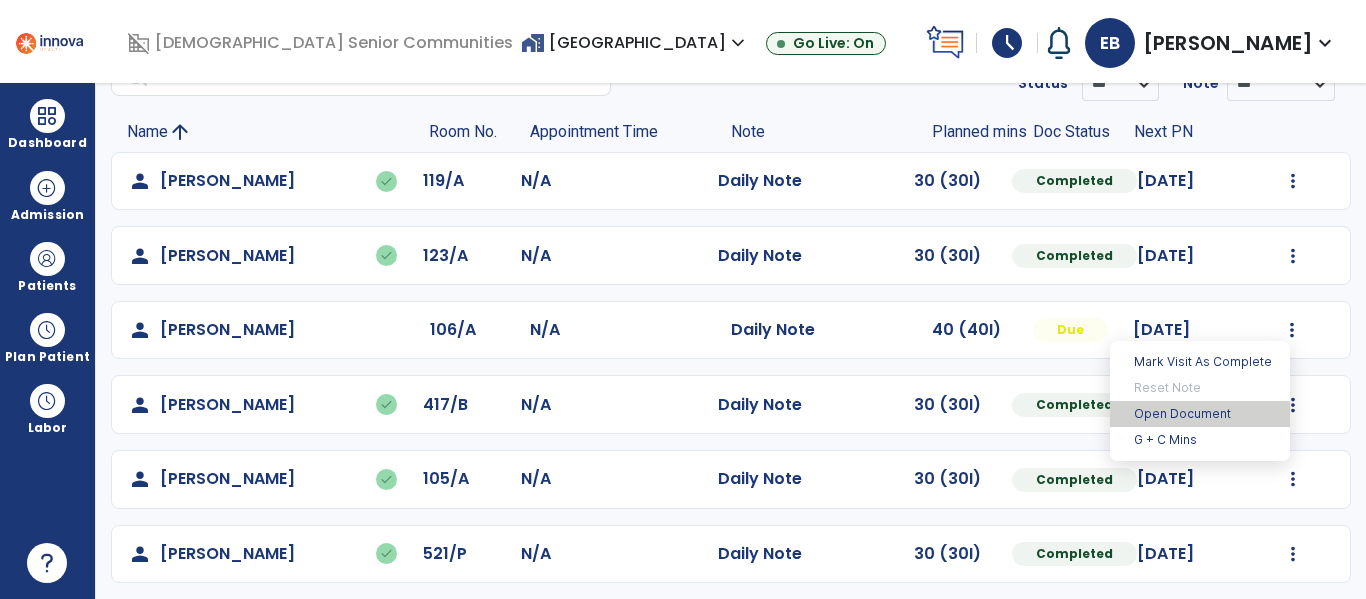click on "Open Document" at bounding box center [1200, 414] 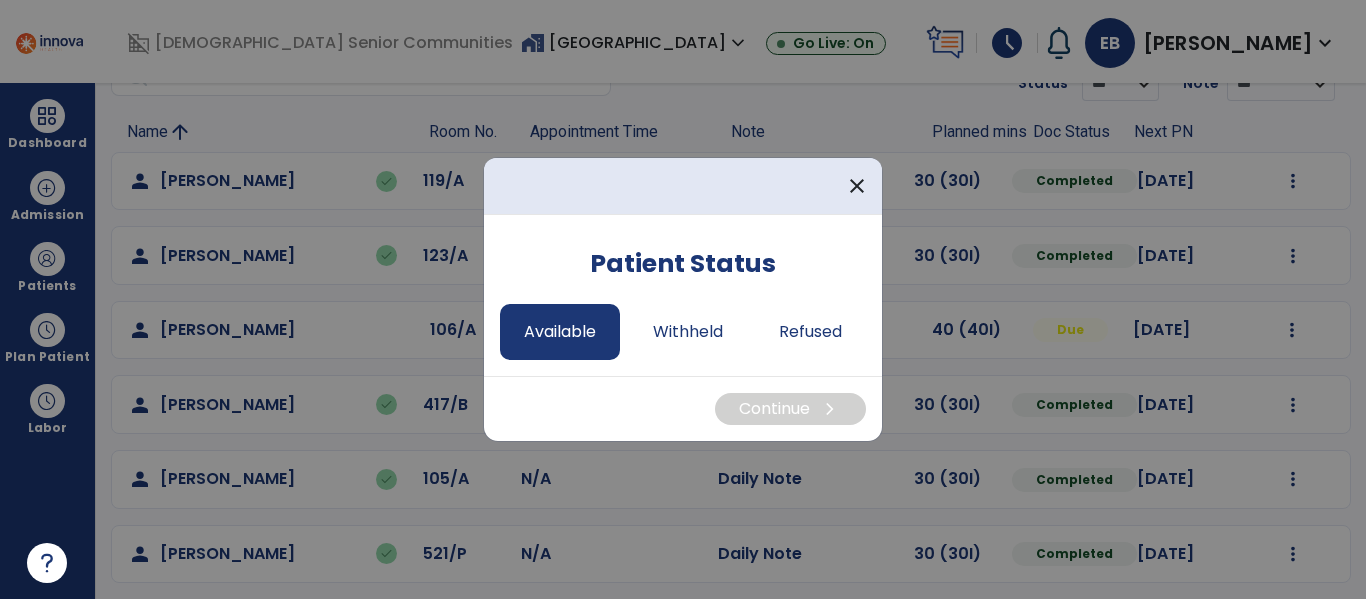 click on "Available" at bounding box center [560, 332] 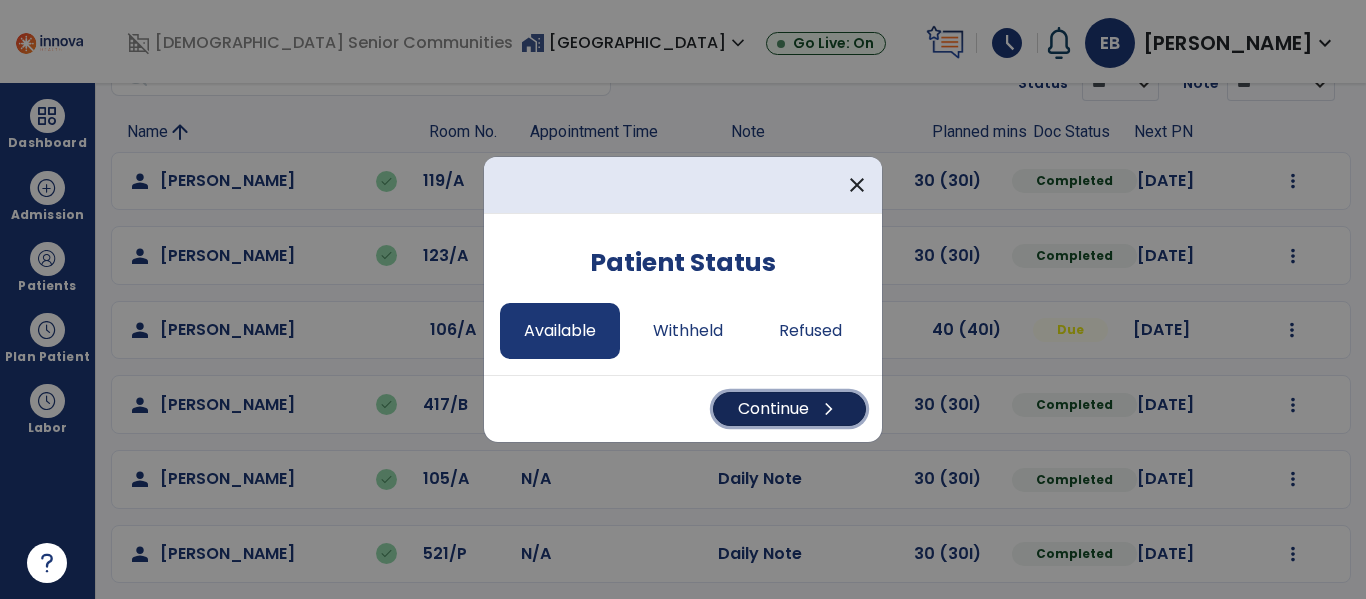 click on "Continue   chevron_right" at bounding box center (789, 409) 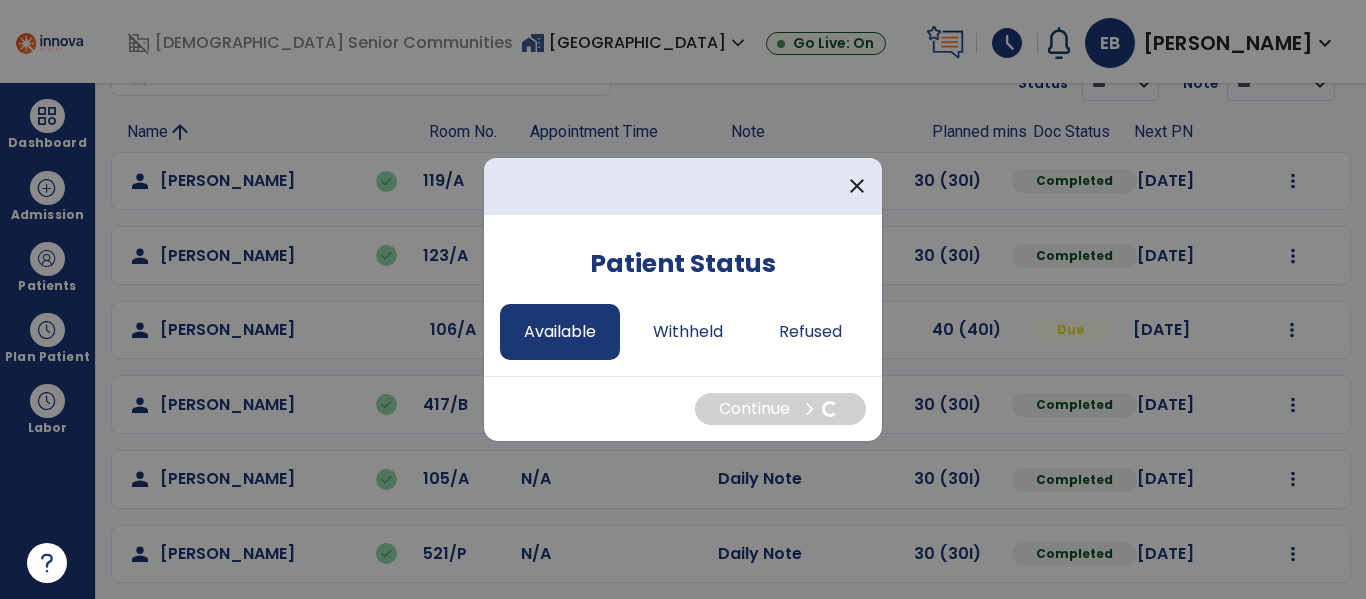 select on "*" 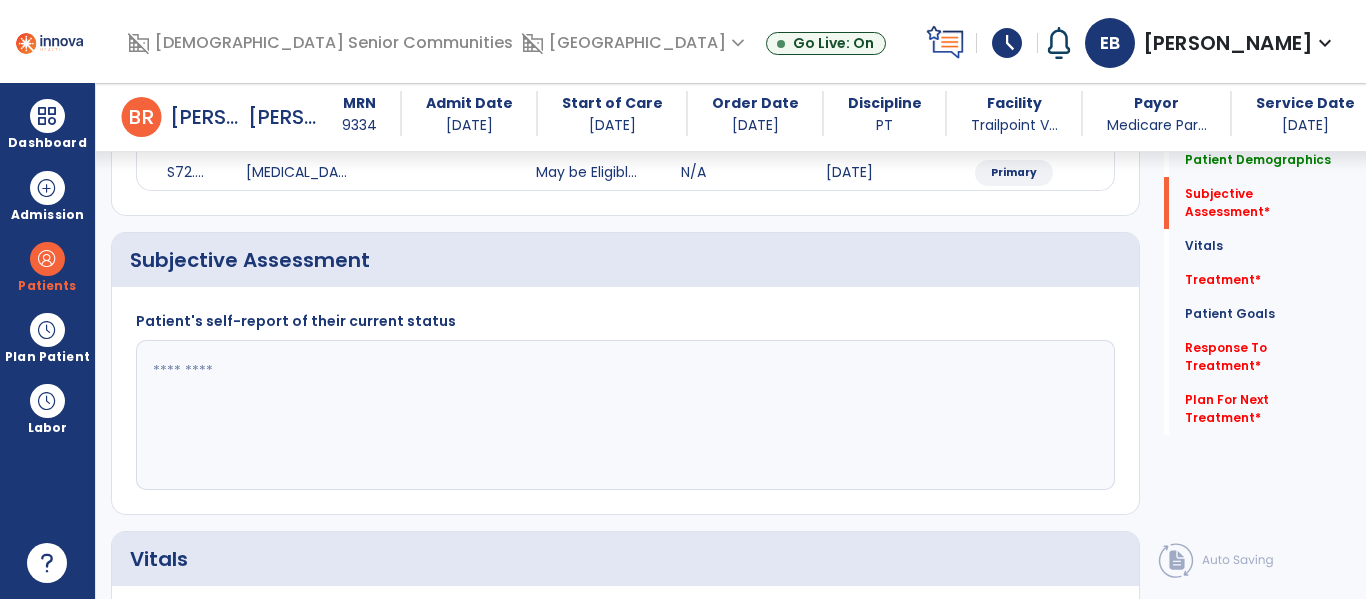 scroll, scrollTop: 388, scrollLeft: 0, axis: vertical 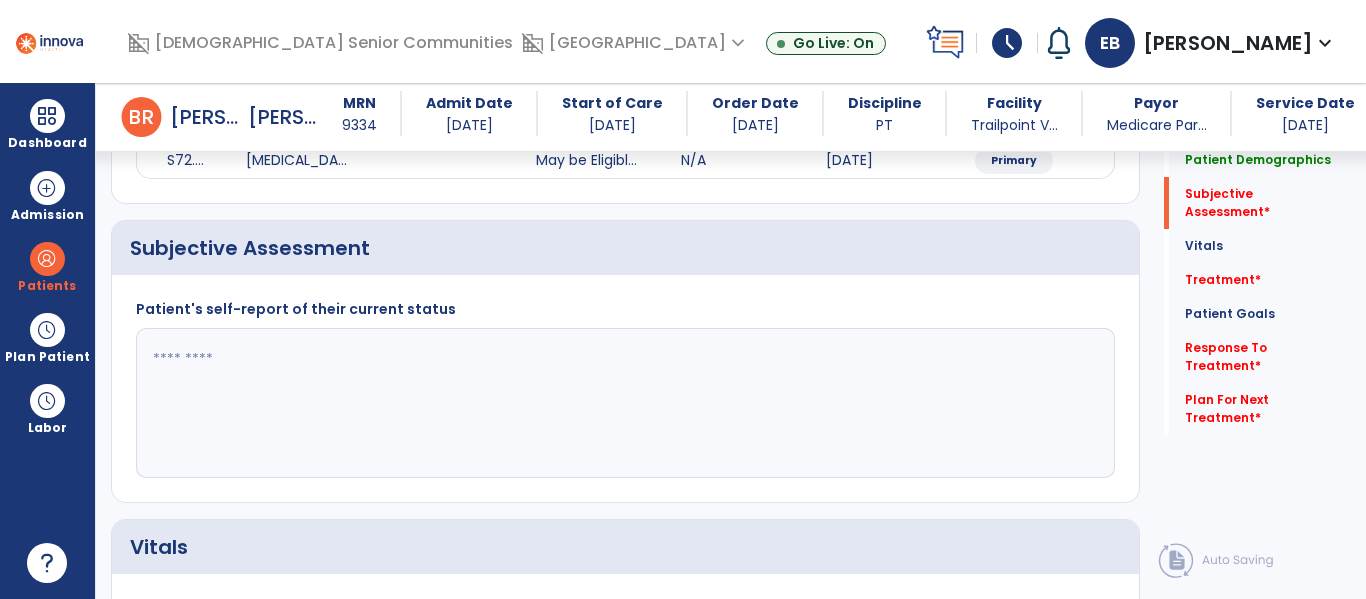 click 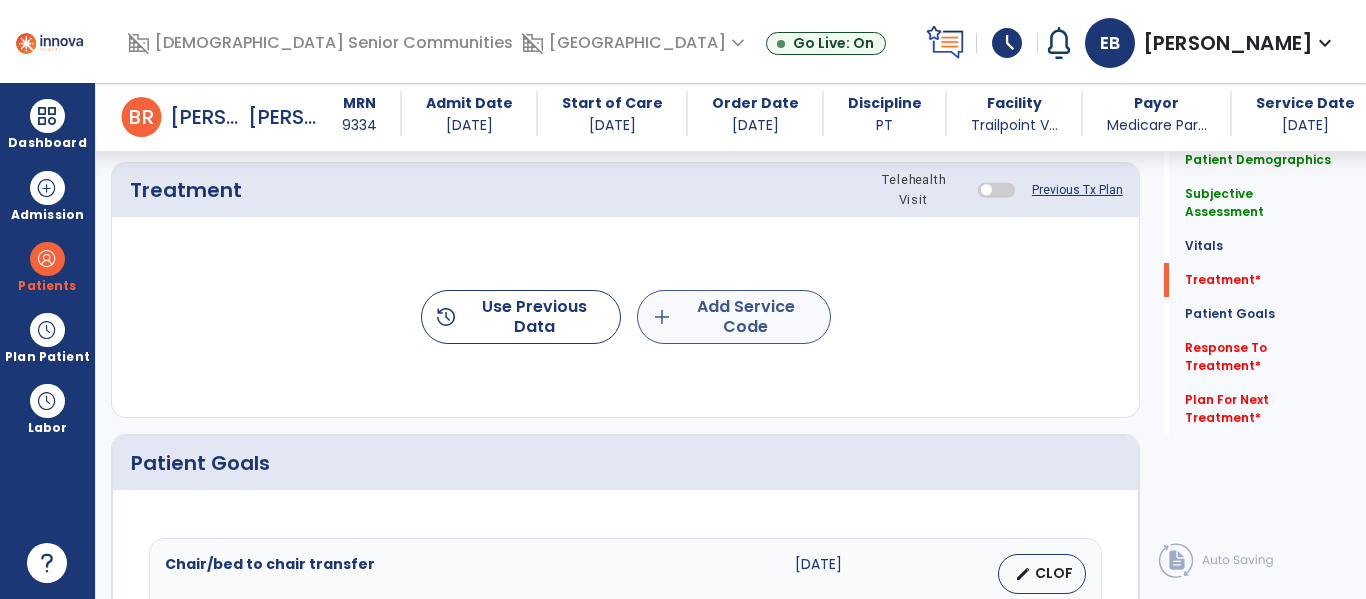 type on "**********" 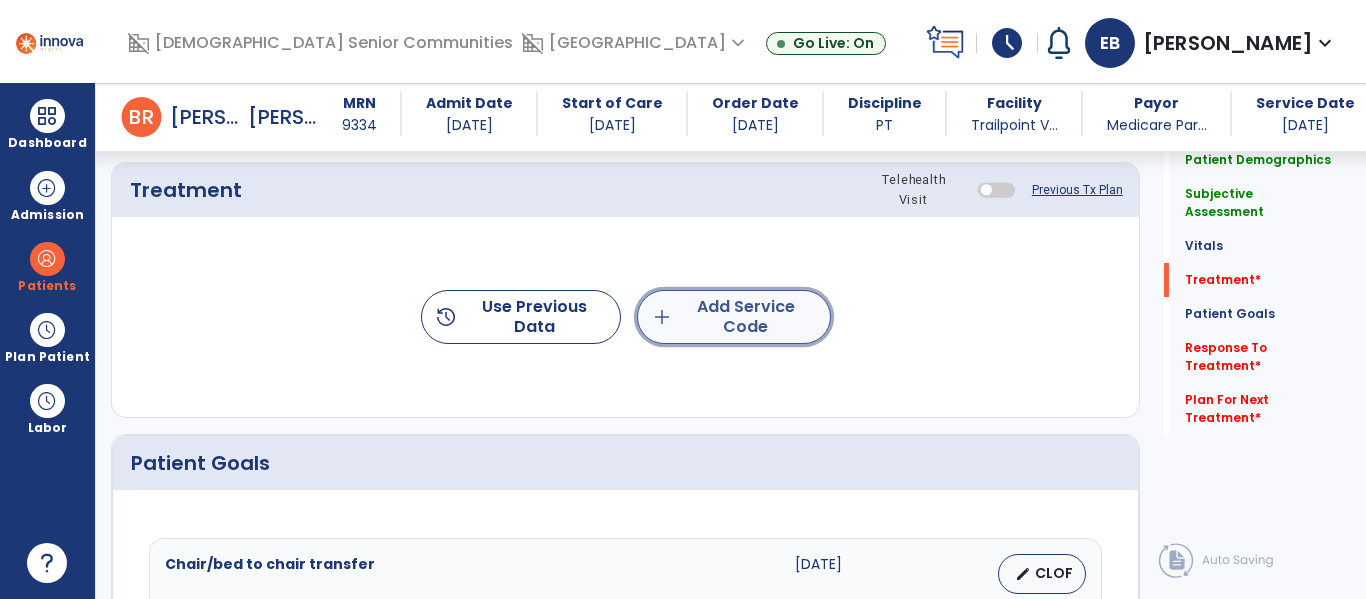 click on "add  Add Service Code" 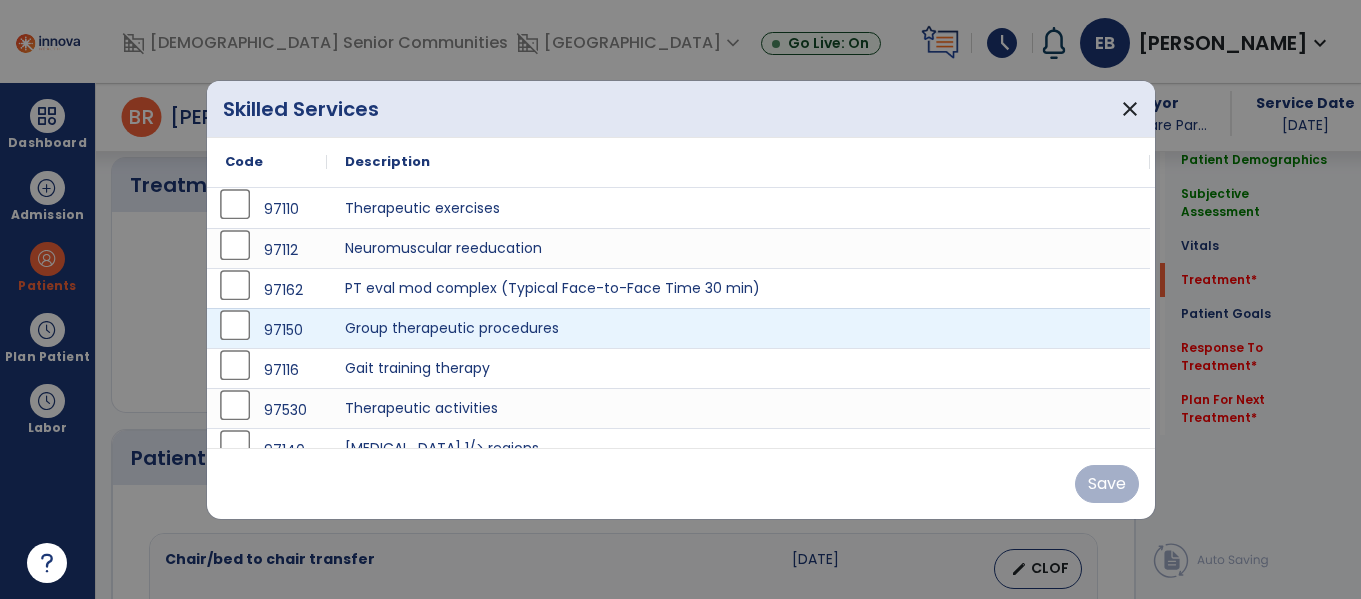 scroll, scrollTop: 1167, scrollLeft: 0, axis: vertical 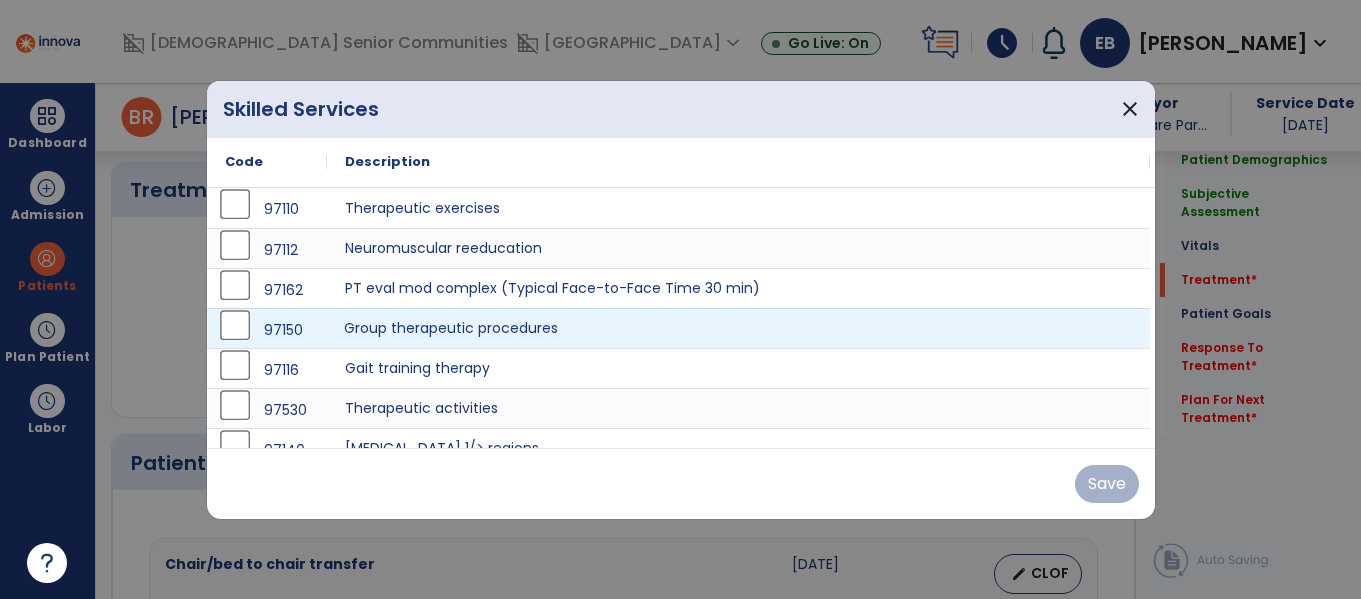 click on "Group therapeutic procedures" at bounding box center (738, 328) 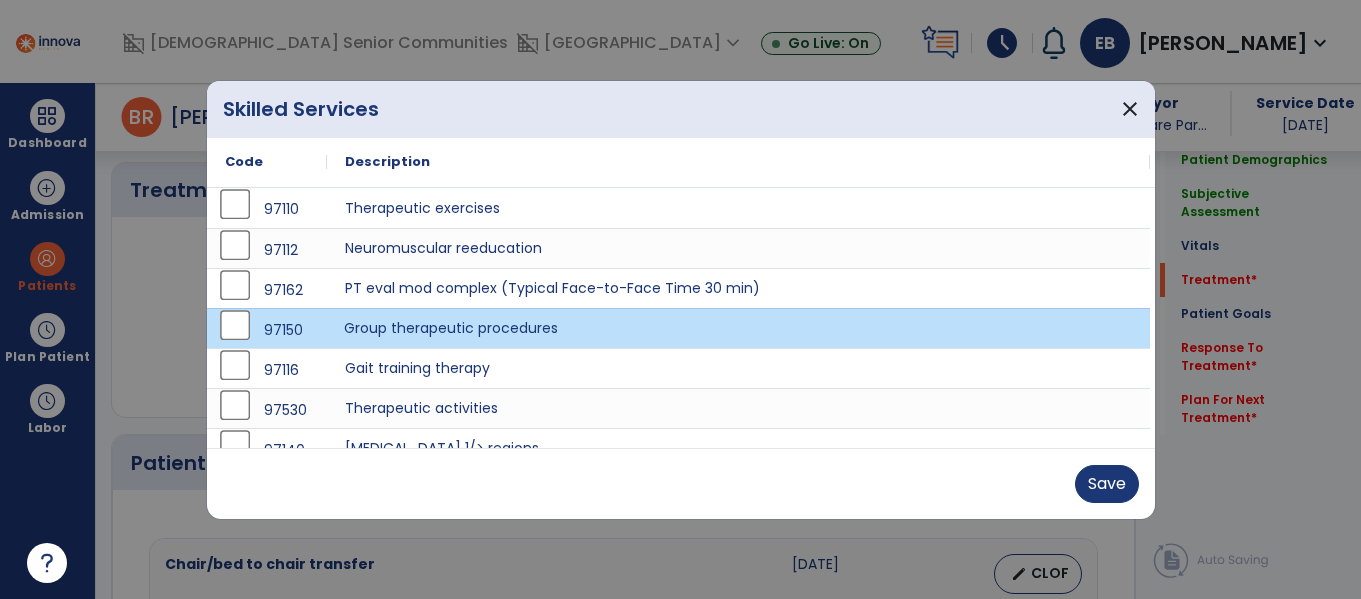 click on "Group therapeutic procedures" at bounding box center (738, 328) 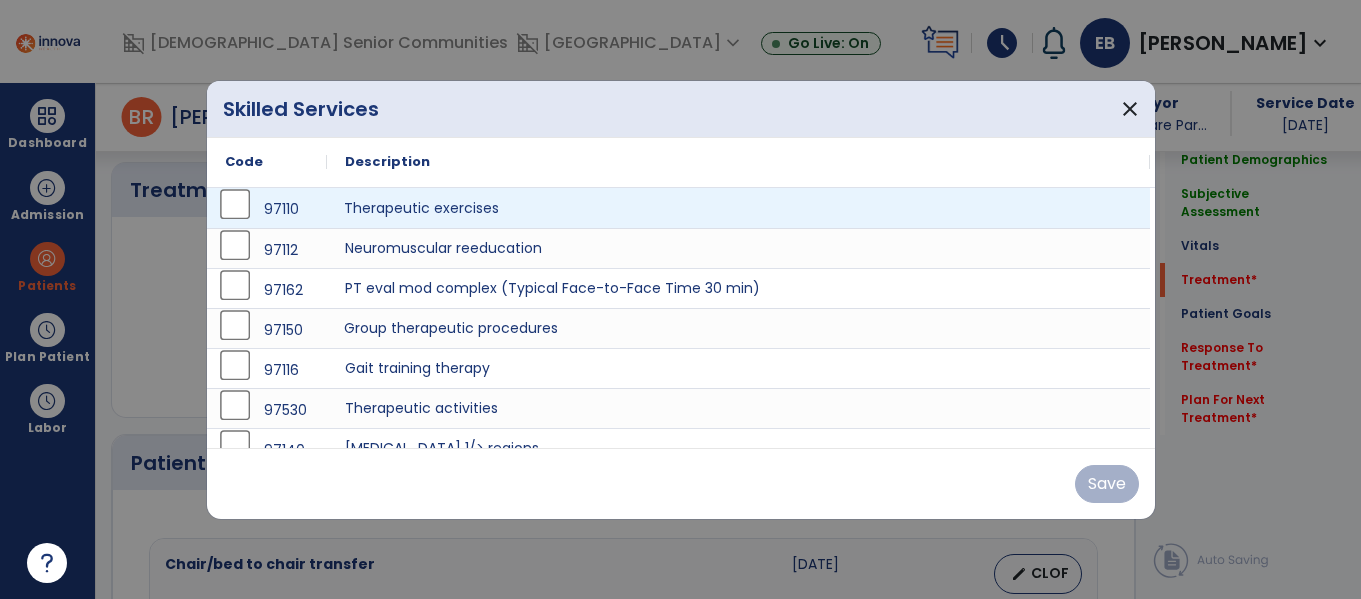 click on "Therapeutic exercises" at bounding box center (738, 208) 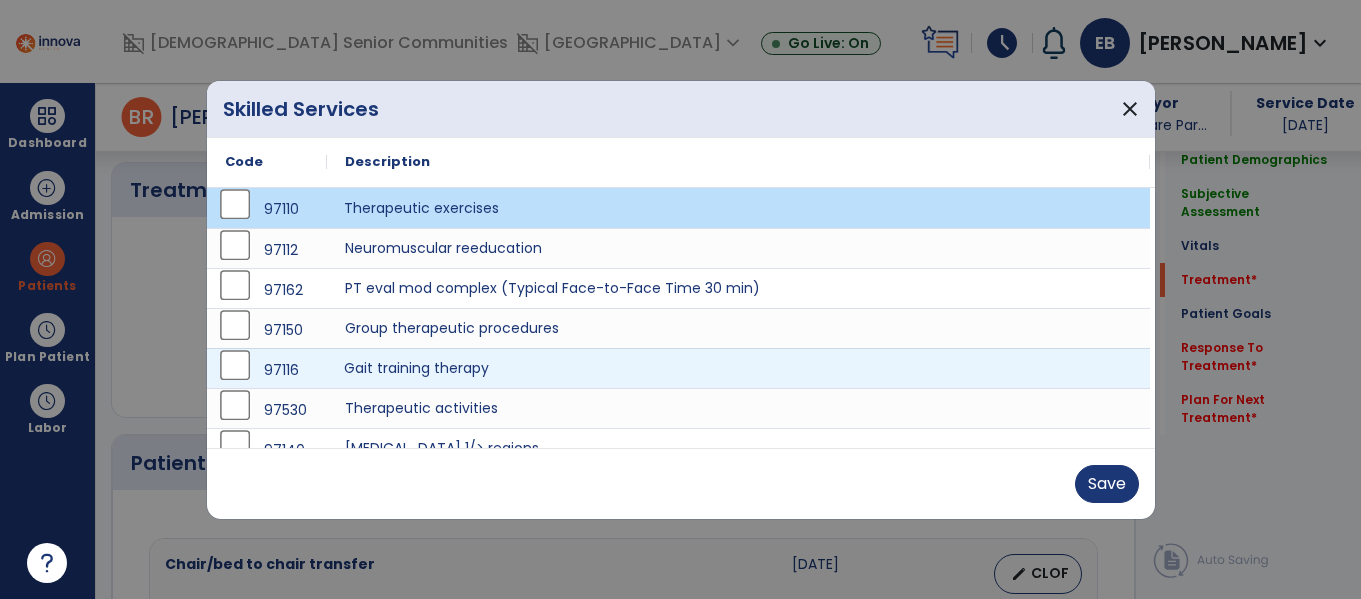 click on "Gait training therapy" at bounding box center (738, 368) 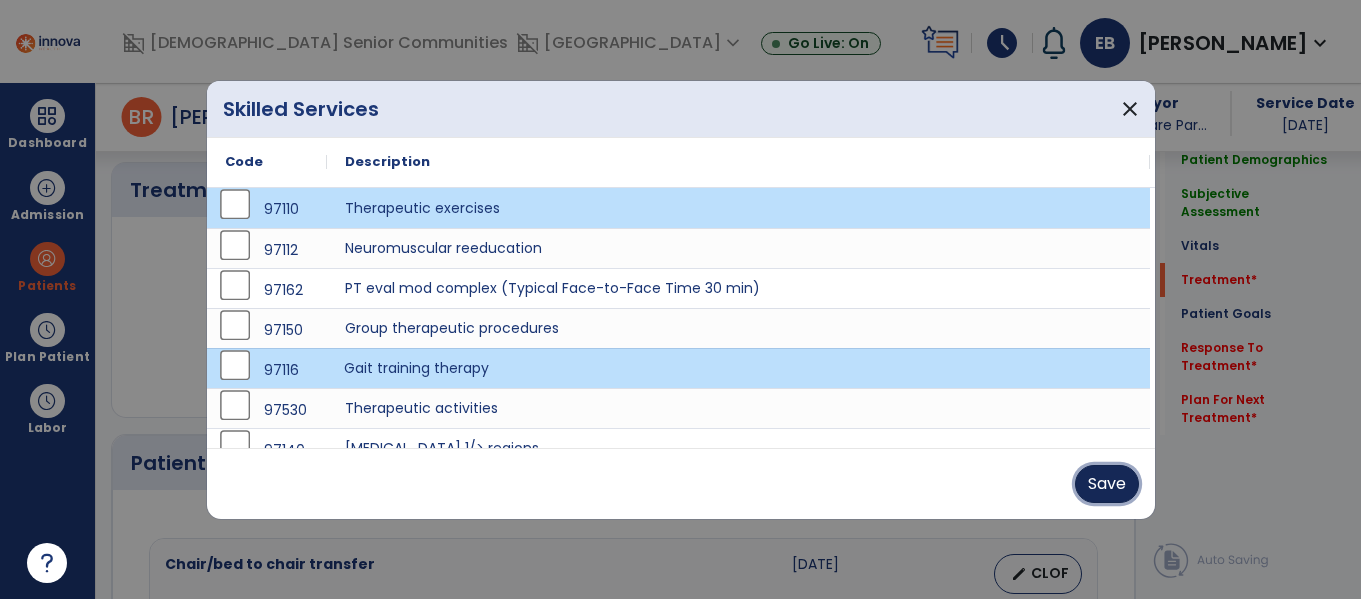 click on "Save" at bounding box center (1107, 484) 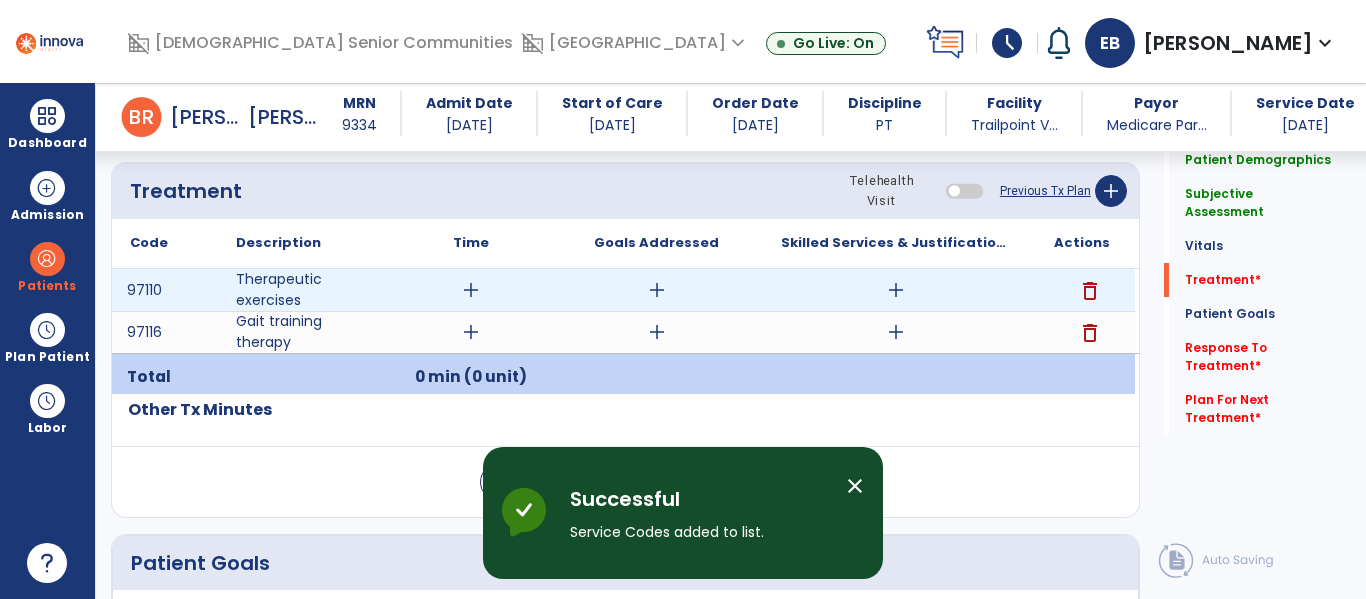click on "add" at bounding box center [896, 290] 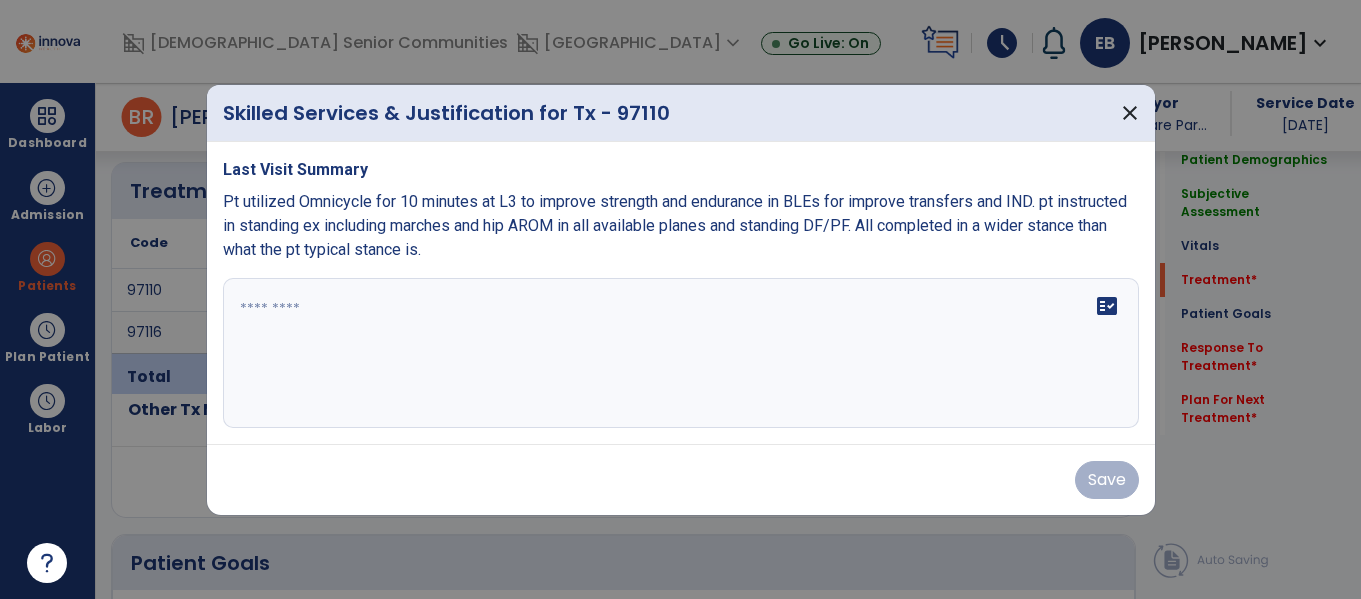 scroll, scrollTop: 1167, scrollLeft: 0, axis: vertical 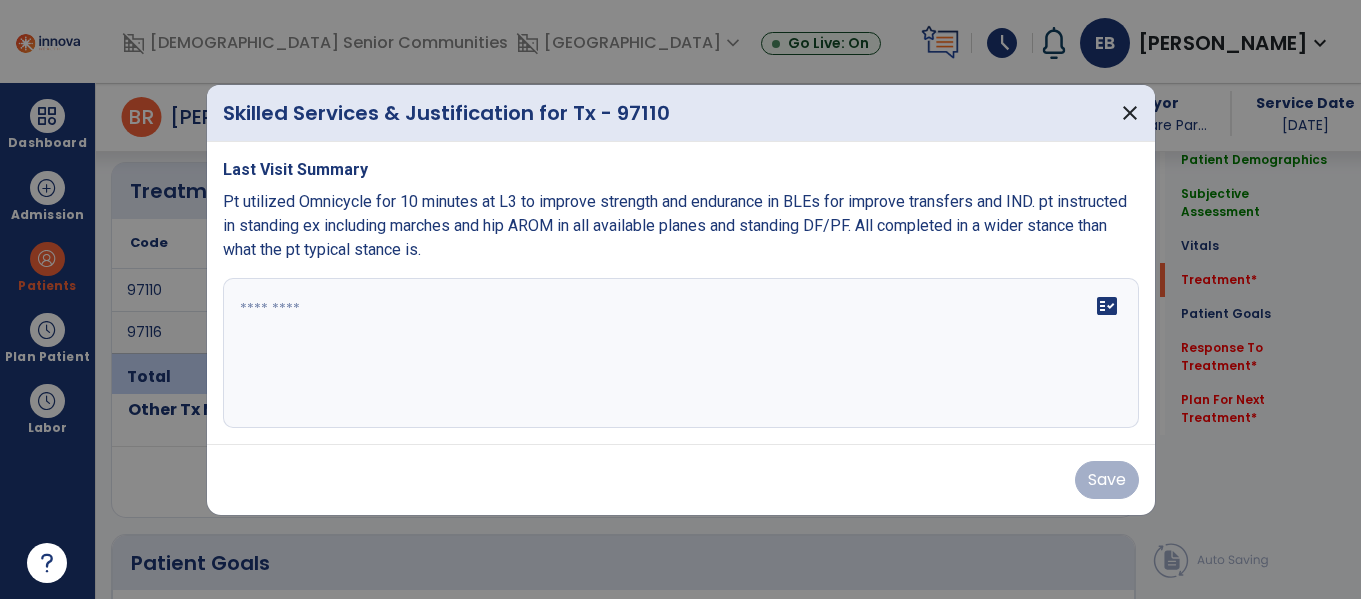 click at bounding box center (681, 353) 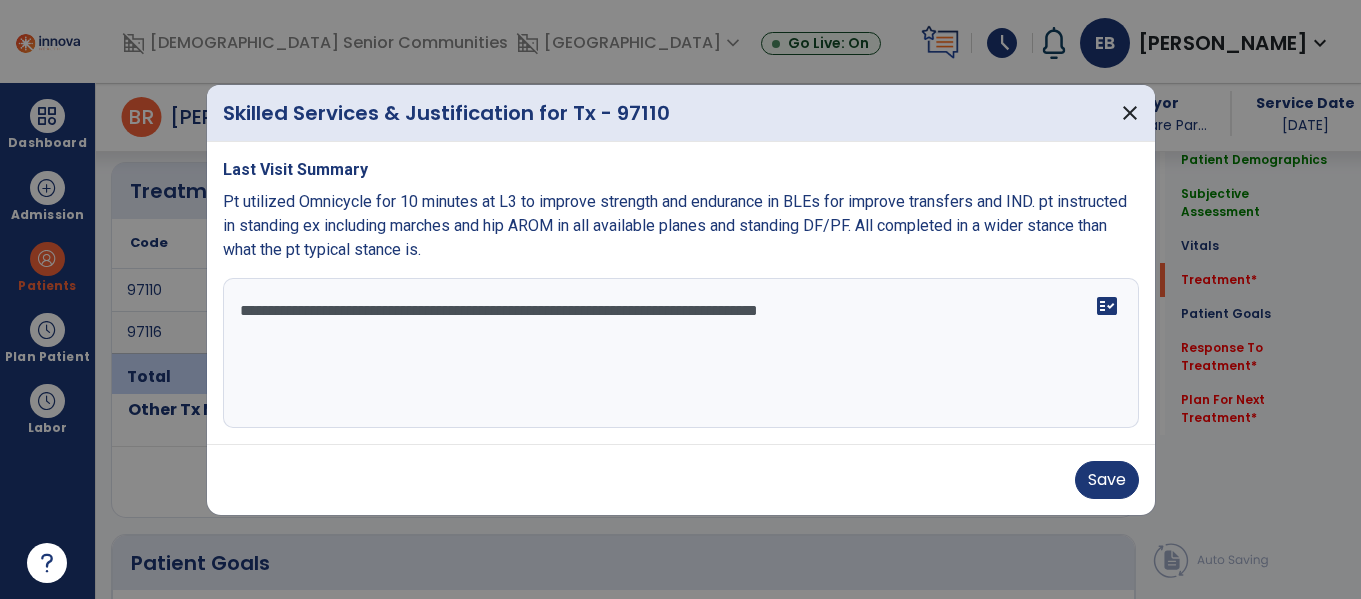 type on "**********" 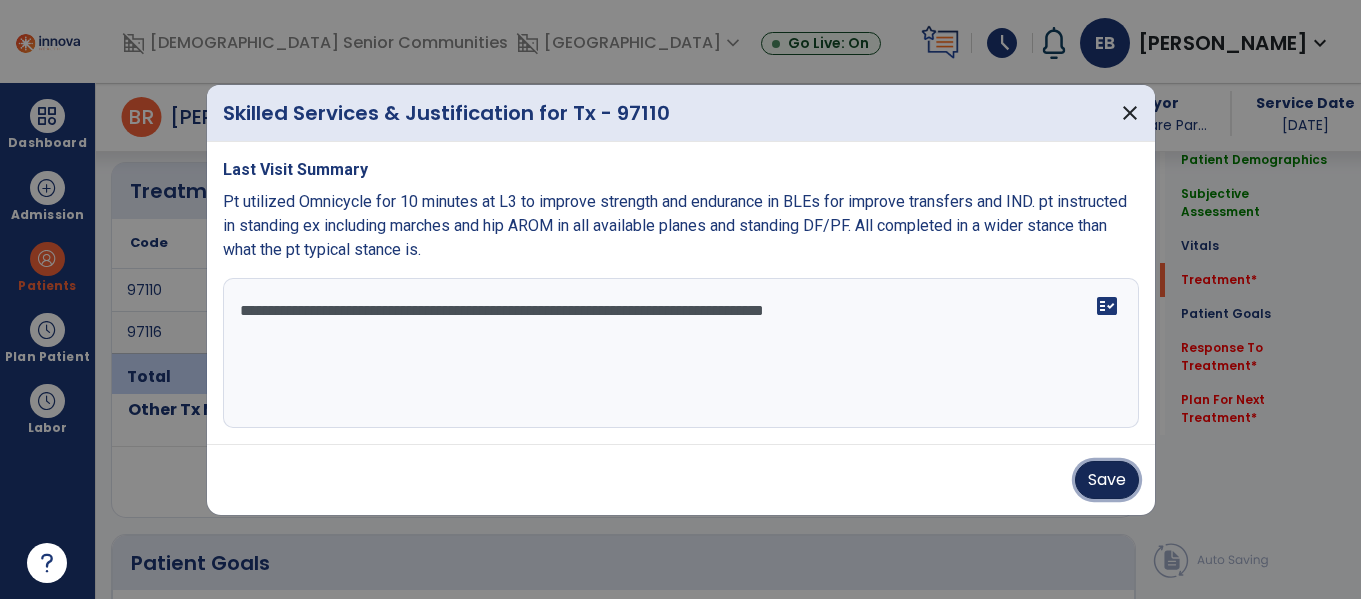 click on "Save" at bounding box center (1107, 480) 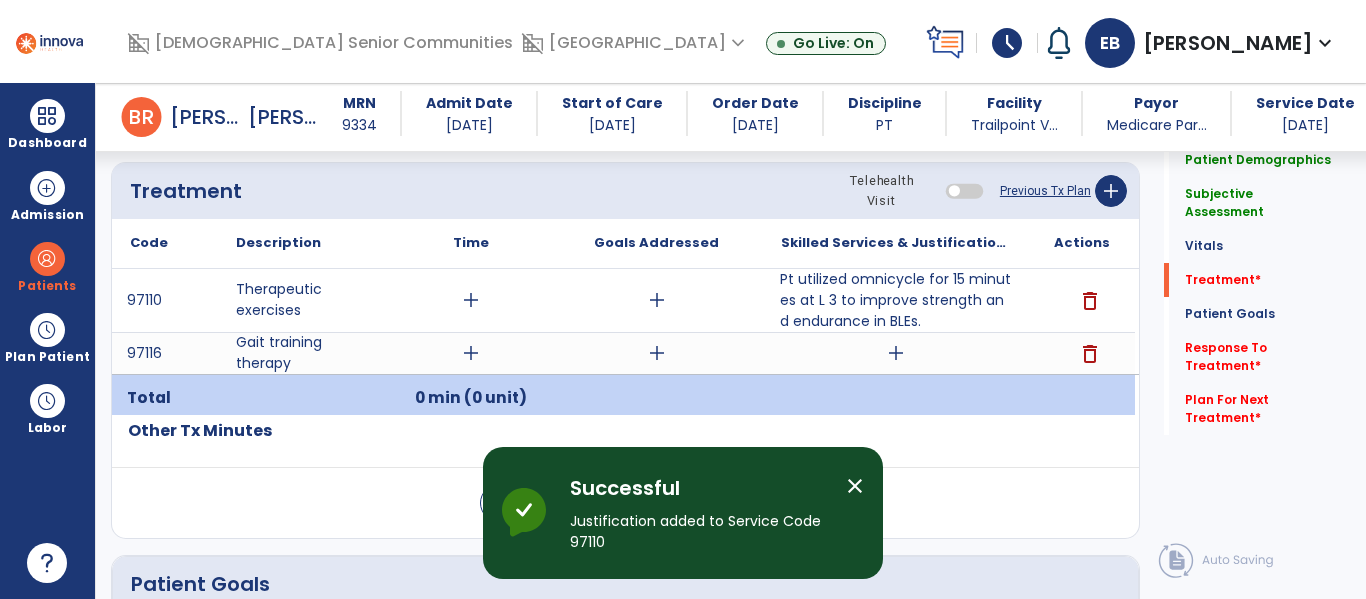click on "add" at bounding box center [896, 353] 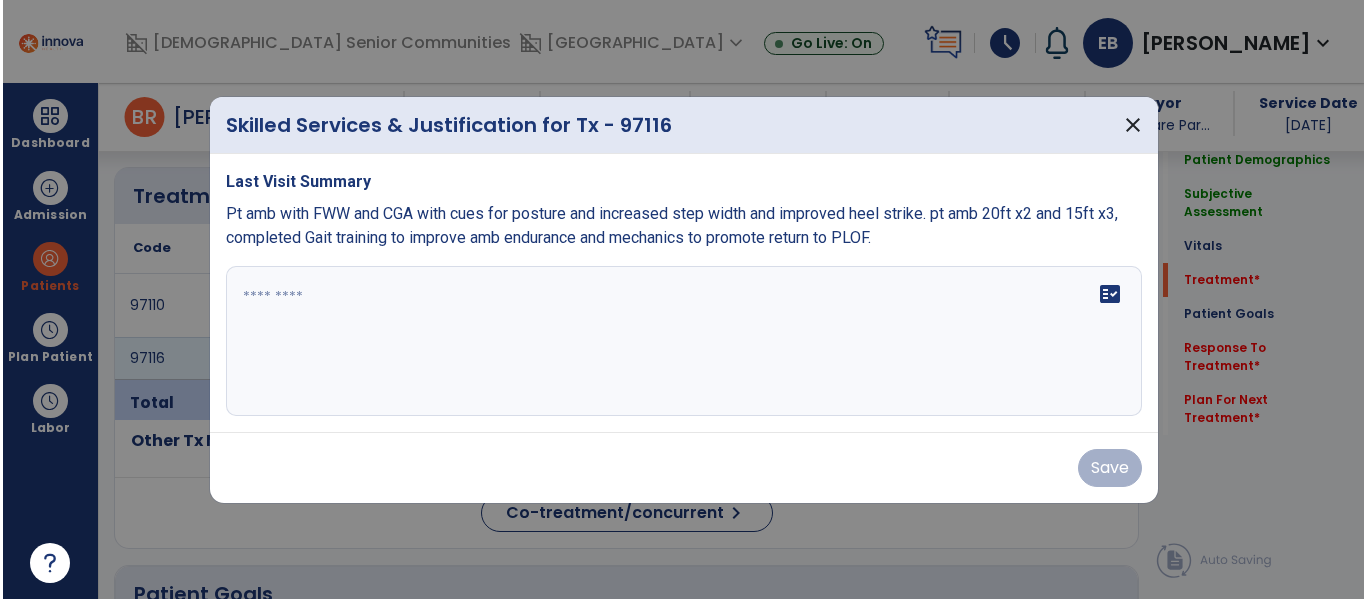 scroll, scrollTop: 1167, scrollLeft: 0, axis: vertical 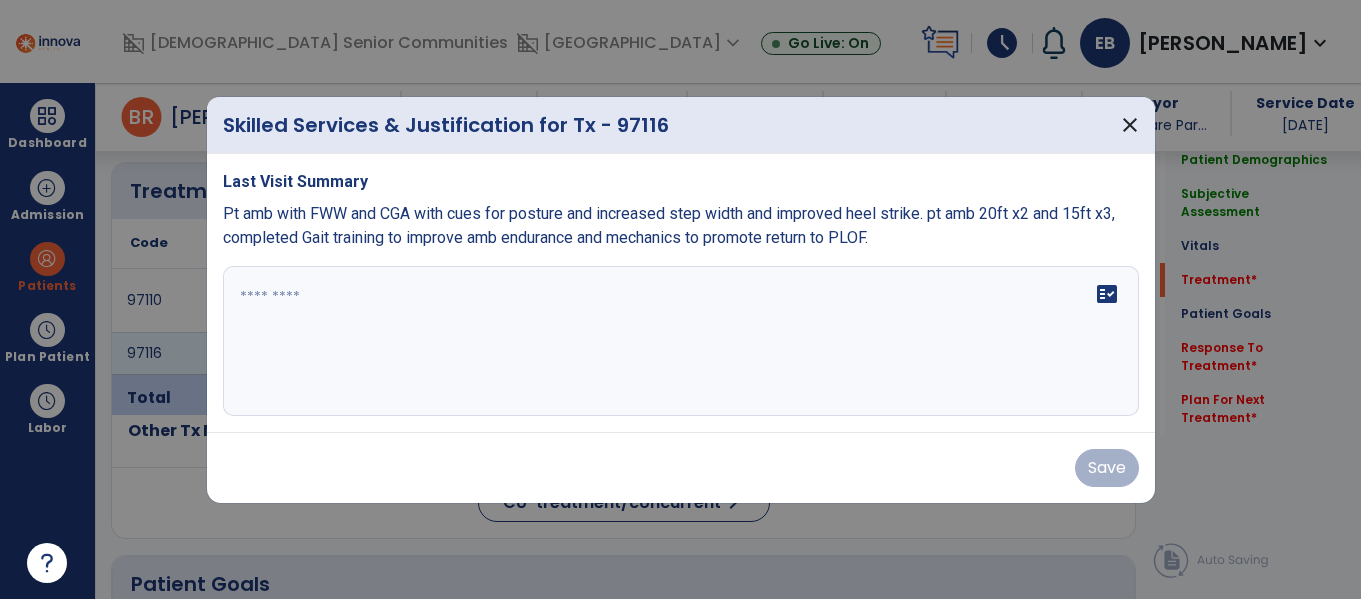 click on "fact_check" at bounding box center [681, 341] 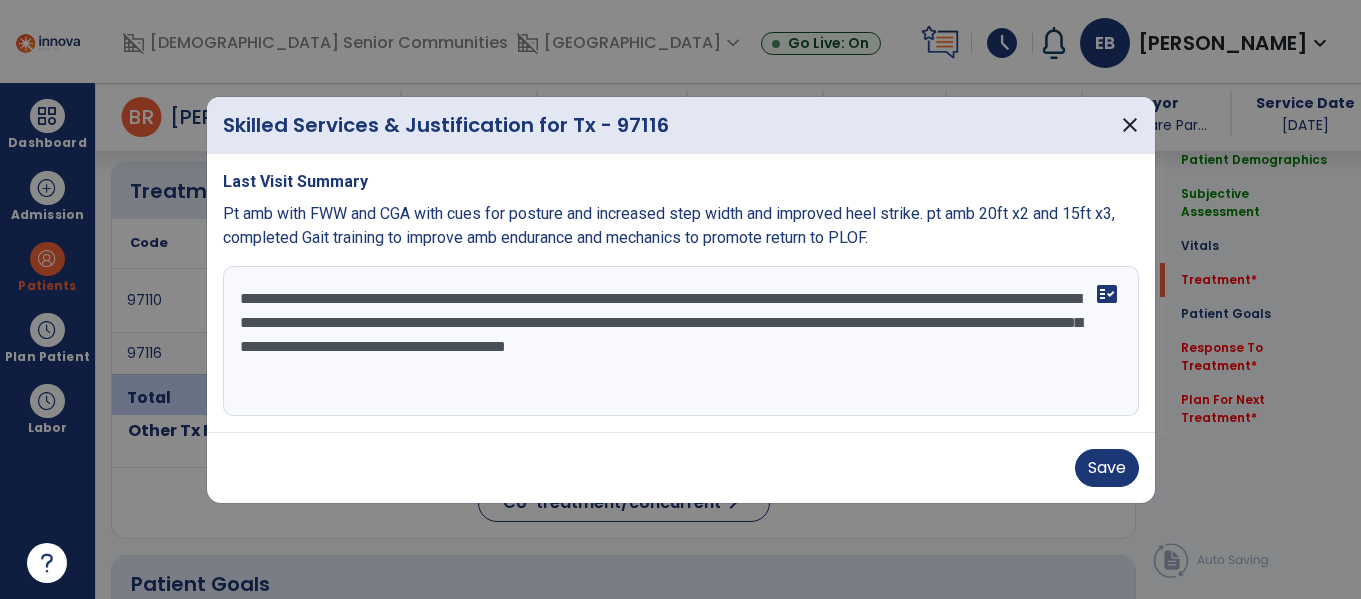 click on "**********" at bounding box center [681, 341] 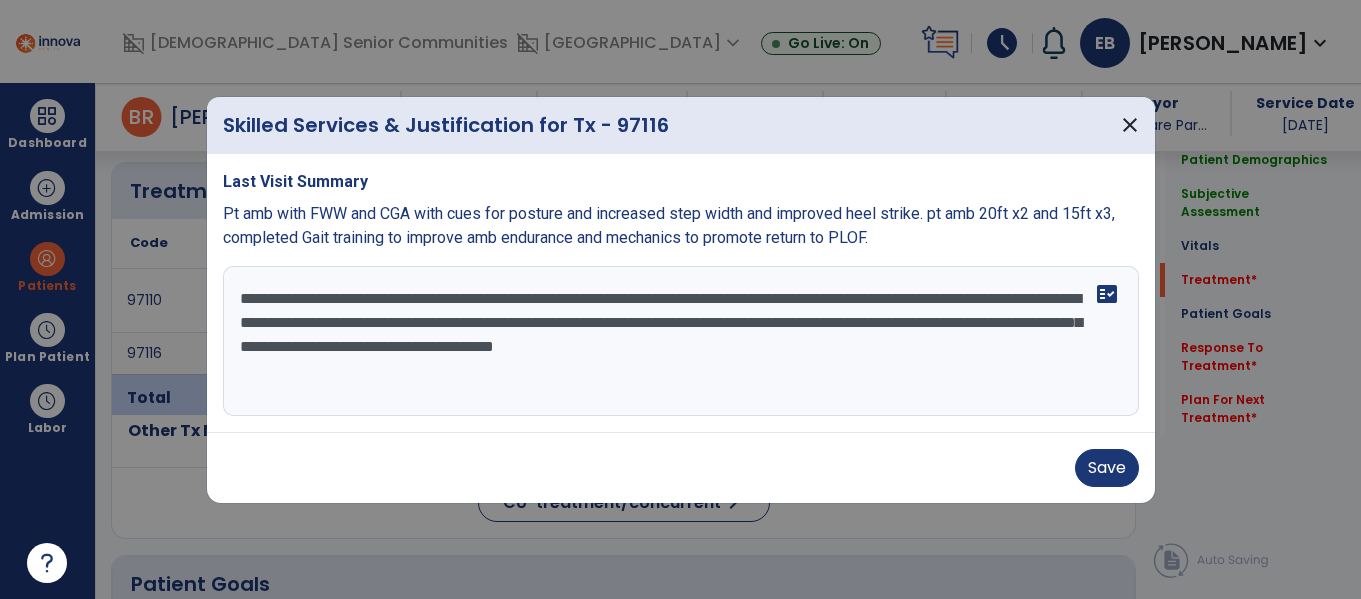 click on "**********" at bounding box center (681, 341) 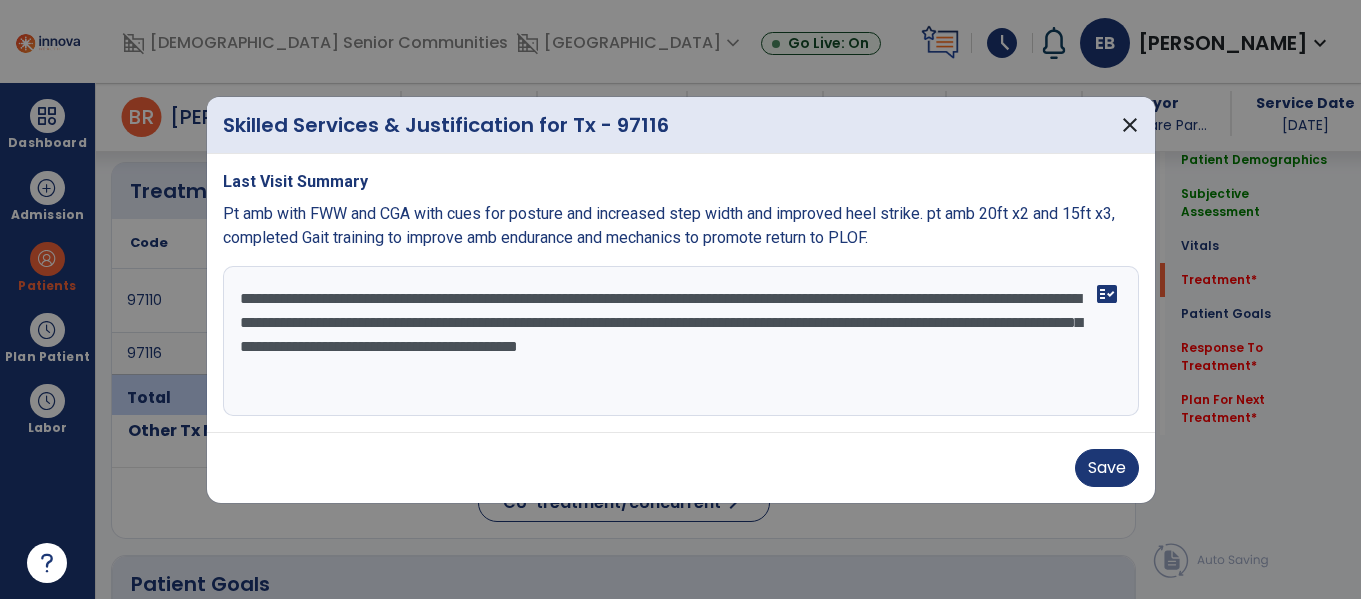 click on "**********" at bounding box center (681, 341) 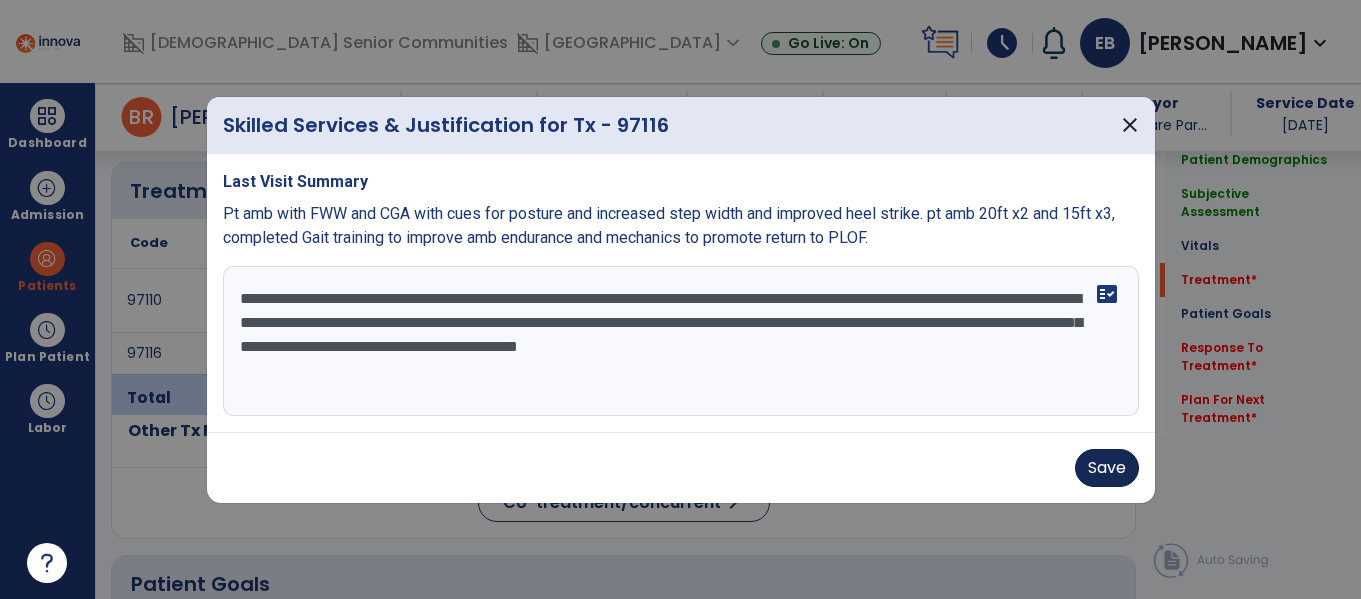 type on "**********" 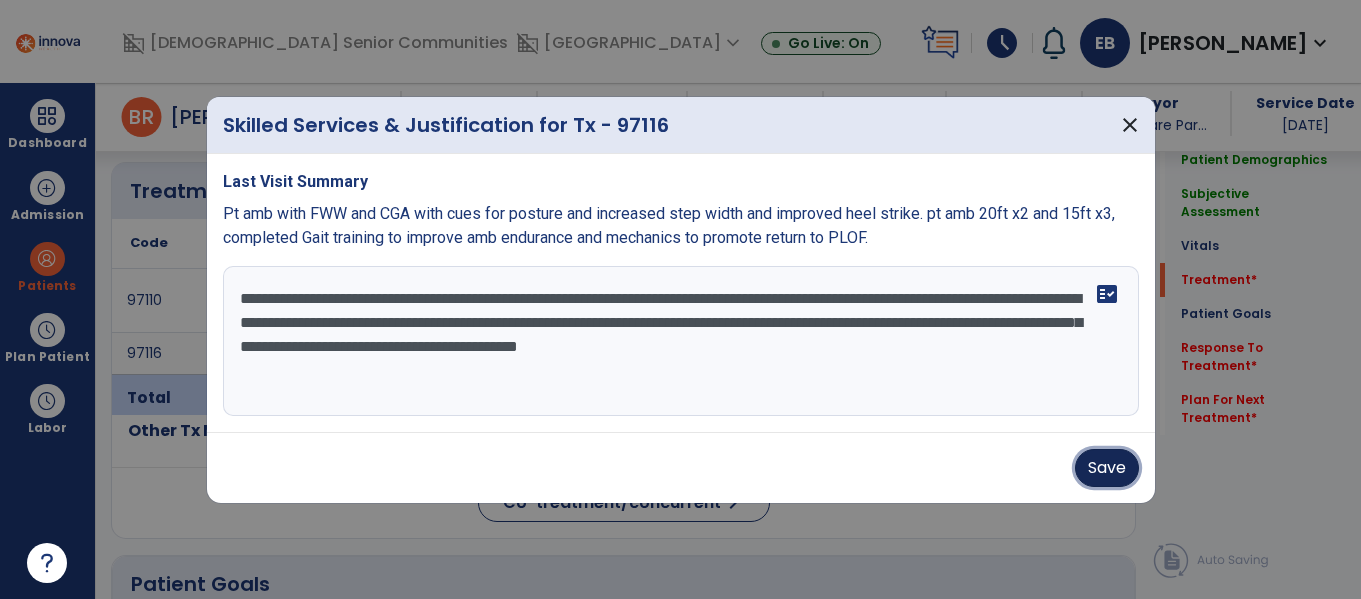 click on "Save" at bounding box center (1107, 468) 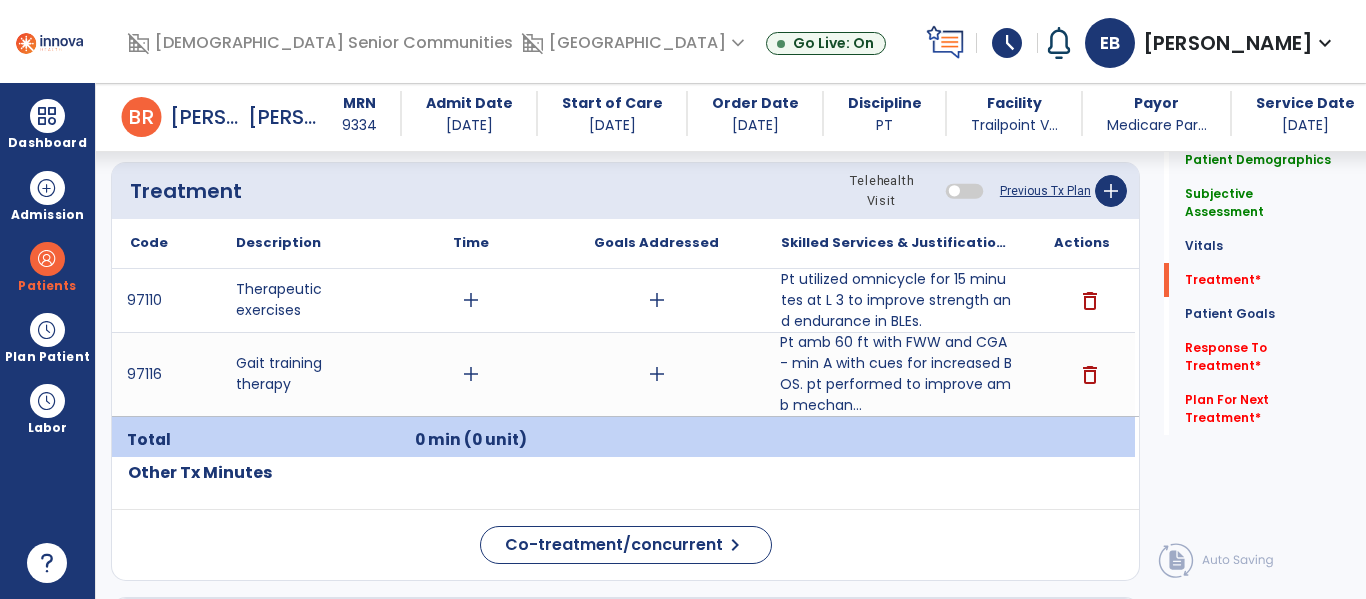 click on "add" at bounding box center [471, 300] 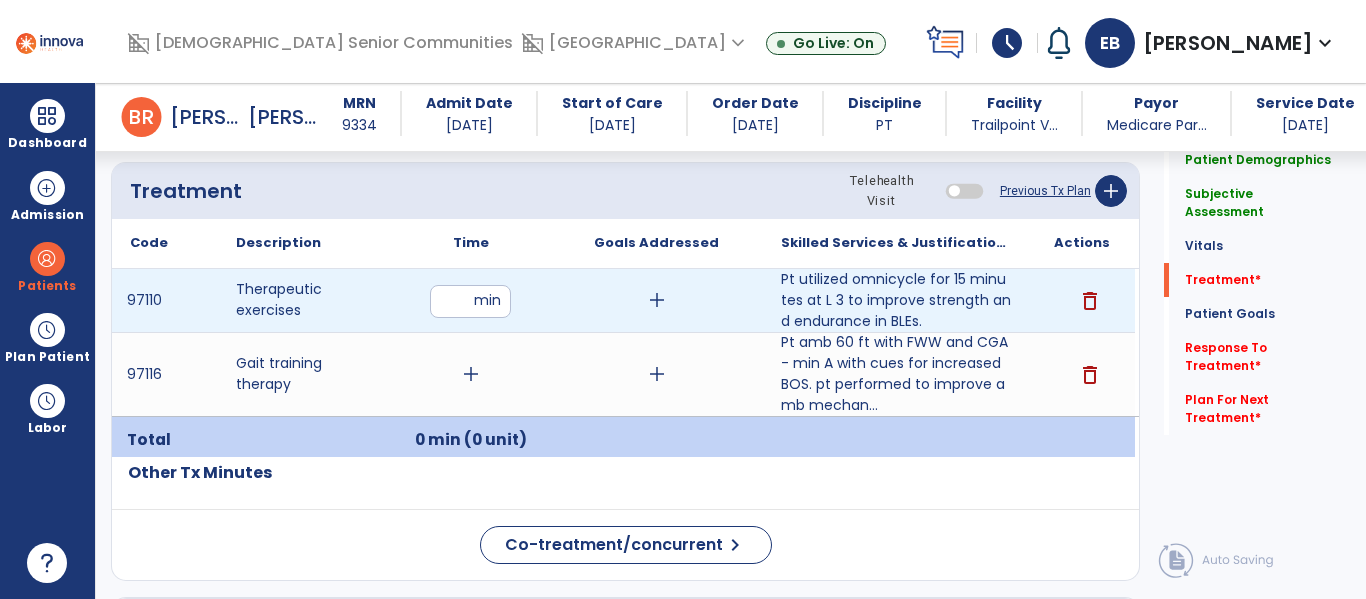 type on "*" 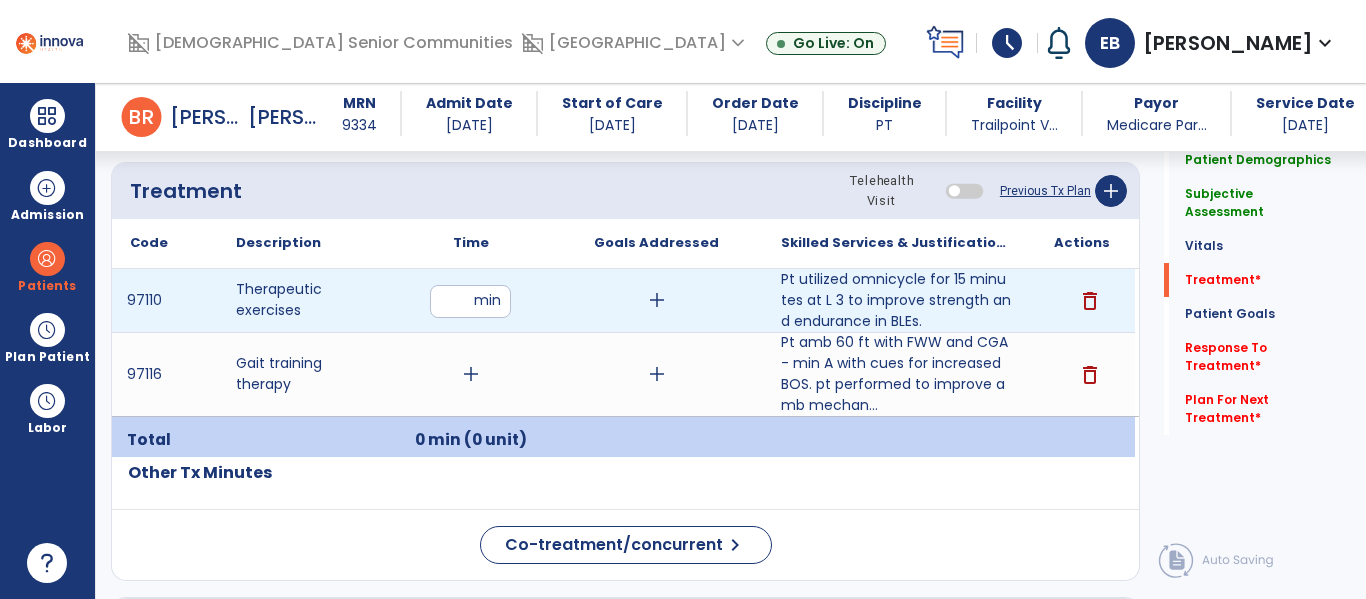 type on "**" 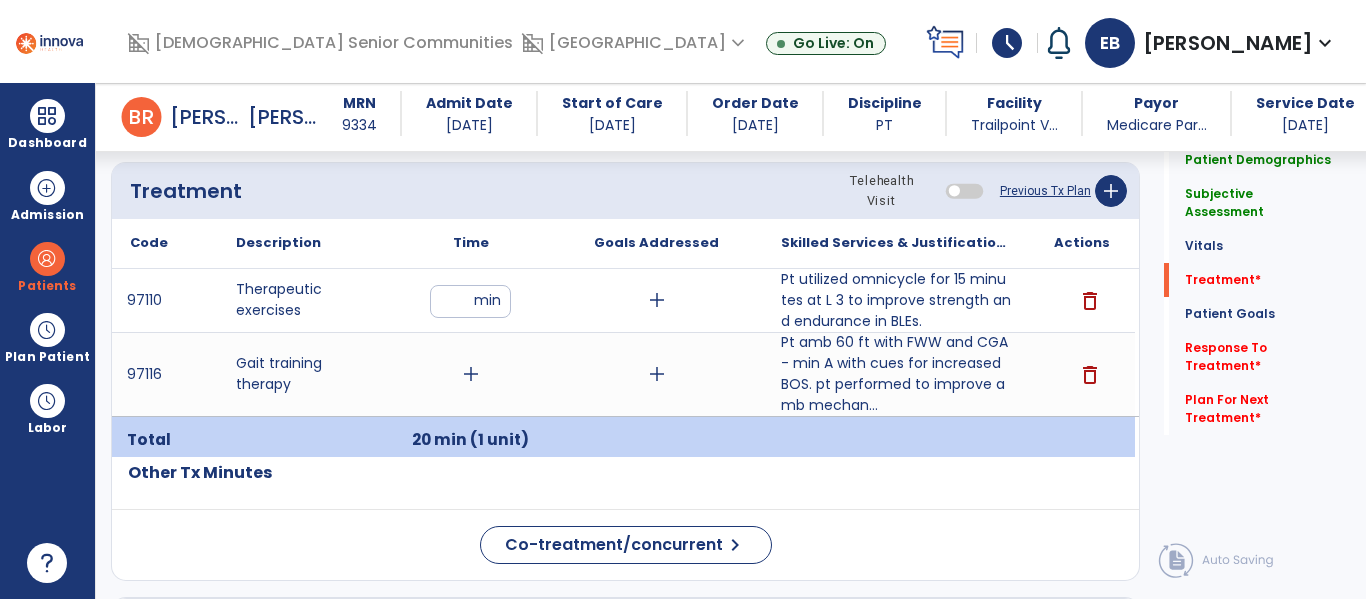 click on "add" at bounding box center (471, 374) 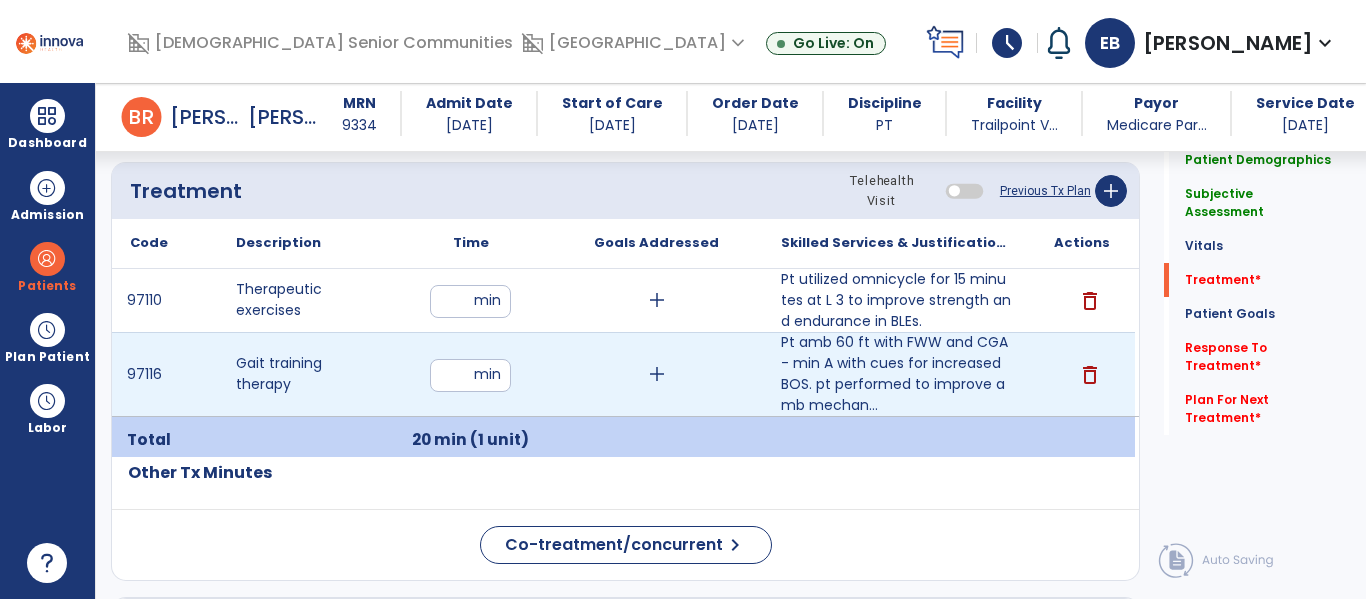 type on "**" 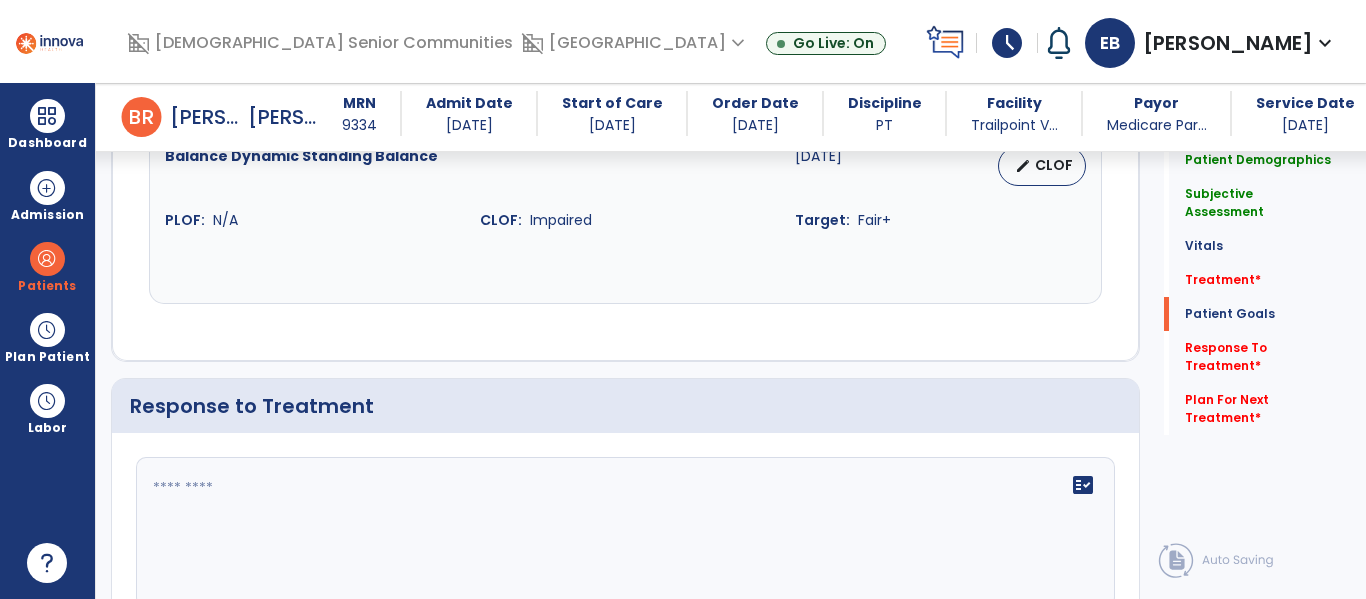 scroll, scrollTop: 2698, scrollLeft: 0, axis: vertical 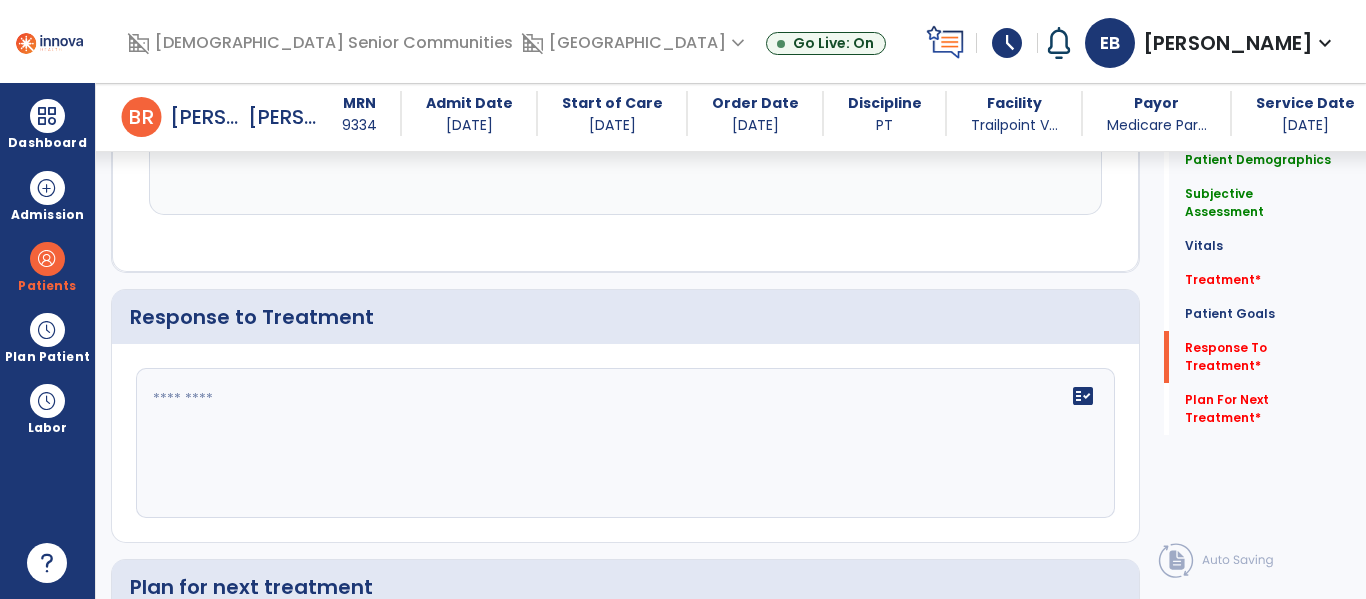 click on "fact_check" 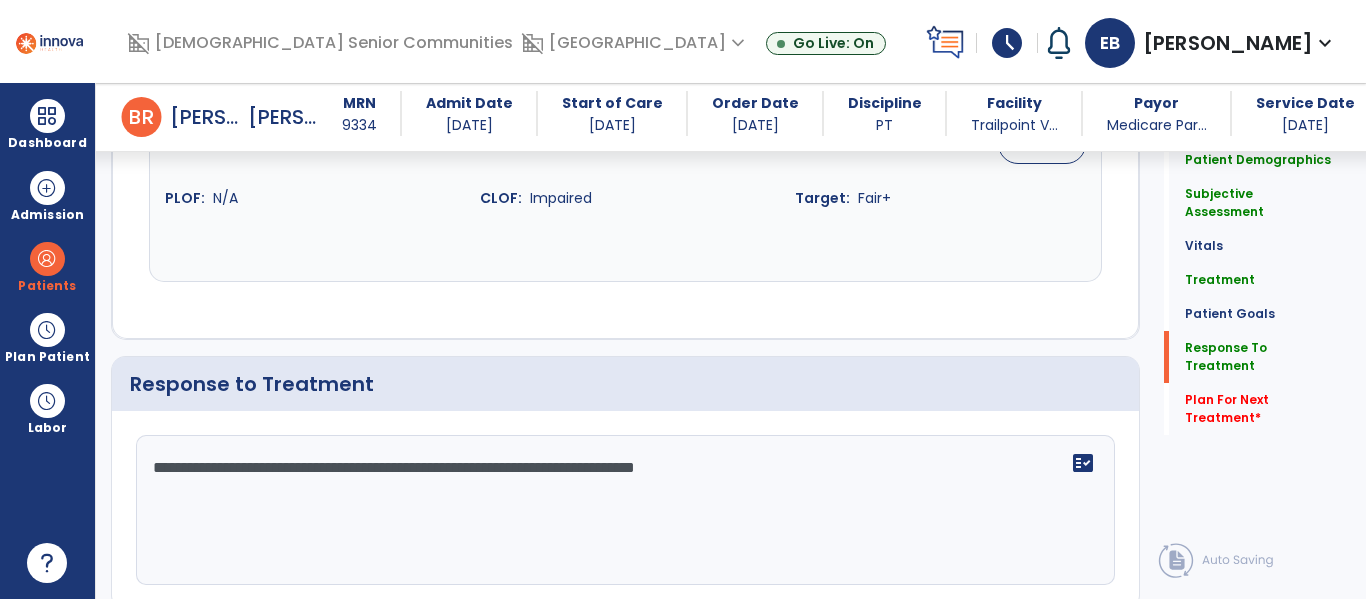 scroll, scrollTop: 2698, scrollLeft: 0, axis: vertical 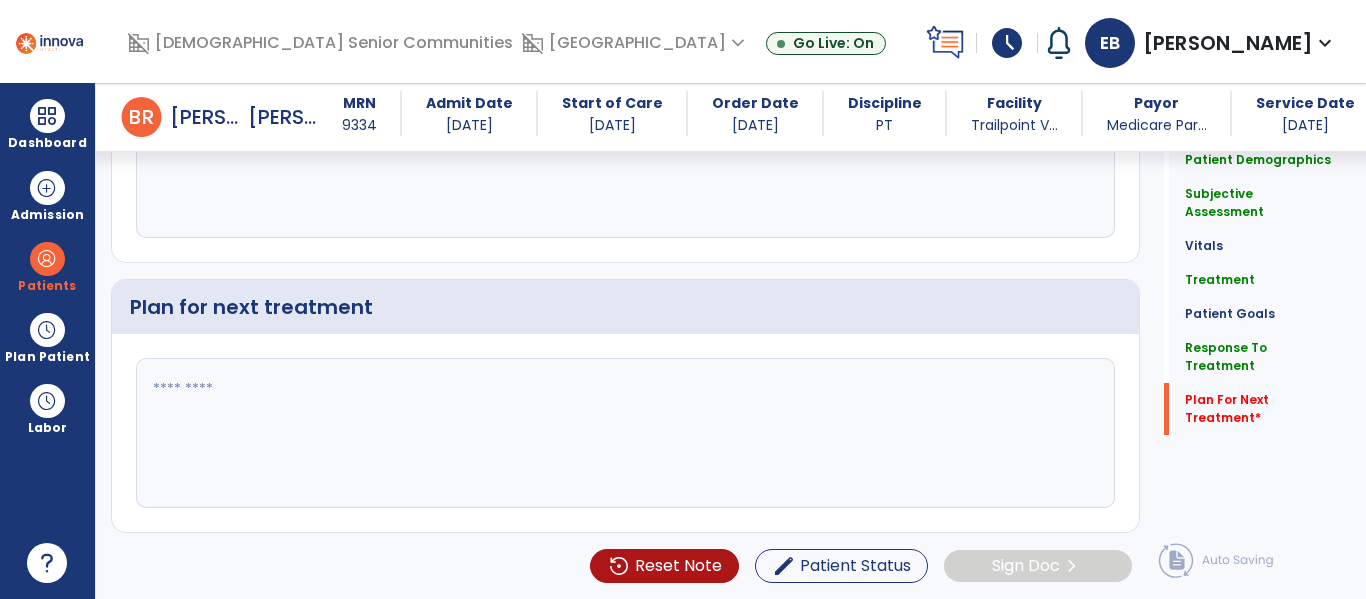 type on "**********" 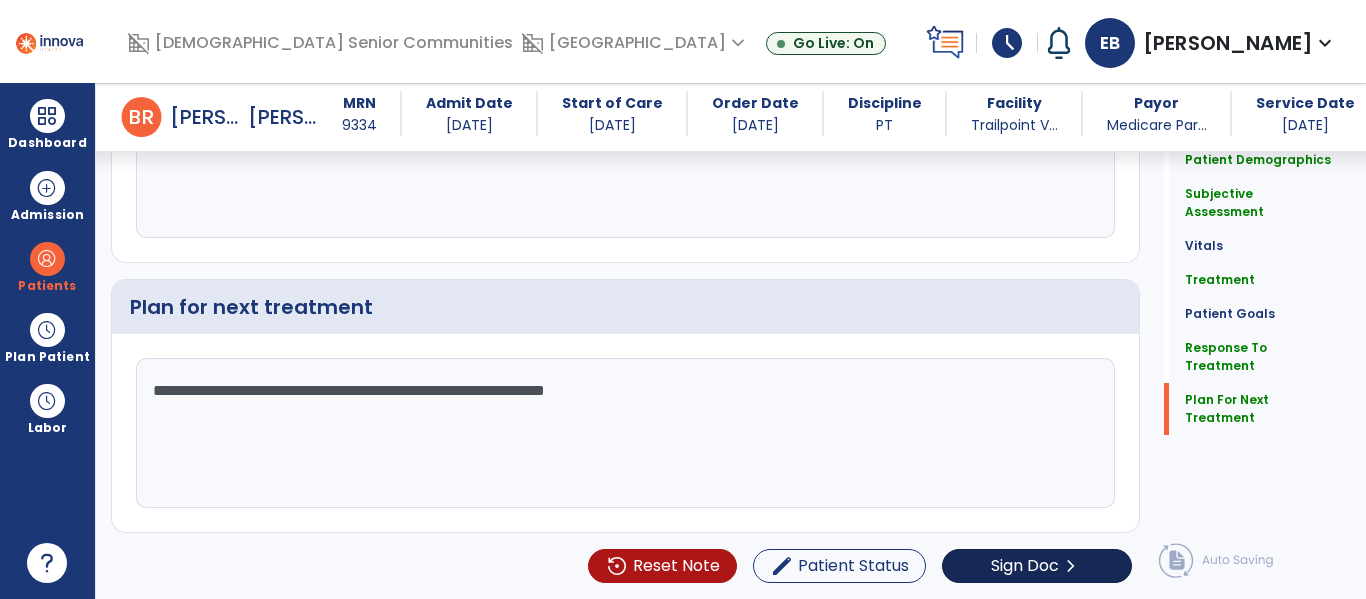 type on "**********" 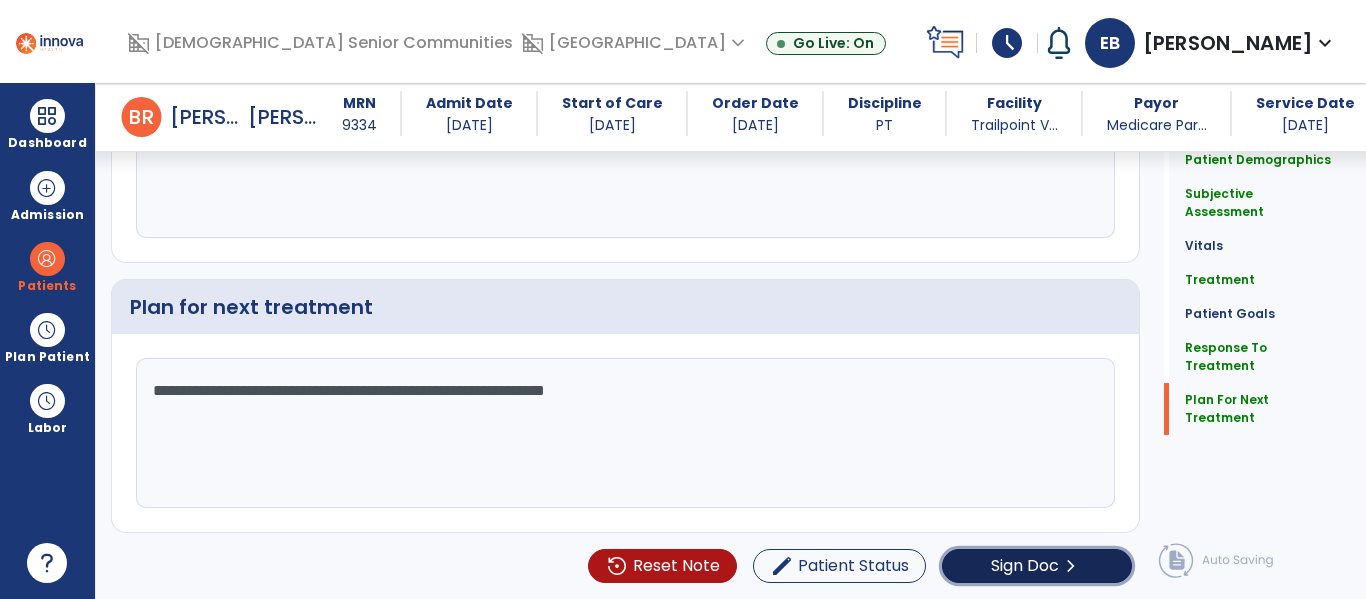 click on "chevron_right" 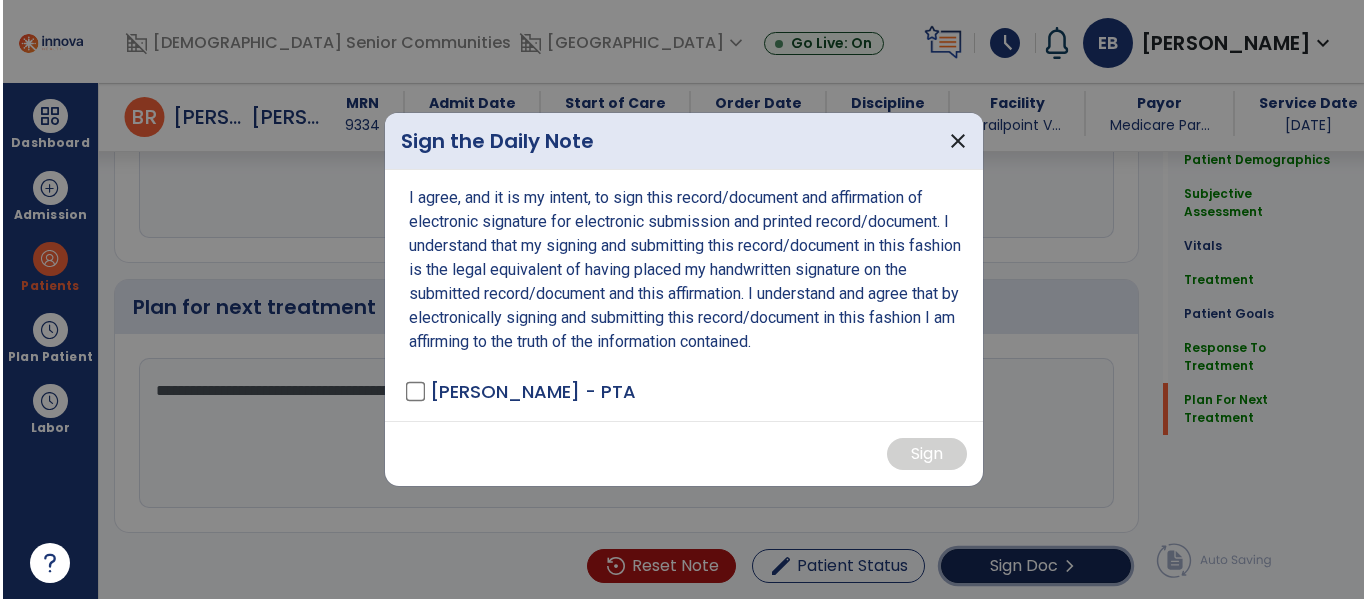scroll, scrollTop: 2978, scrollLeft: 0, axis: vertical 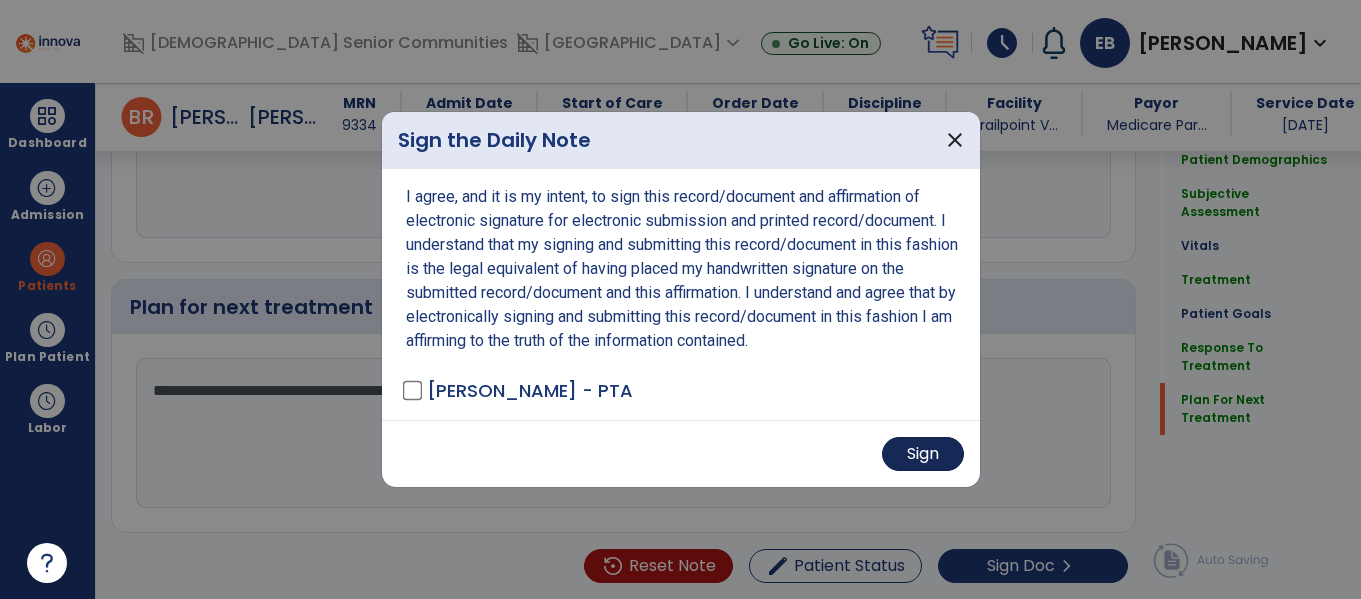 click on "Sign" at bounding box center (923, 454) 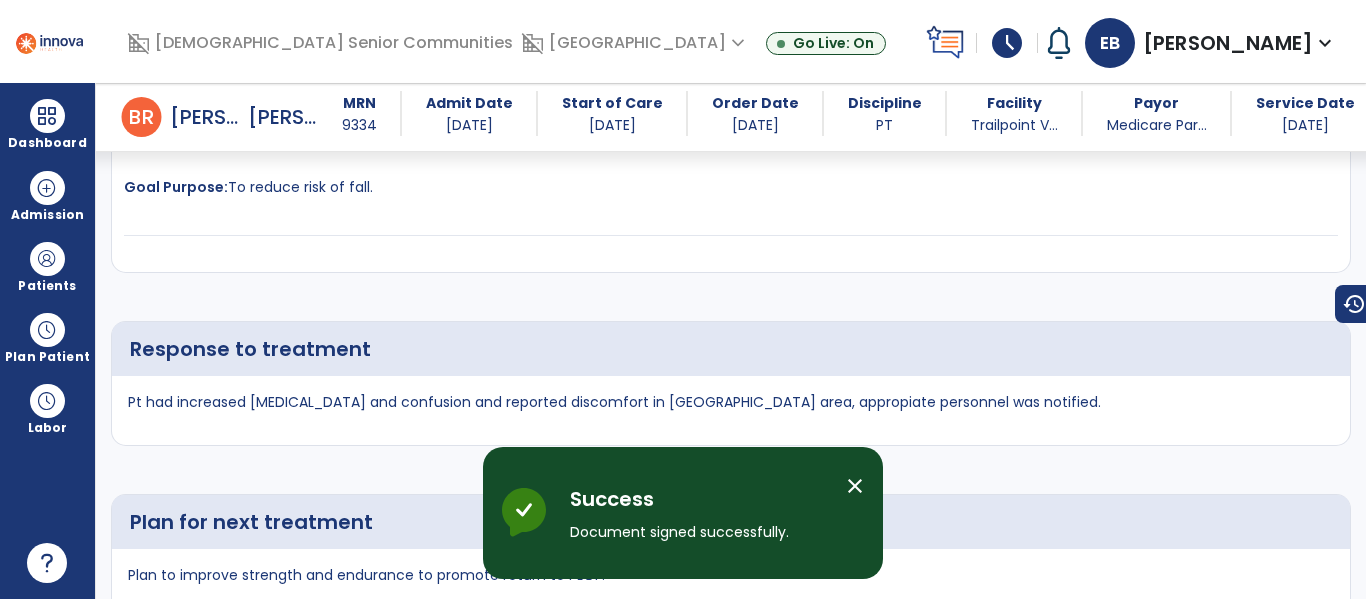 scroll, scrollTop: 3624, scrollLeft: 0, axis: vertical 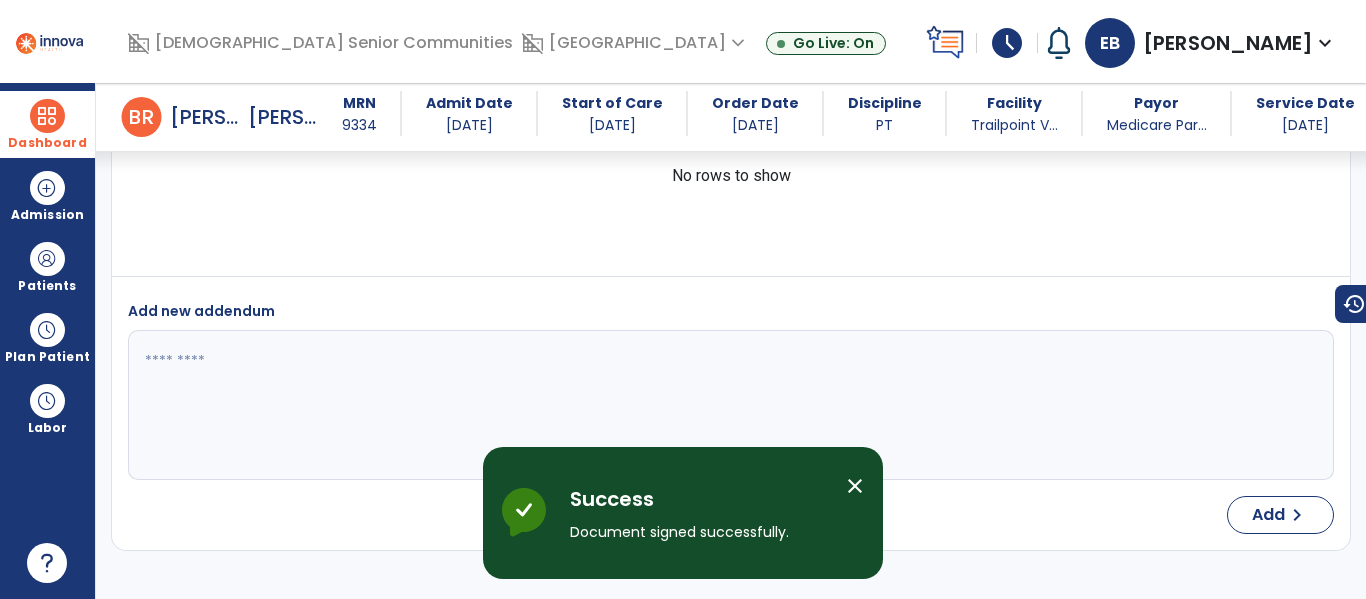 click on "Dashboard" at bounding box center (47, 143) 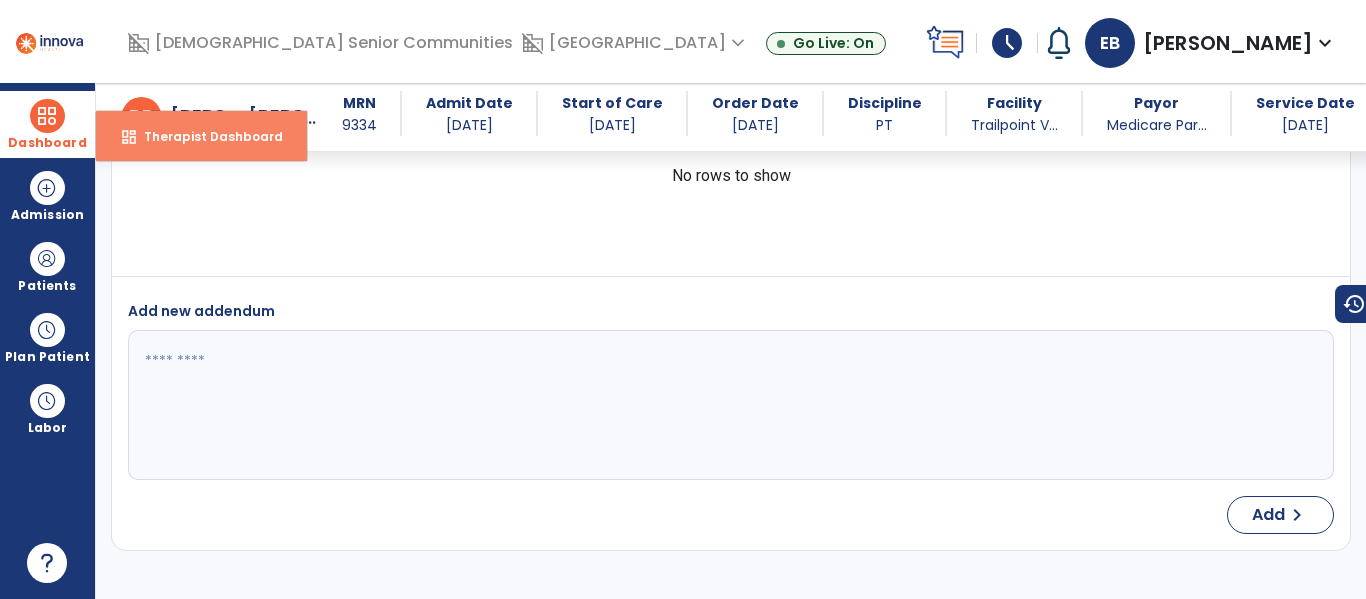 click on "Therapist Dashboard" at bounding box center (205, 136) 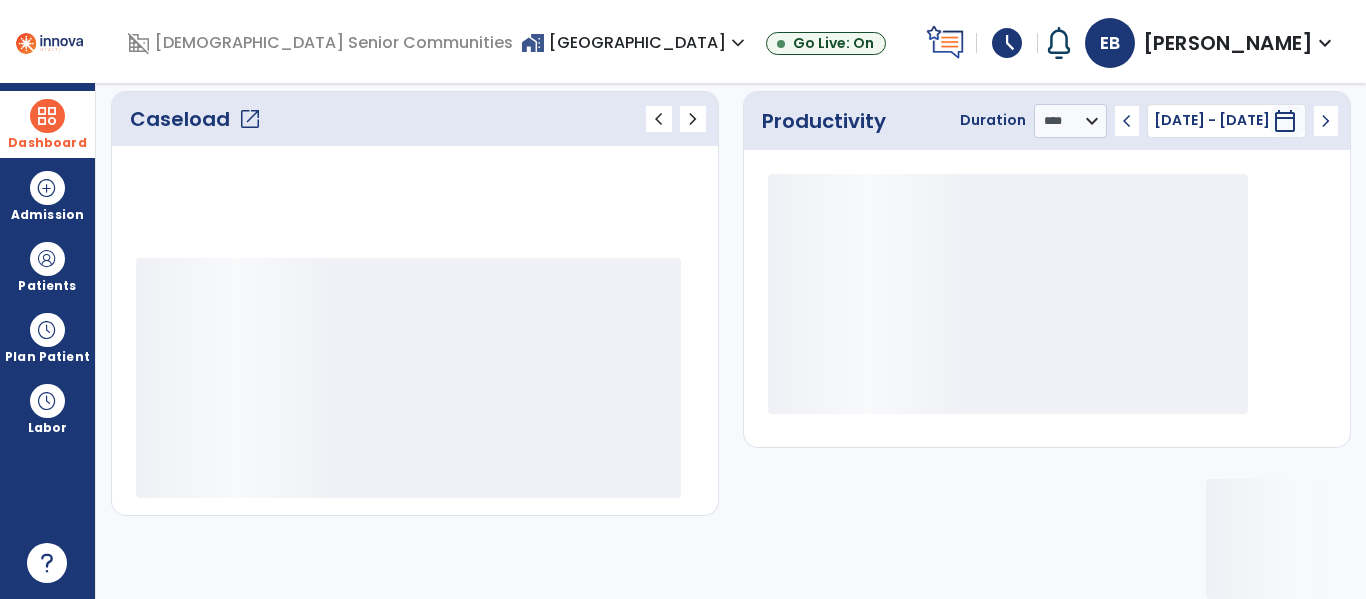 scroll, scrollTop: 276, scrollLeft: 0, axis: vertical 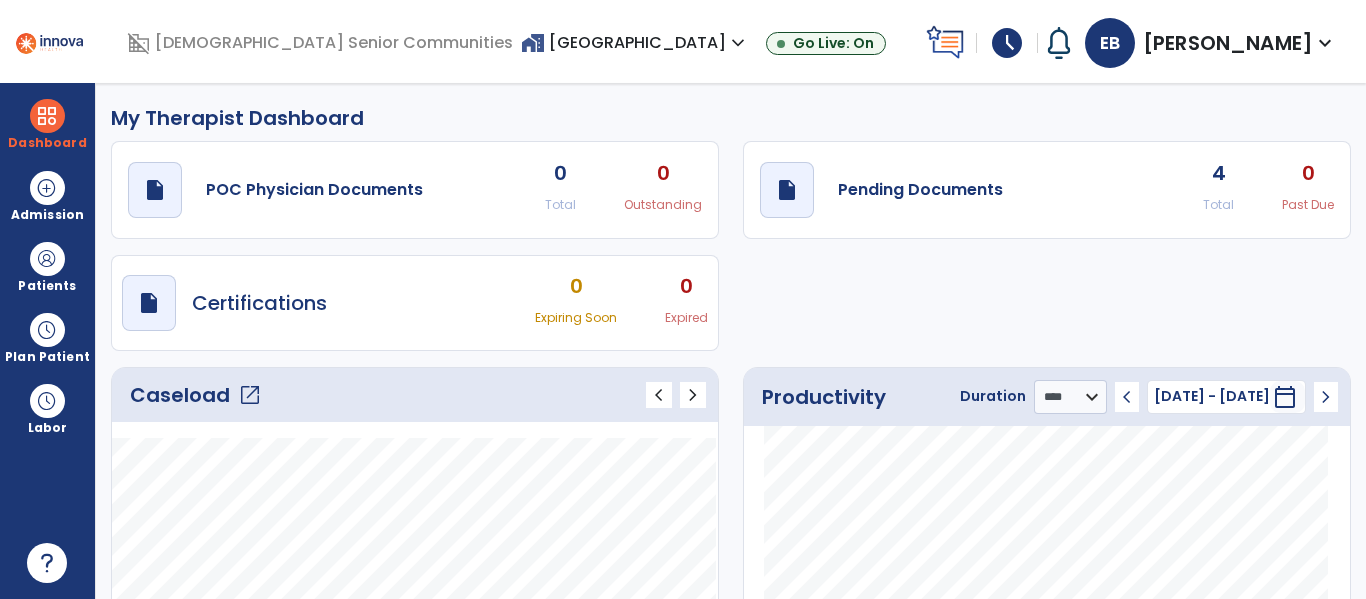 select on "****" 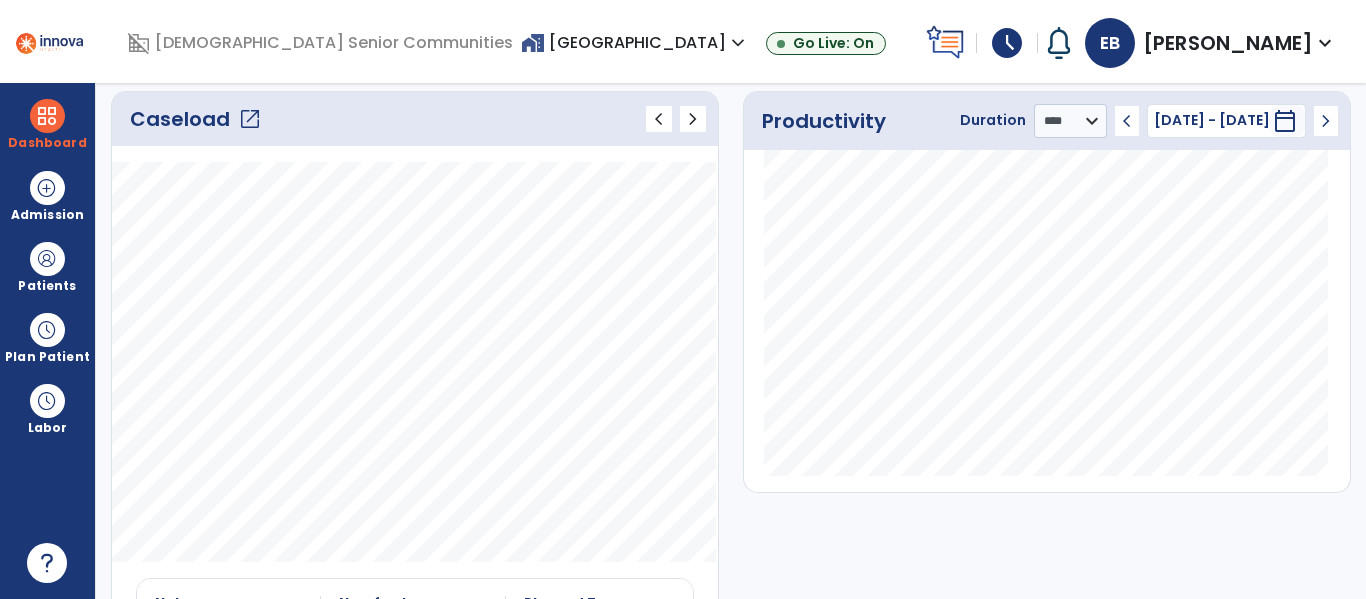 click on "Caseload   open_in_new" 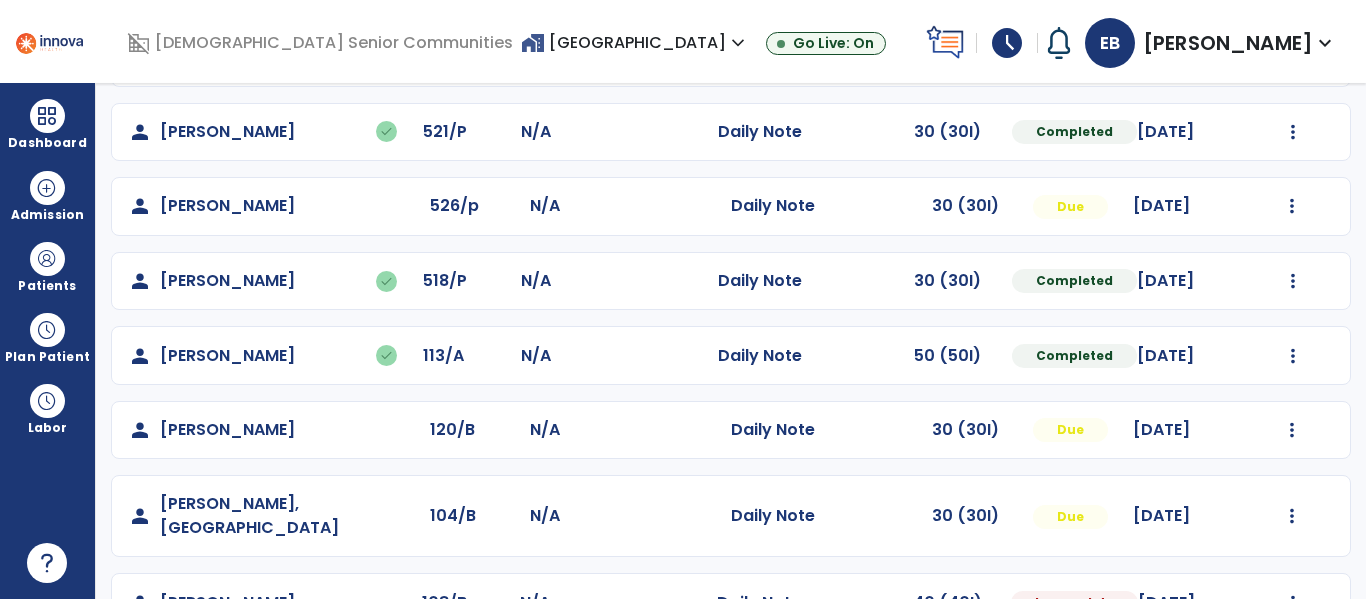 scroll, scrollTop: 530, scrollLeft: 0, axis: vertical 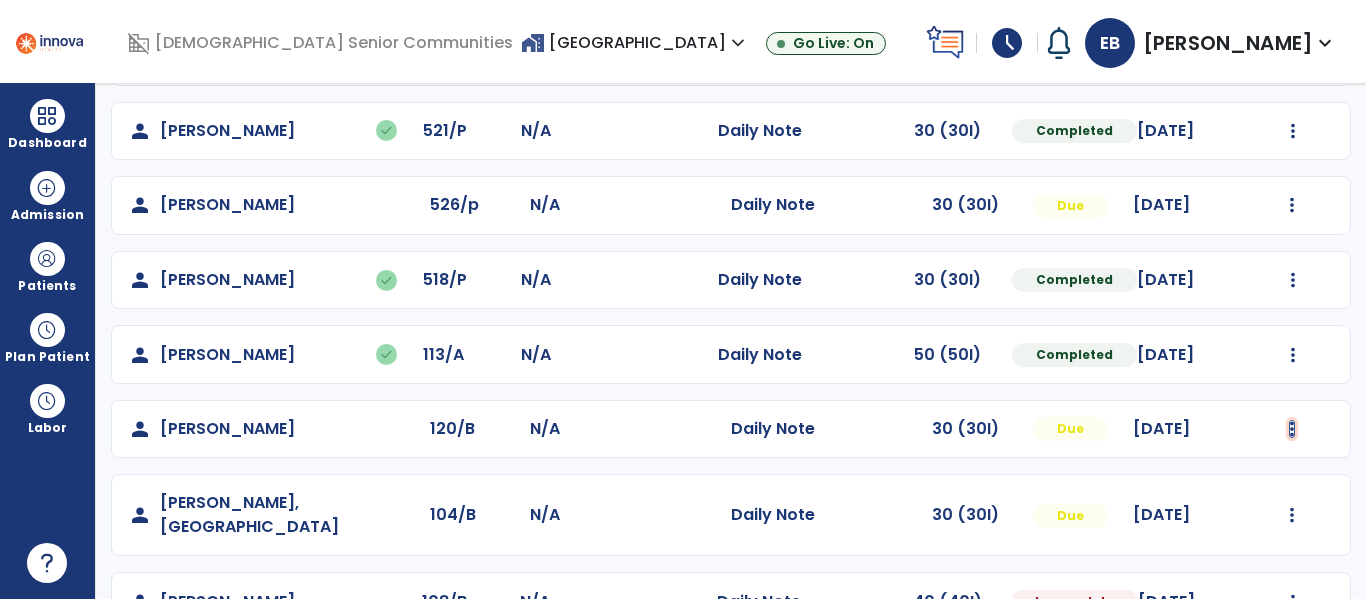 click at bounding box center (1293, -242) 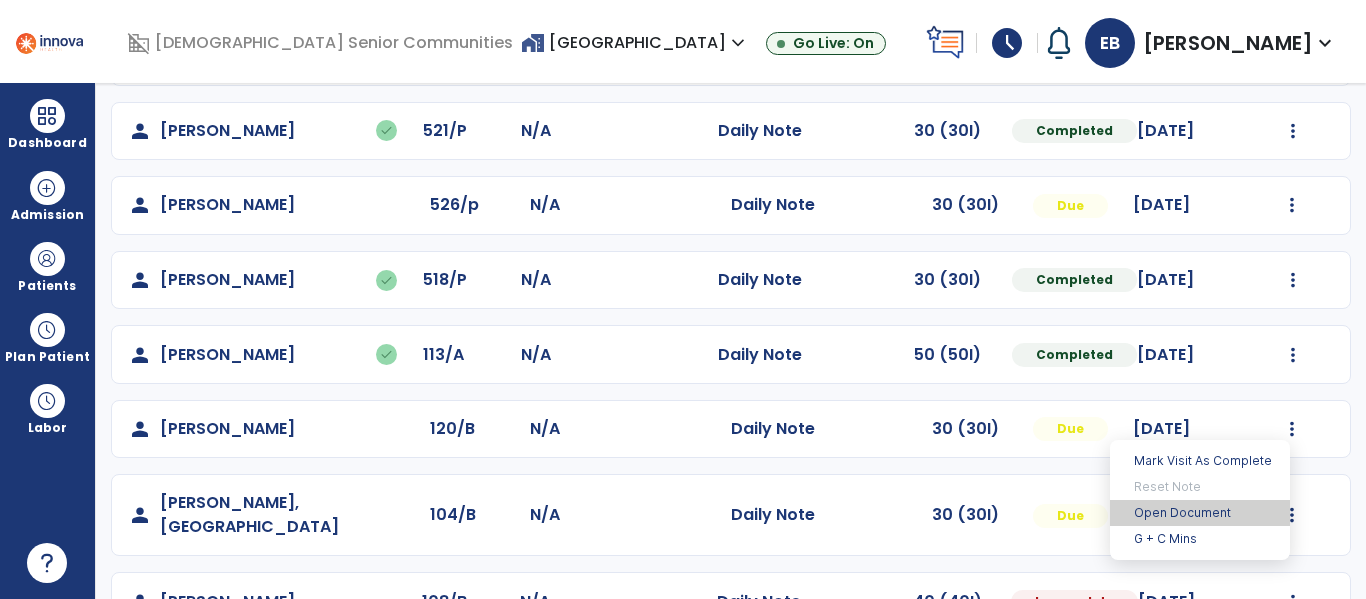 click on "Open Document" at bounding box center (1200, 513) 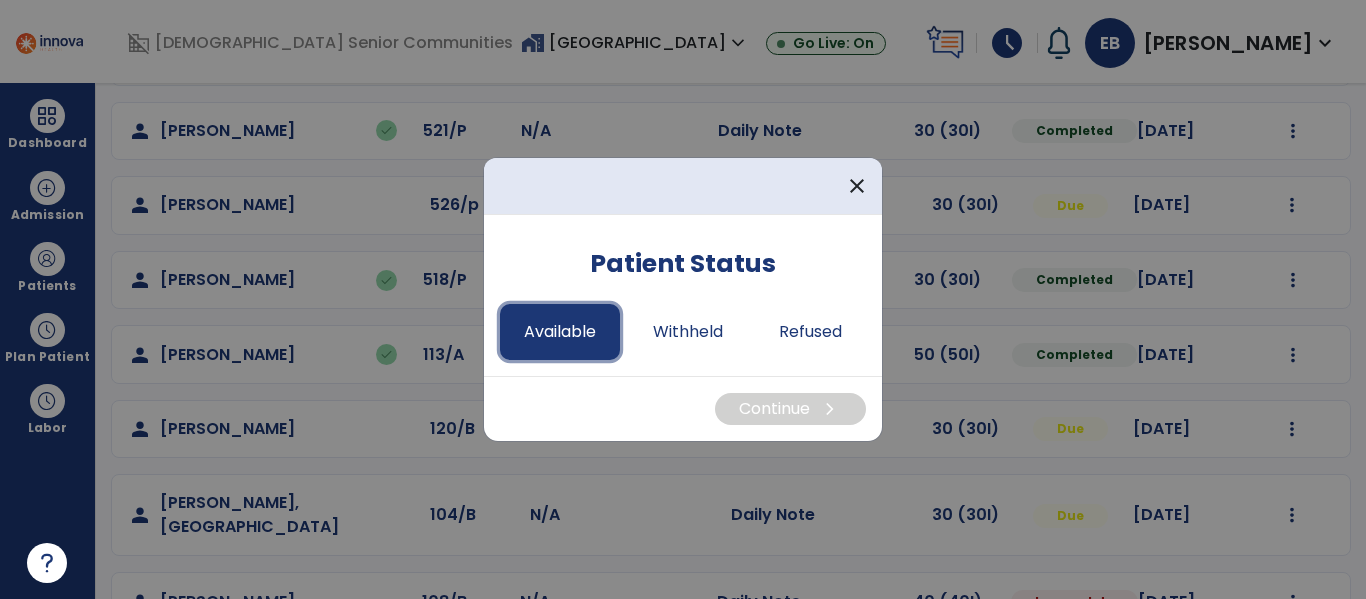 click on "Available" at bounding box center (560, 332) 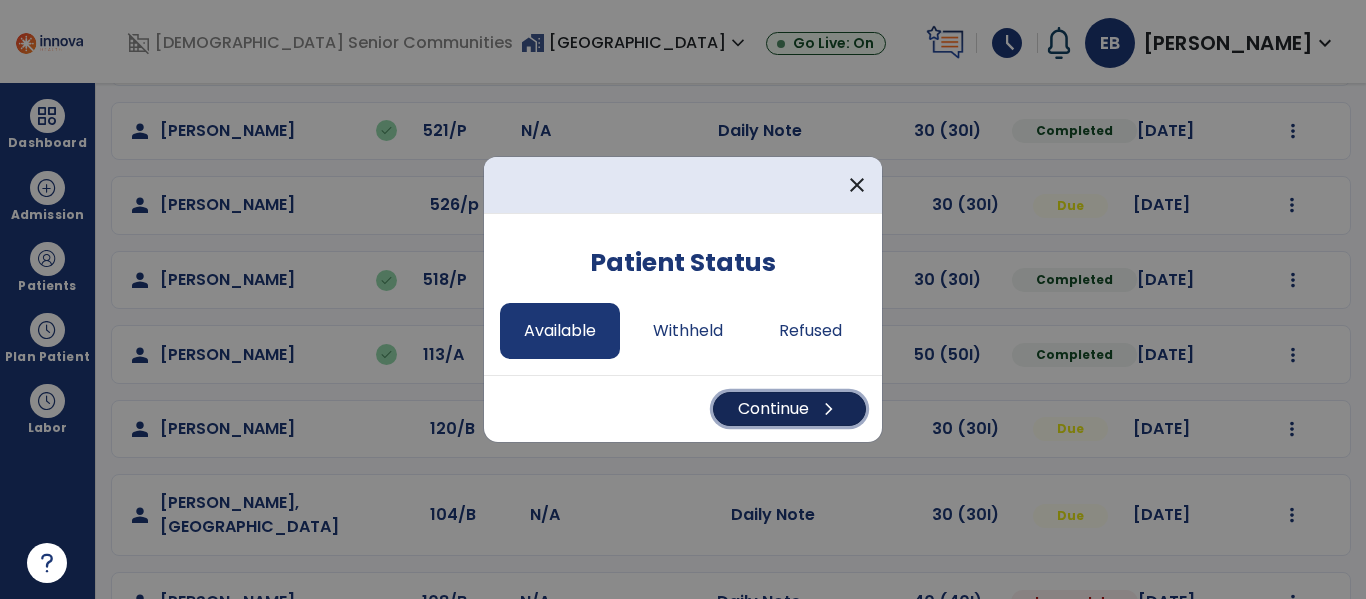 click on "Continue   chevron_right" at bounding box center (789, 409) 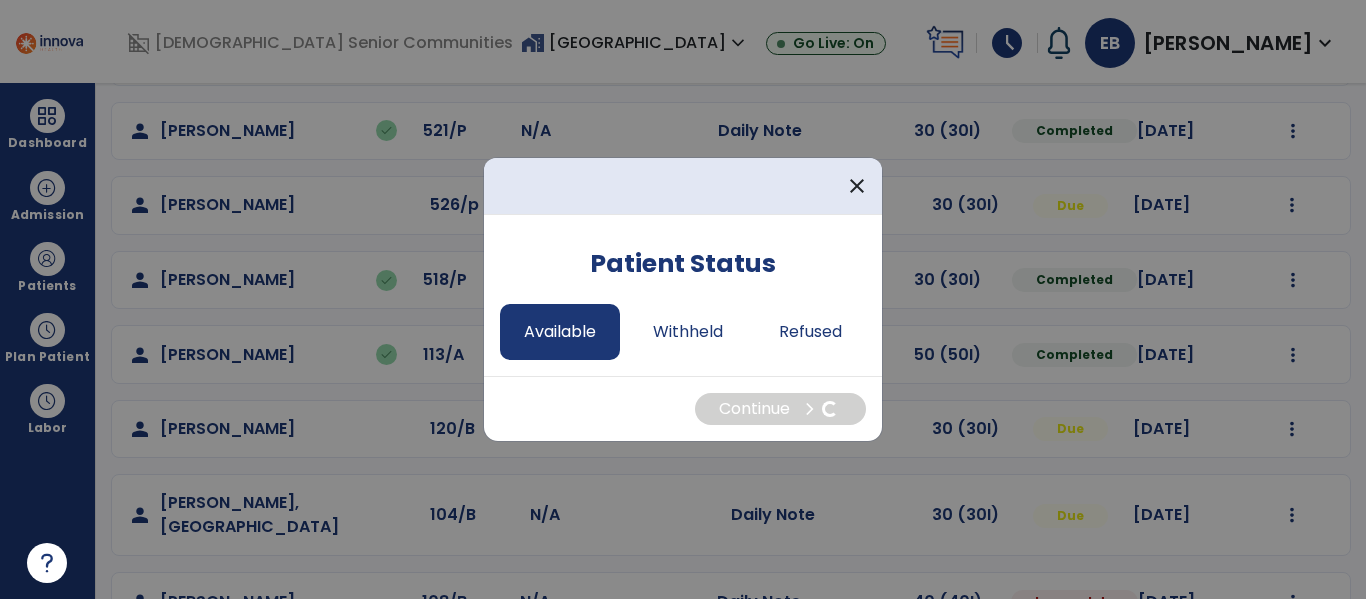 select on "*" 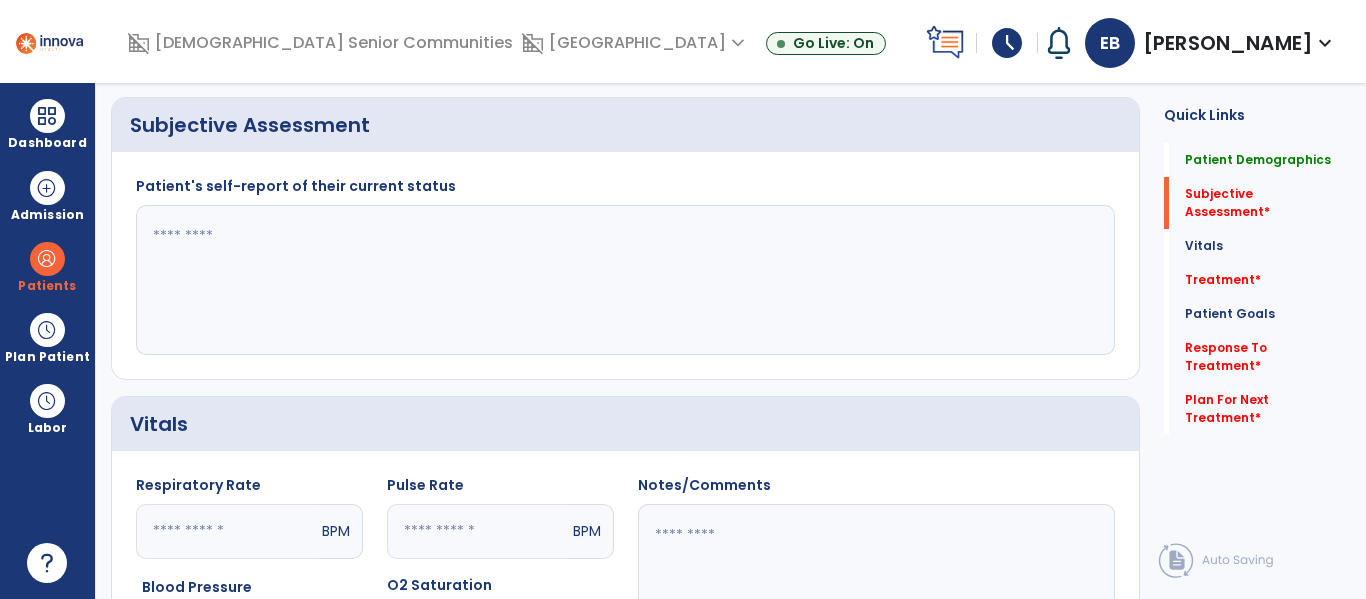 click 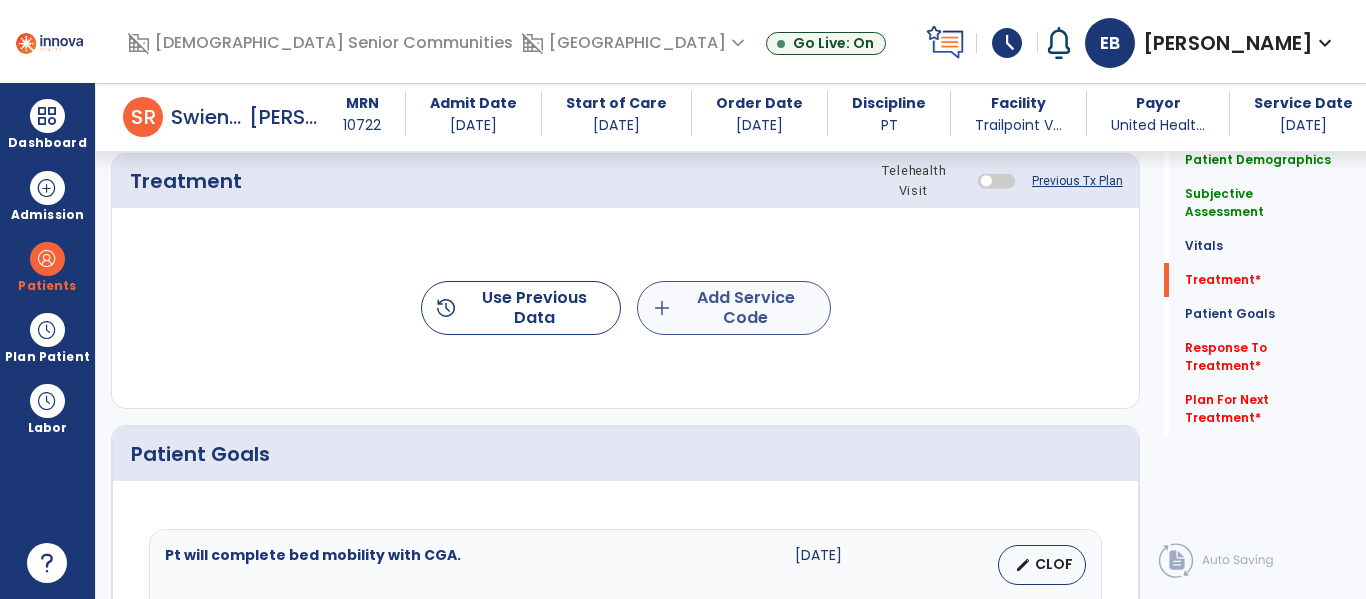 type on "**********" 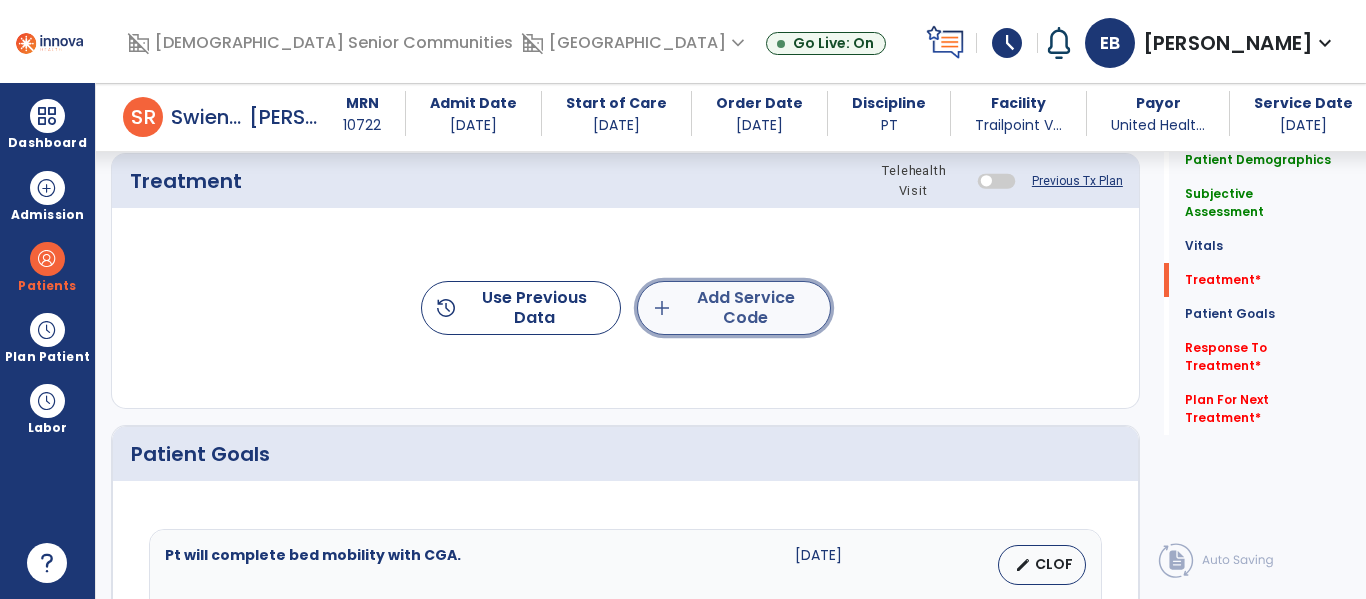click on "add  Add Service Code" 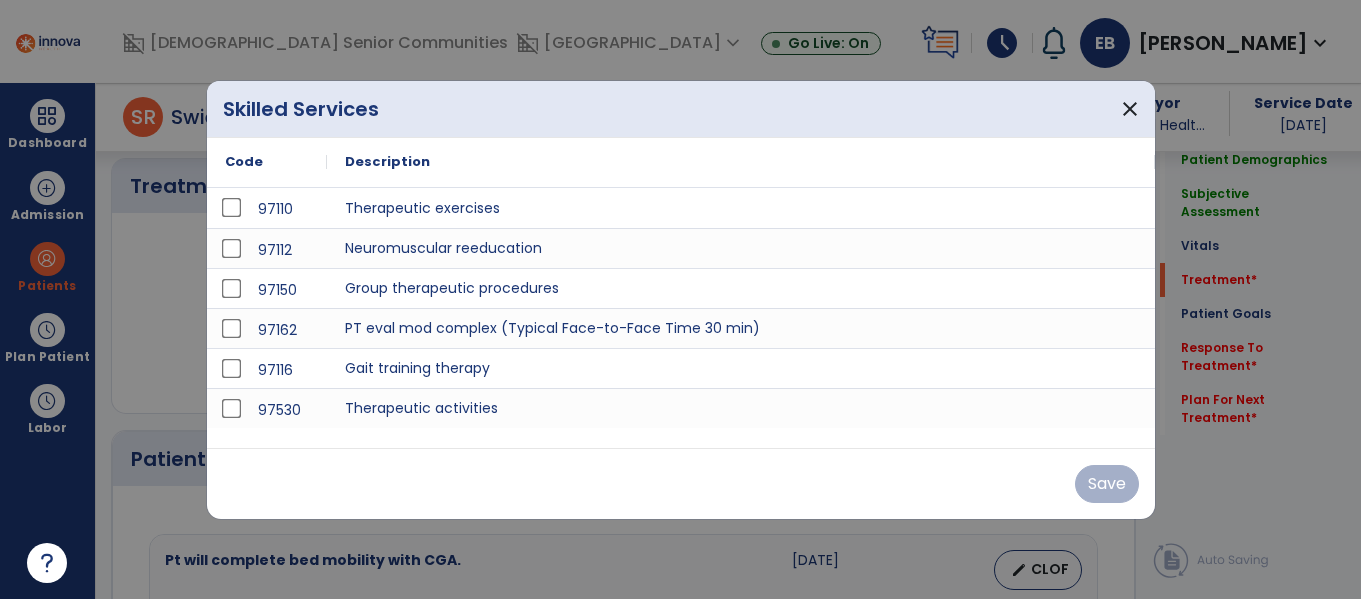 scroll, scrollTop: 1176, scrollLeft: 0, axis: vertical 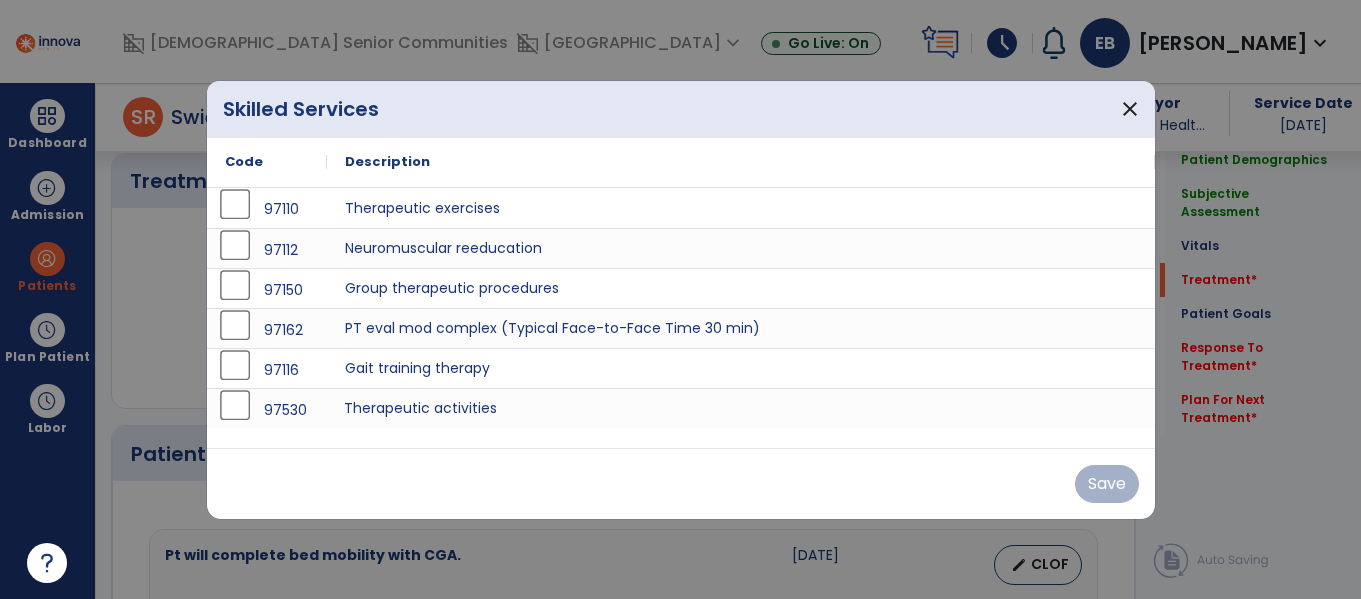 click on "Therapeutic activities" at bounding box center (741, 408) 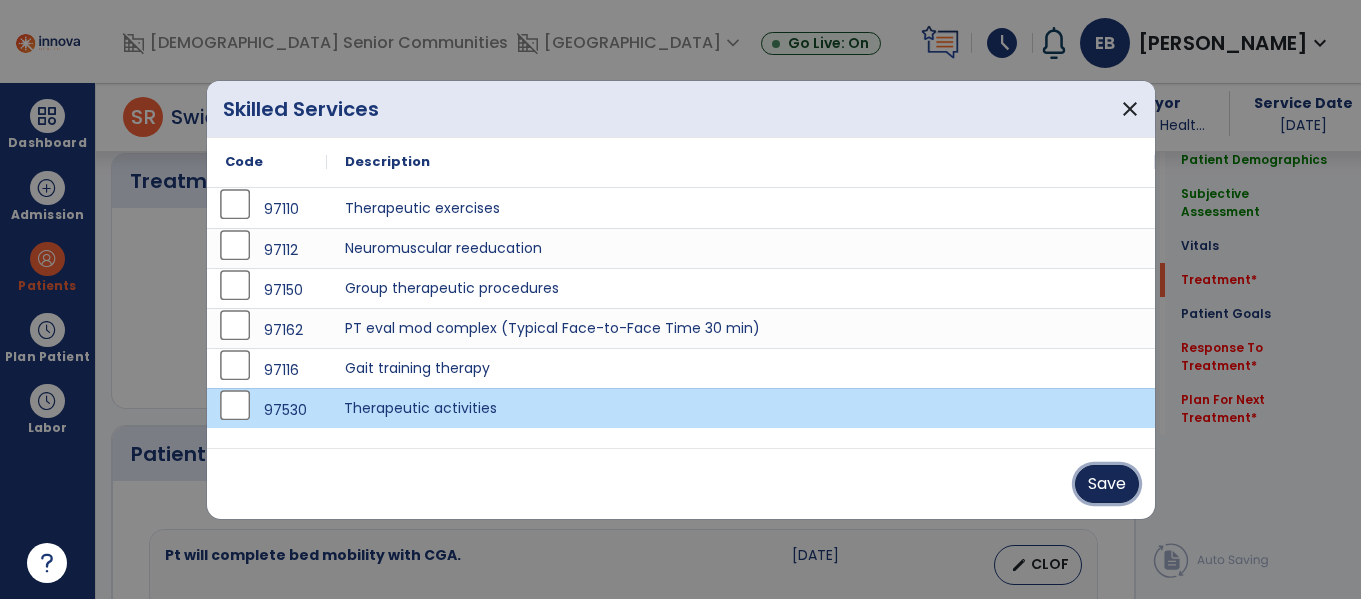 click on "Save" at bounding box center [1107, 484] 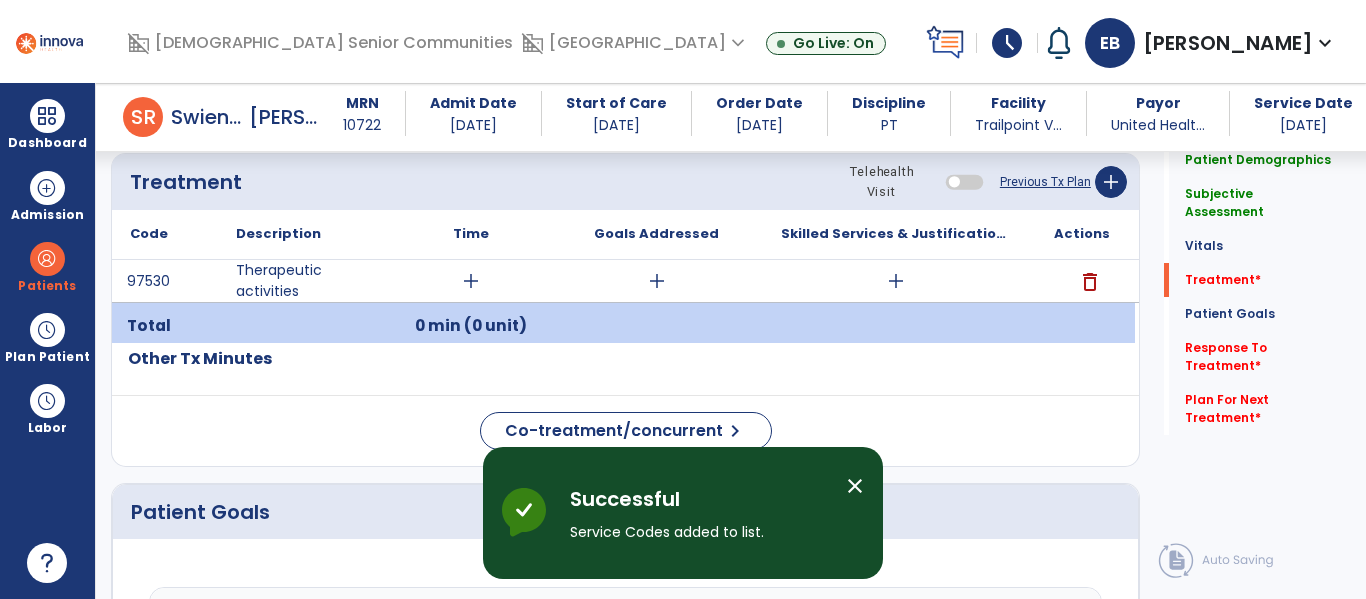 click on "add" at bounding box center (896, 281) 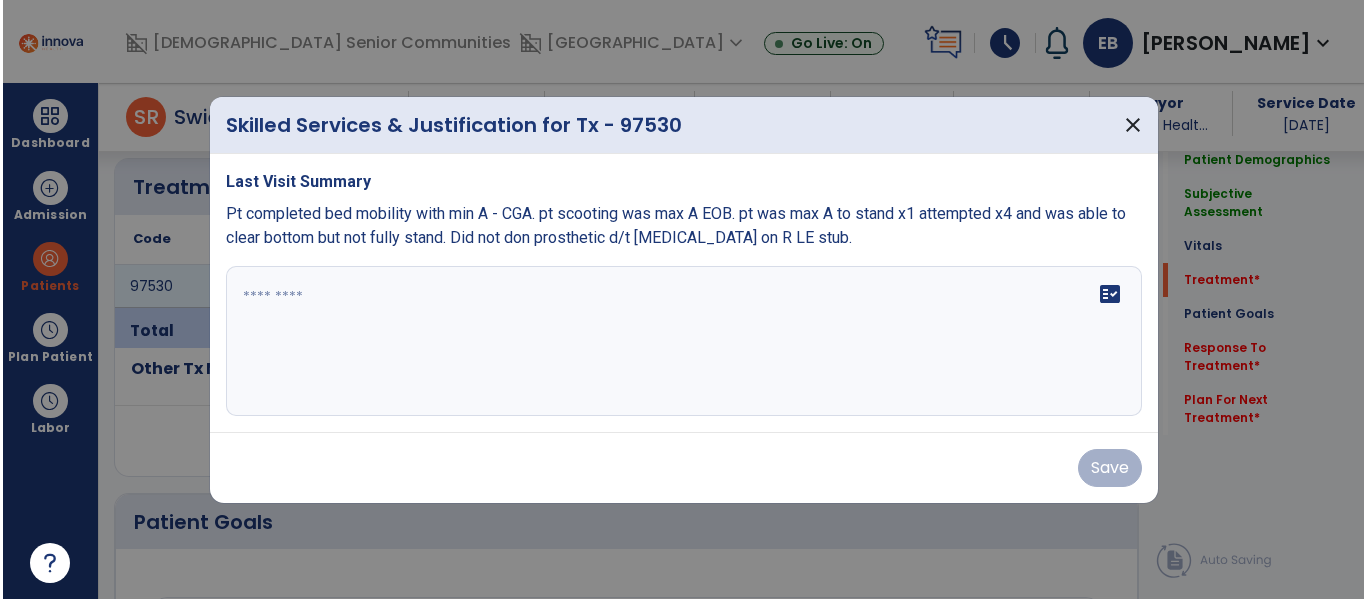 scroll, scrollTop: 1176, scrollLeft: 0, axis: vertical 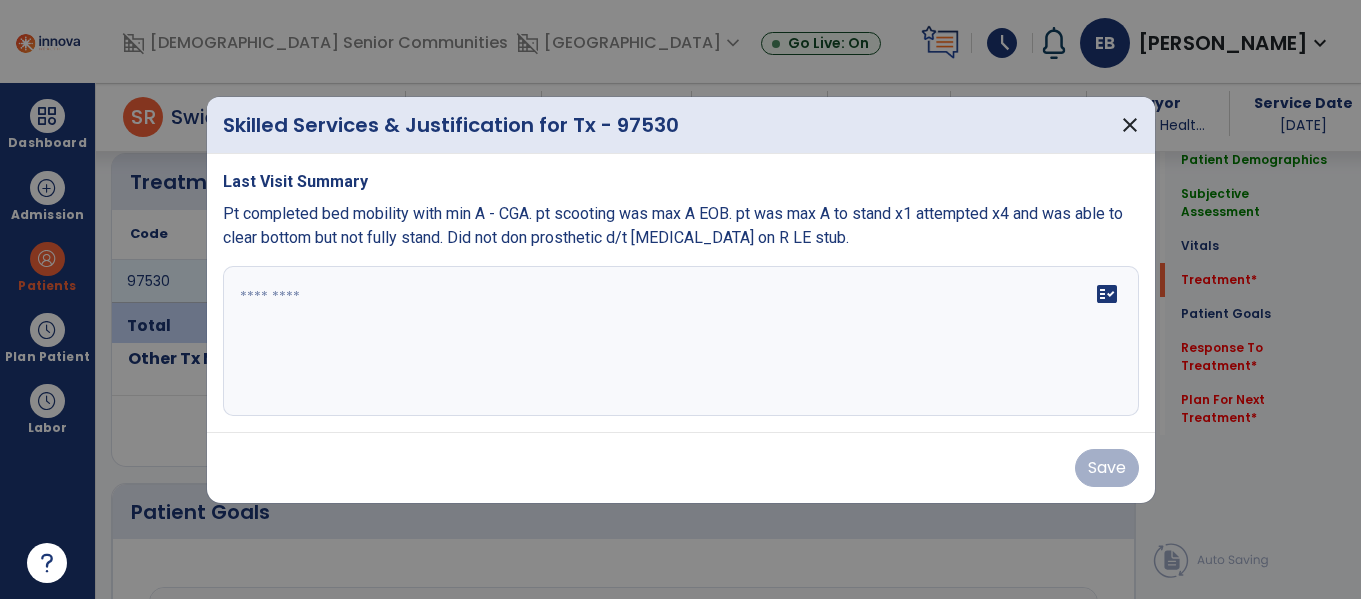 click on "fact_check" at bounding box center (681, 341) 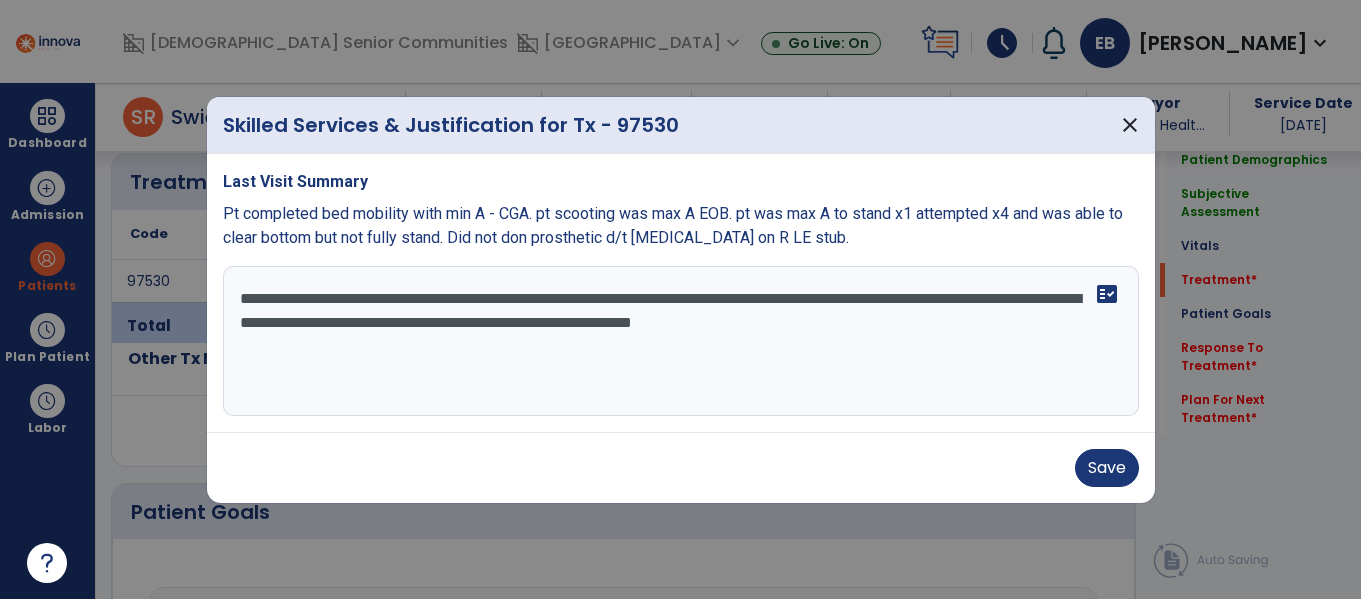 click on "**********" at bounding box center [681, 341] 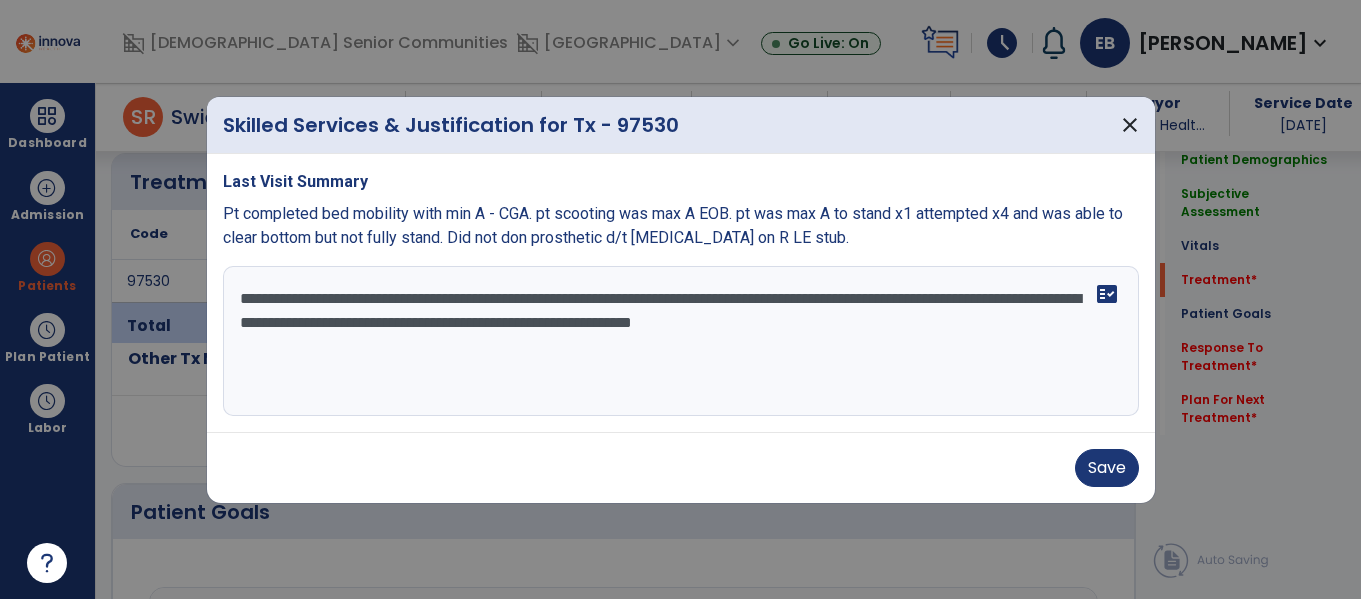 click on "**********" at bounding box center [681, 341] 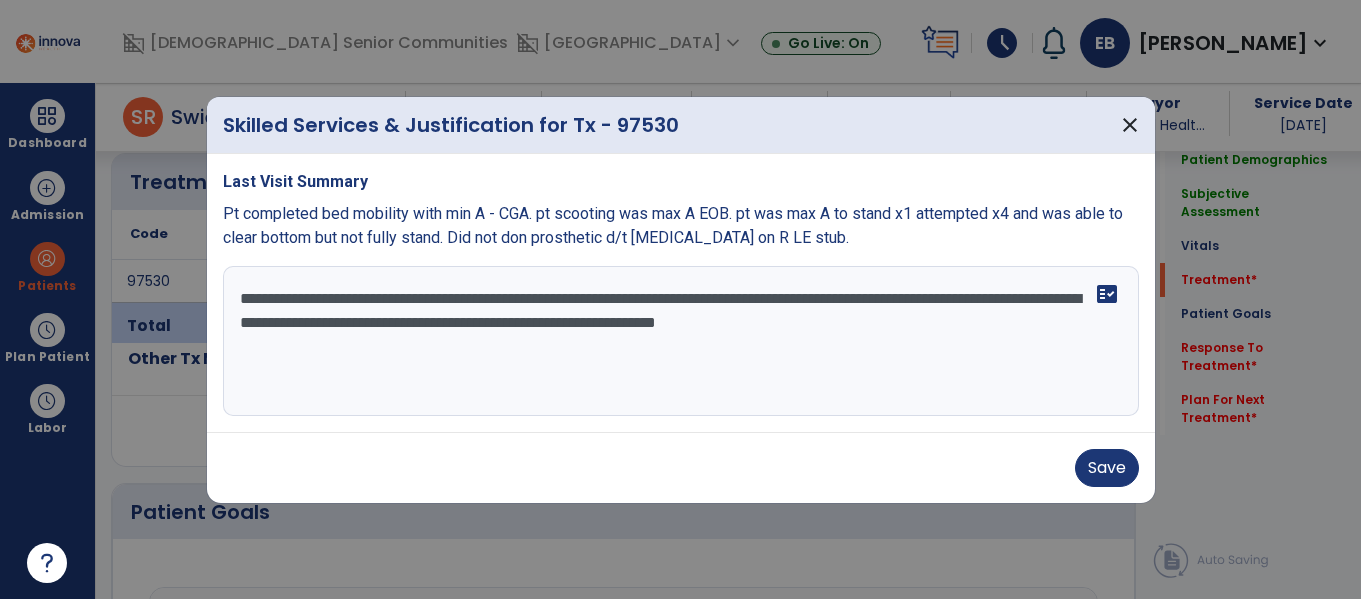 click on "**********" at bounding box center [681, 341] 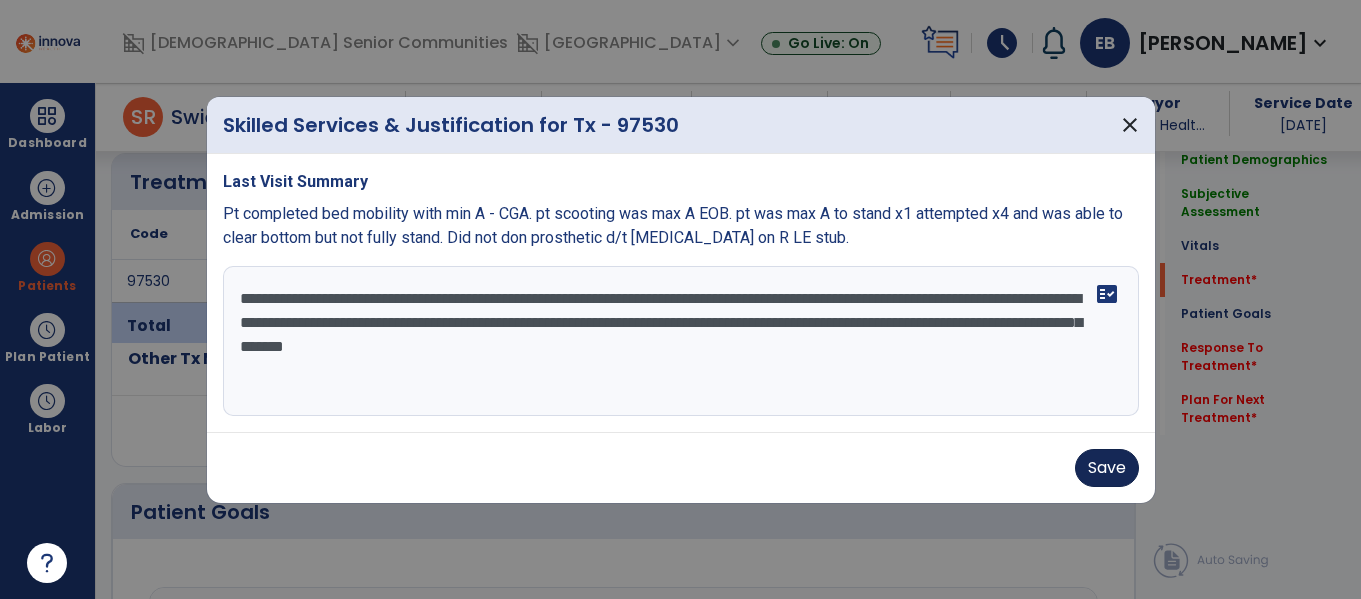 type on "**********" 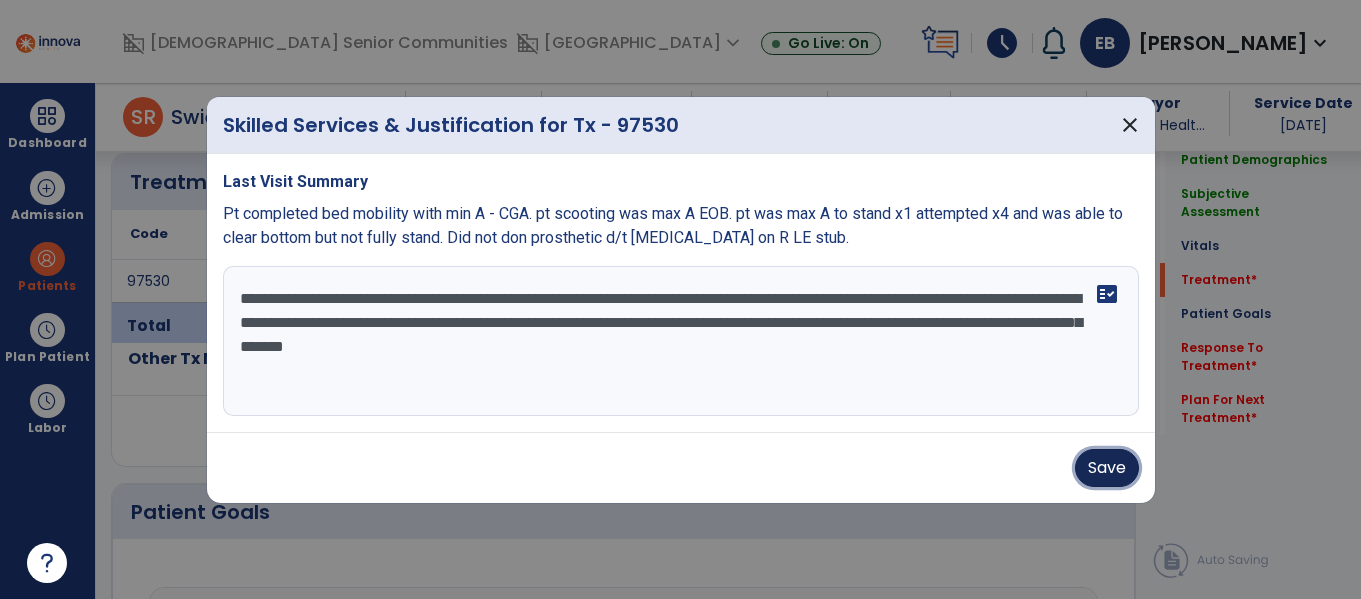 click on "Save" at bounding box center [1107, 468] 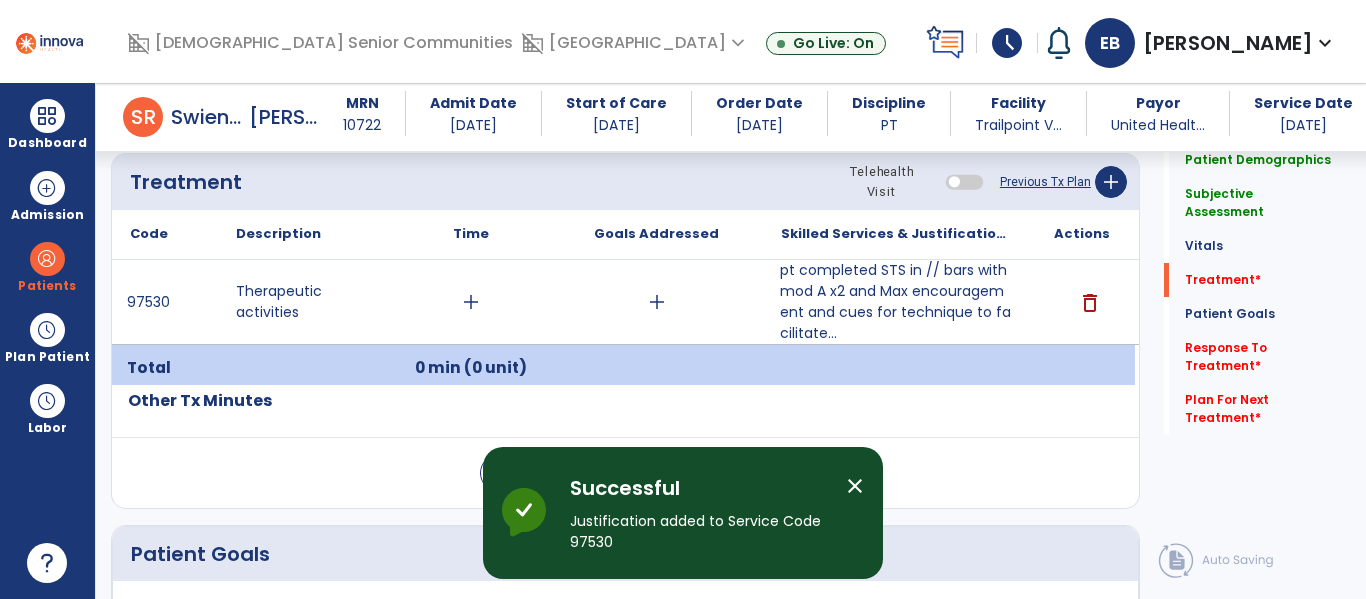 click on "add" at bounding box center [471, 302] 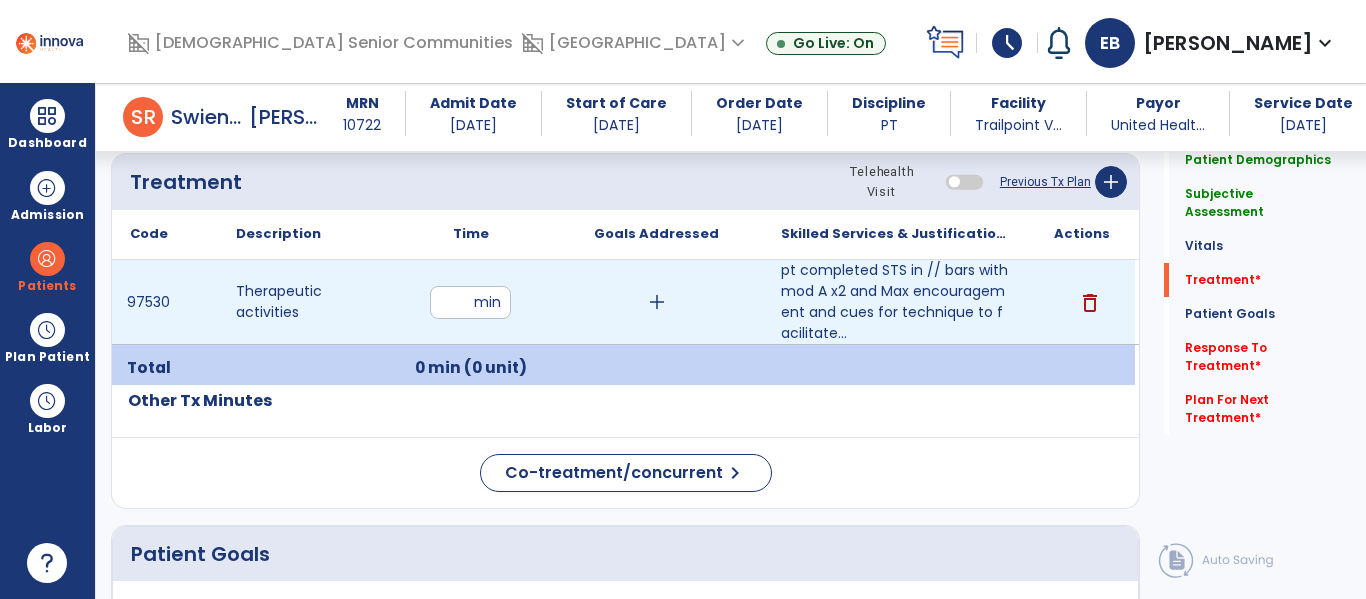 type on "**" 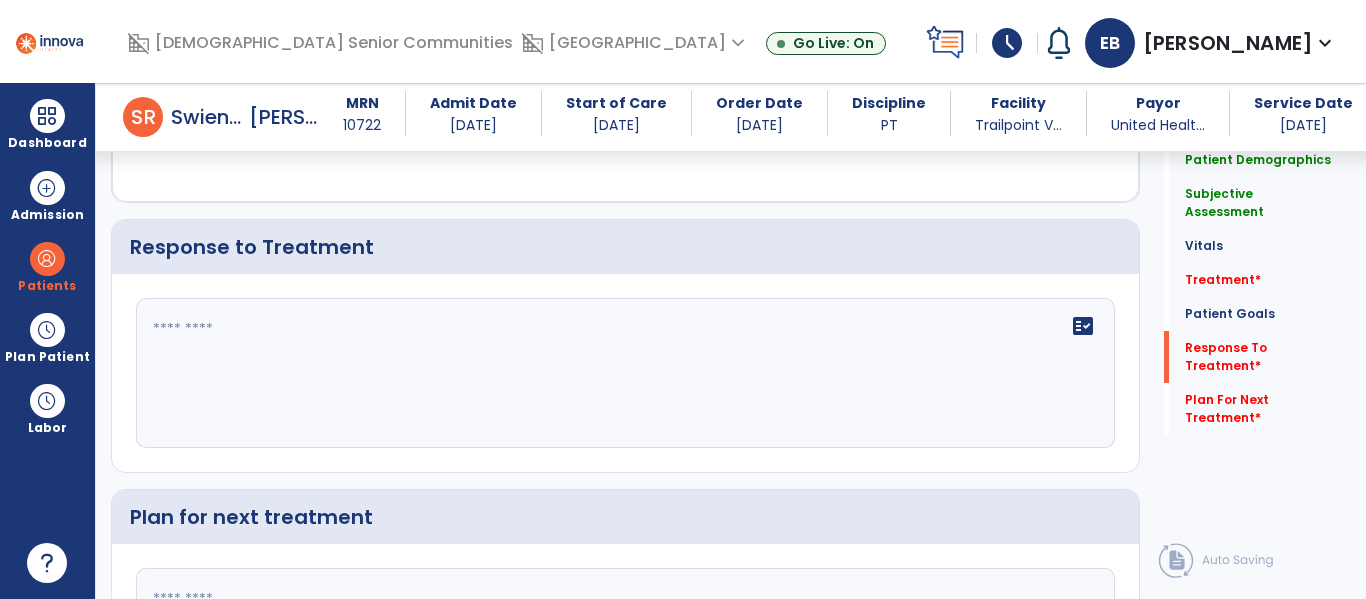 scroll, scrollTop: 2478, scrollLeft: 0, axis: vertical 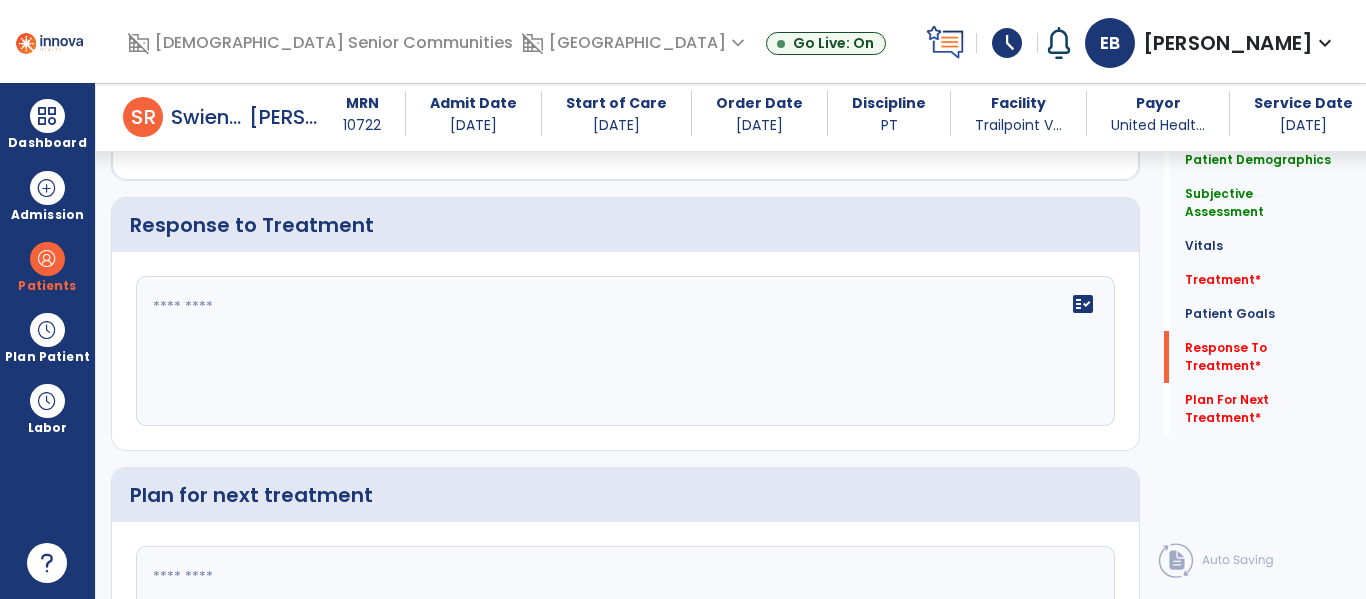 click on "fact_check" 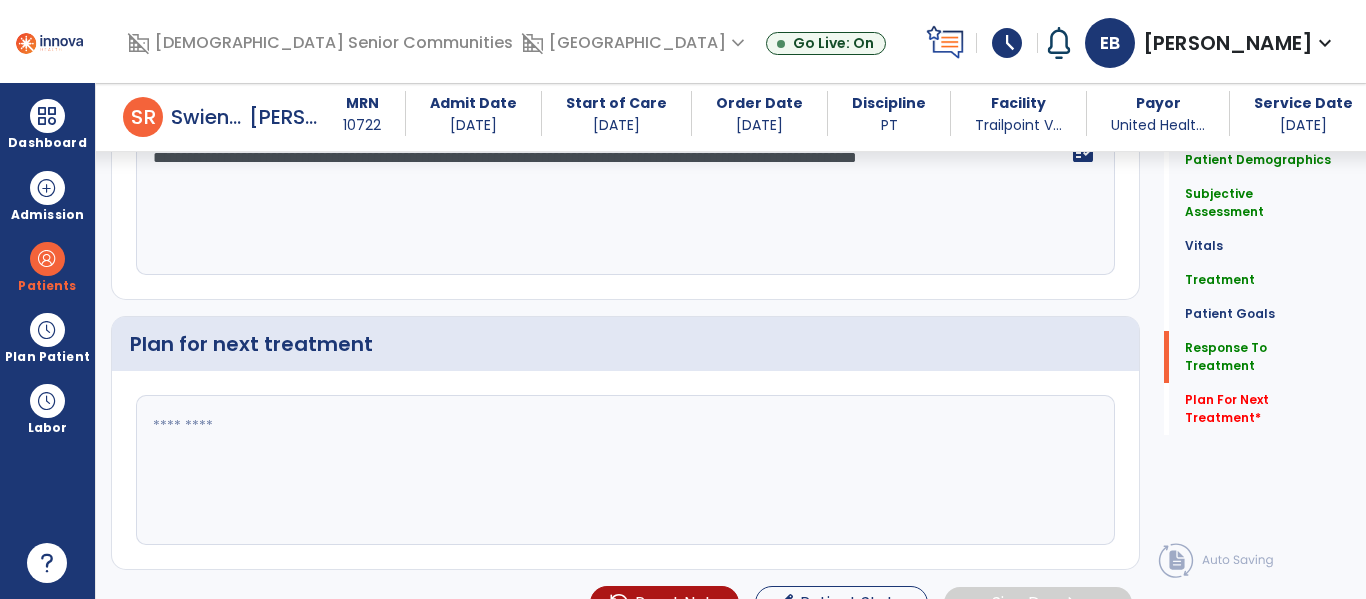scroll, scrollTop: 2664, scrollLeft: 0, axis: vertical 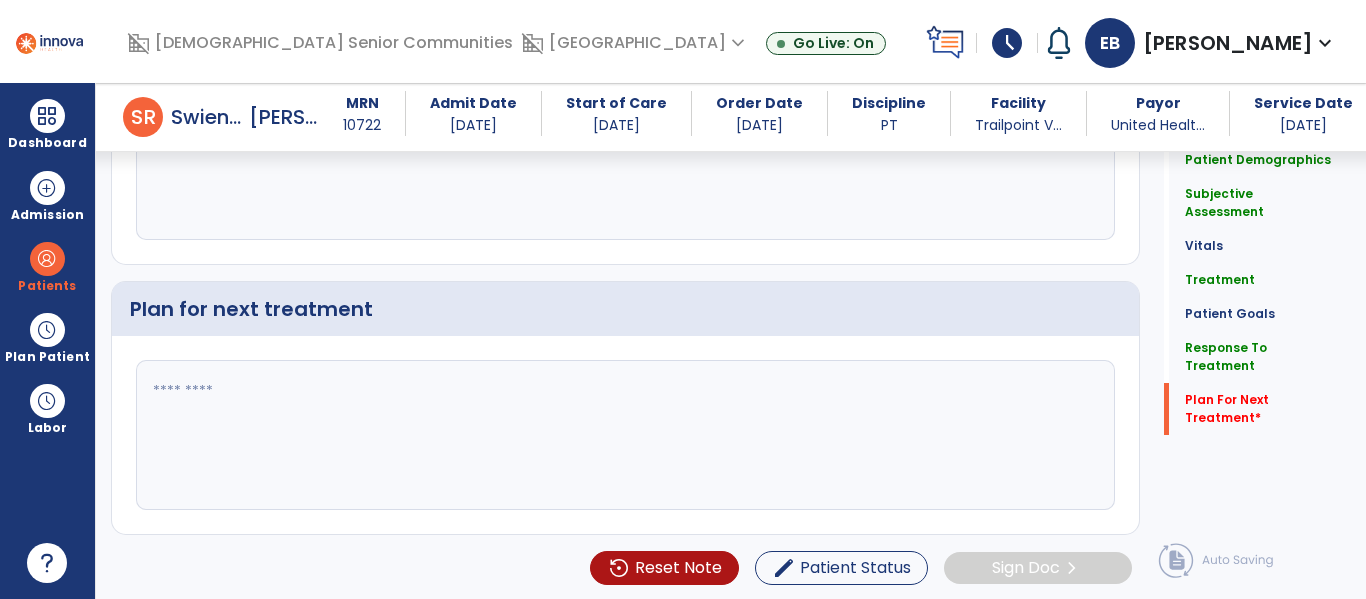 type on "**********" 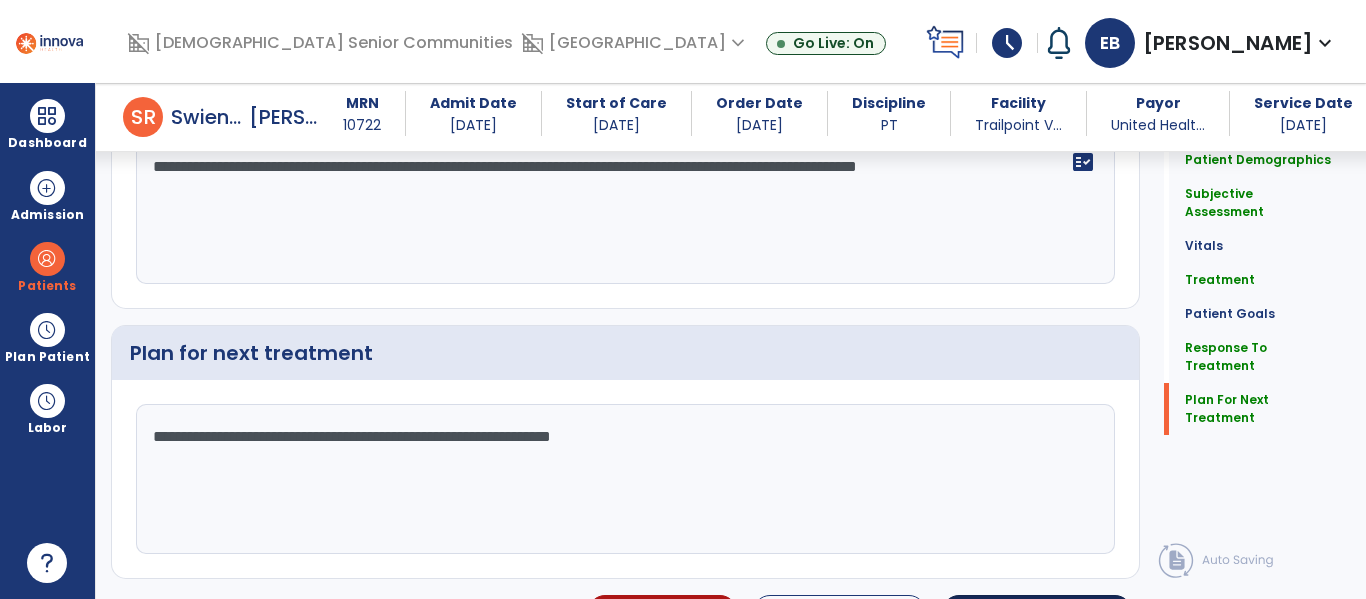 type on "**********" 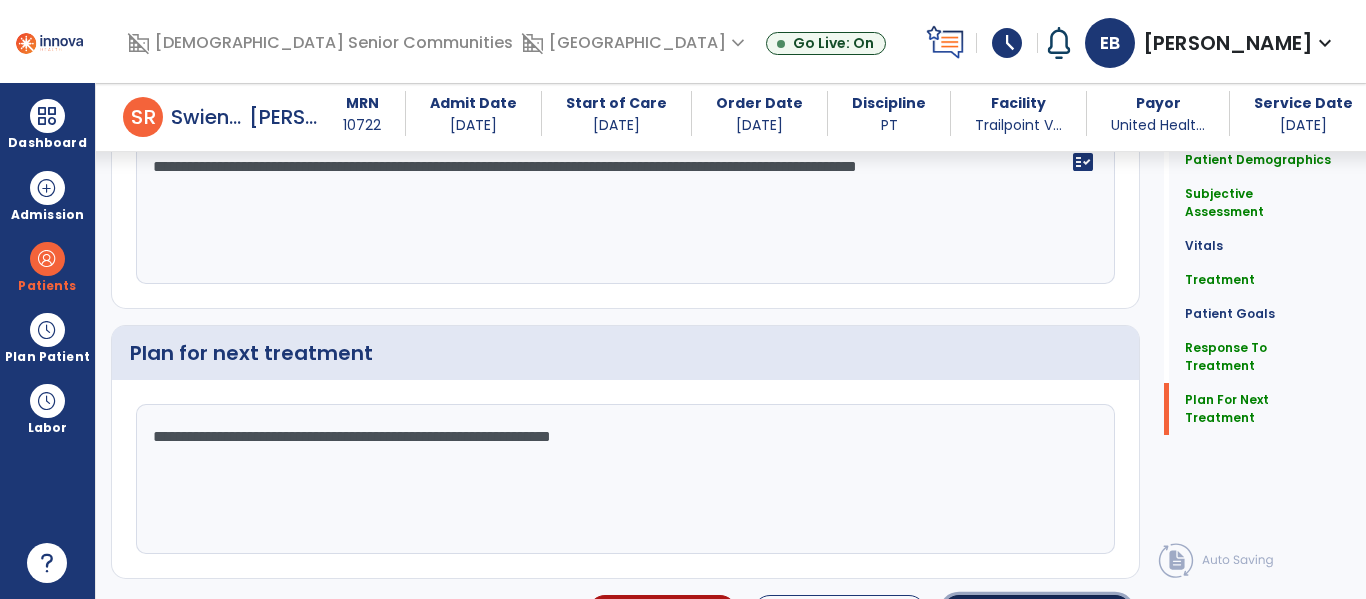 click on "Sign Doc  chevron_right" 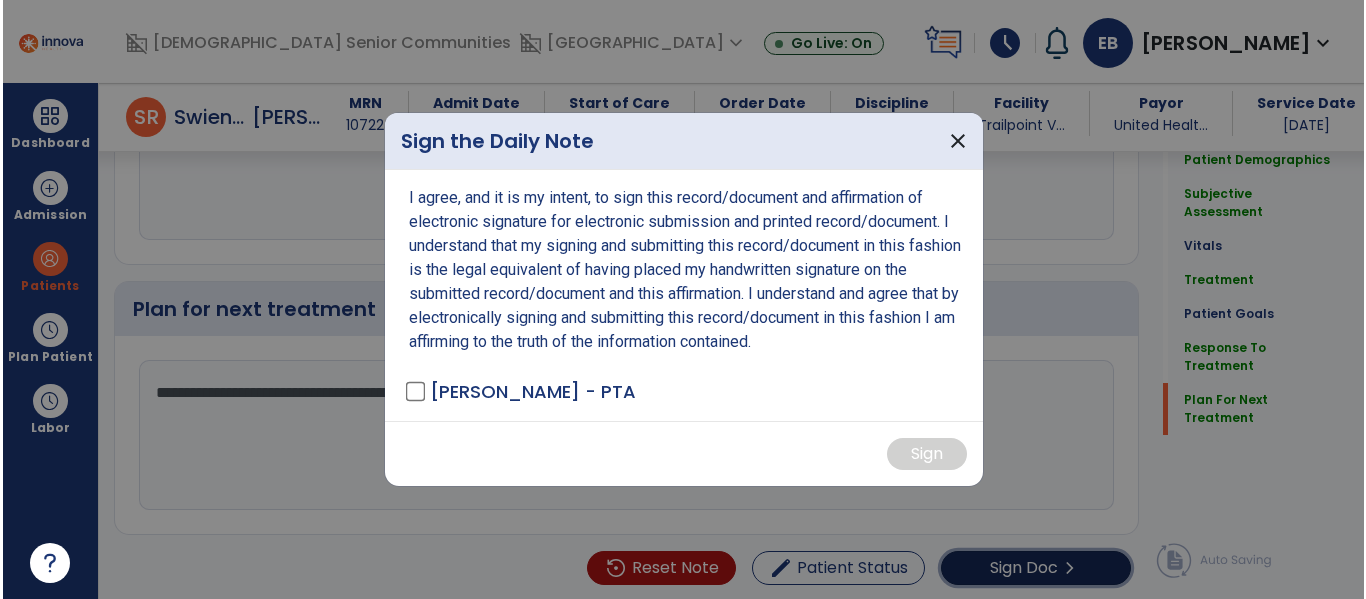 scroll, scrollTop: 2664, scrollLeft: 0, axis: vertical 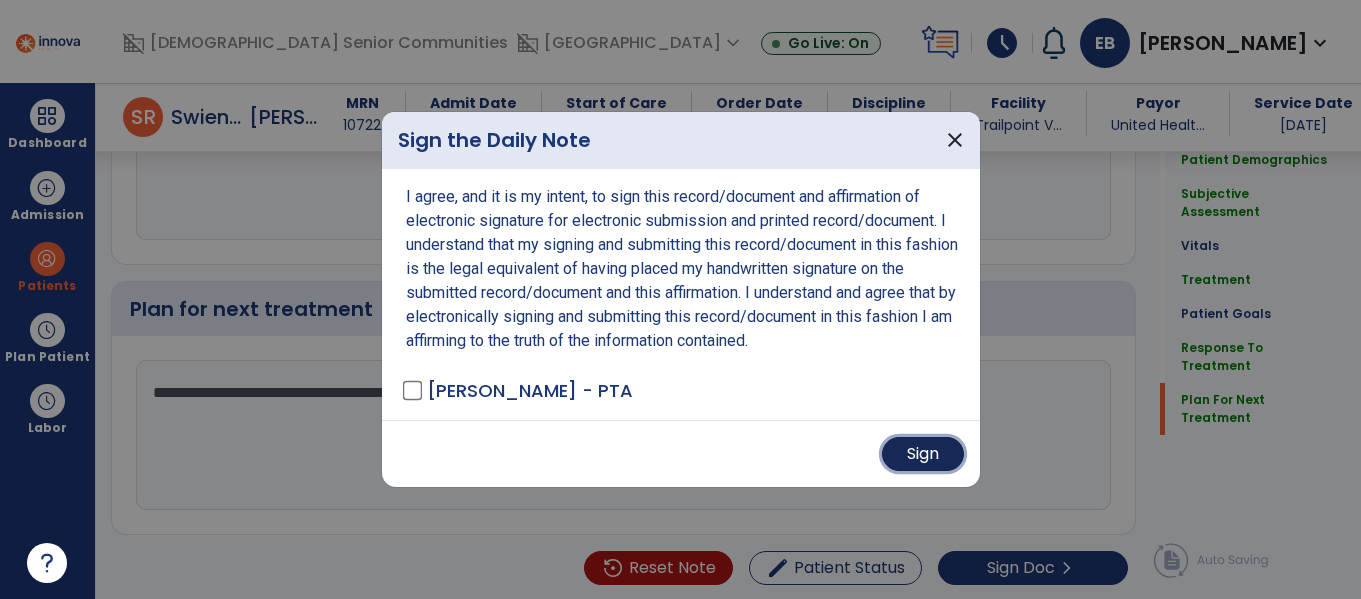click on "Sign" at bounding box center [923, 454] 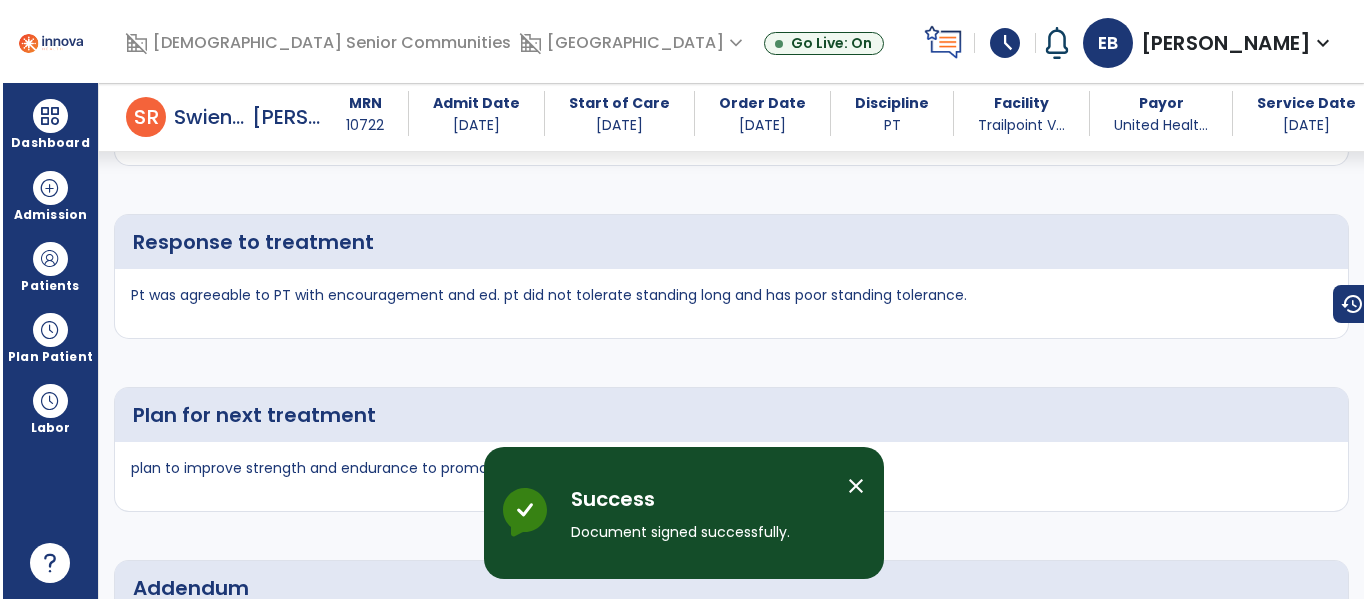 scroll, scrollTop: 3198, scrollLeft: 0, axis: vertical 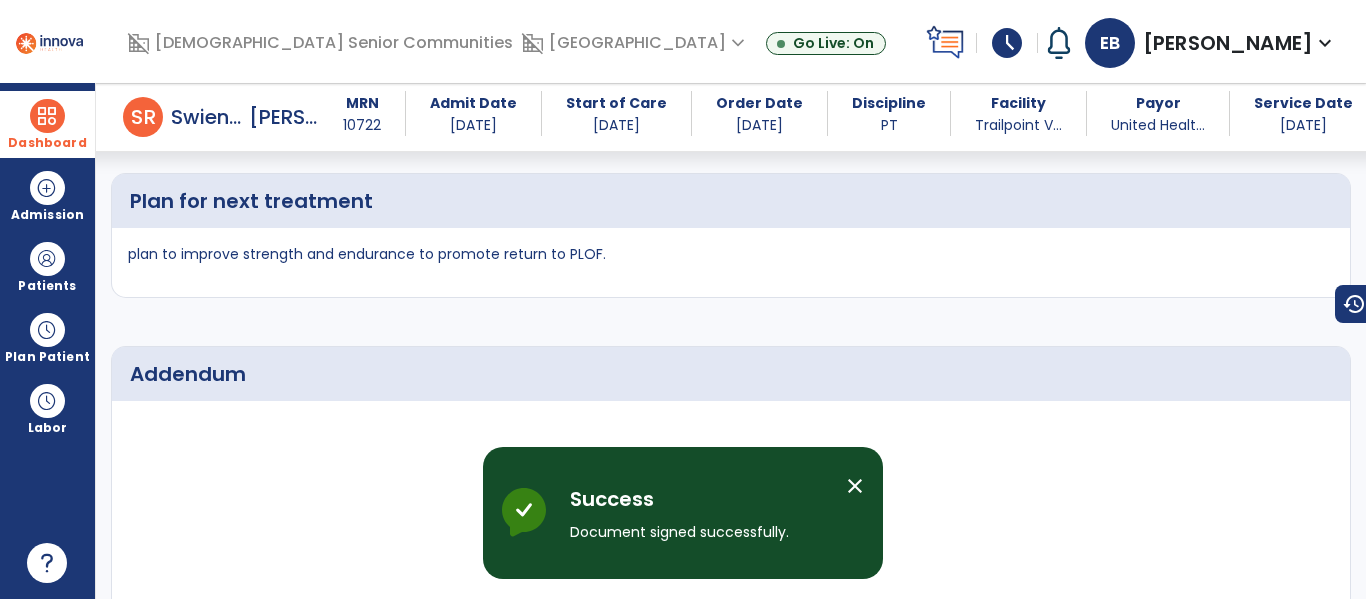 click at bounding box center (47, 116) 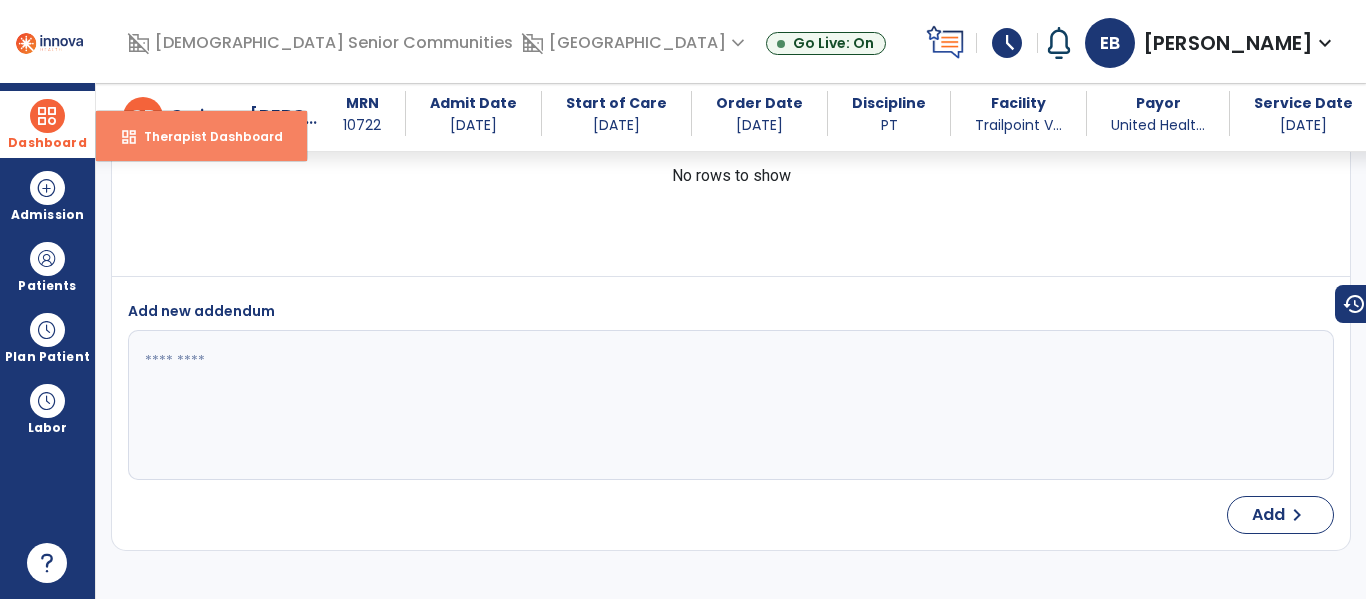 click on "Therapist Dashboard" at bounding box center [205, 136] 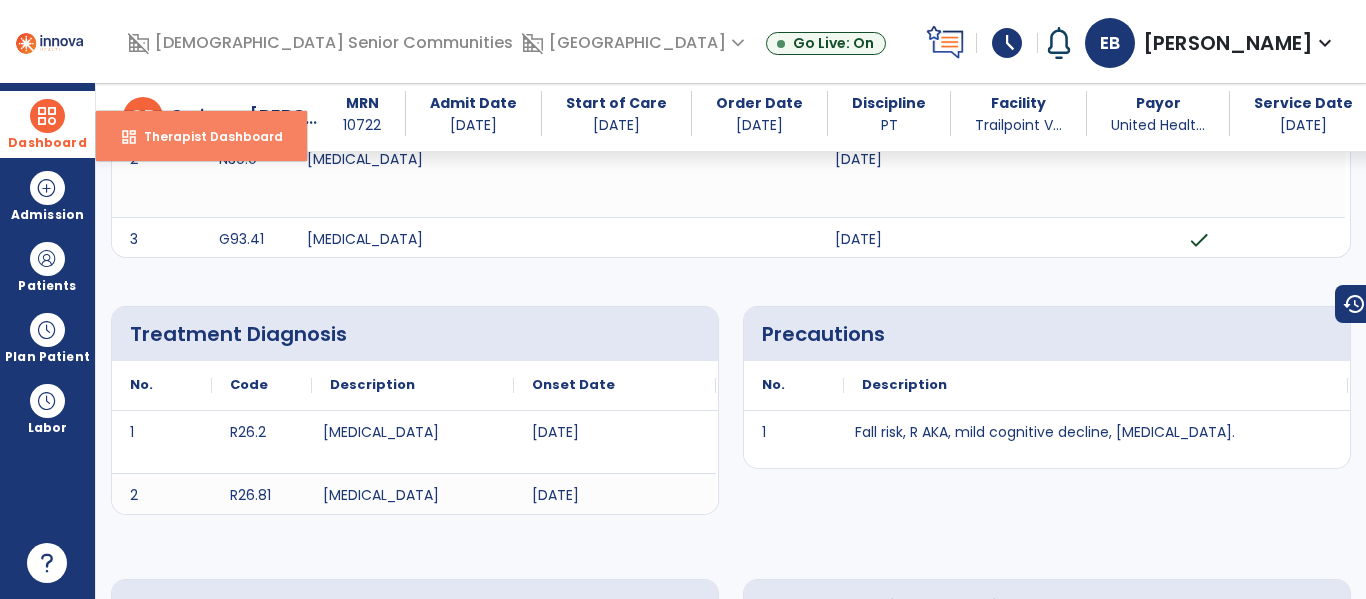 select on "****" 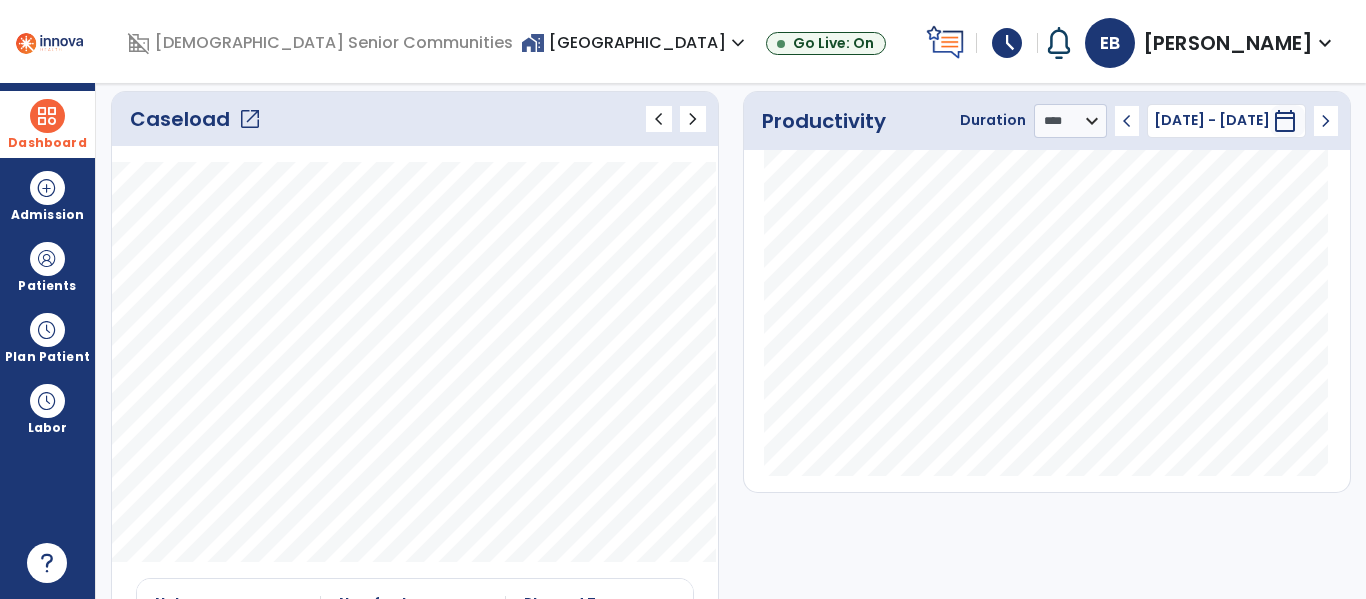 click on "Caseload   open_in_new" 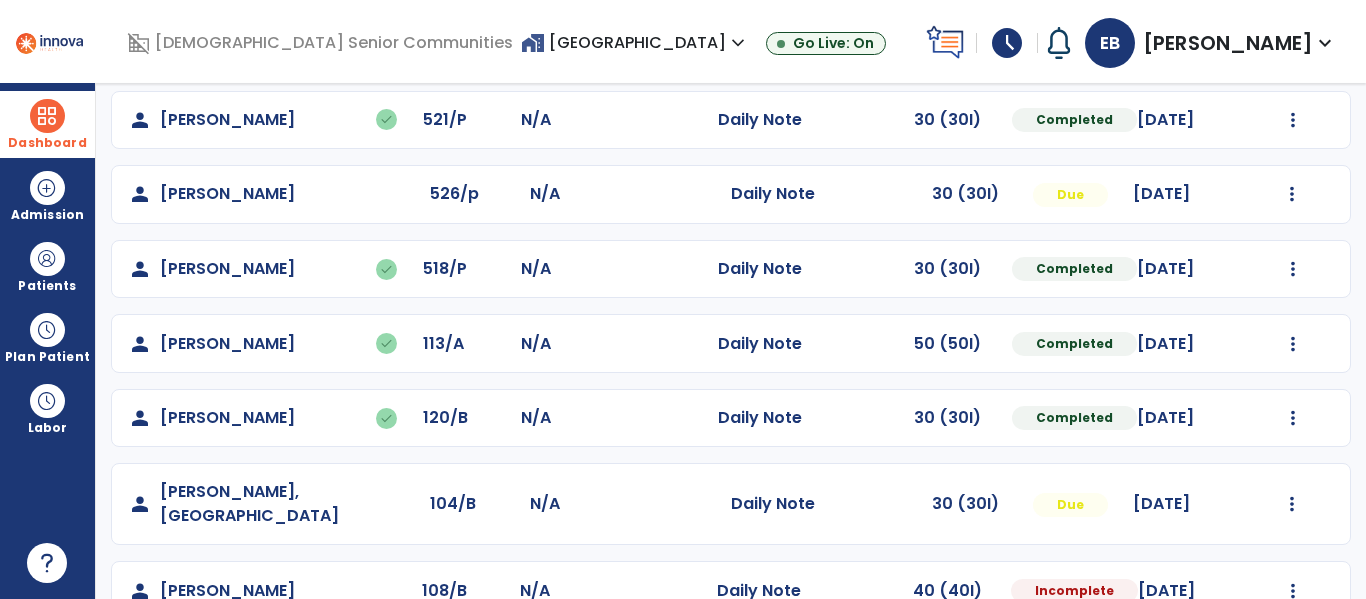 scroll, scrollTop: 563, scrollLeft: 0, axis: vertical 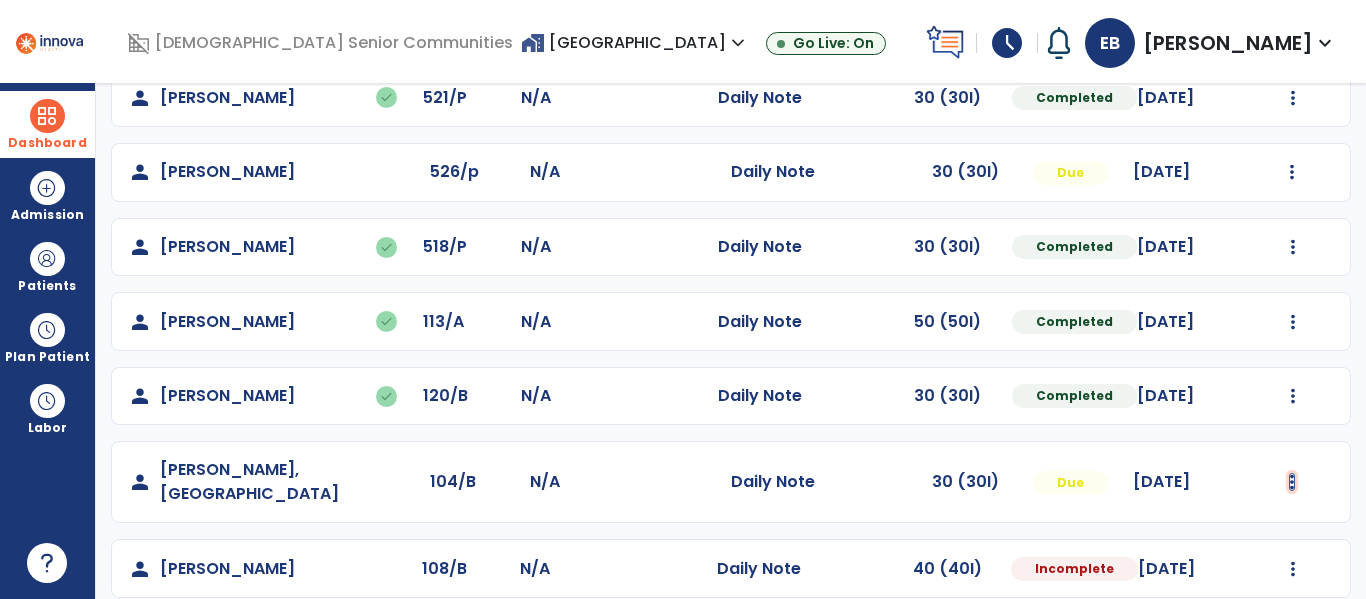 click at bounding box center (1293, -275) 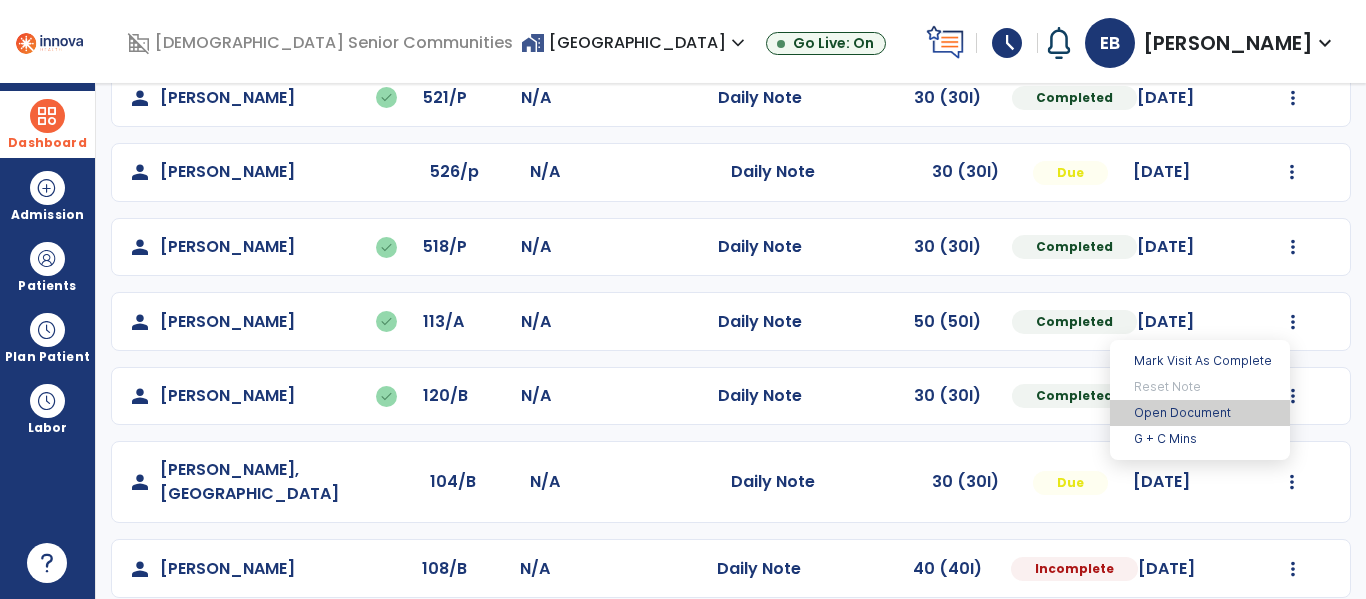 click on "Open Document" at bounding box center [1200, 413] 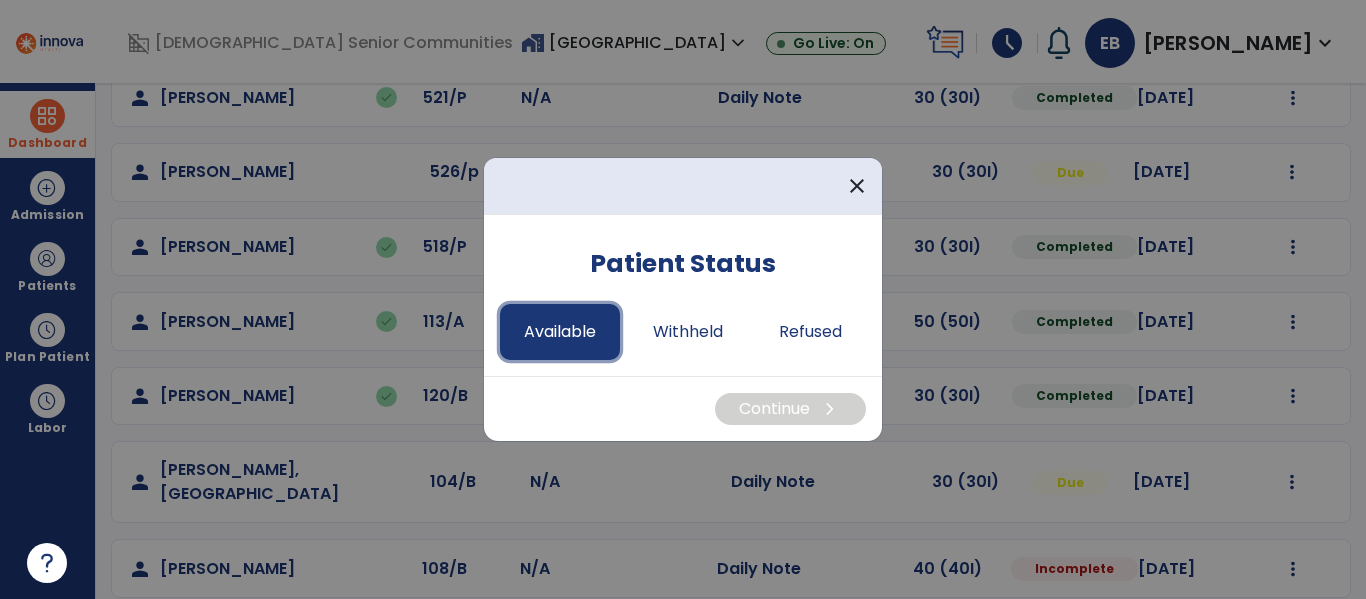 click on "Available" at bounding box center (560, 332) 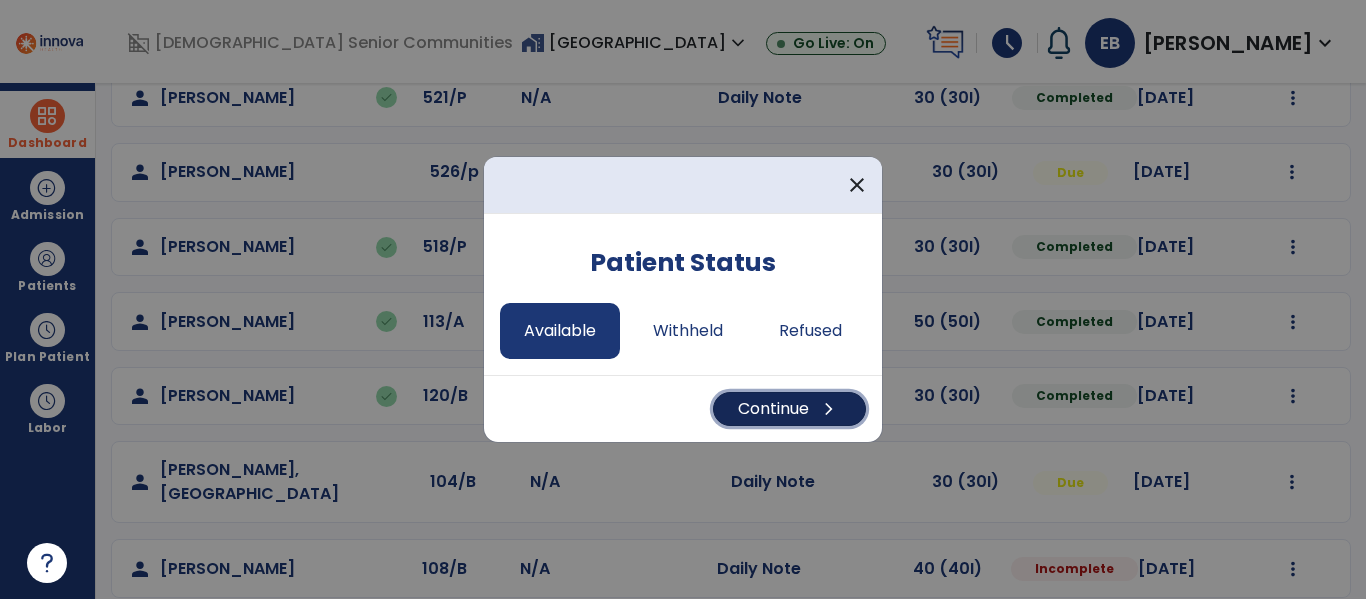 click on "Continue   chevron_right" at bounding box center (789, 409) 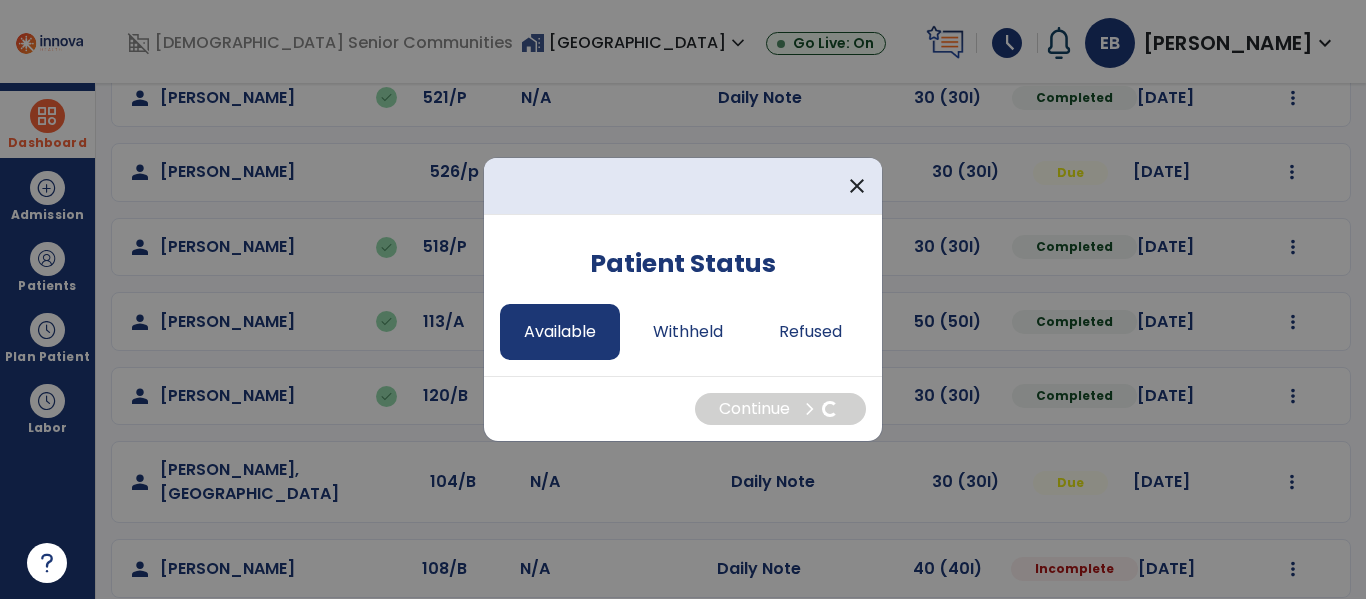 select on "*" 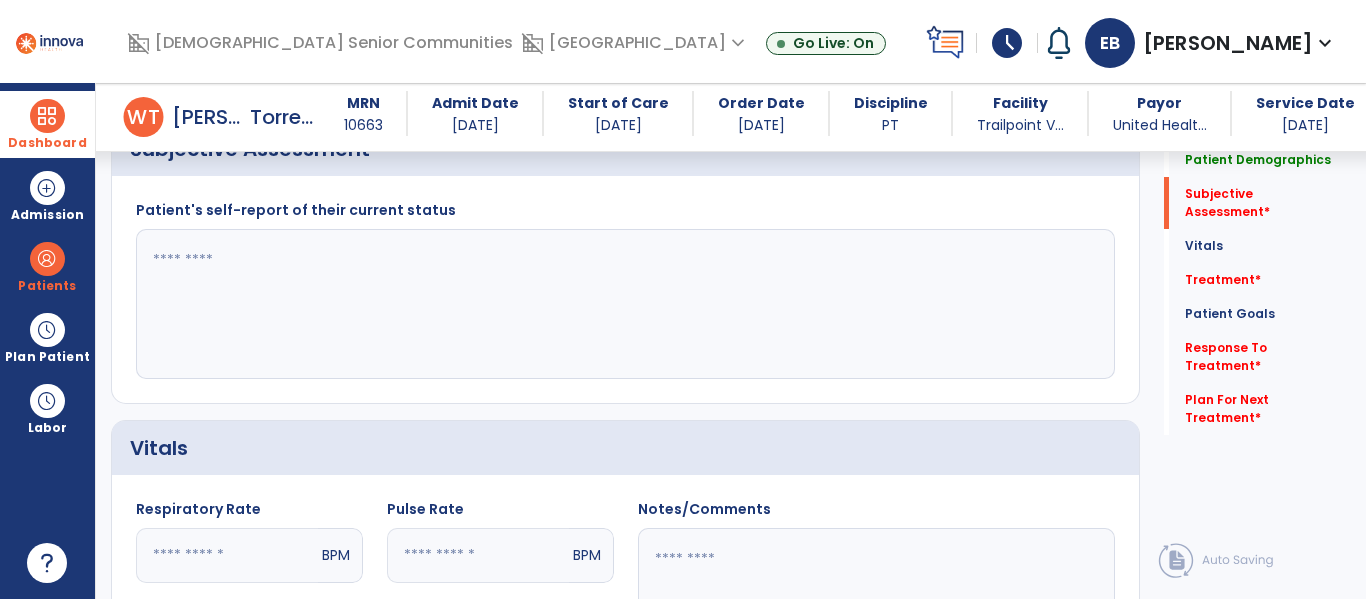 scroll, scrollTop: 444, scrollLeft: 0, axis: vertical 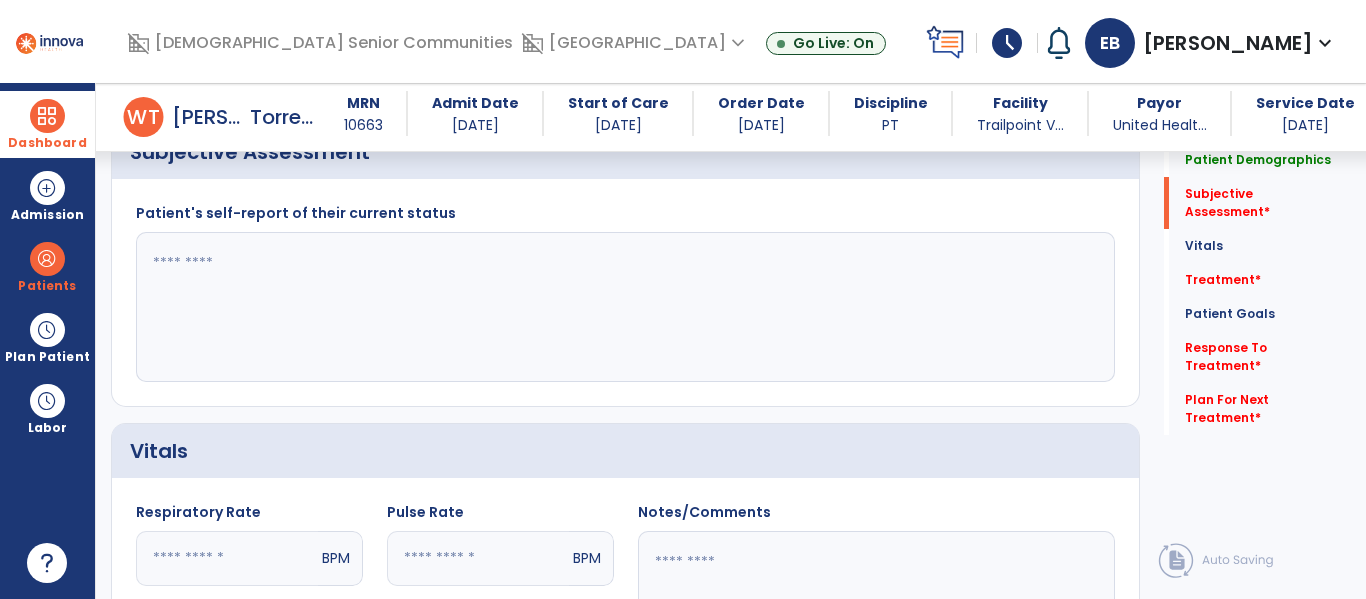 click 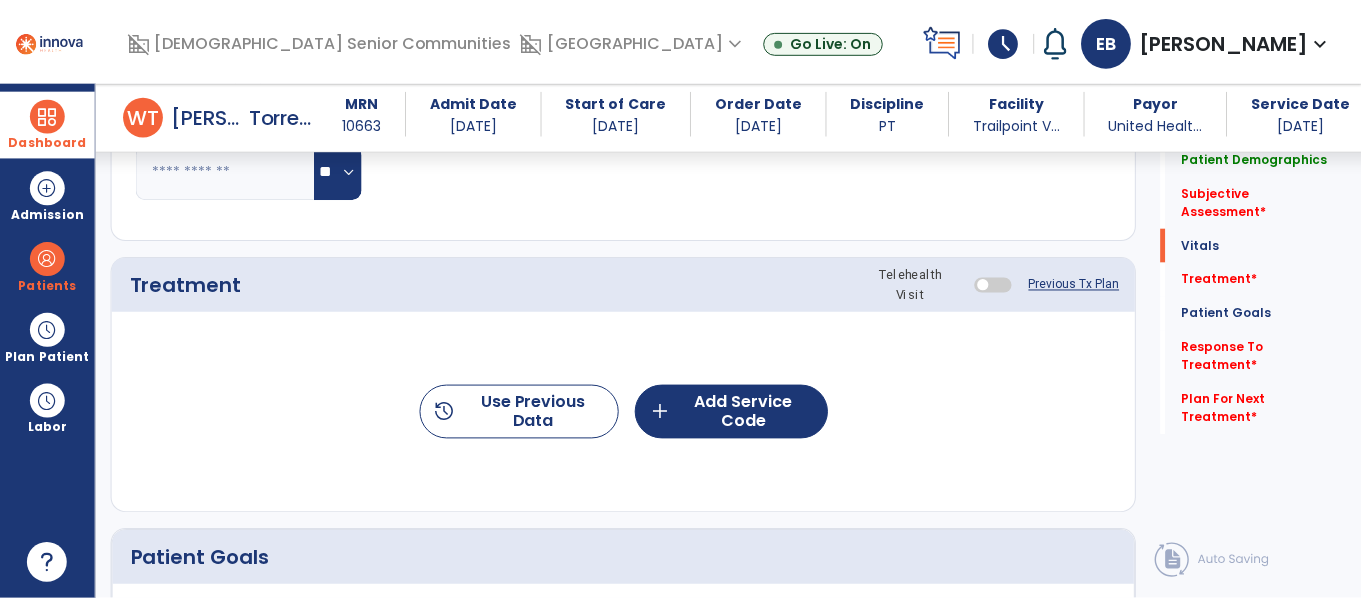 scroll, scrollTop: 1034, scrollLeft: 0, axis: vertical 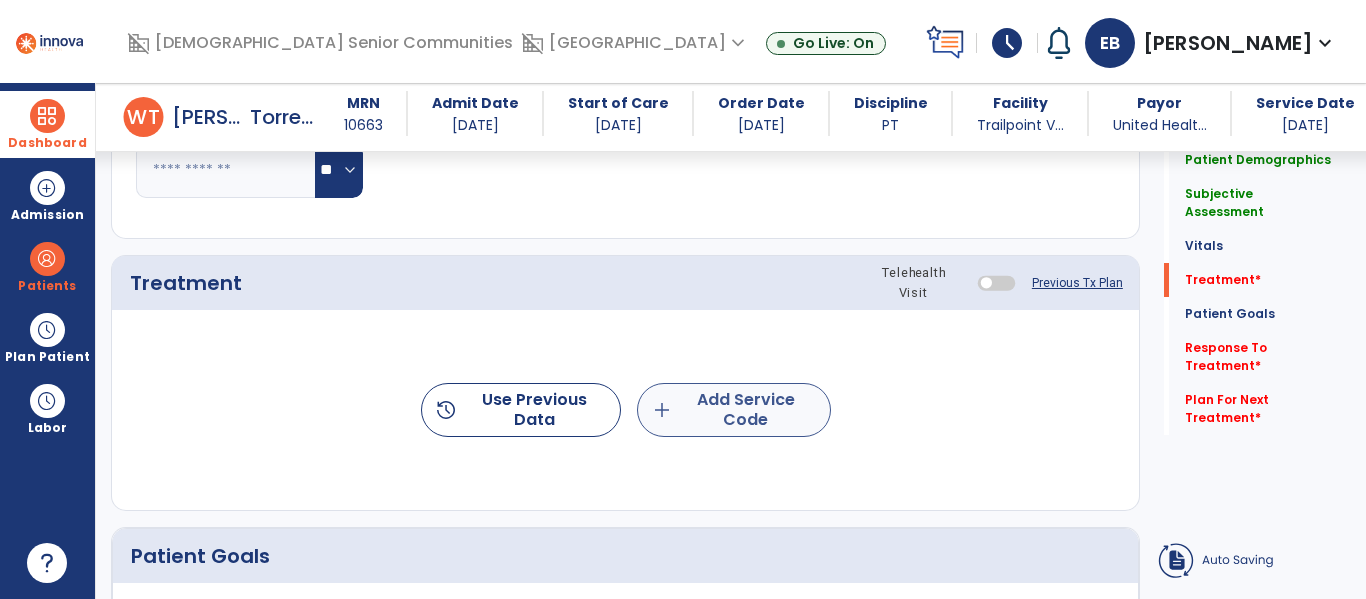 type on "**********" 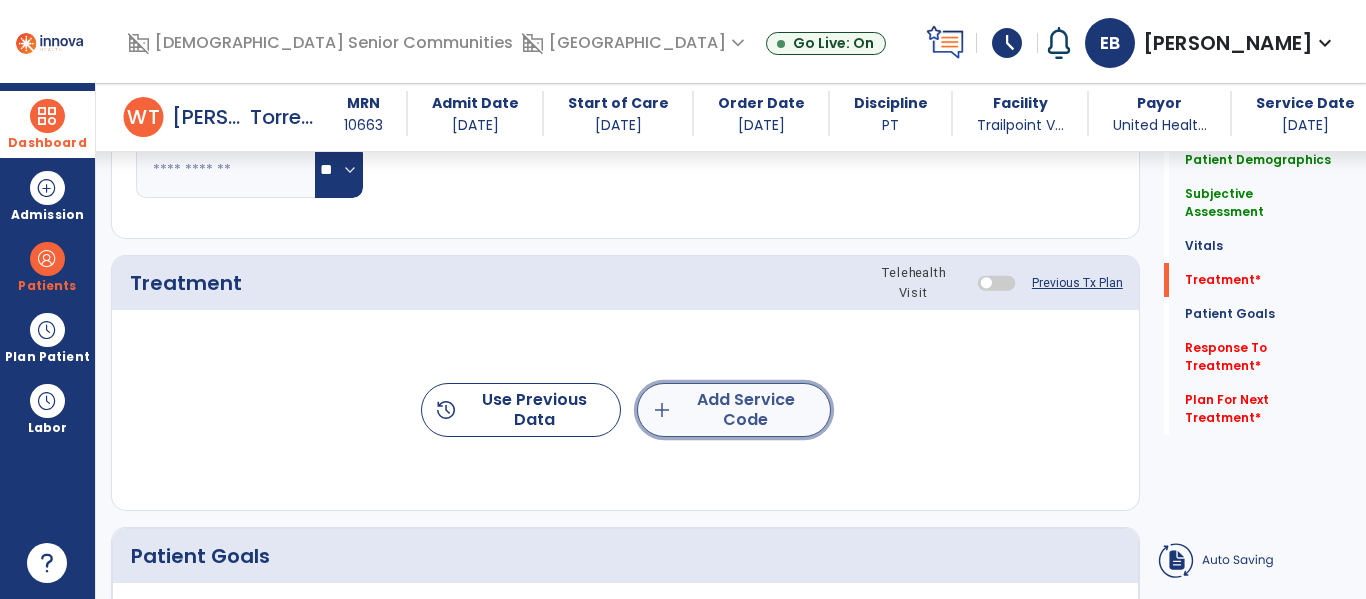 click on "add  Add Service Code" 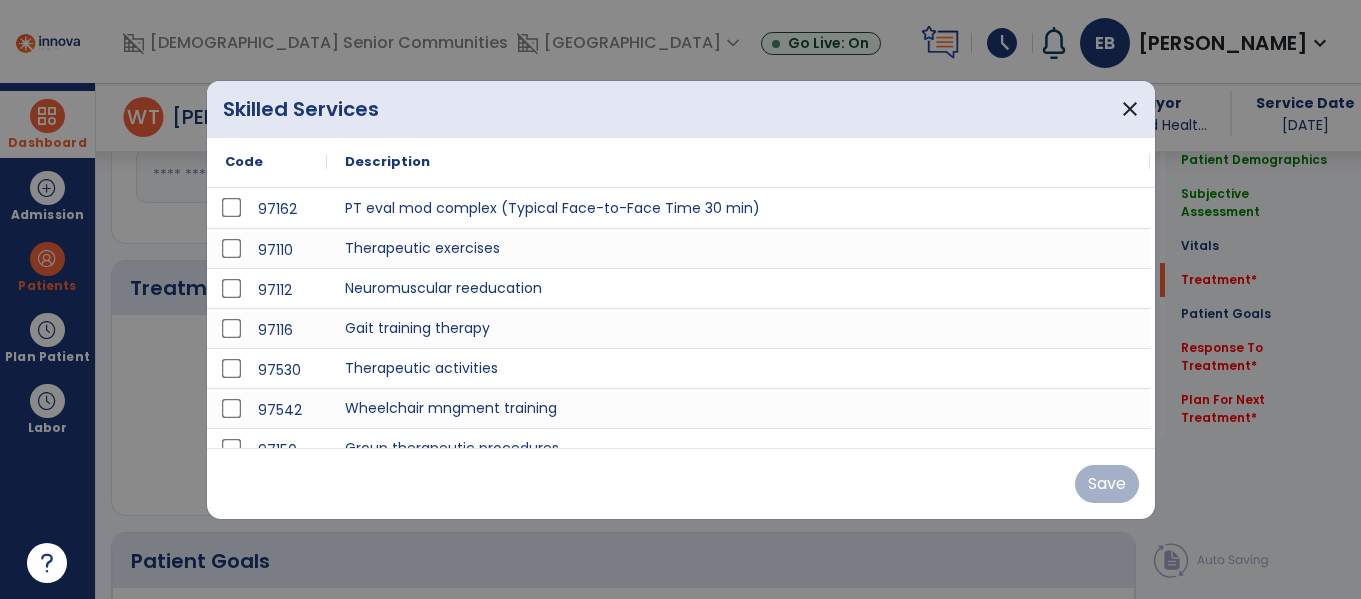 scroll, scrollTop: 1034, scrollLeft: 0, axis: vertical 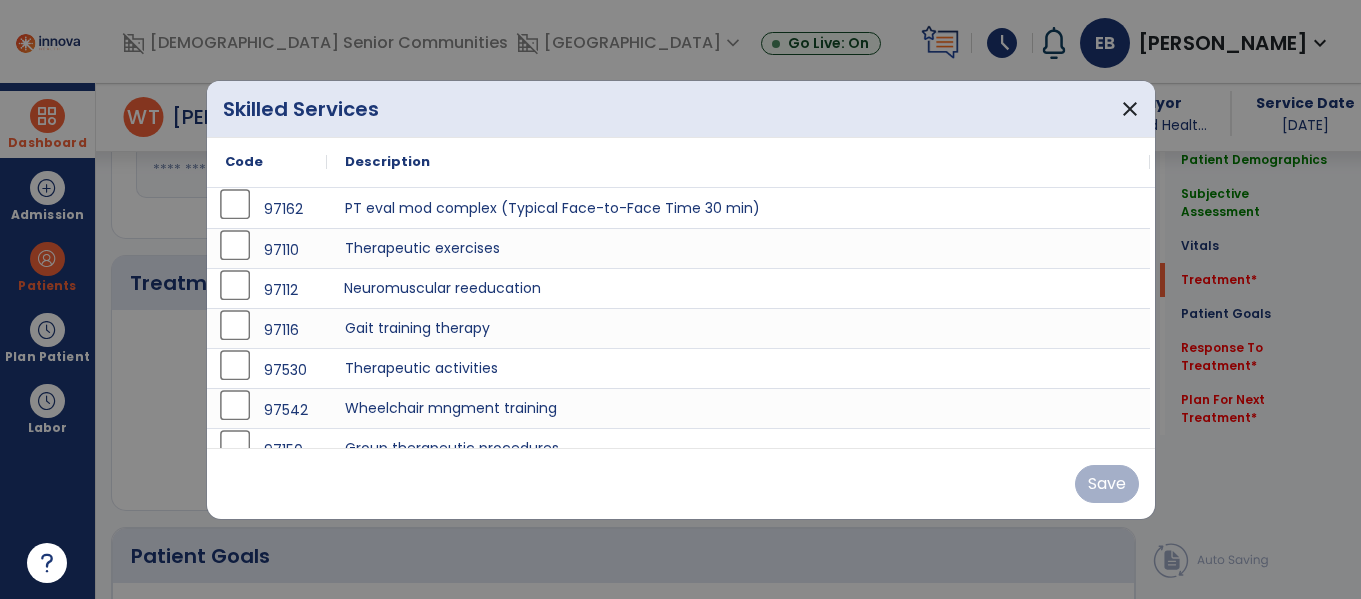 click on "Neuromuscular reeducation" at bounding box center (738, 288) 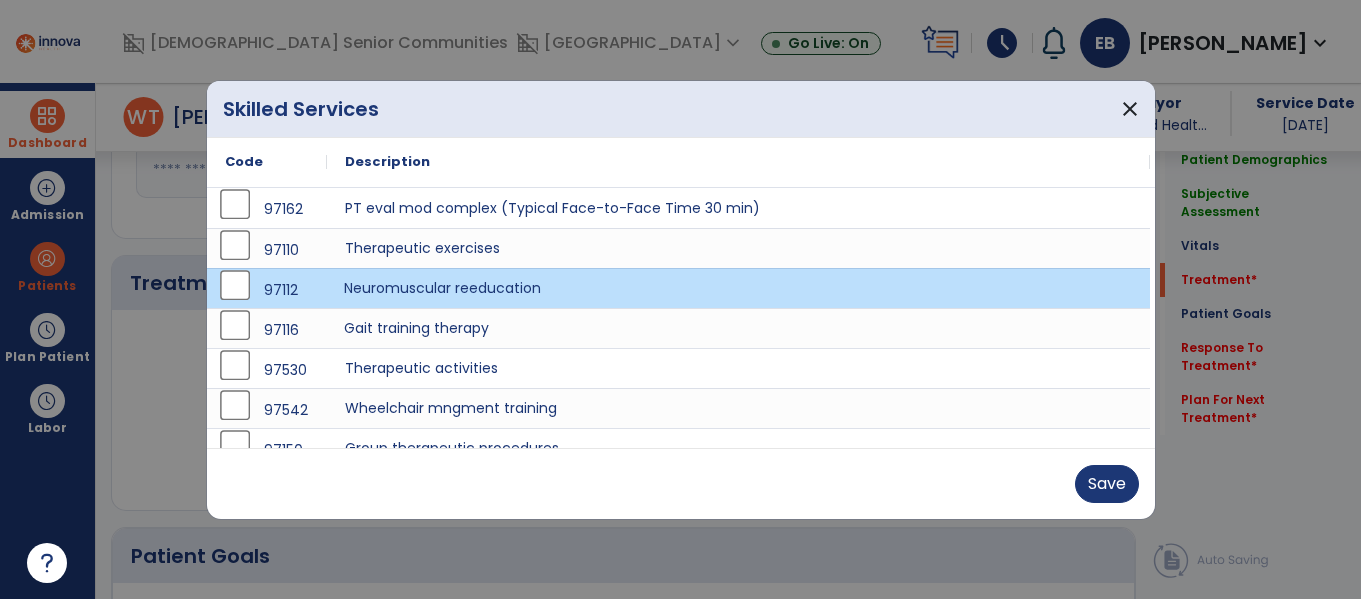 click on "Gait training therapy" at bounding box center [738, 328] 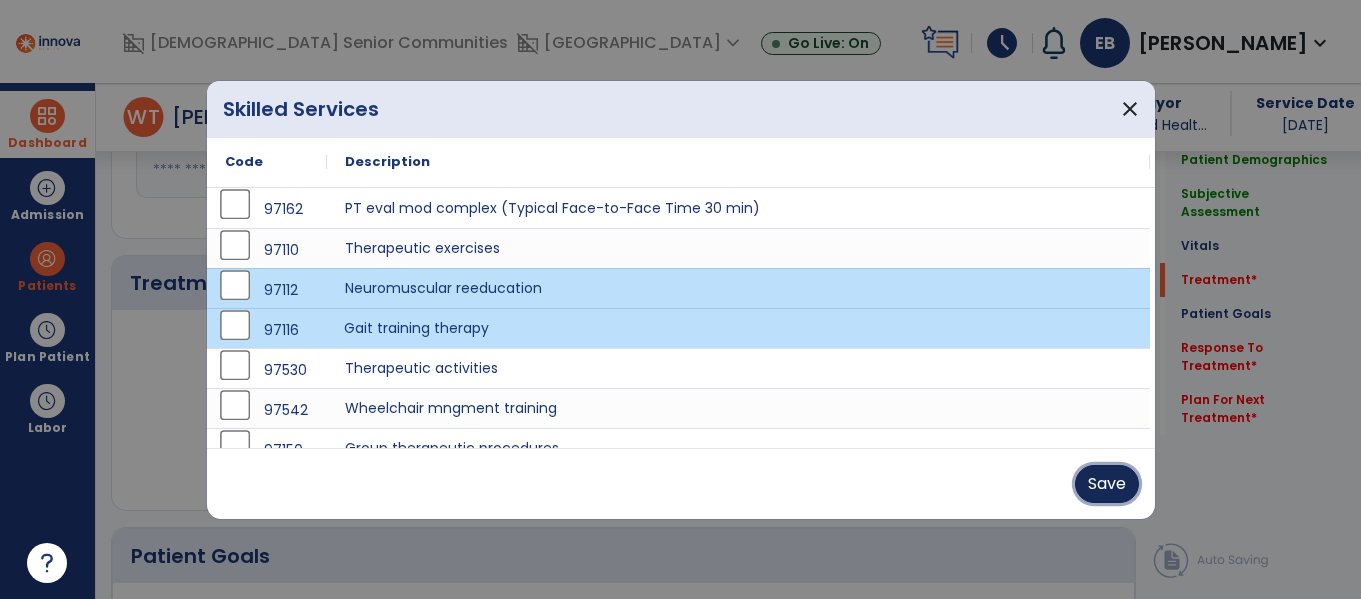 click on "Save" at bounding box center (1107, 484) 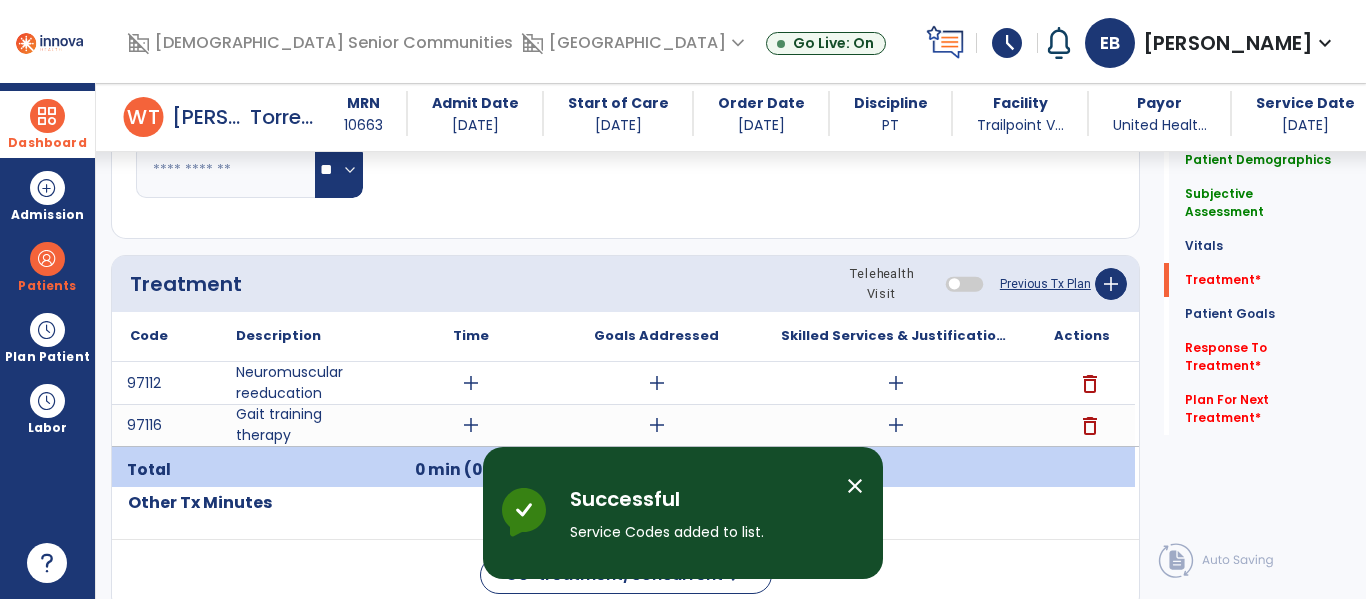 click on "add" at bounding box center (896, 383) 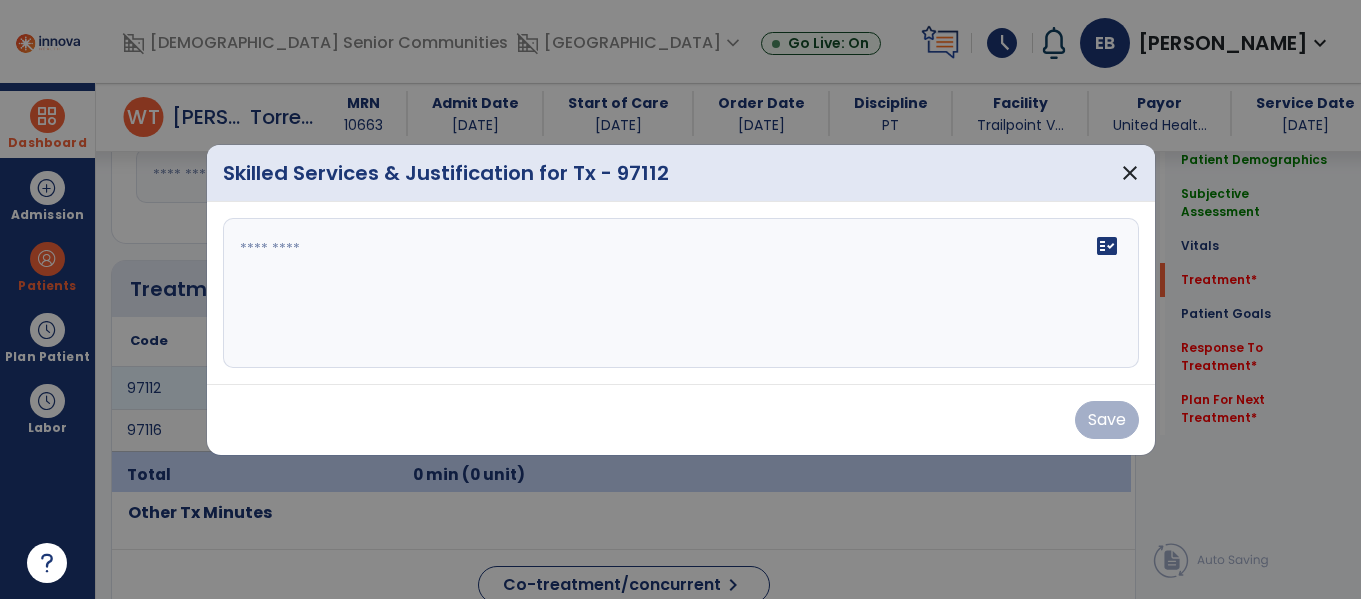 scroll, scrollTop: 1034, scrollLeft: 0, axis: vertical 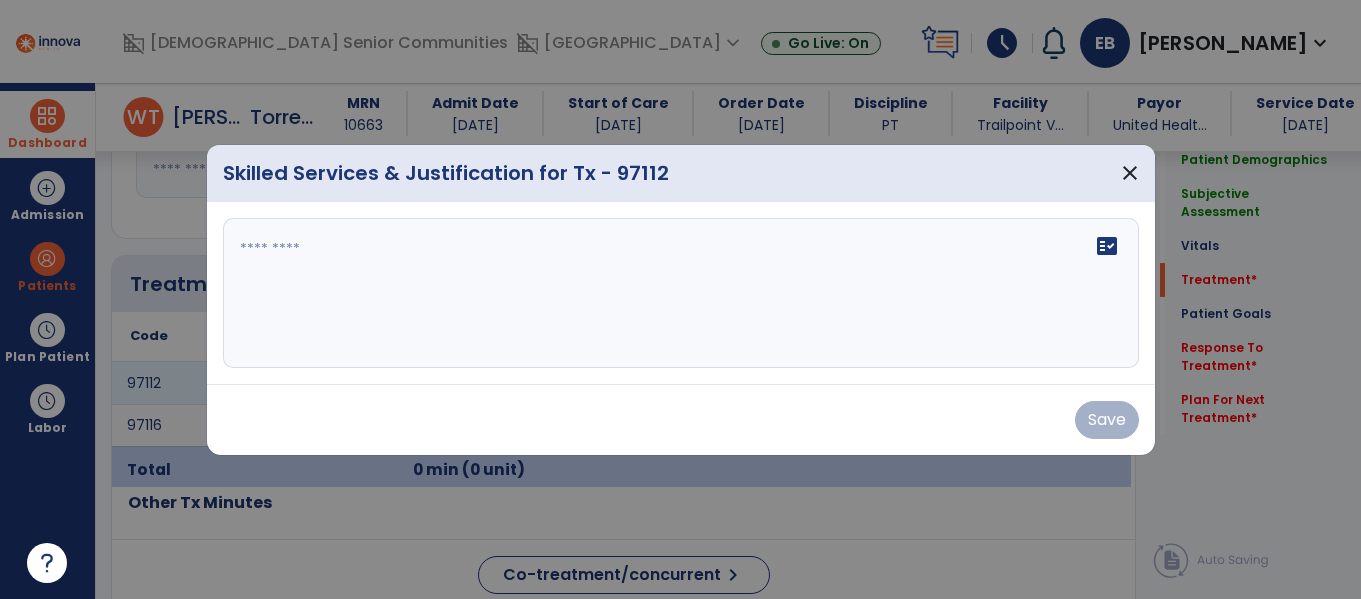 click on "fact_check" at bounding box center (681, 293) 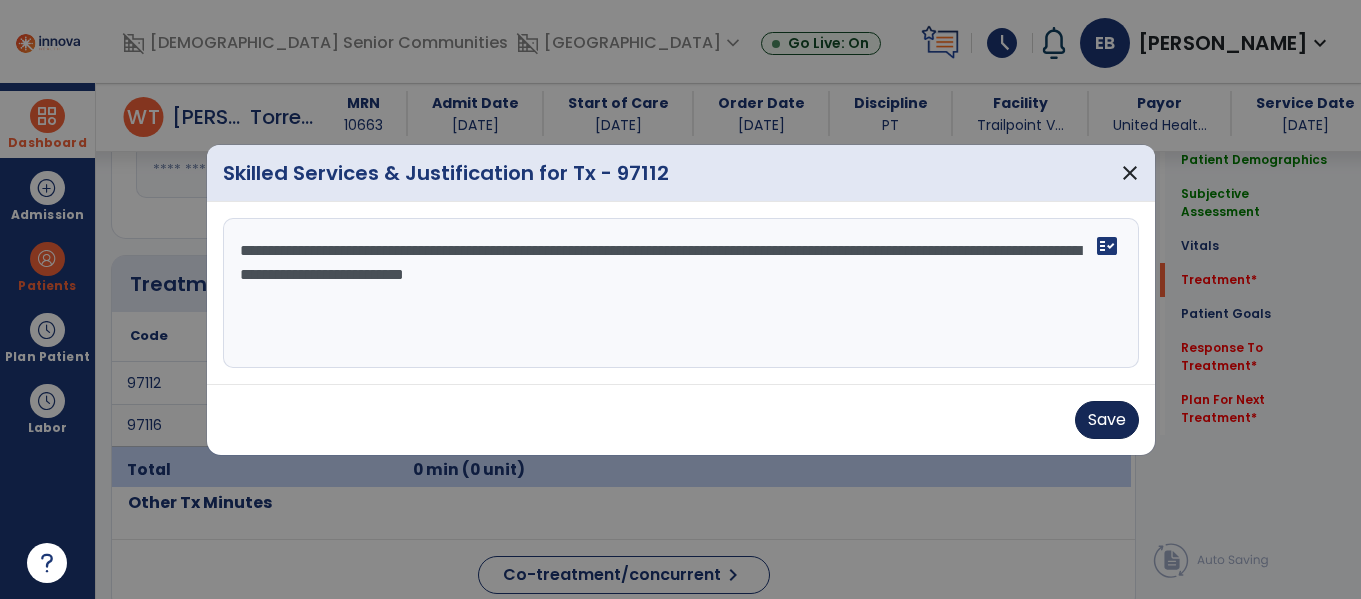 type on "**********" 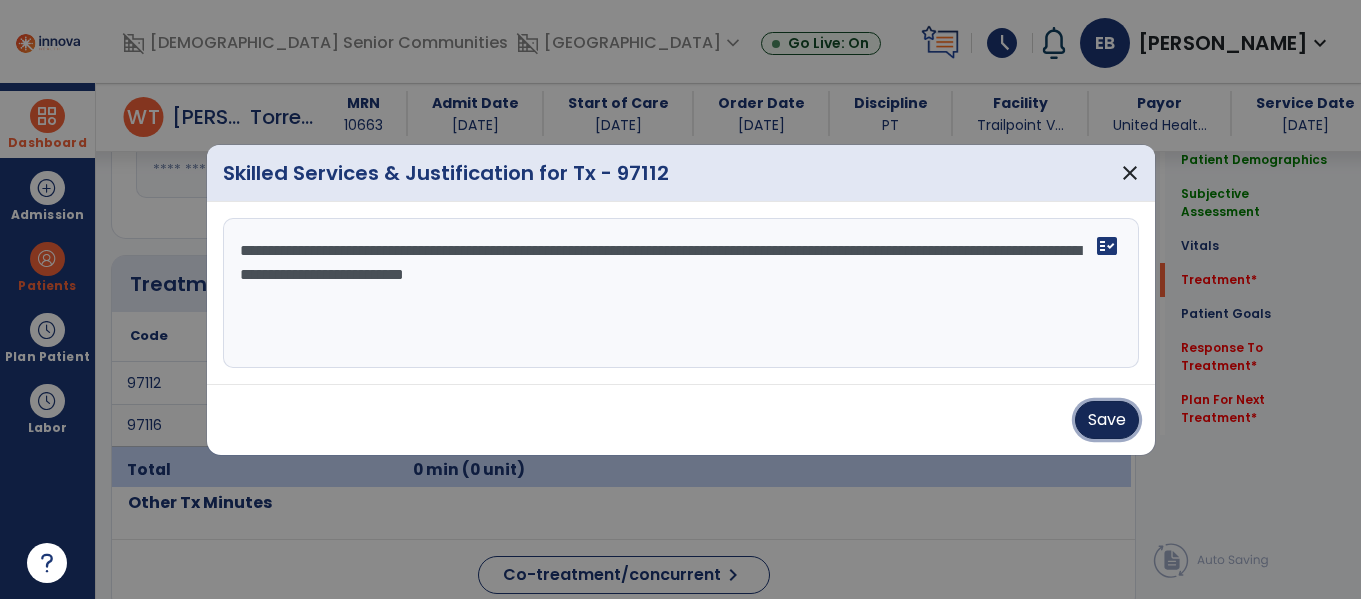 click on "Save" at bounding box center [1107, 420] 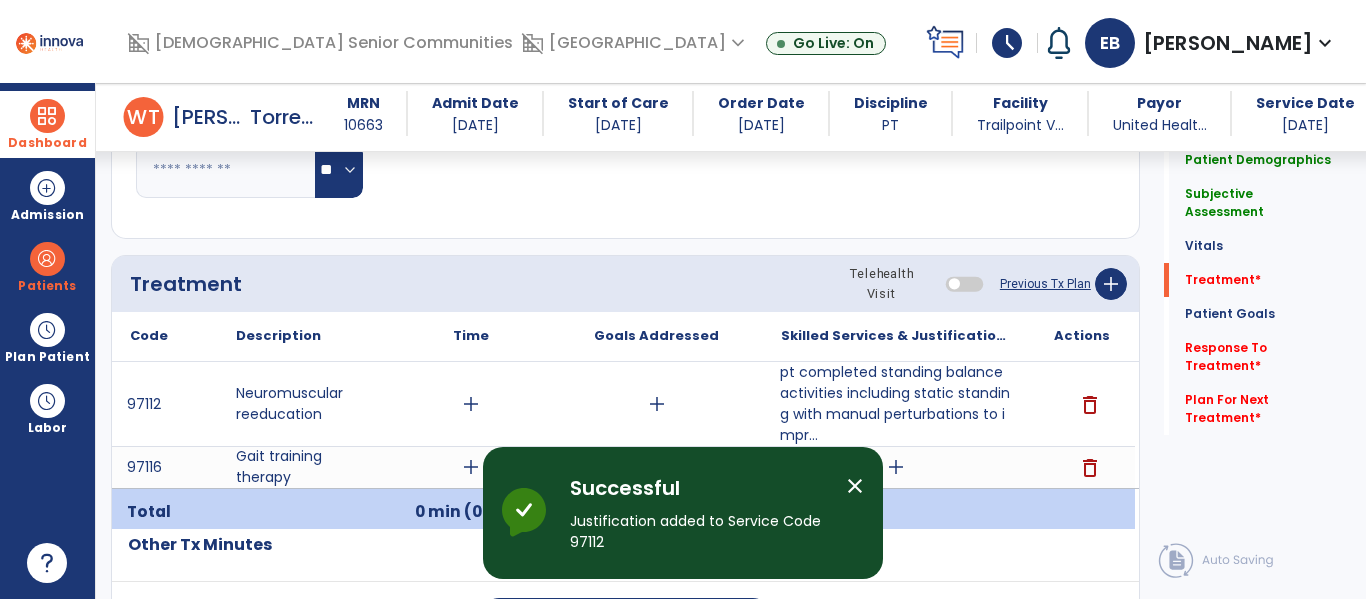 click on "add" at bounding box center [896, 467] 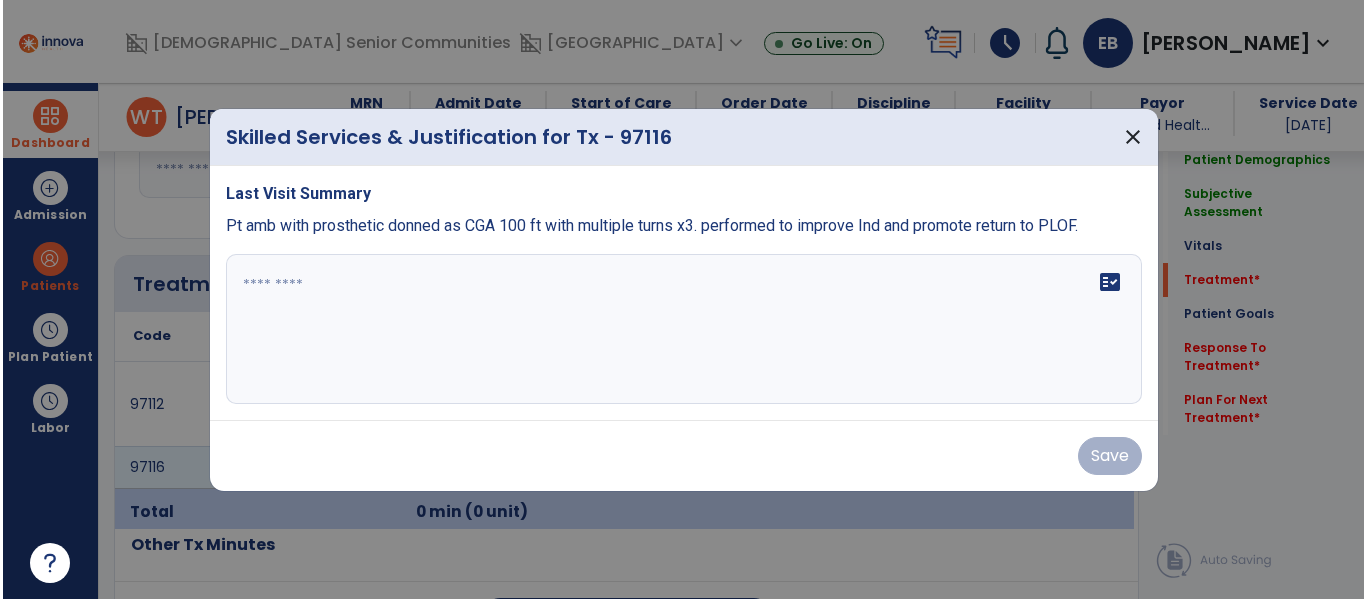 scroll, scrollTop: 1034, scrollLeft: 0, axis: vertical 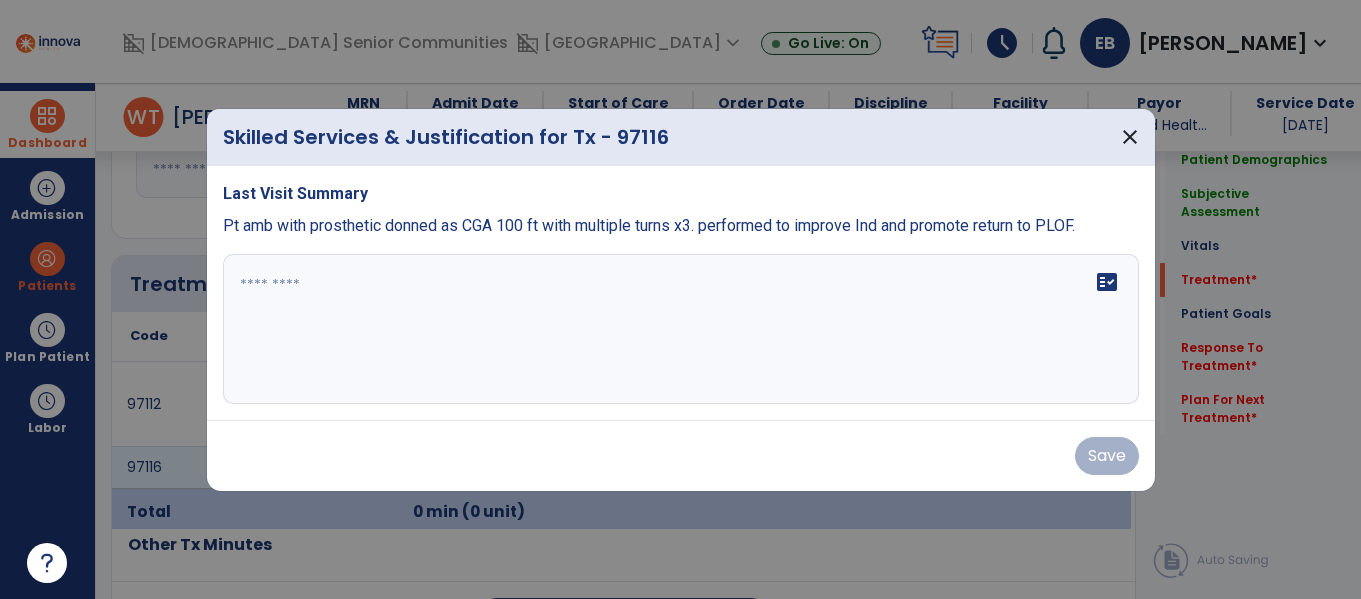 click on "fact_check" at bounding box center (681, 329) 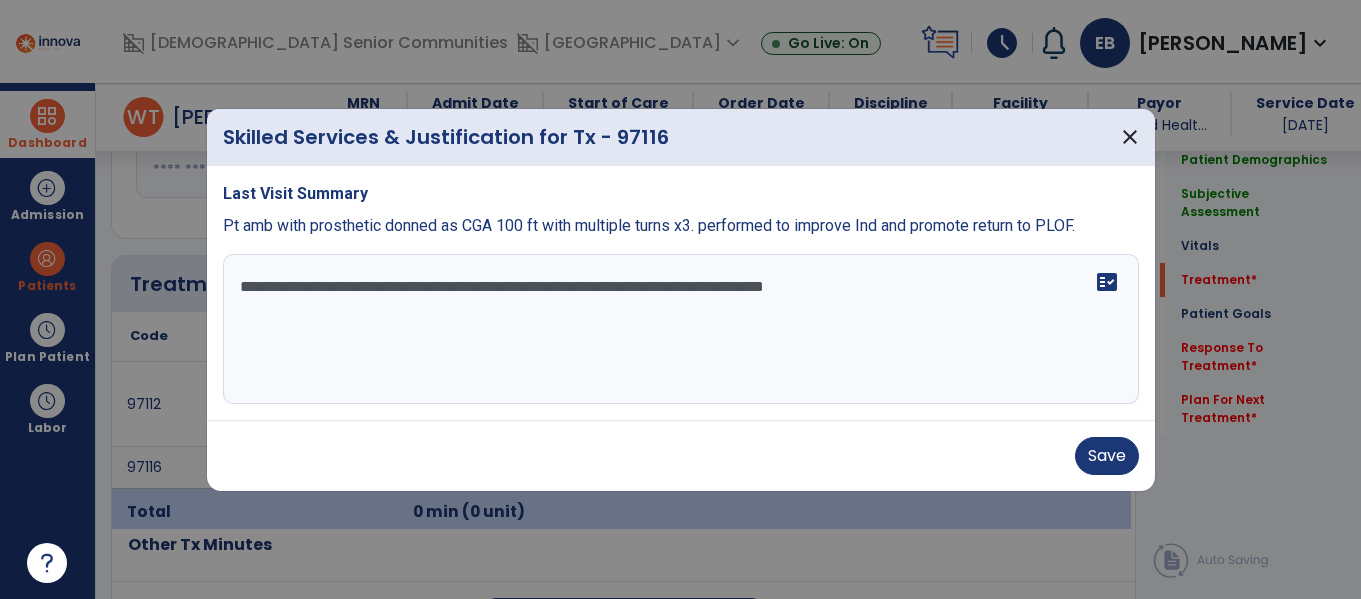 type on "**********" 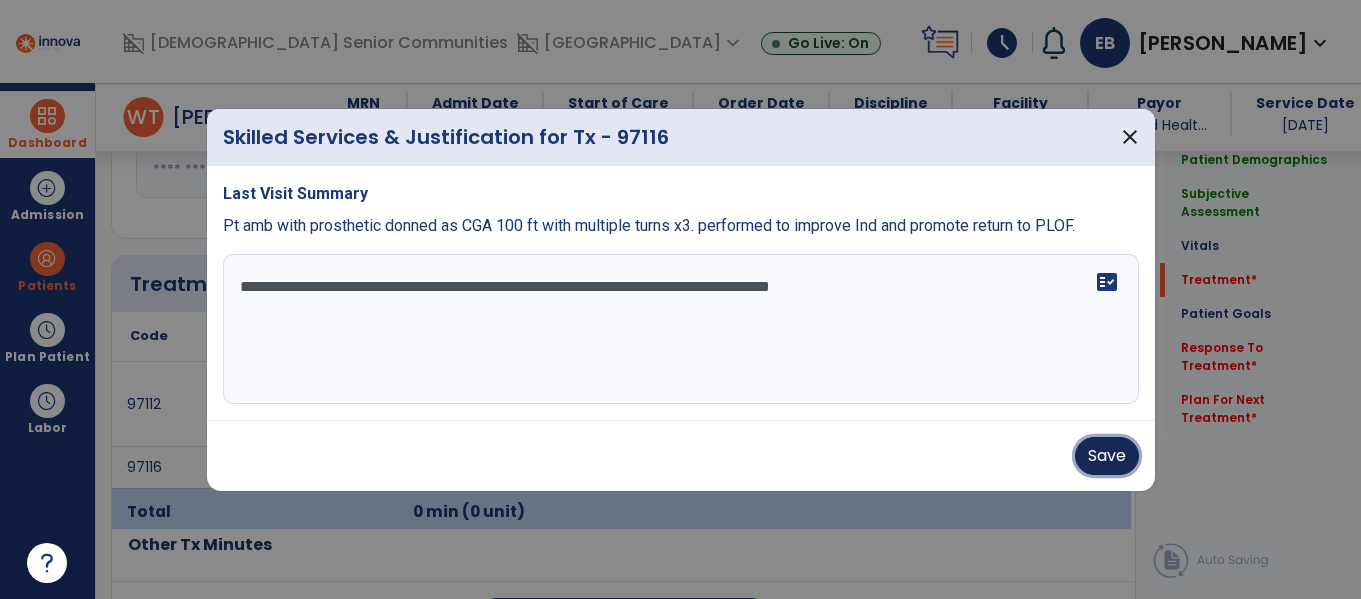 click on "Save" at bounding box center [1107, 456] 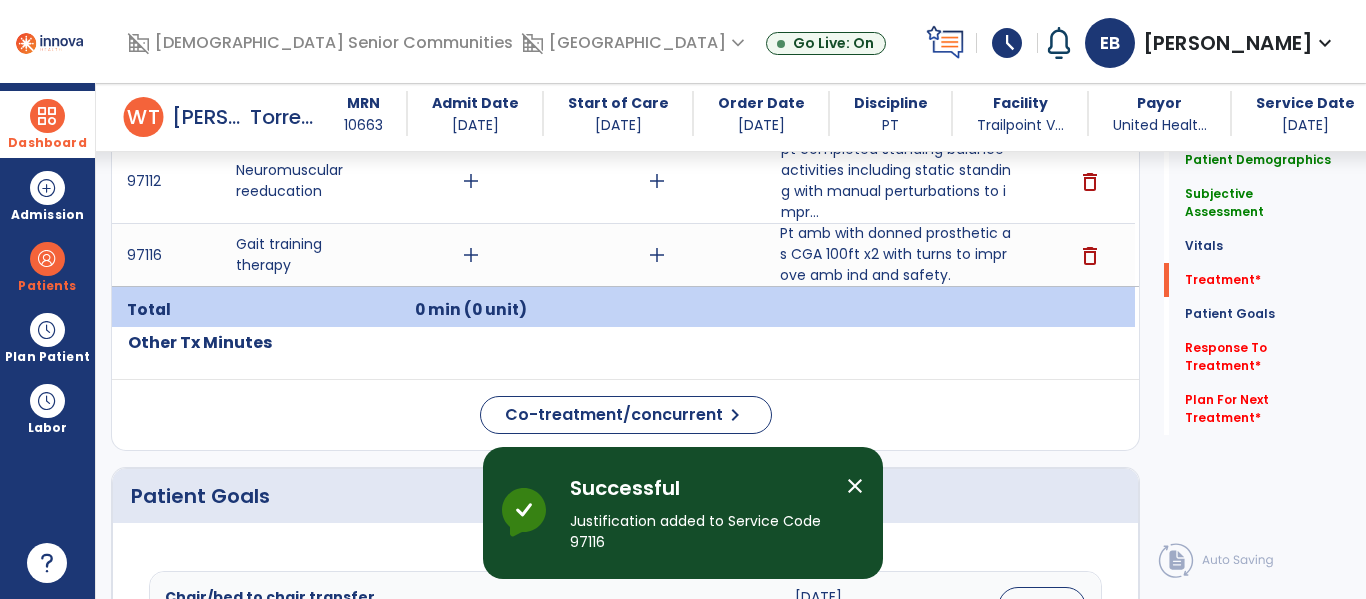 scroll, scrollTop: 1256, scrollLeft: 0, axis: vertical 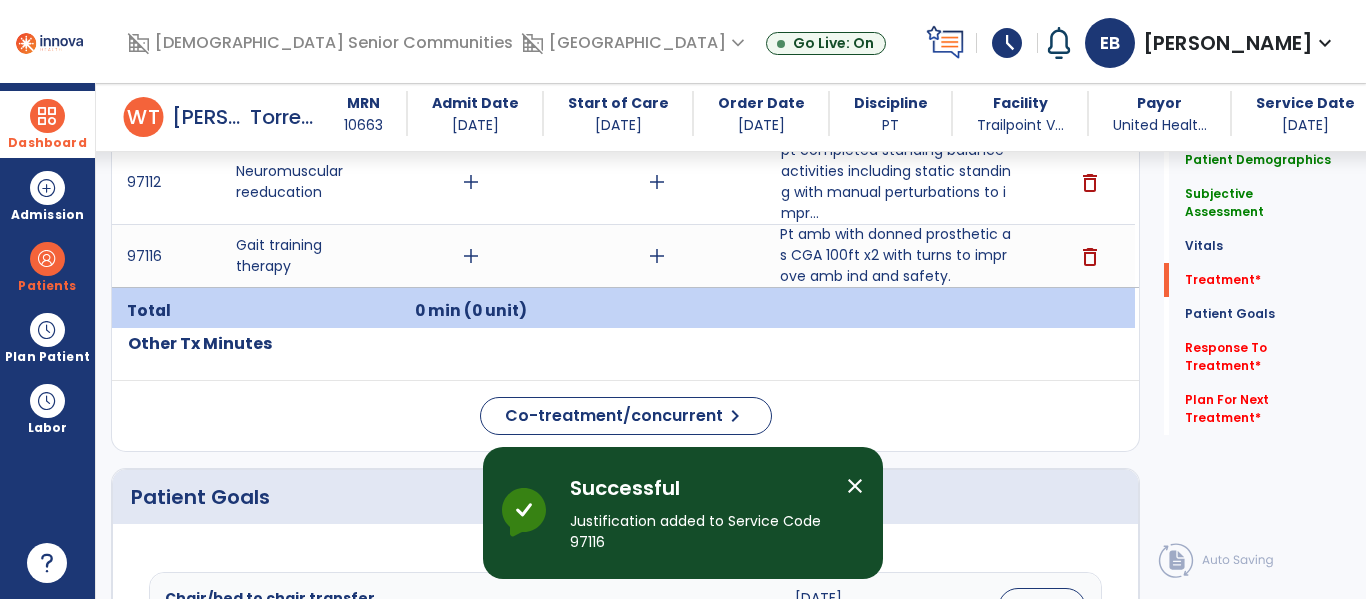 click on "add" at bounding box center [471, 182] 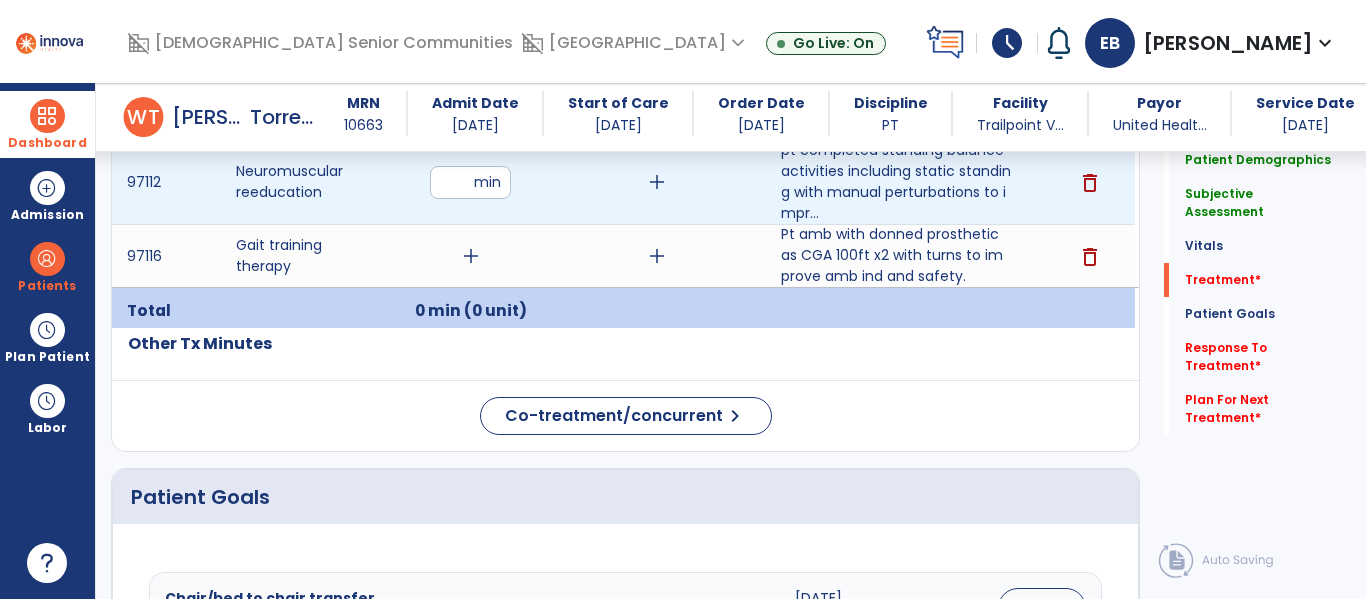 type on "**" 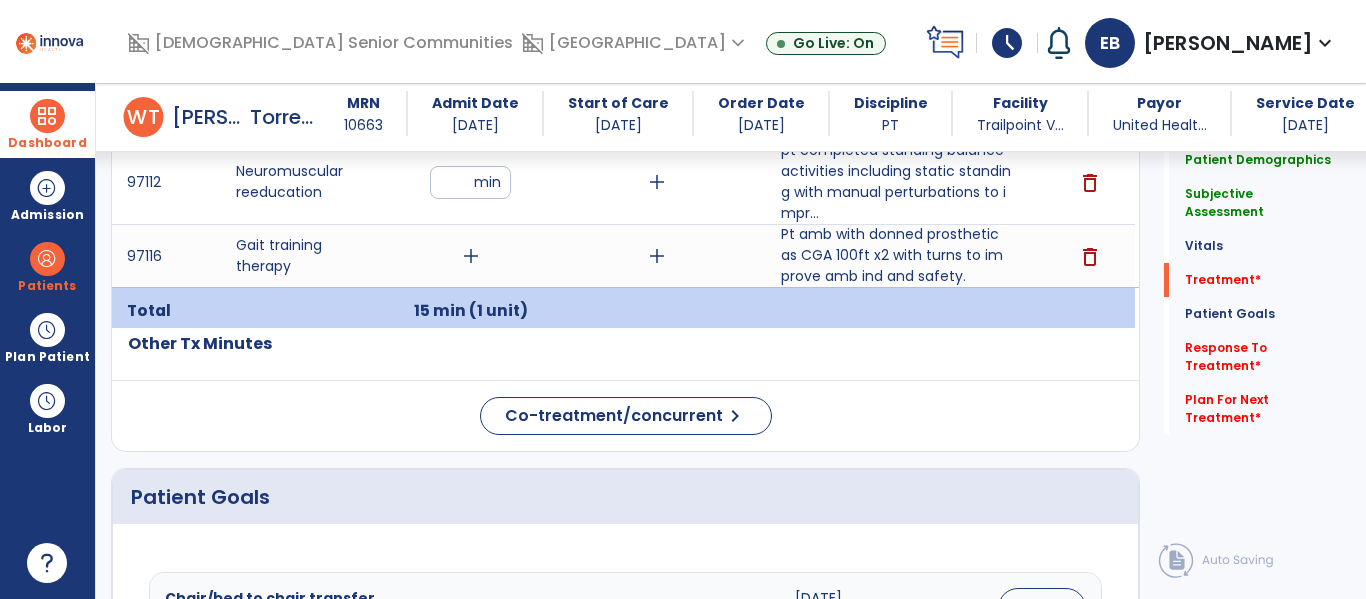 click on "add" at bounding box center (471, 256) 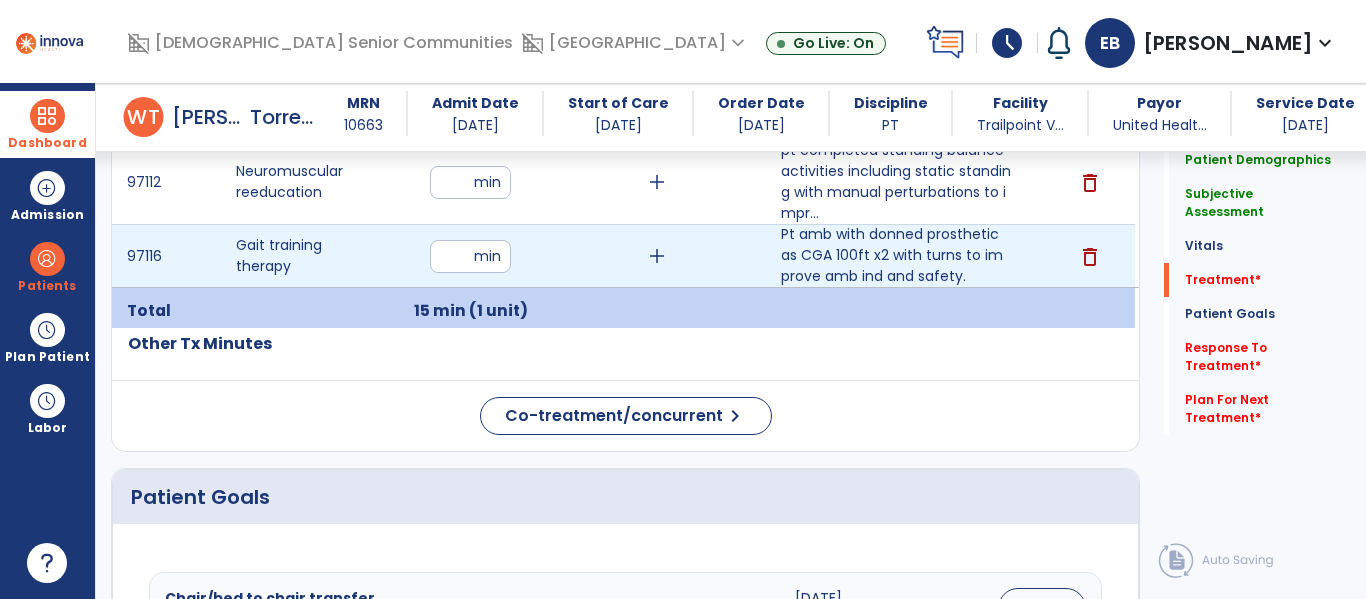 type on "**" 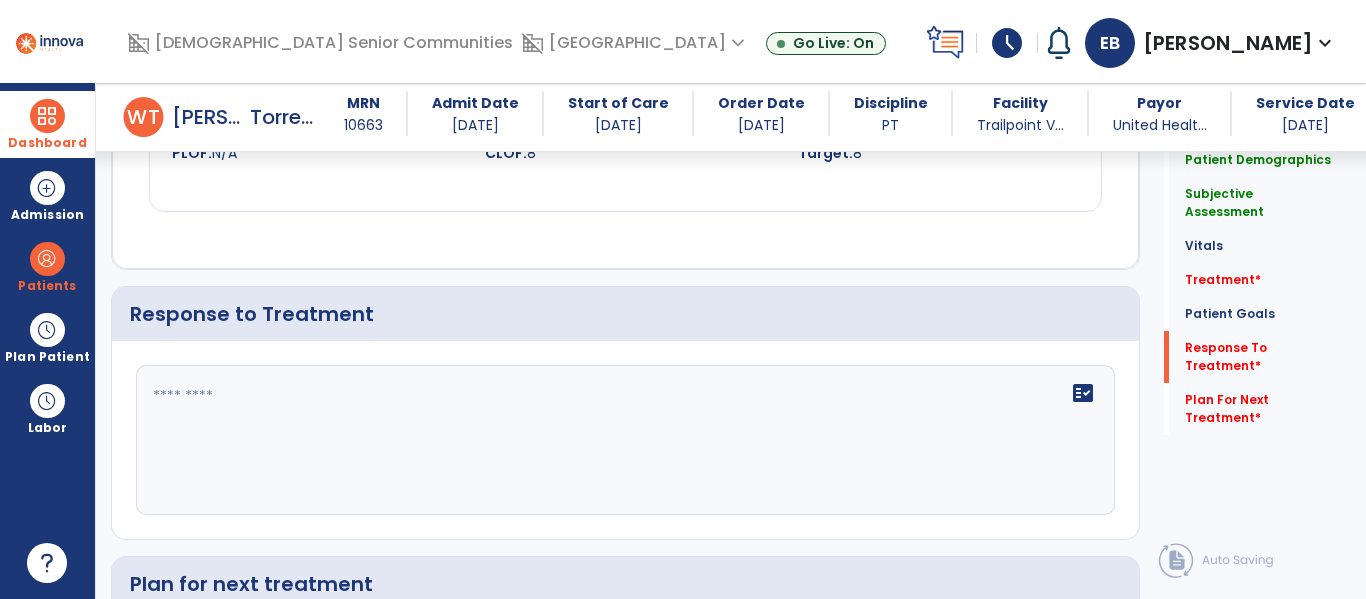 scroll, scrollTop: 2378, scrollLeft: 0, axis: vertical 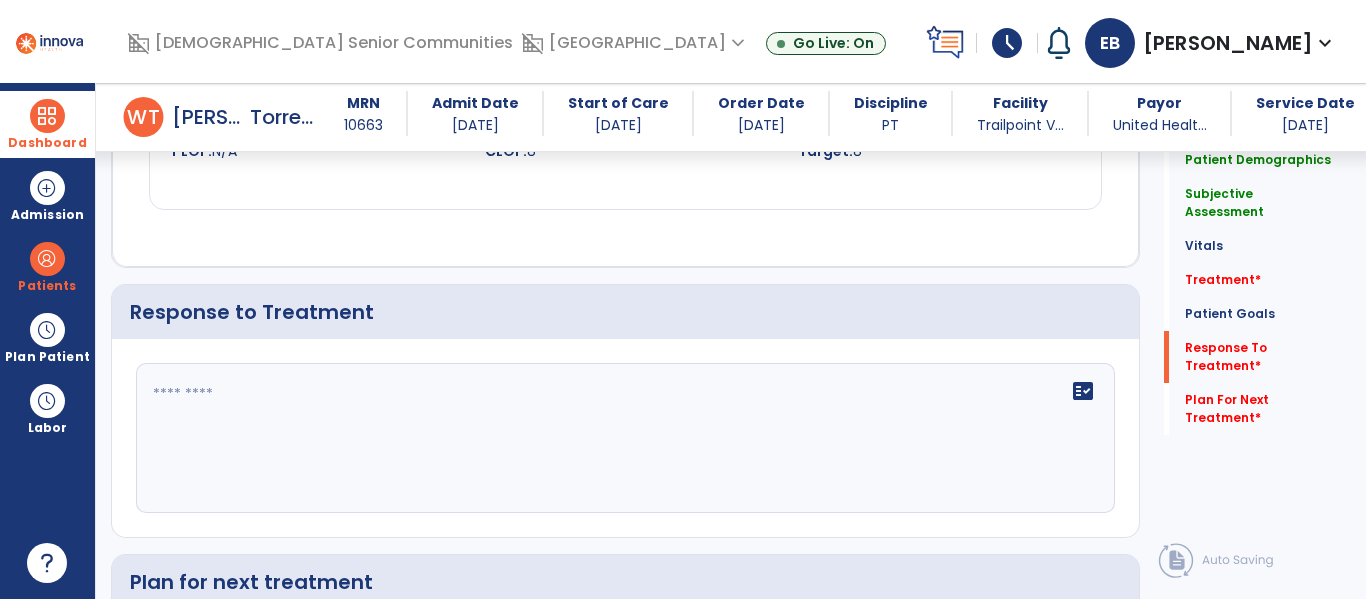 click on "fact_check" 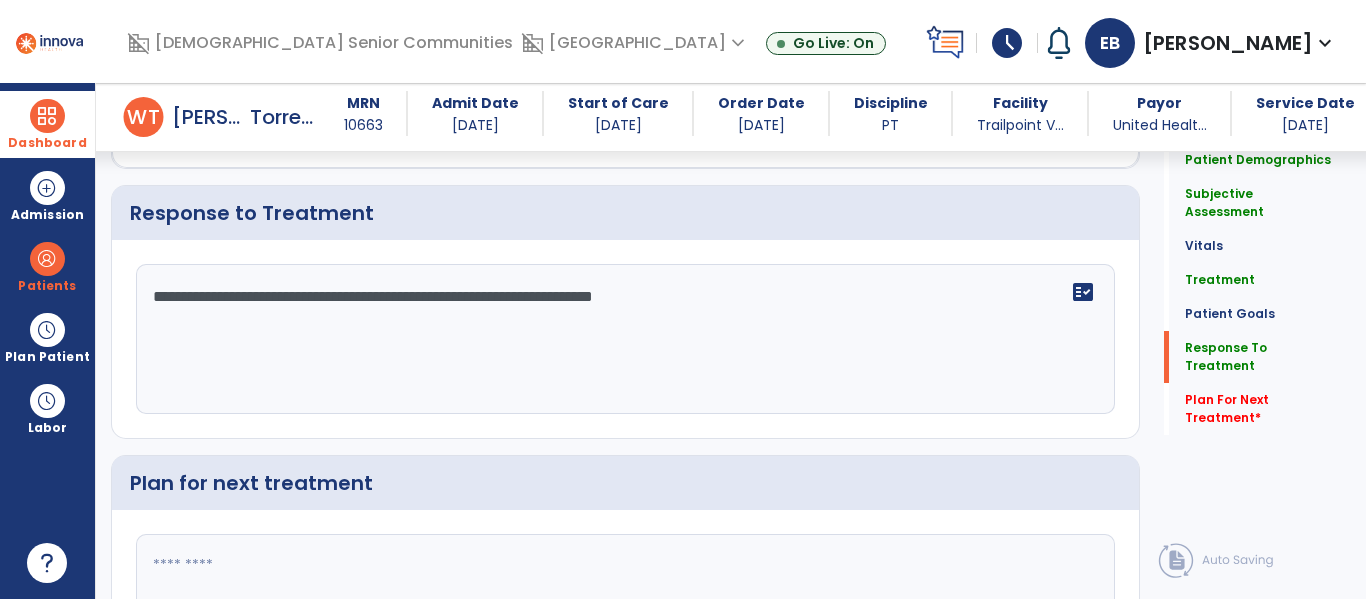scroll, scrollTop: 2530, scrollLeft: 0, axis: vertical 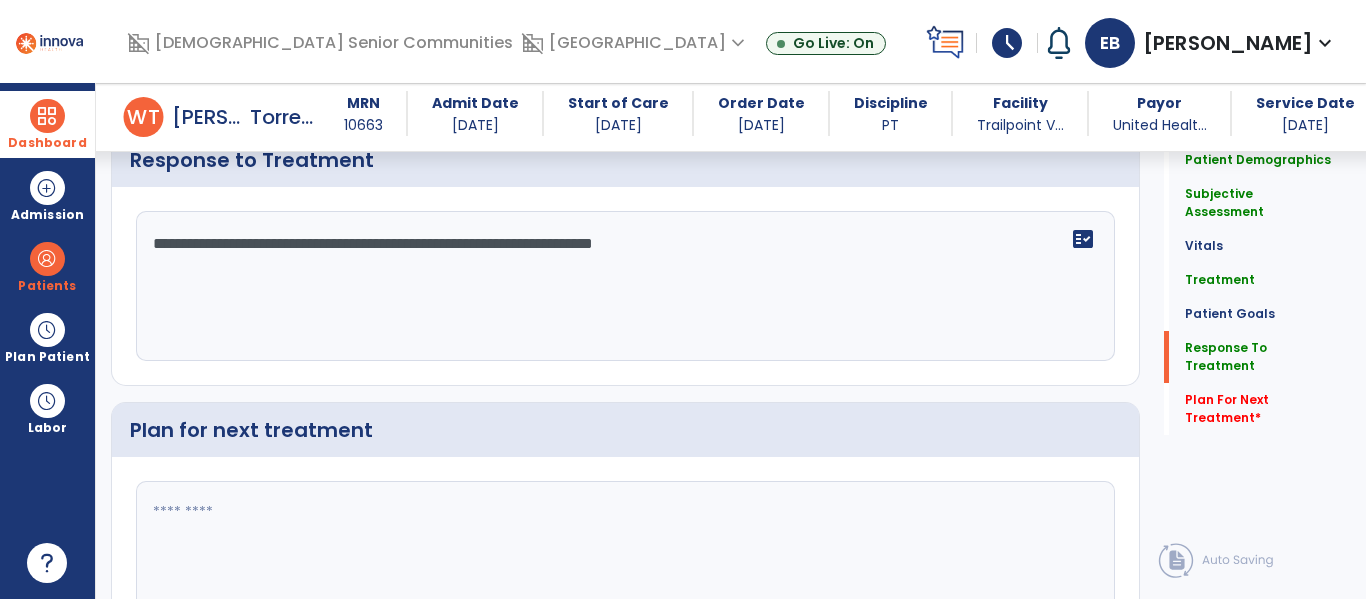 type on "**********" 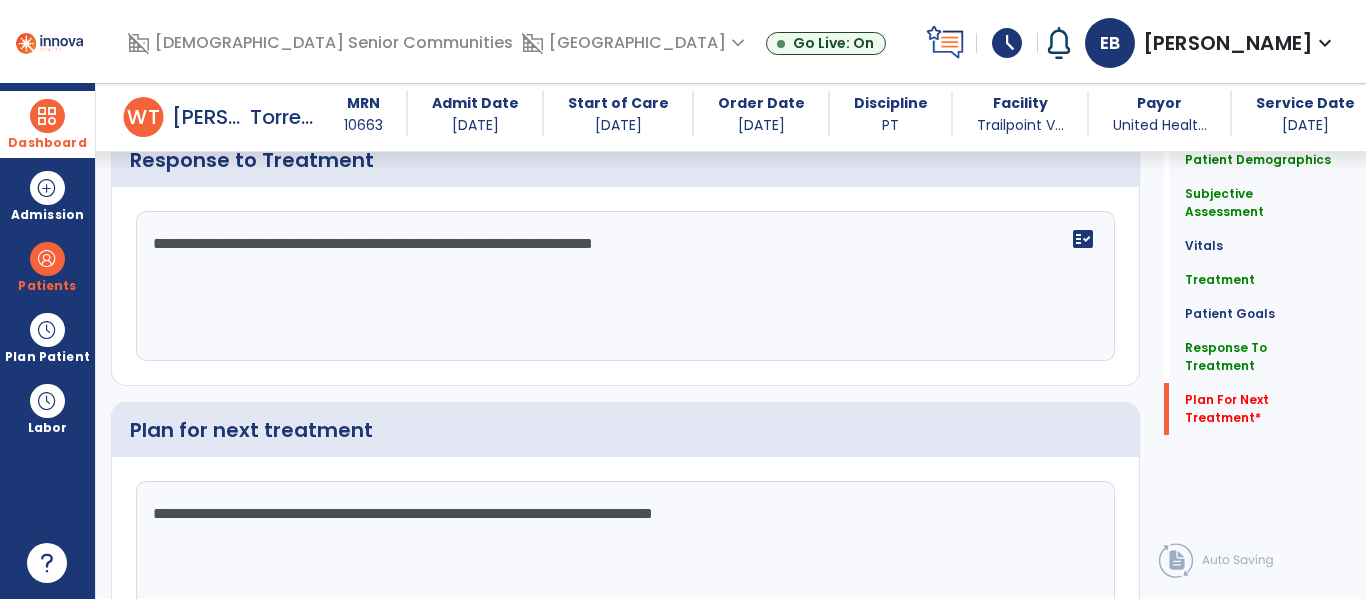 scroll, scrollTop: 2632, scrollLeft: 0, axis: vertical 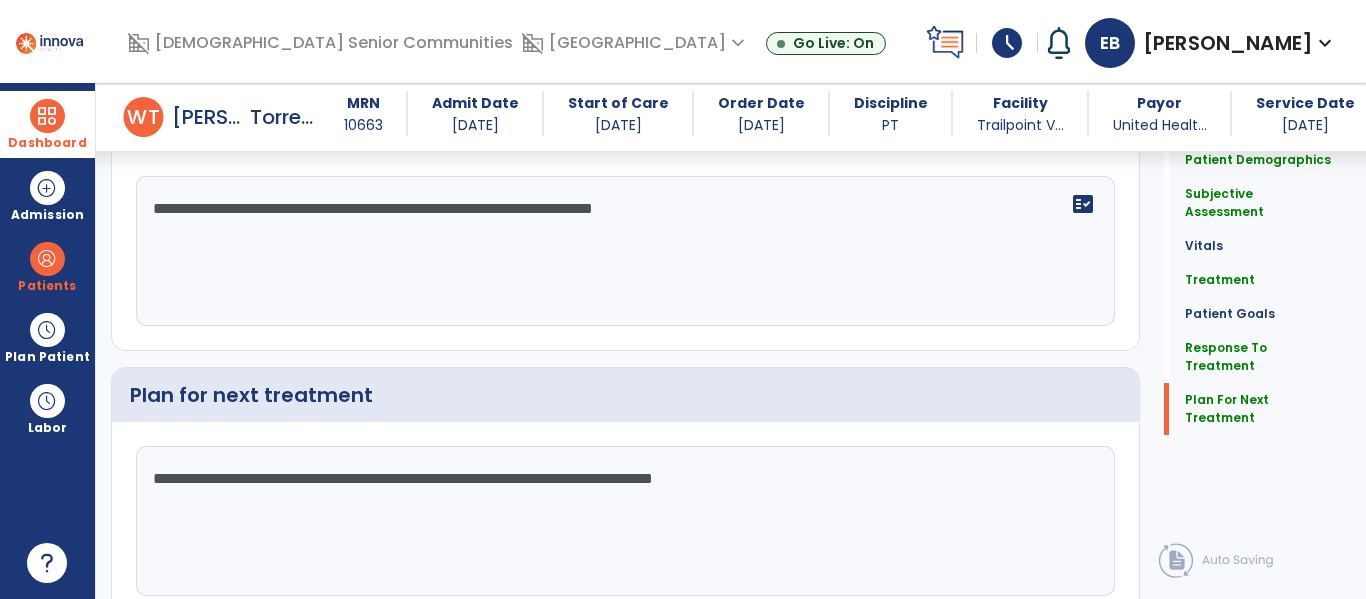 type on "**********" 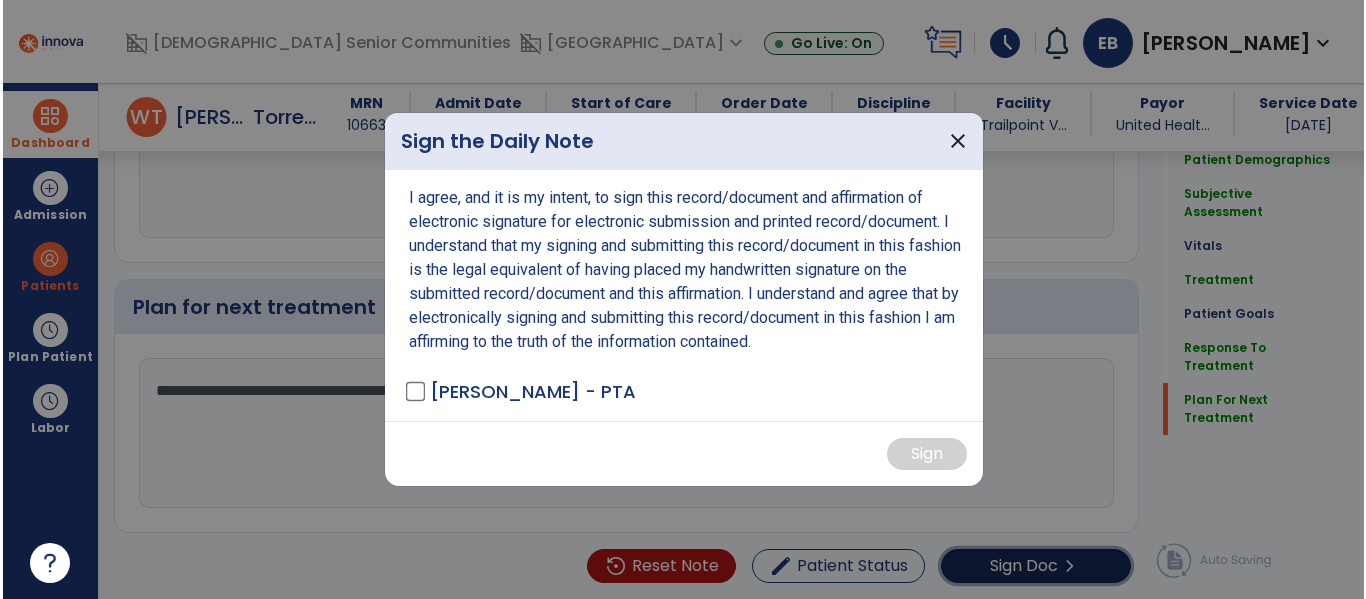 scroll, scrollTop: 2653, scrollLeft: 0, axis: vertical 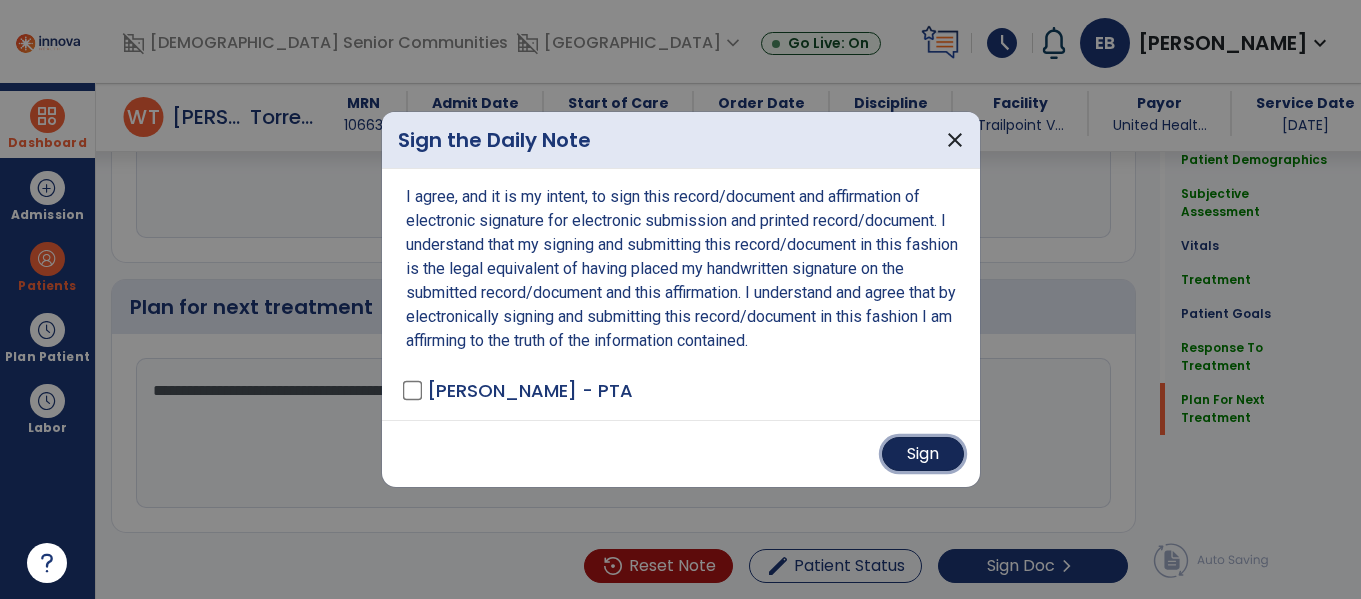 click on "Sign" at bounding box center [923, 454] 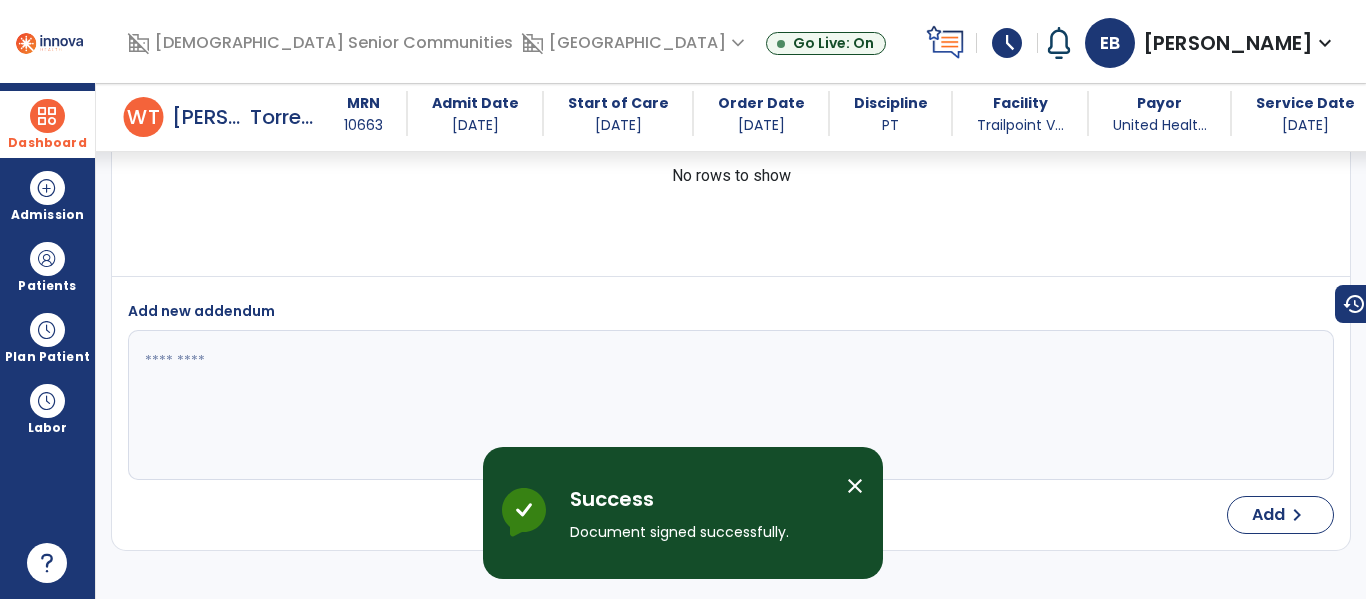 scroll, scrollTop: 3478, scrollLeft: 0, axis: vertical 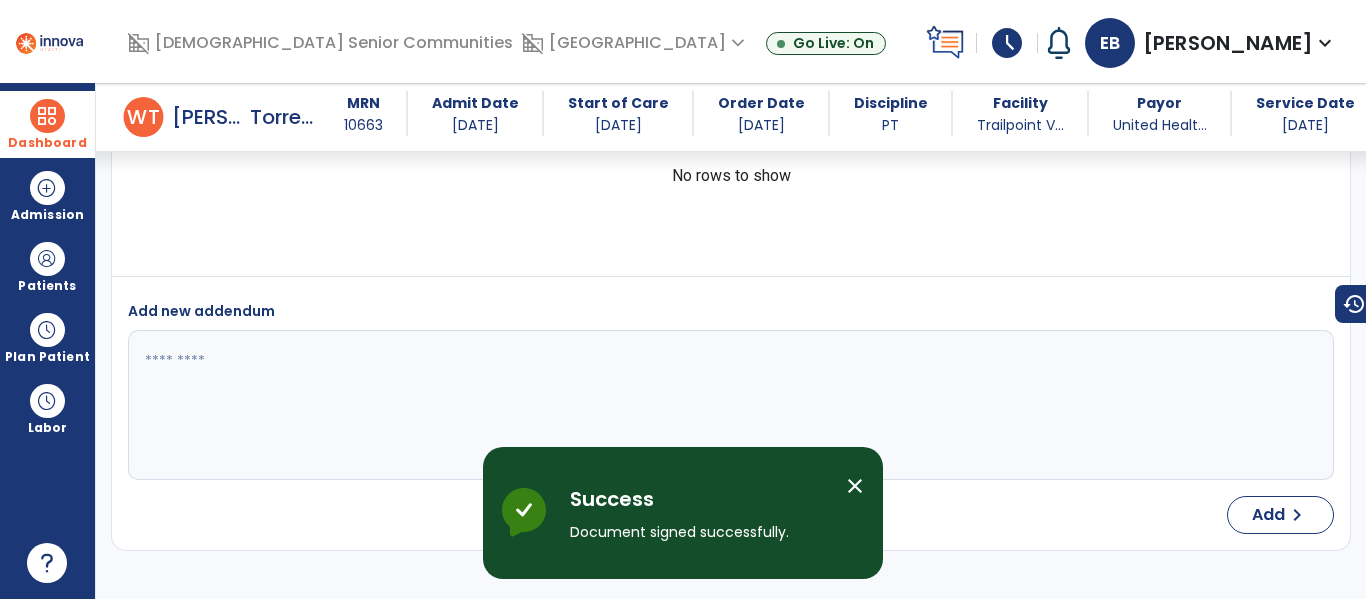 click at bounding box center (47, 116) 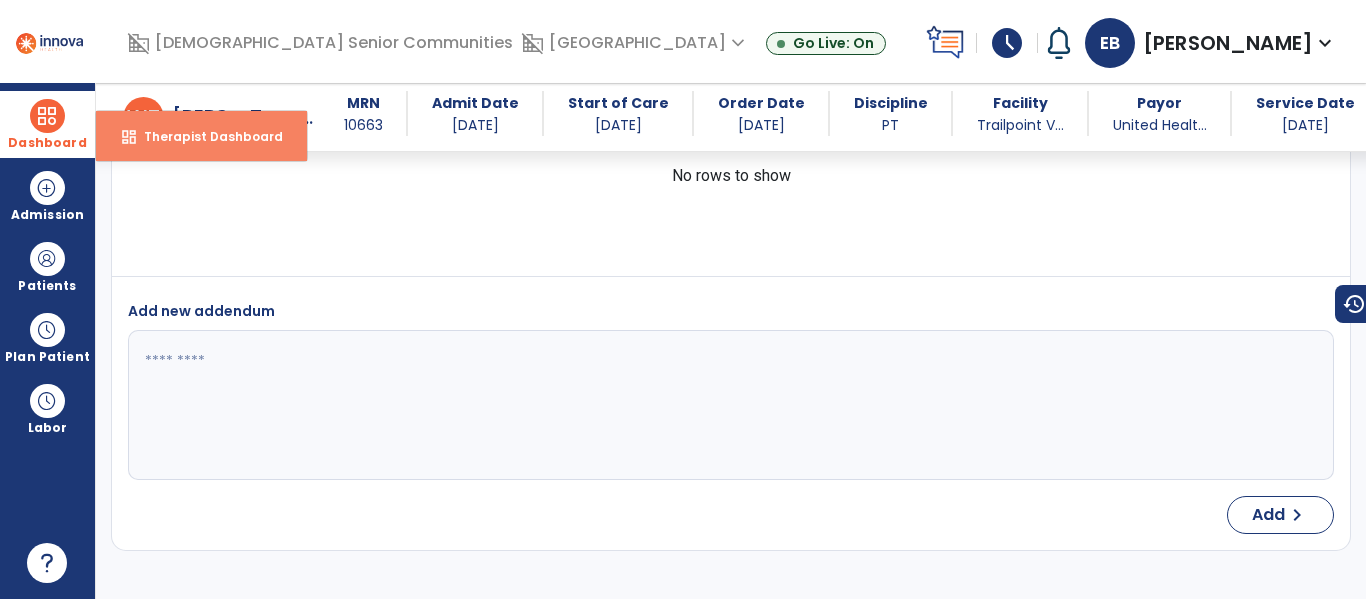 click on "dashboard  Therapist Dashboard" at bounding box center [201, 136] 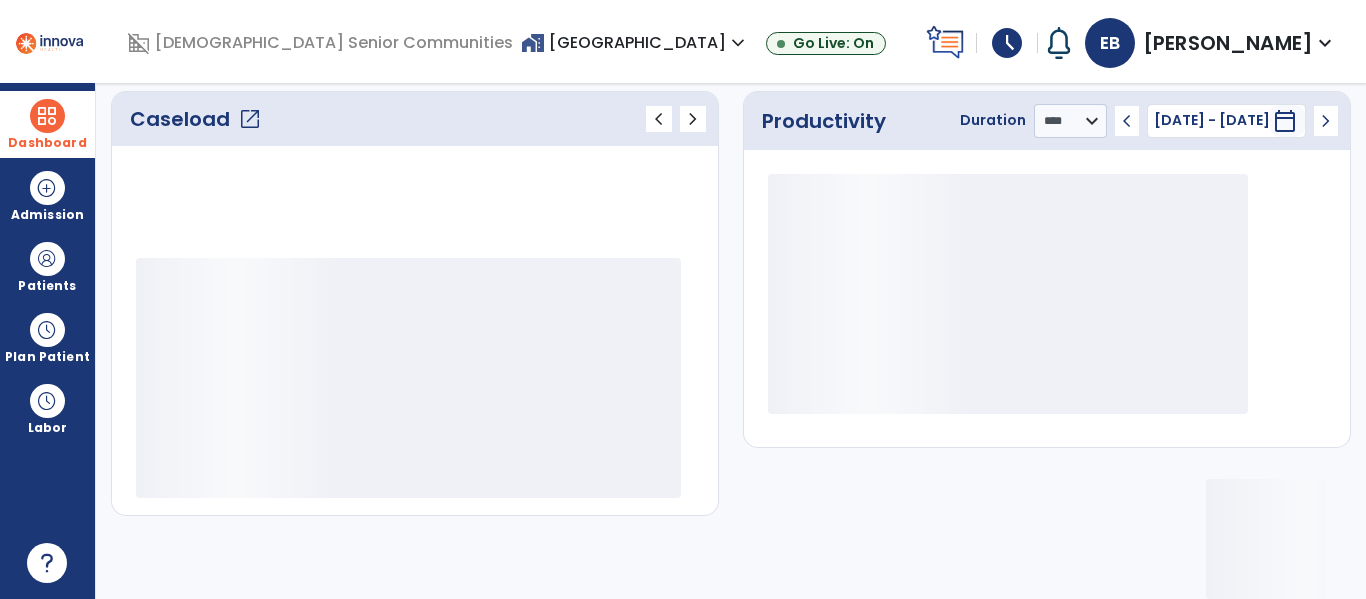 scroll, scrollTop: 276, scrollLeft: 0, axis: vertical 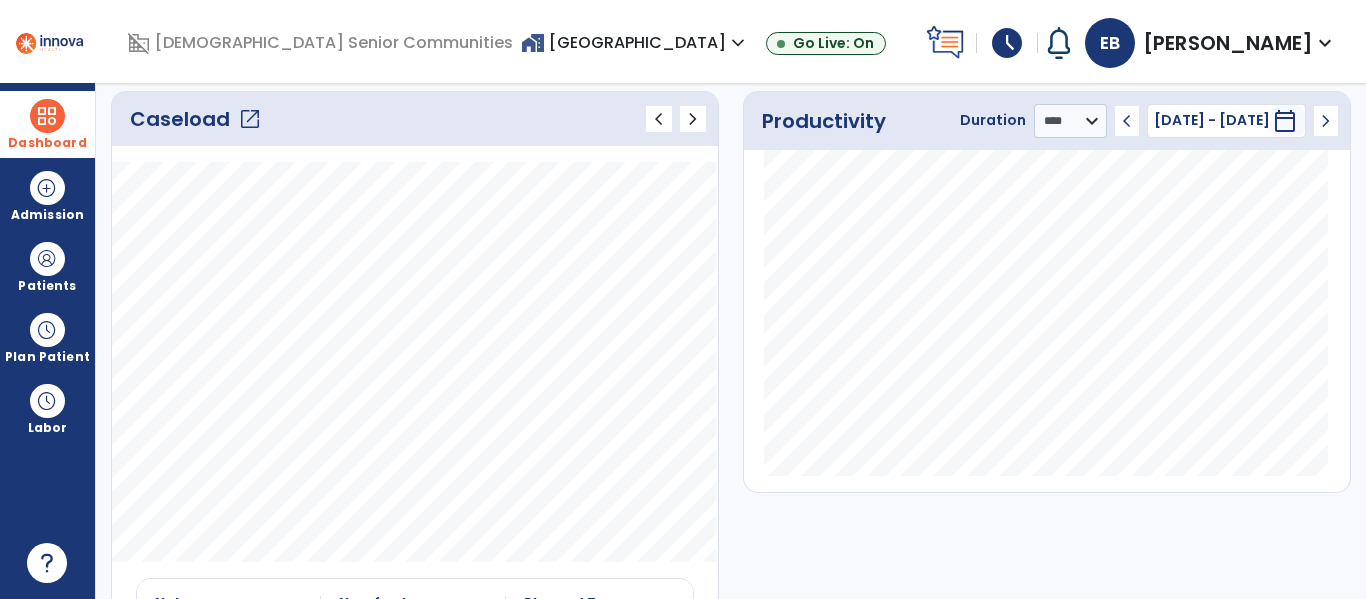 click on "Caseload   open_in_new" 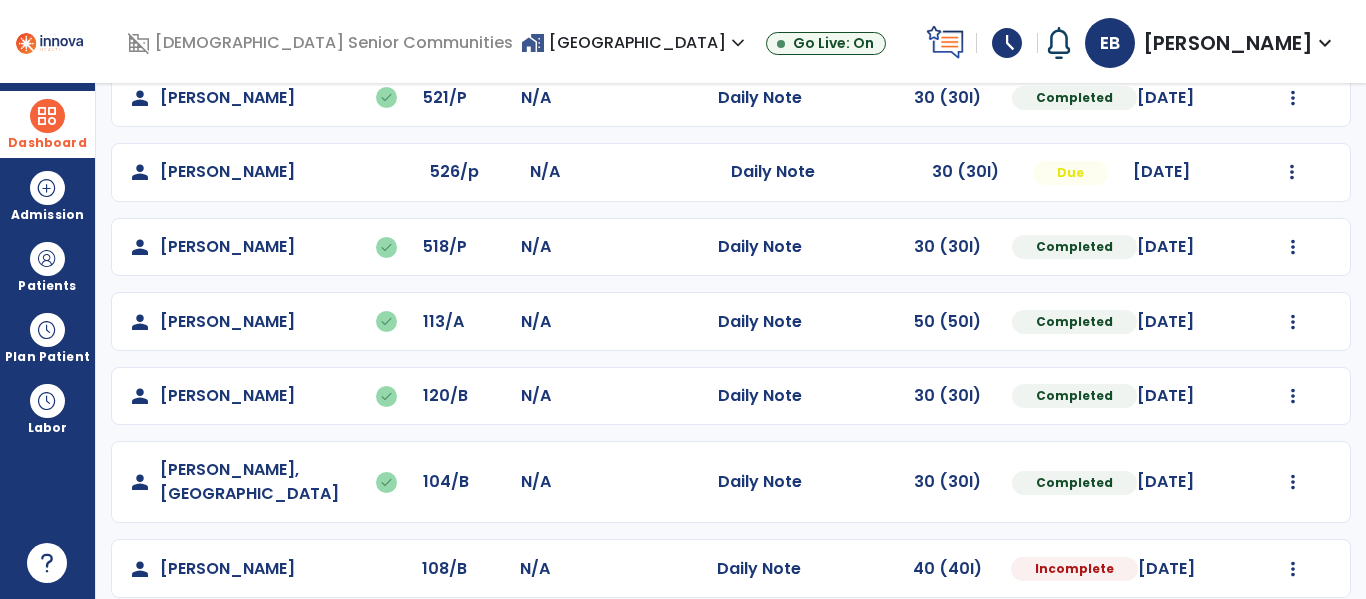scroll, scrollTop: 560, scrollLeft: 0, axis: vertical 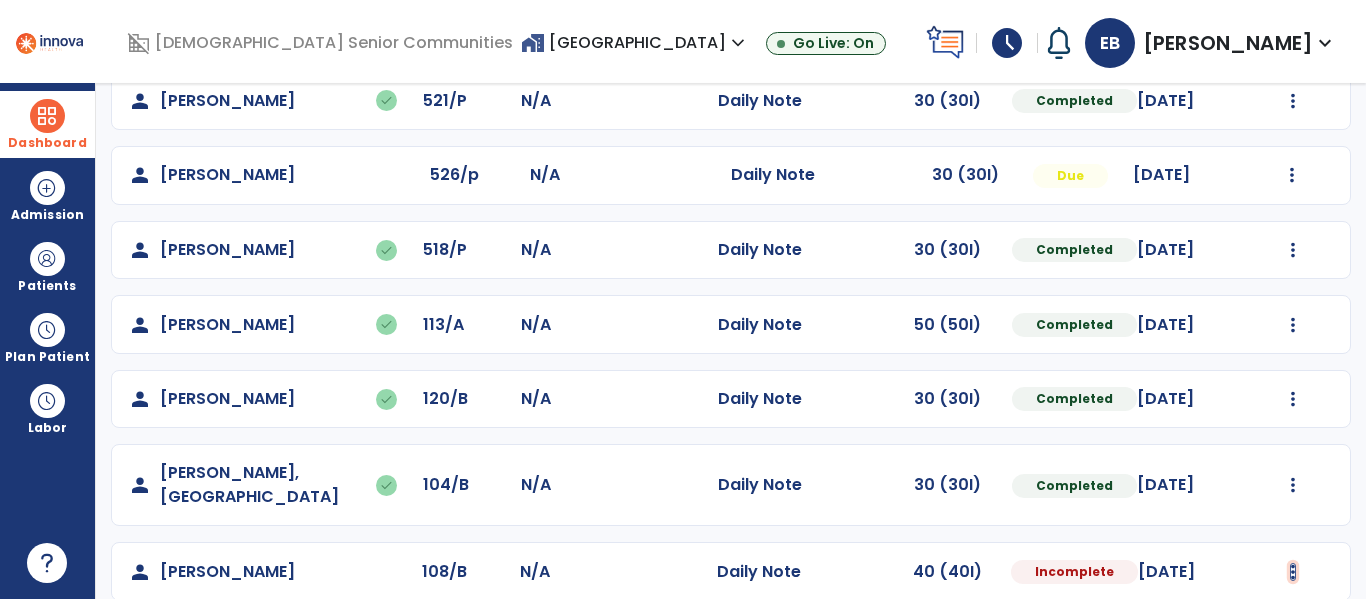 click at bounding box center (1293, -272) 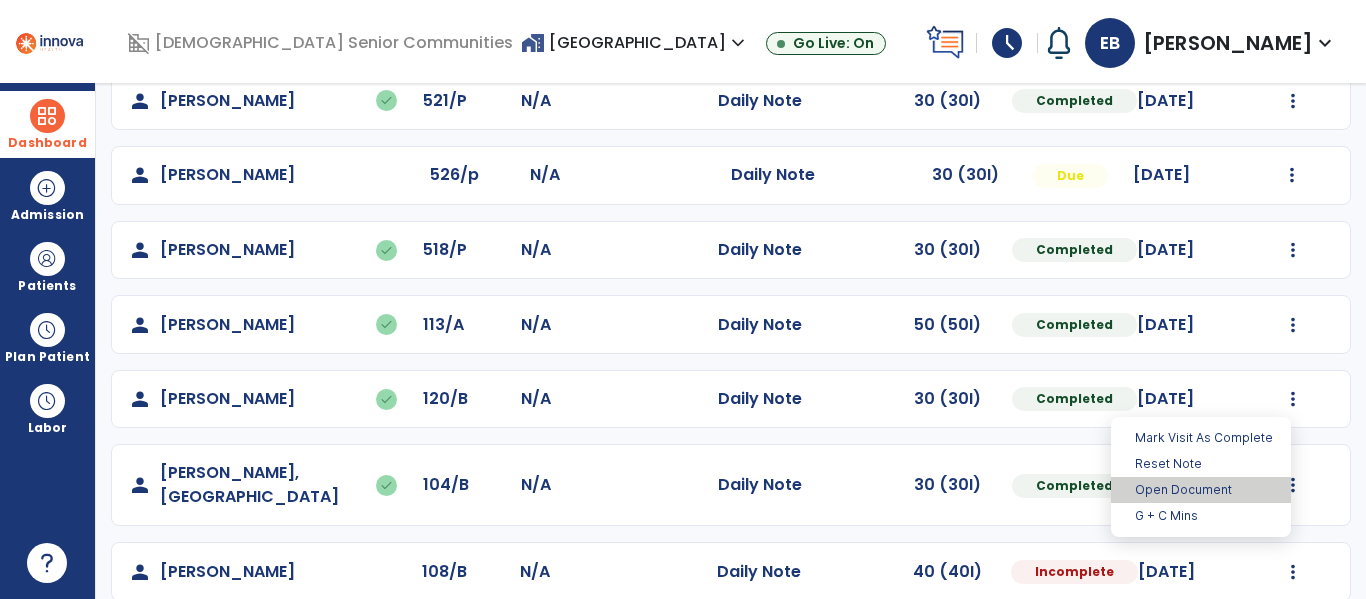 click on "Open Document" at bounding box center (1201, 490) 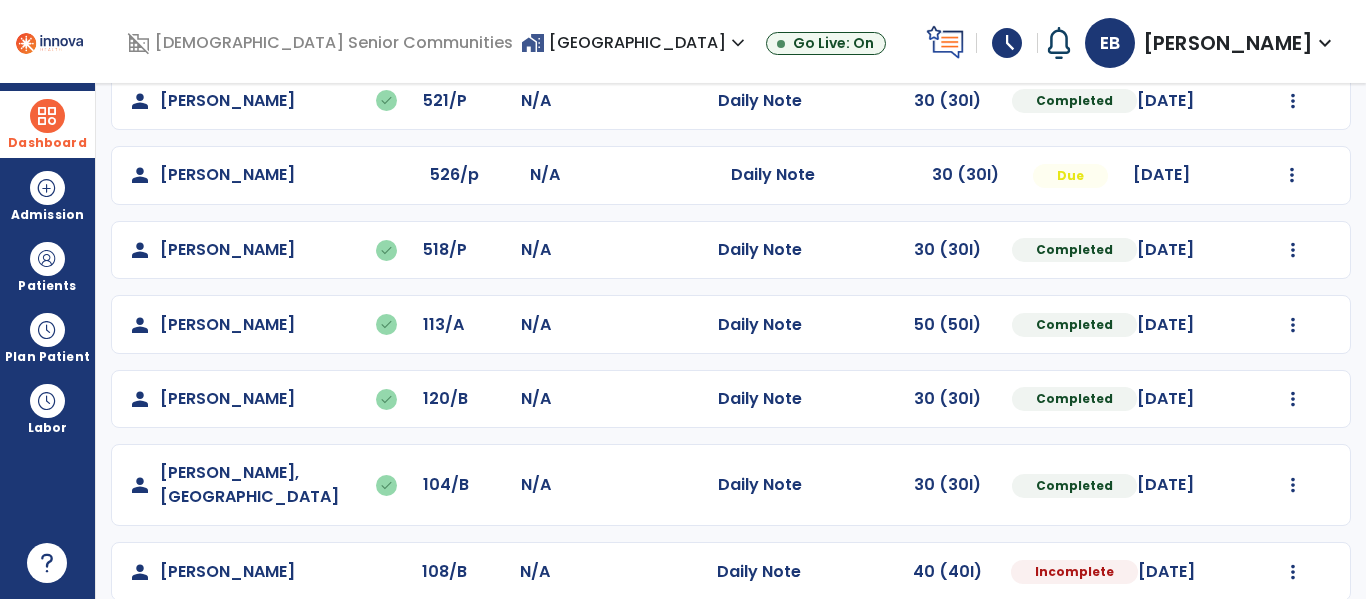 select on "*" 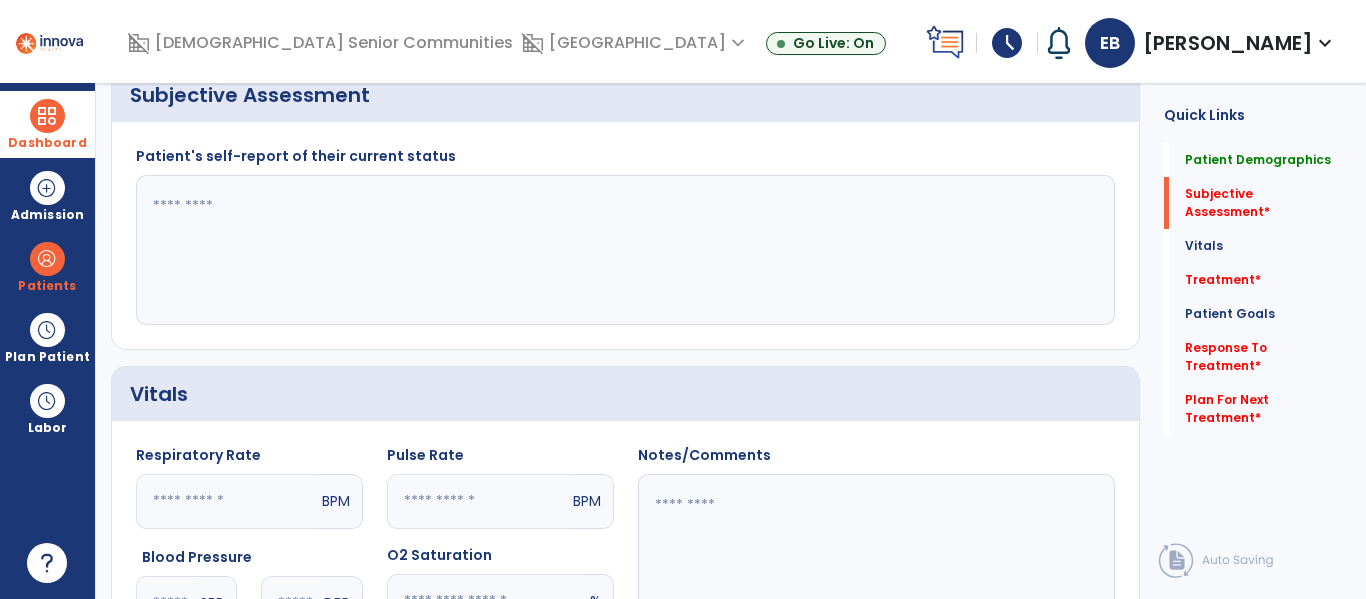 scroll, scrollTop: 555, scrollLeft: 0, axis: vertical 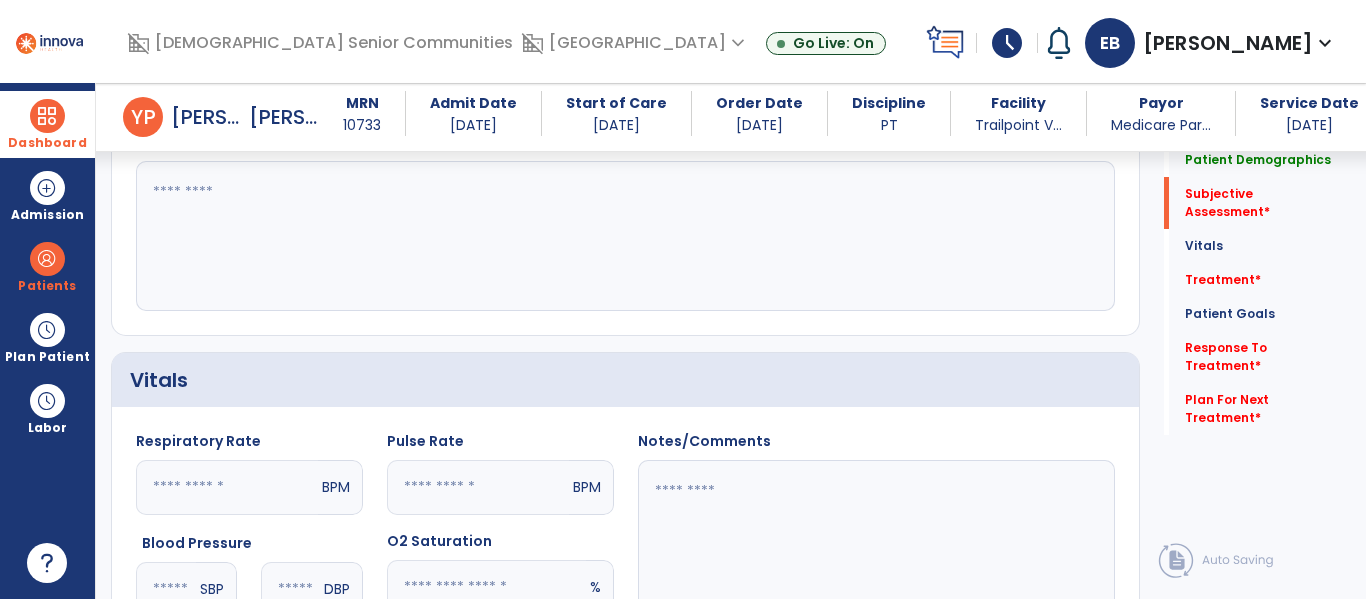 click 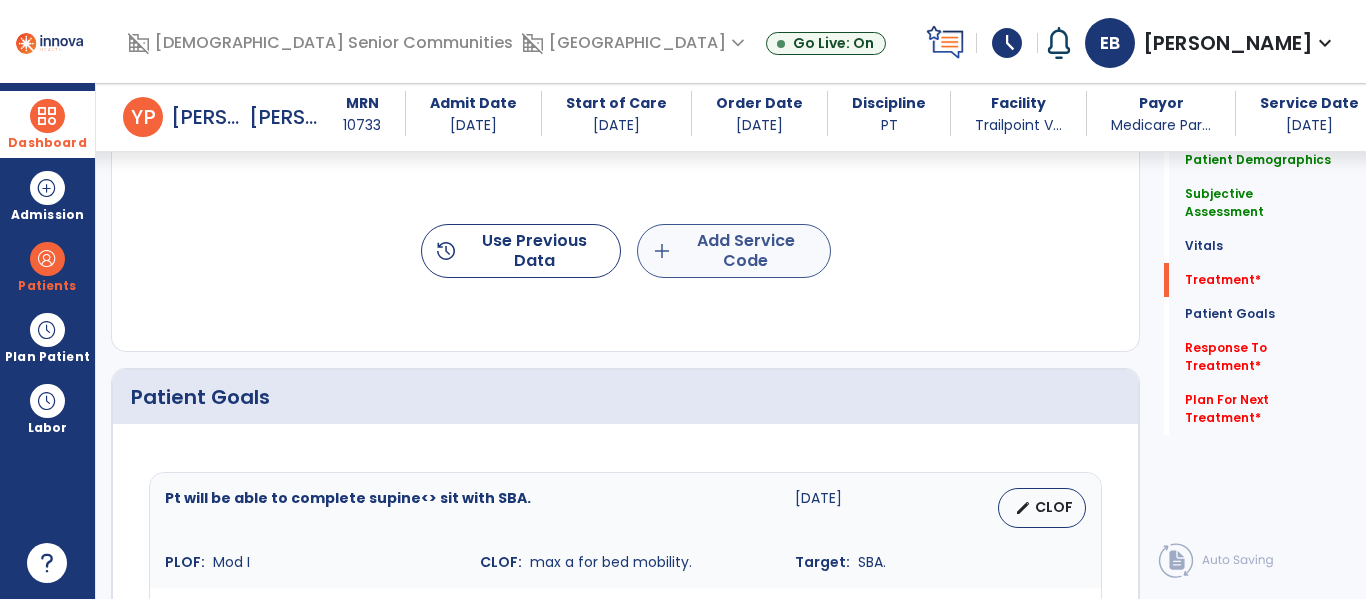 type on "**********" 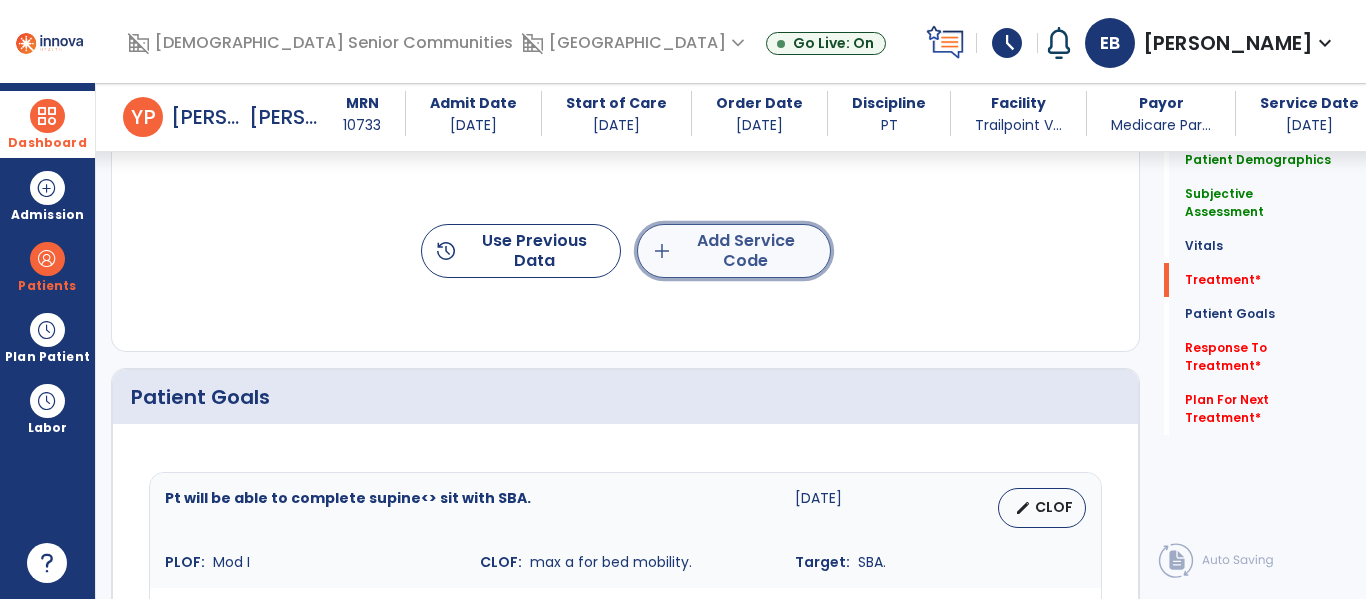 click on "add  Add Service Code" 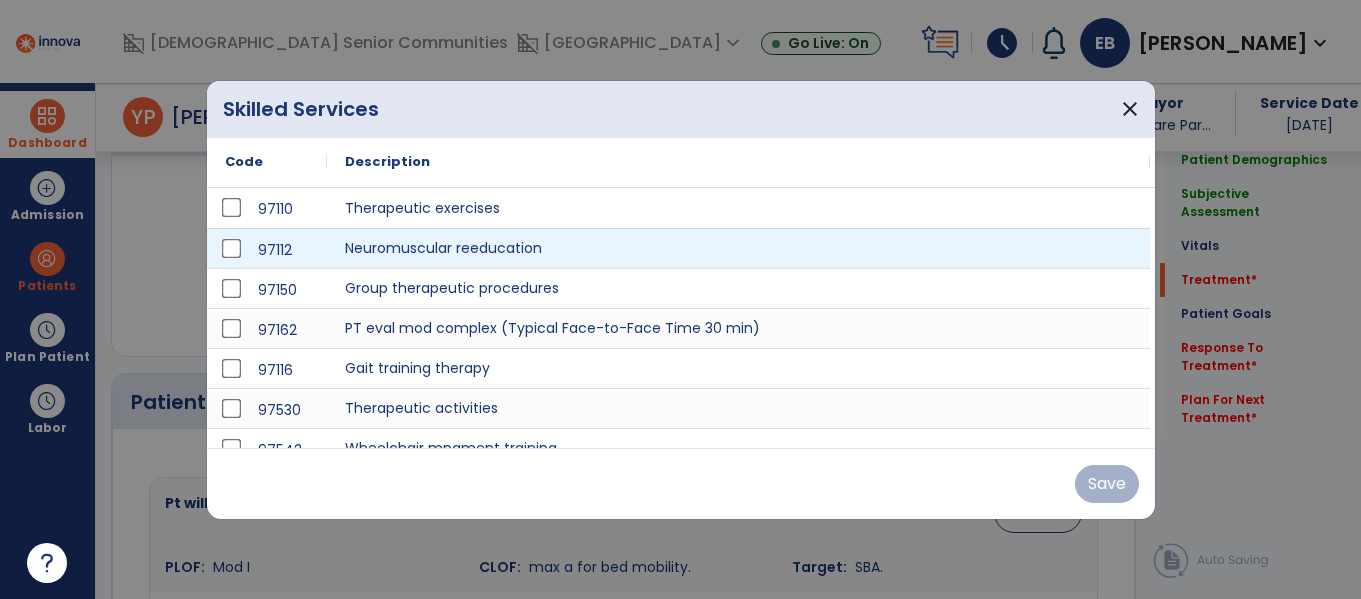 scroll, scrollTop: 1233, scrollLeft: 0, axis: vertical 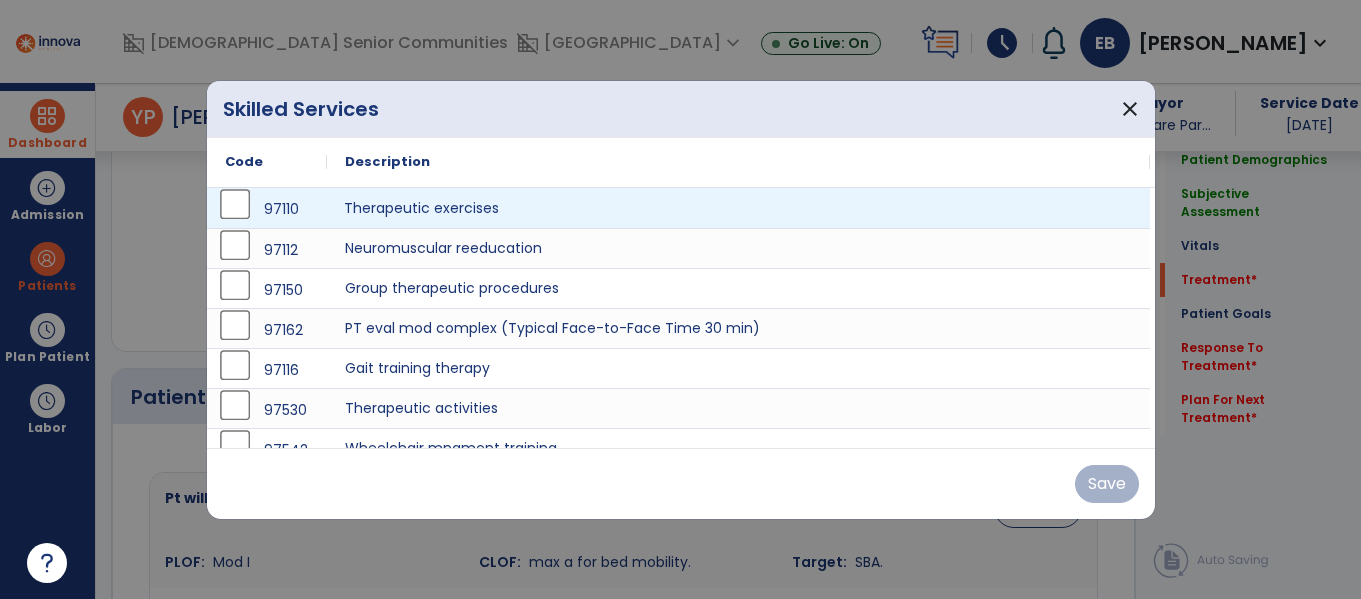 click on "Therapeutic exercises" at bounding box center (738, 208) 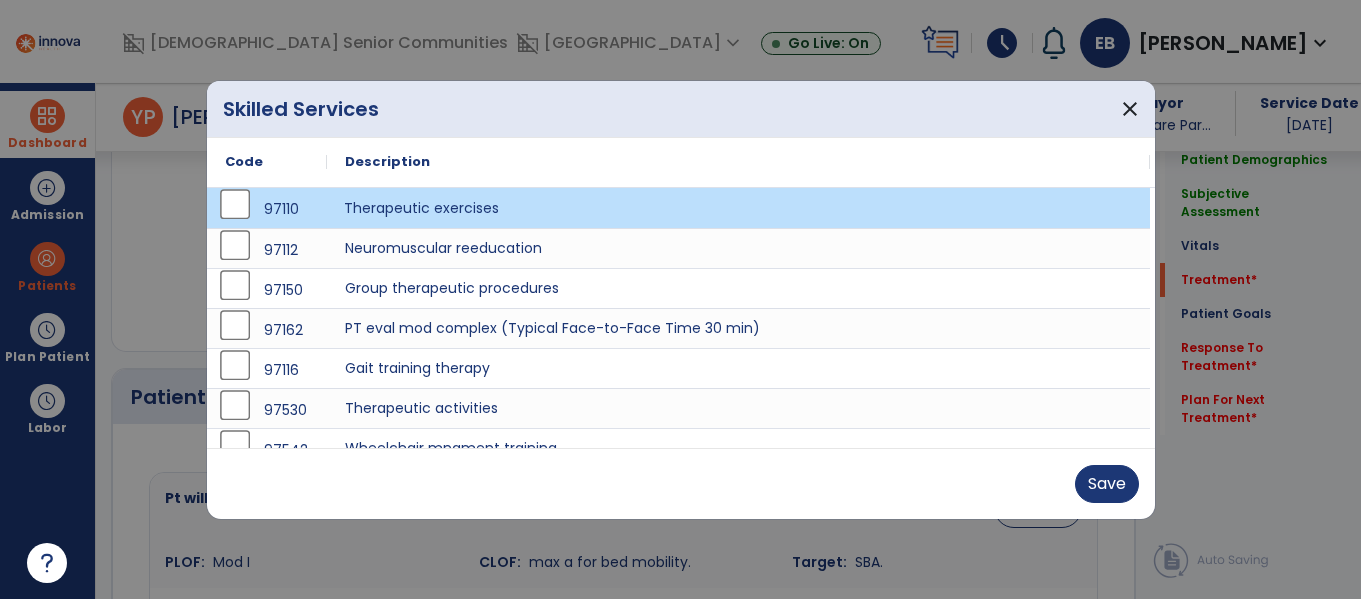 click on "Therapeutic exercises" at bounding box center [738, 208] 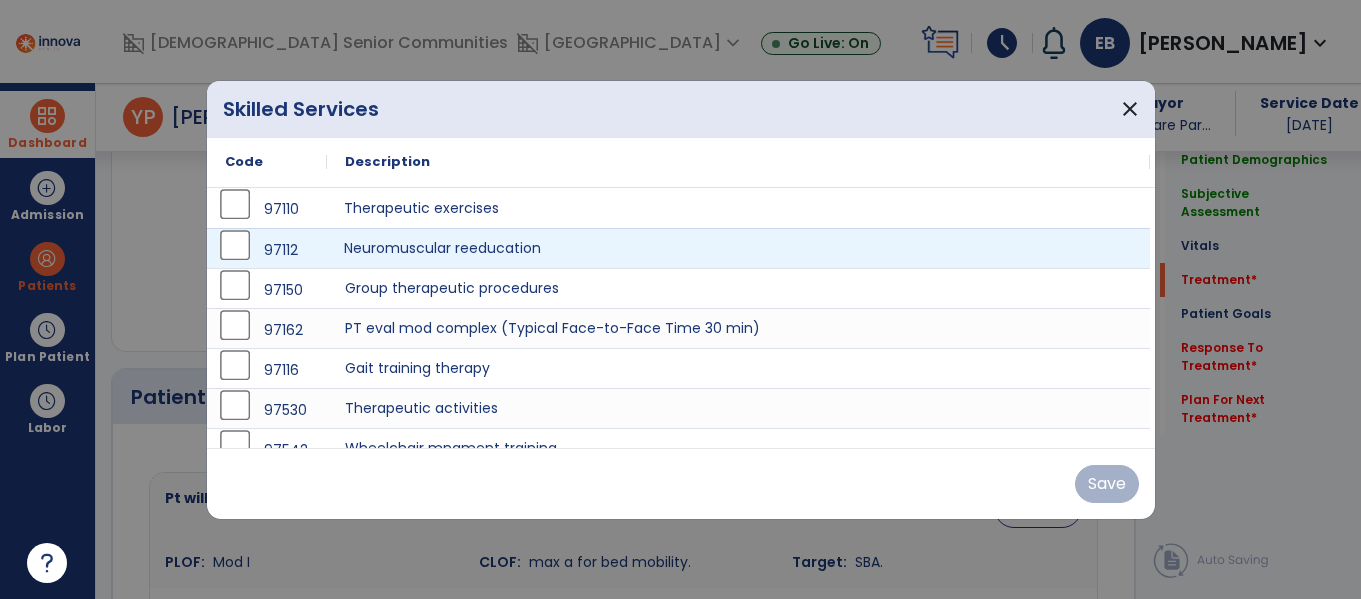 click on "Neuromuscular reeducation" at bounding box center (738, 248) 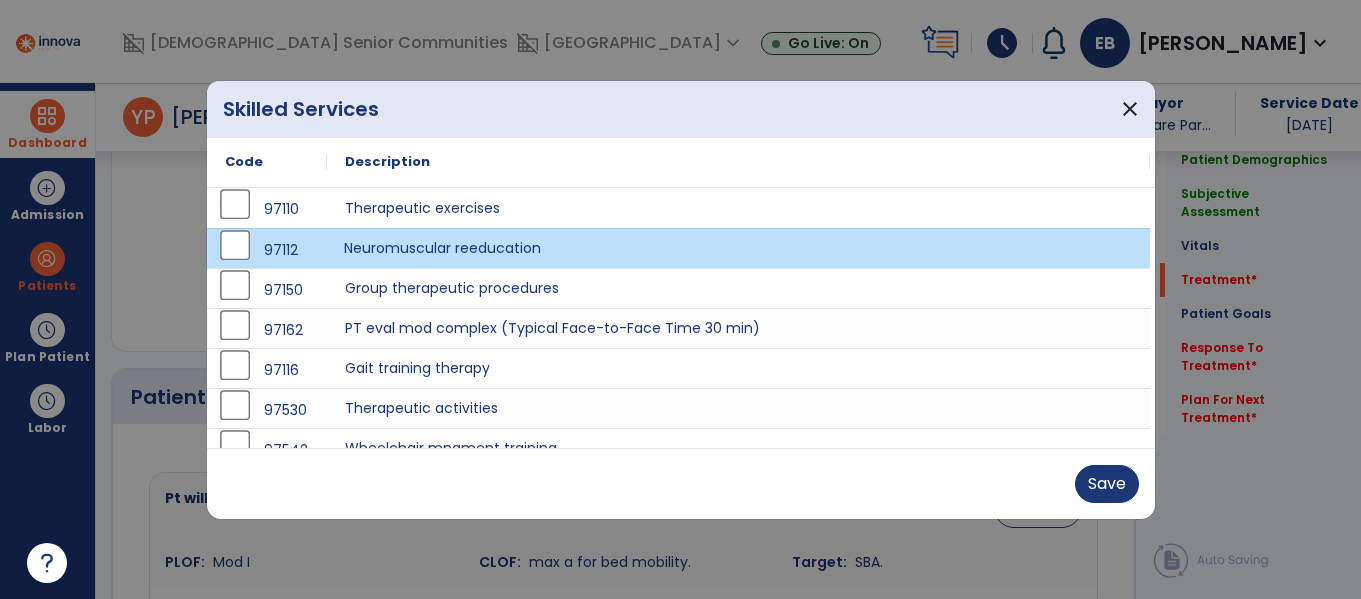 click on "Neuromuscular reeducation" at bounding box center [738, 248] 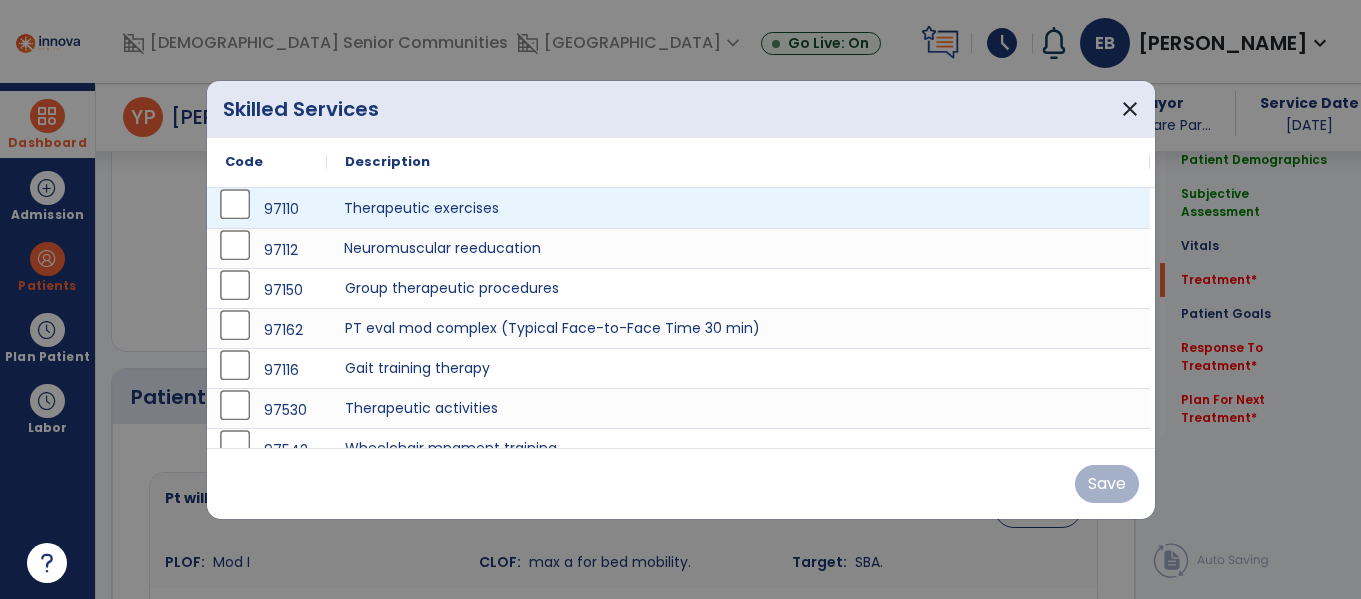 click on "Therapeutic exercises" at bounding box center (738, 208) 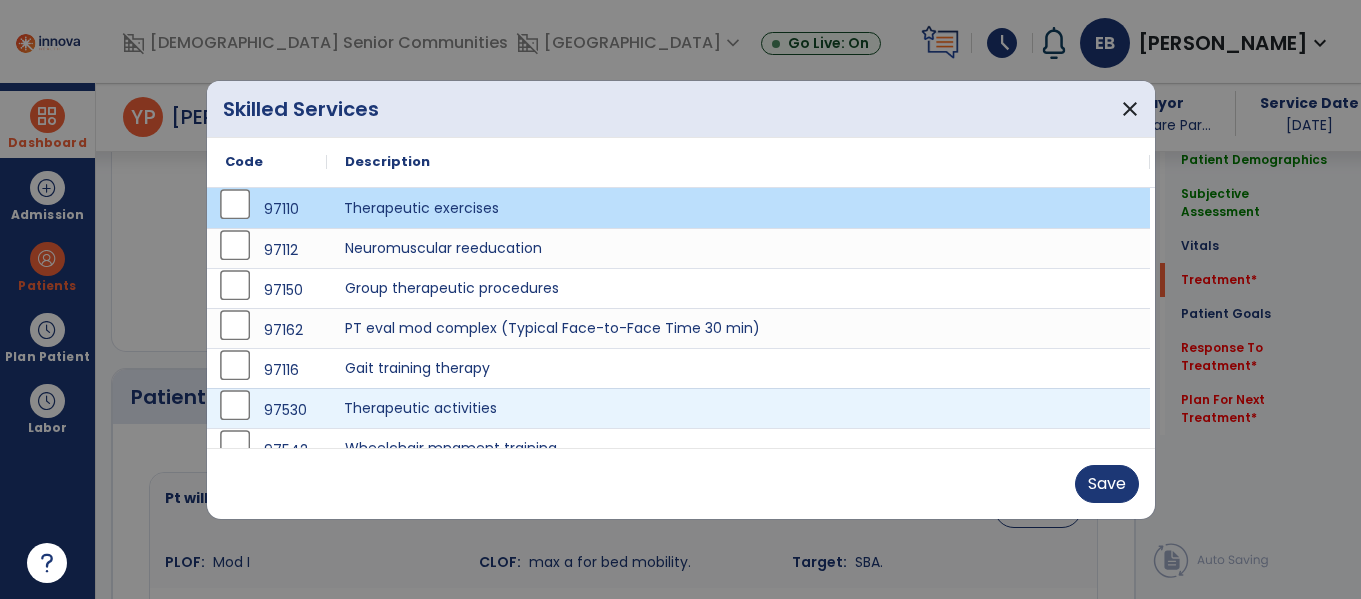 click on "Therapeutic activities" at bounding box center [738, 408] 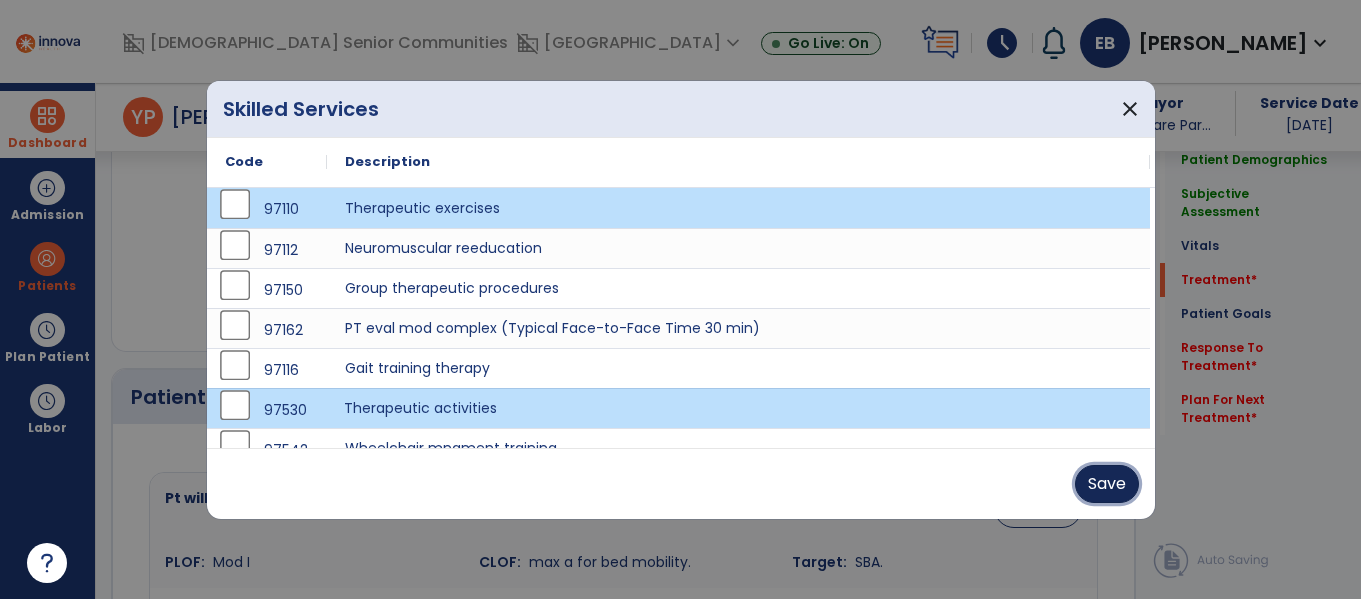 click on "Save" at bounding box center (1107, 484) 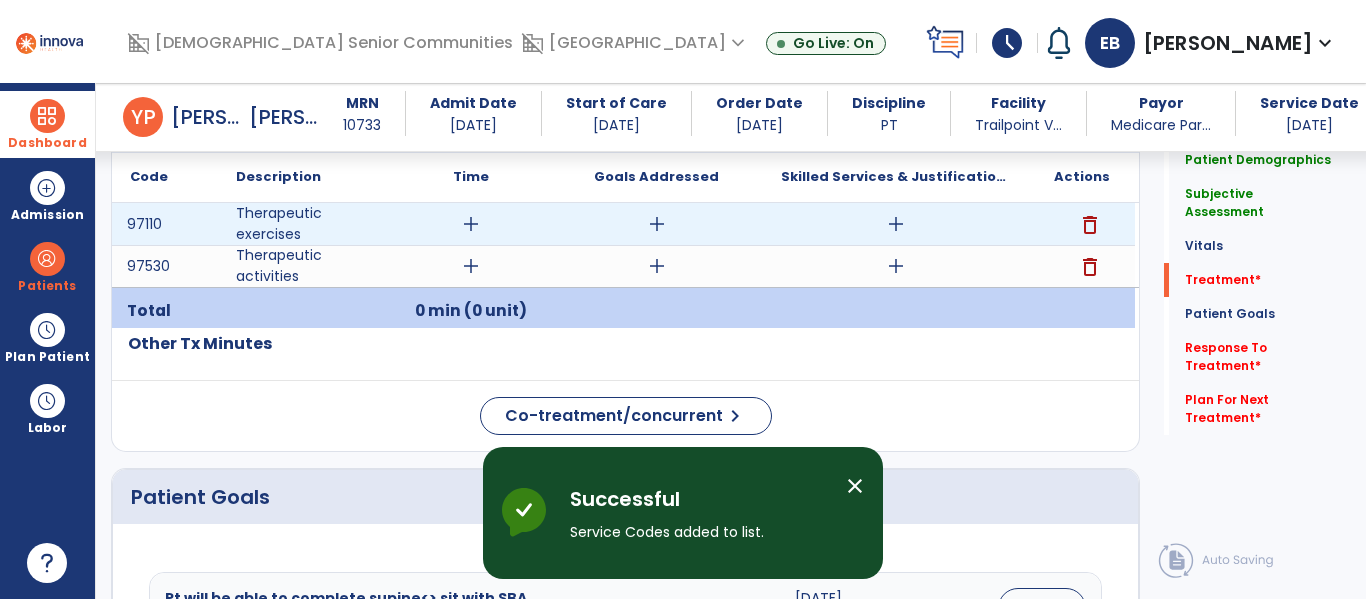 click on "add" at bounding box center [471, 224] 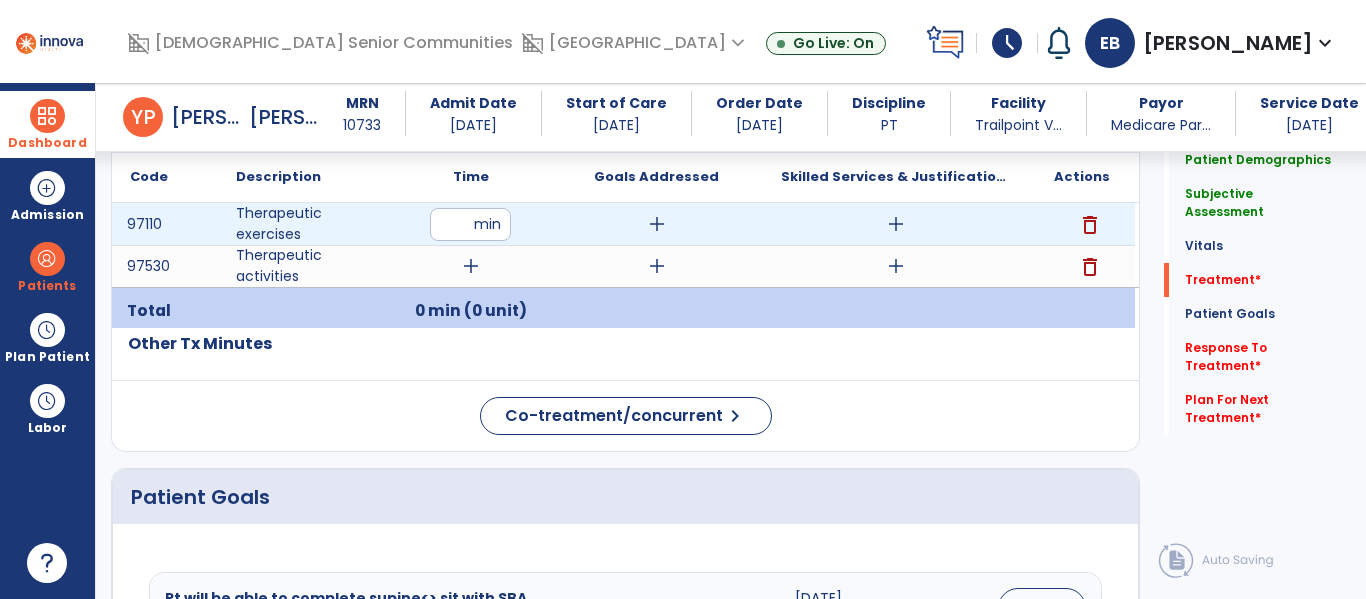 type on "**" 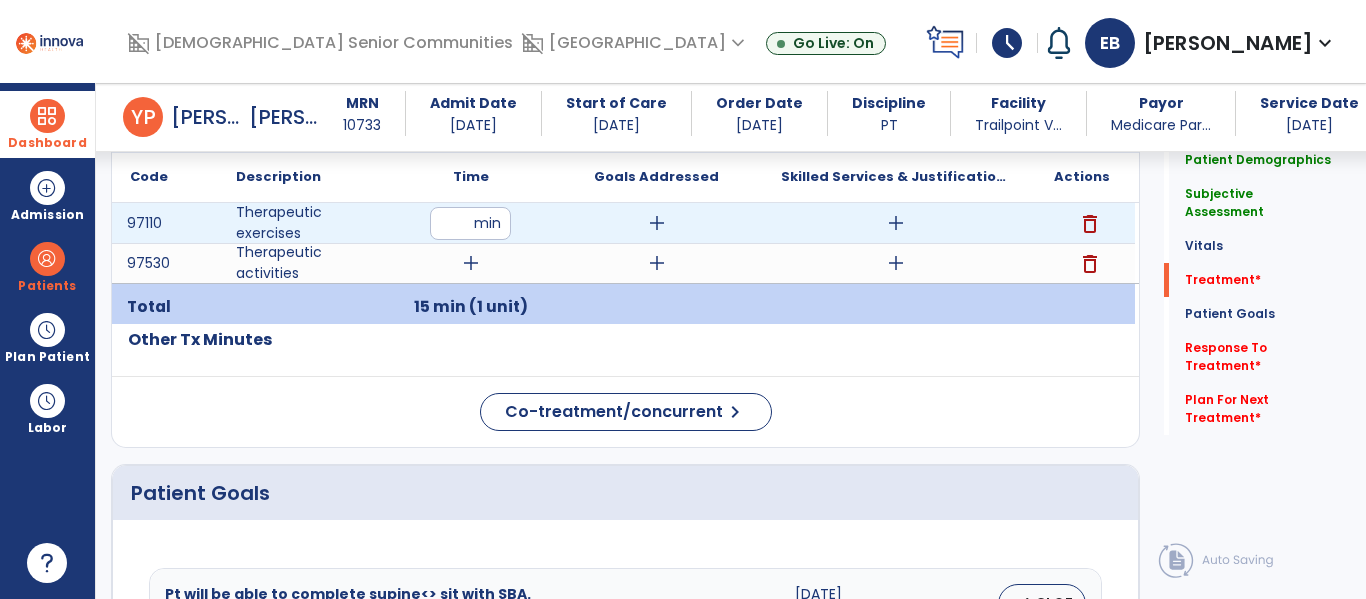 click on "add" at bounding box center (896, 223) 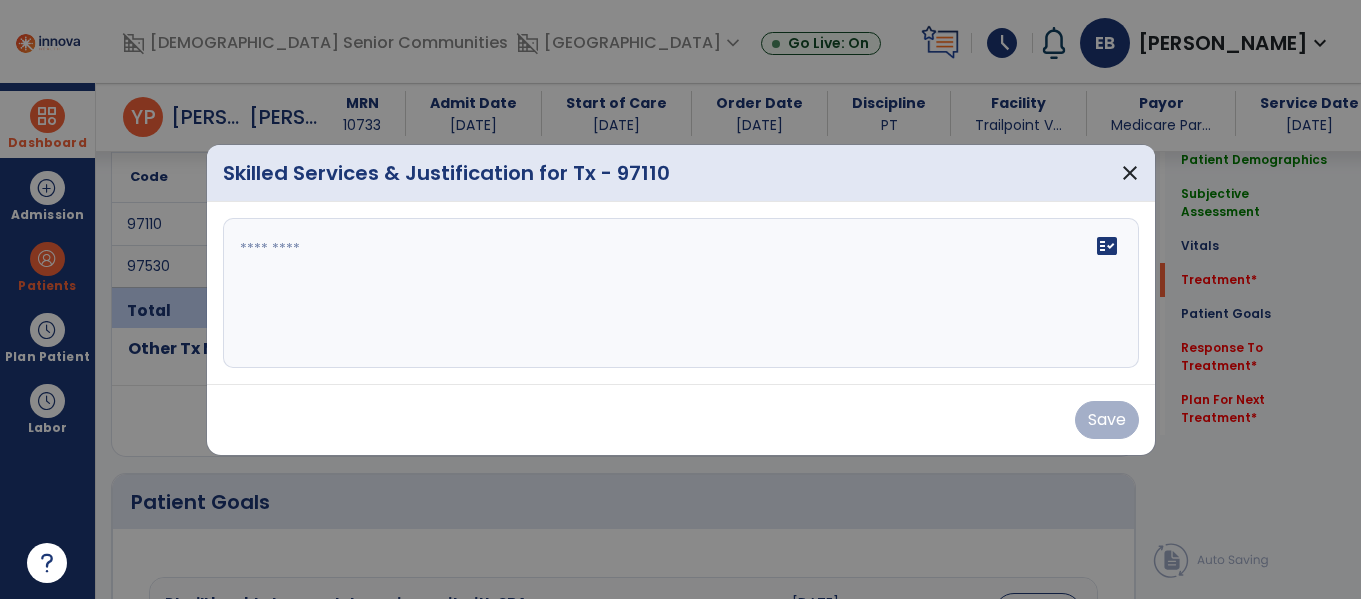 scroll, scrollTop: 1233, scrollLeft: 0, axis: vertical 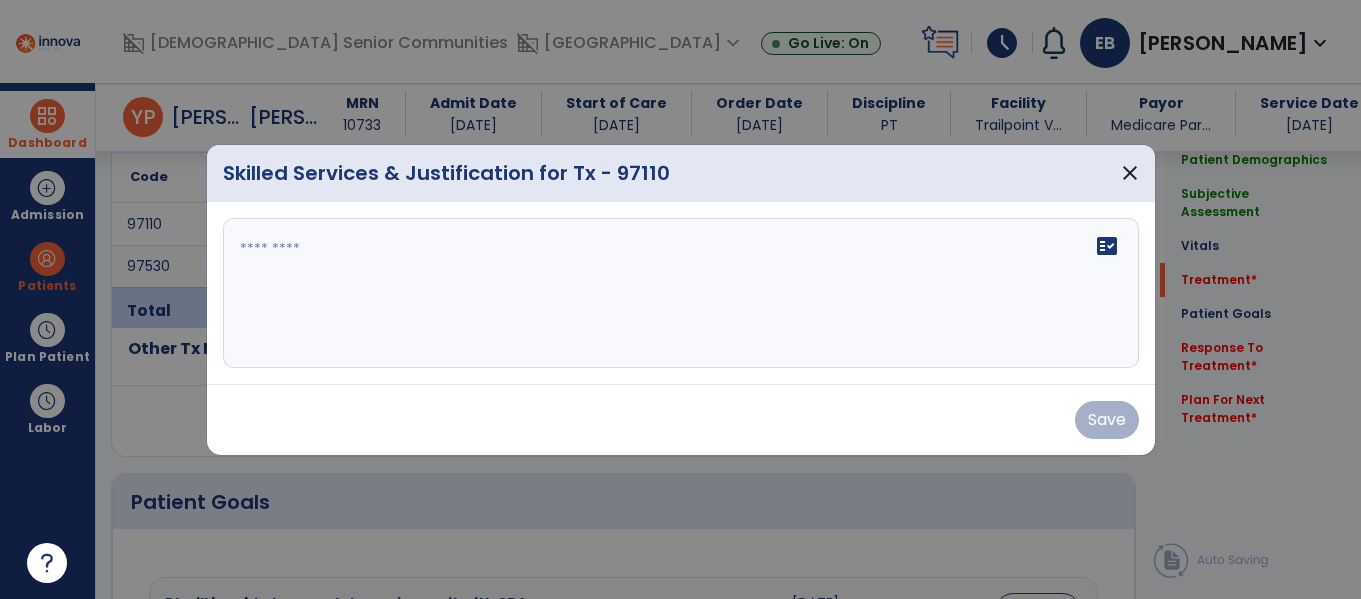 click on "fact_check" at bounding box center [681, 293] 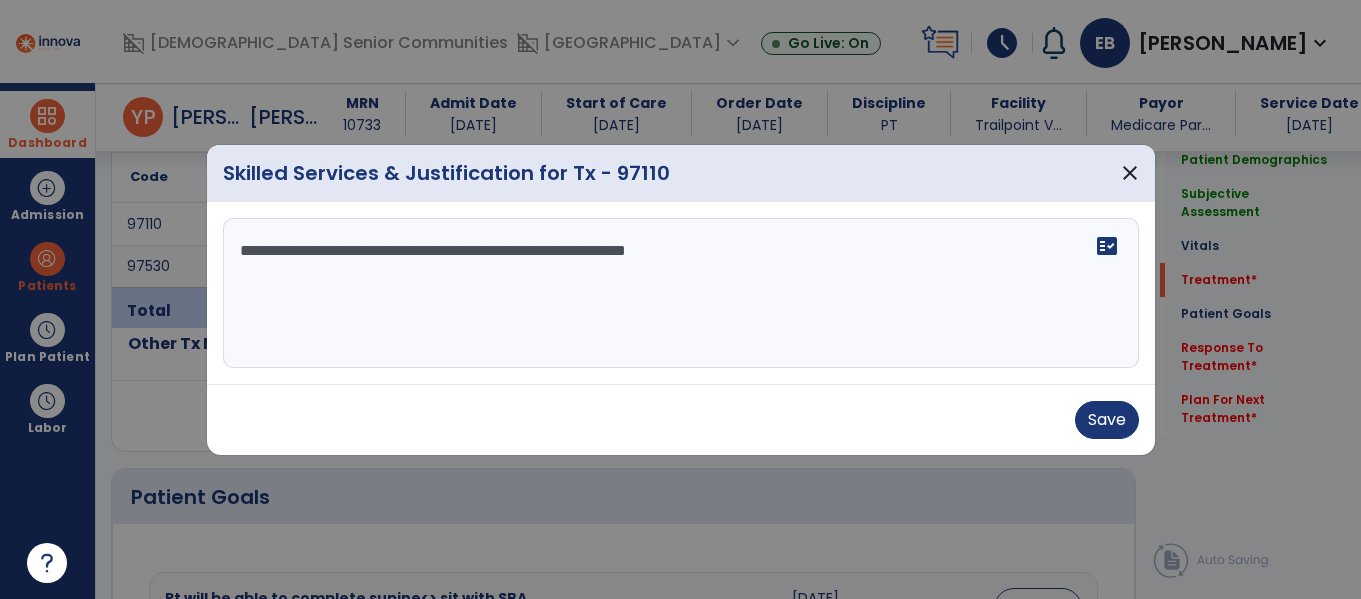 click on "**********" at bounding box center [681, 293] 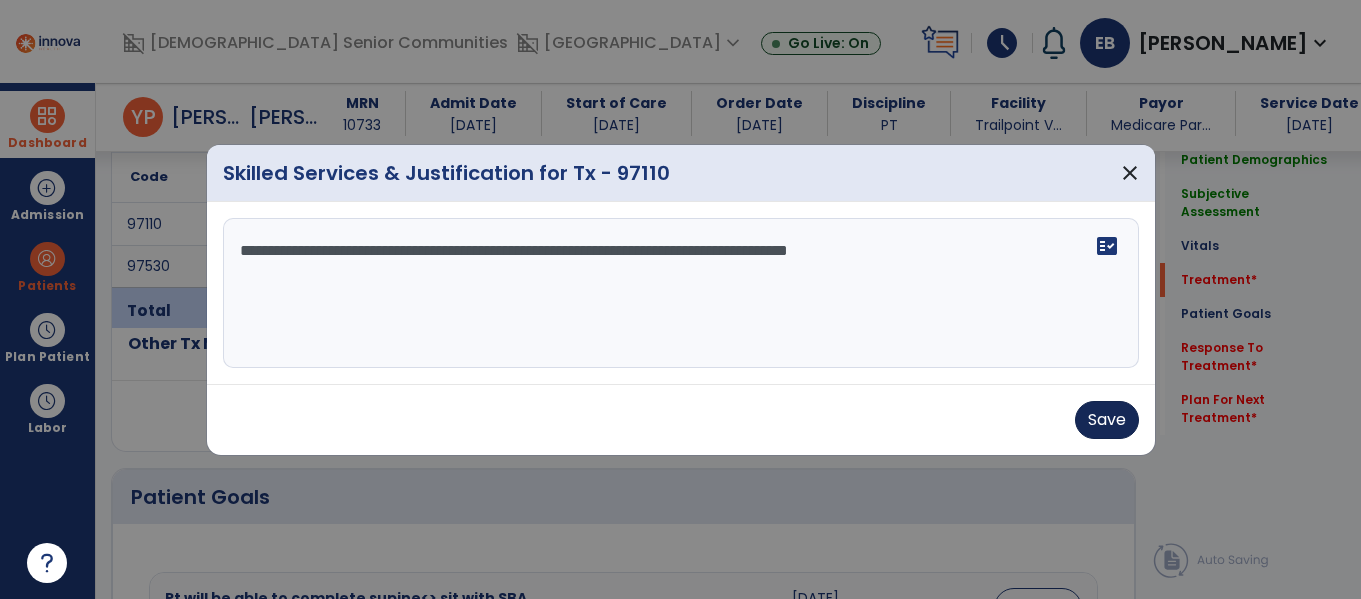 type on "**********" 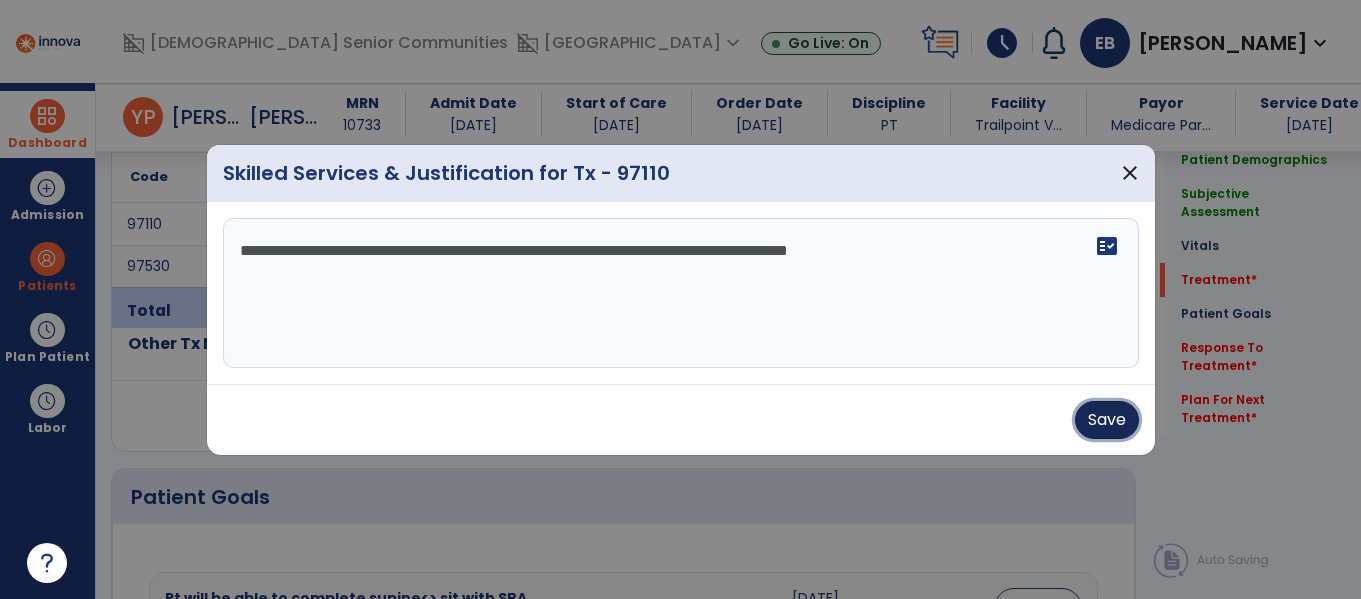 click on "Save" at bounding box center [1107, 420] 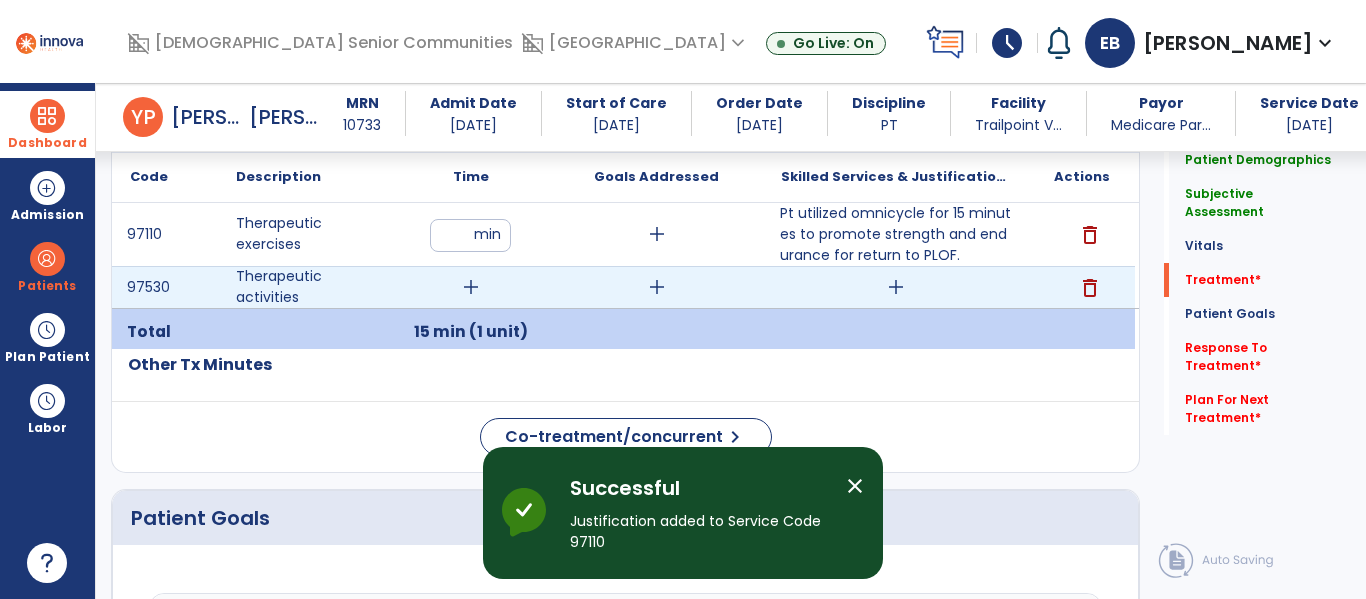 click on "add" at bounding box center [471, 287] 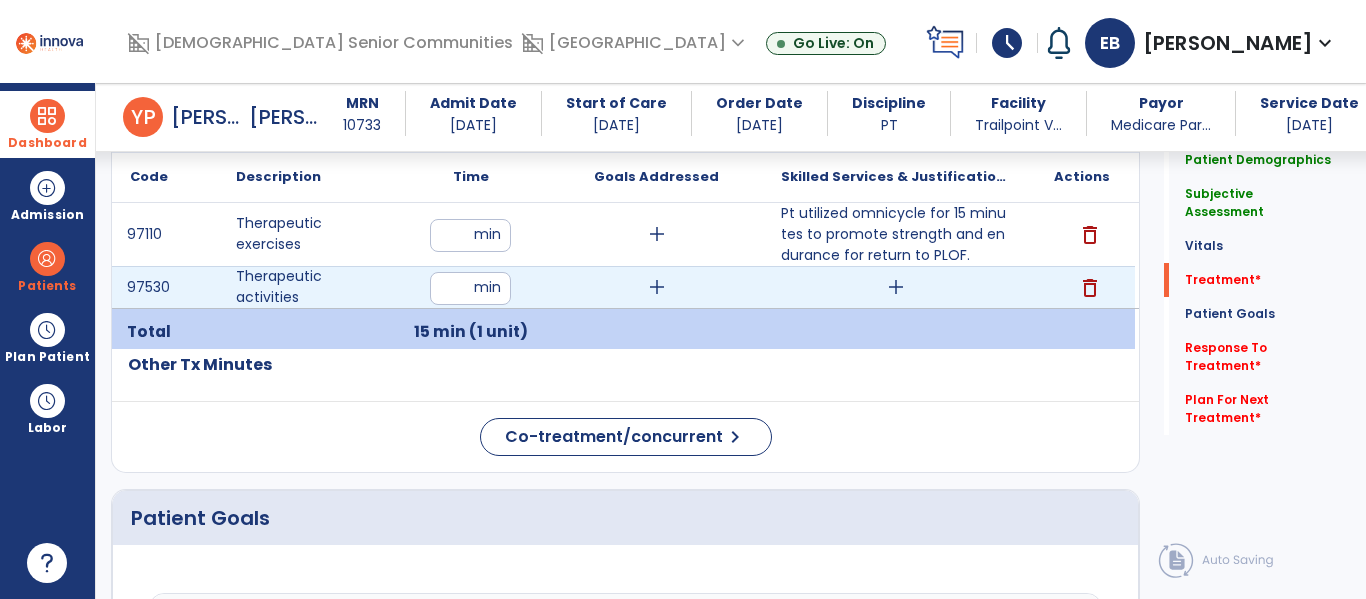 type on "**" 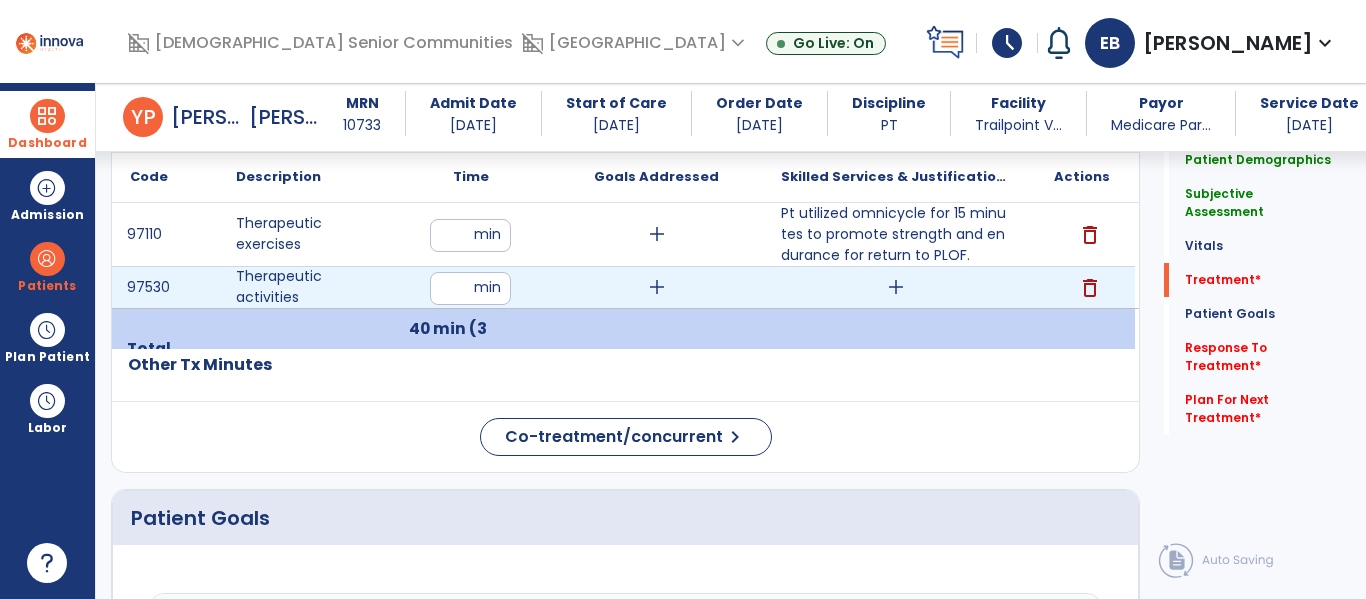 click on "add" at bounding box center [896, 287] 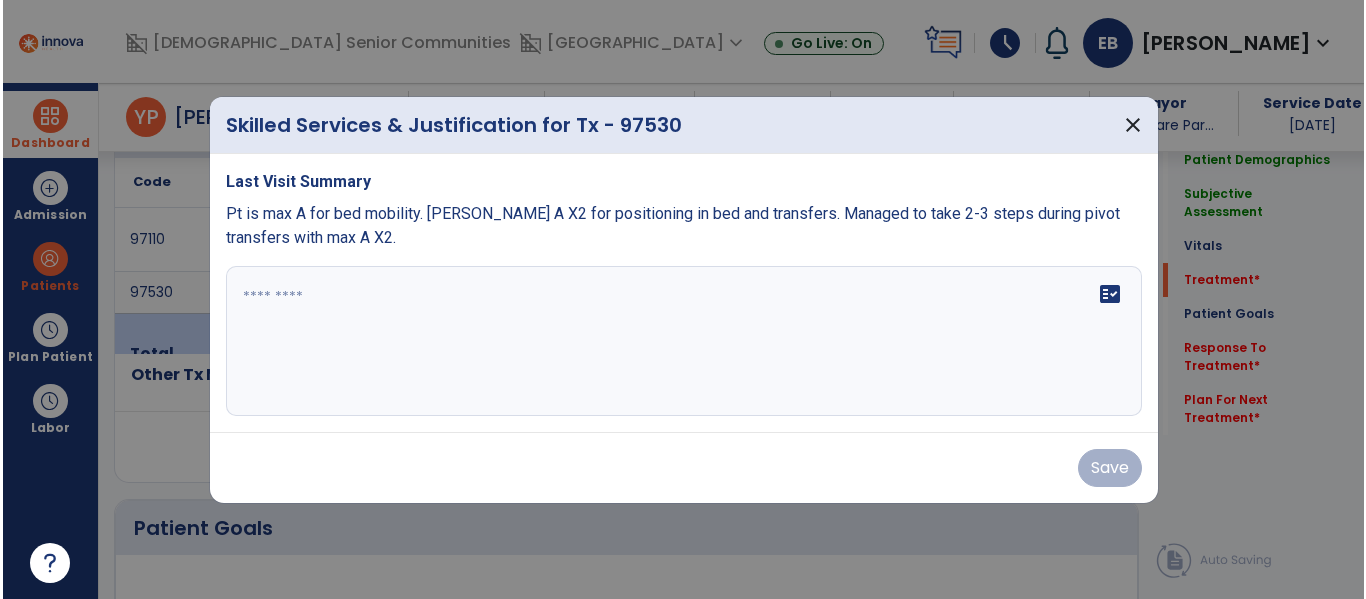 scroll, scrollTop: 1233, scrollLeft: 0, axis: vertical 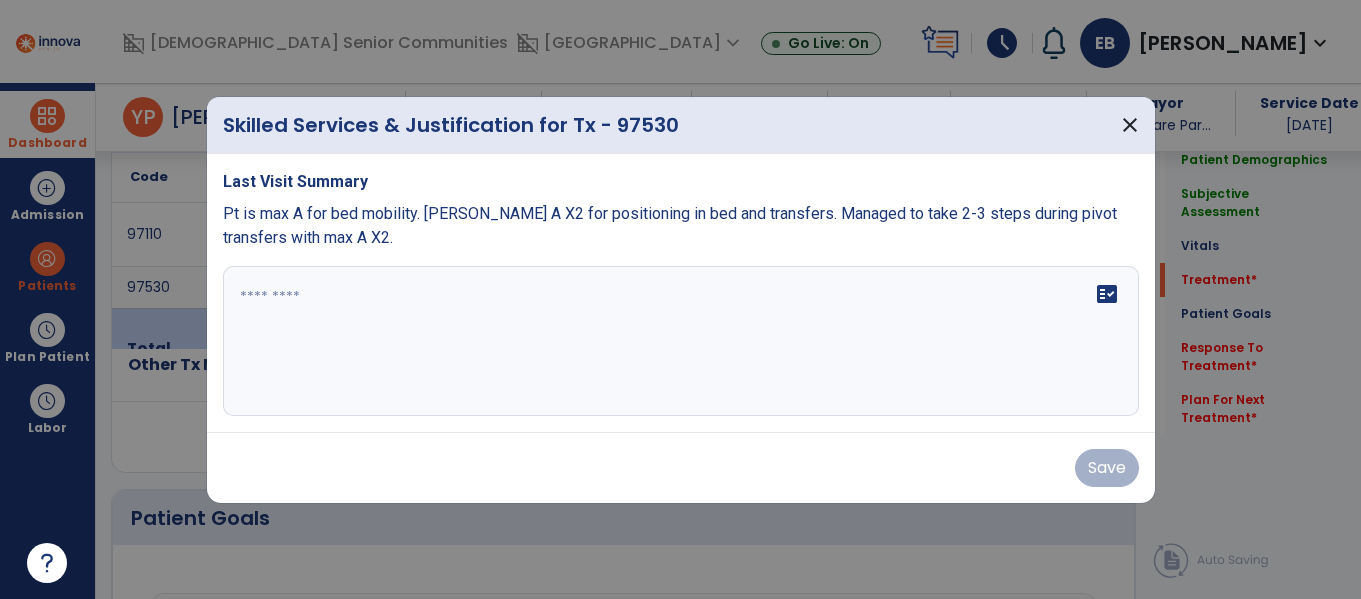 click at bounding box center [681, 341] 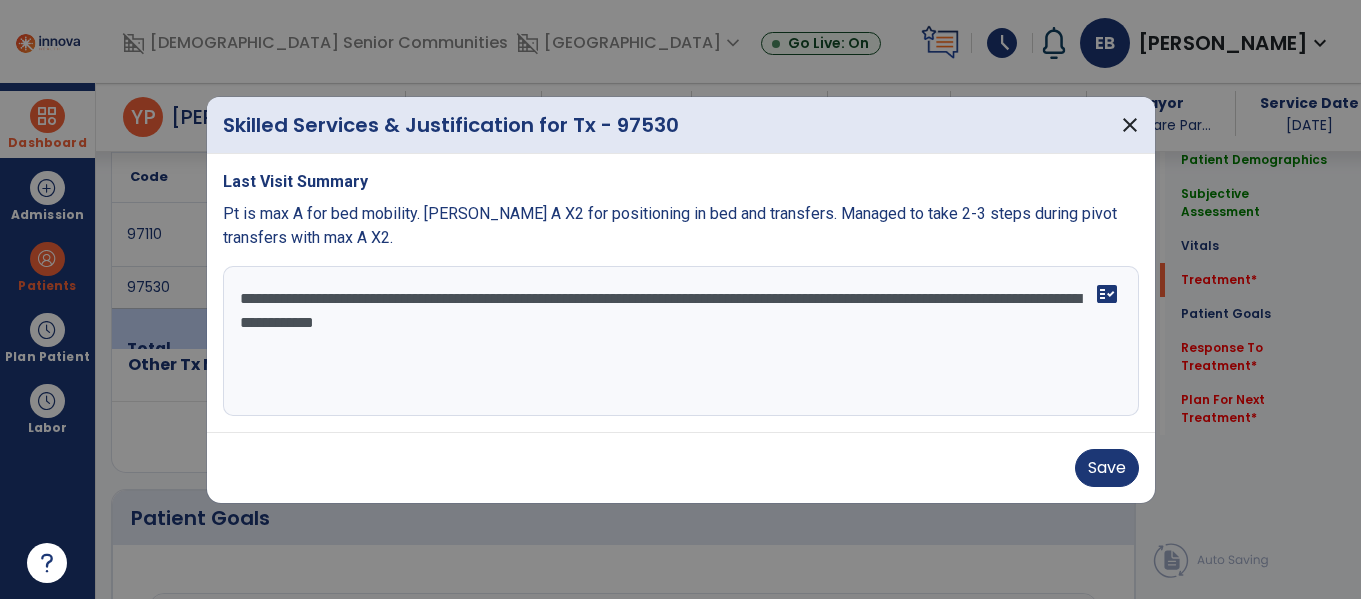 click on "**********" at bounding box center [681, 341] 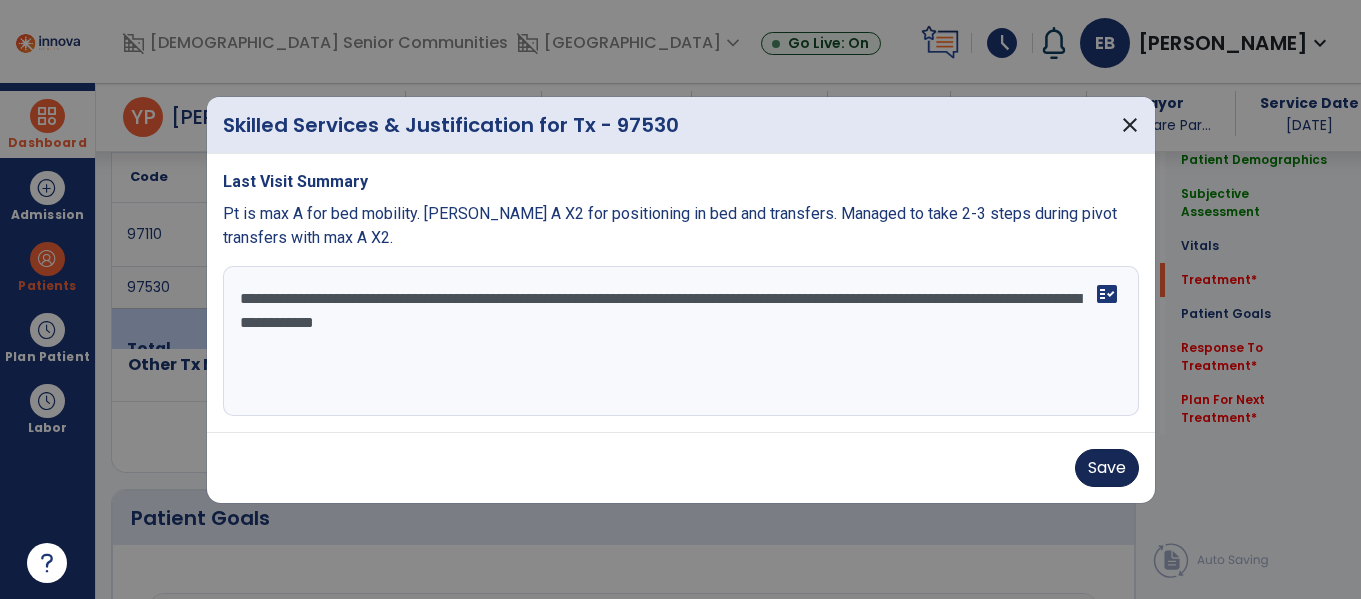 type on "**********" 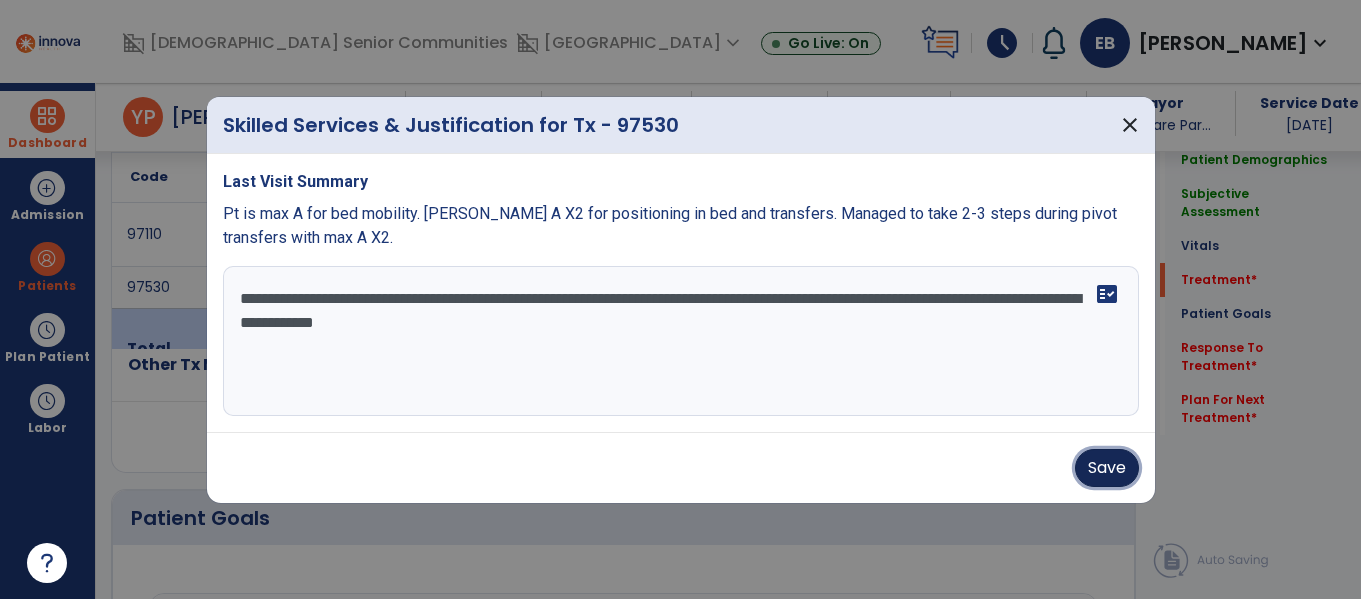 click on "Save" at bounding box center [1107, 468] 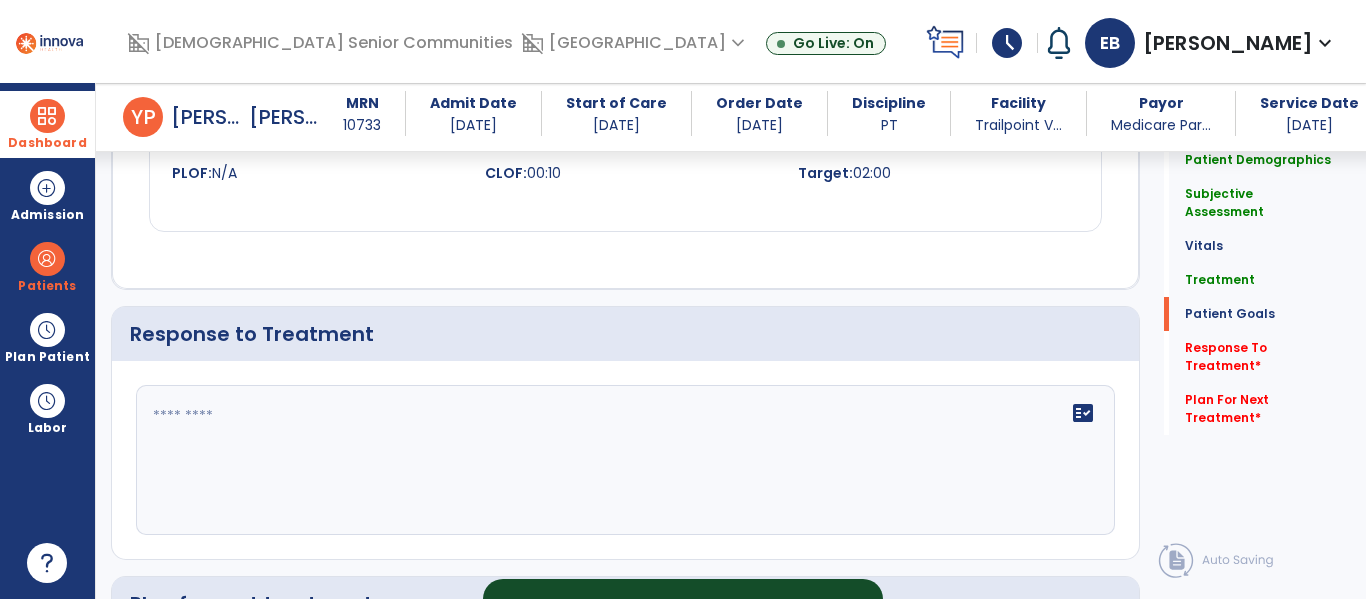 scroll, scrollTop: 3257, scrollLeft: 0, axis: vertical 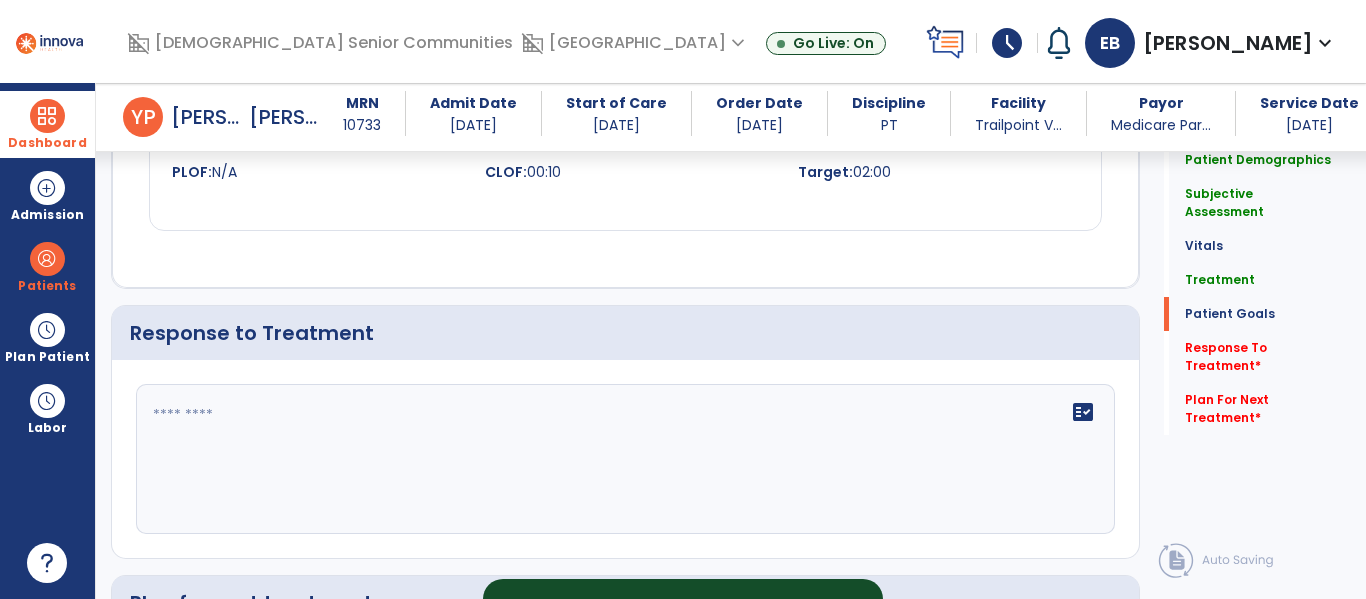 click 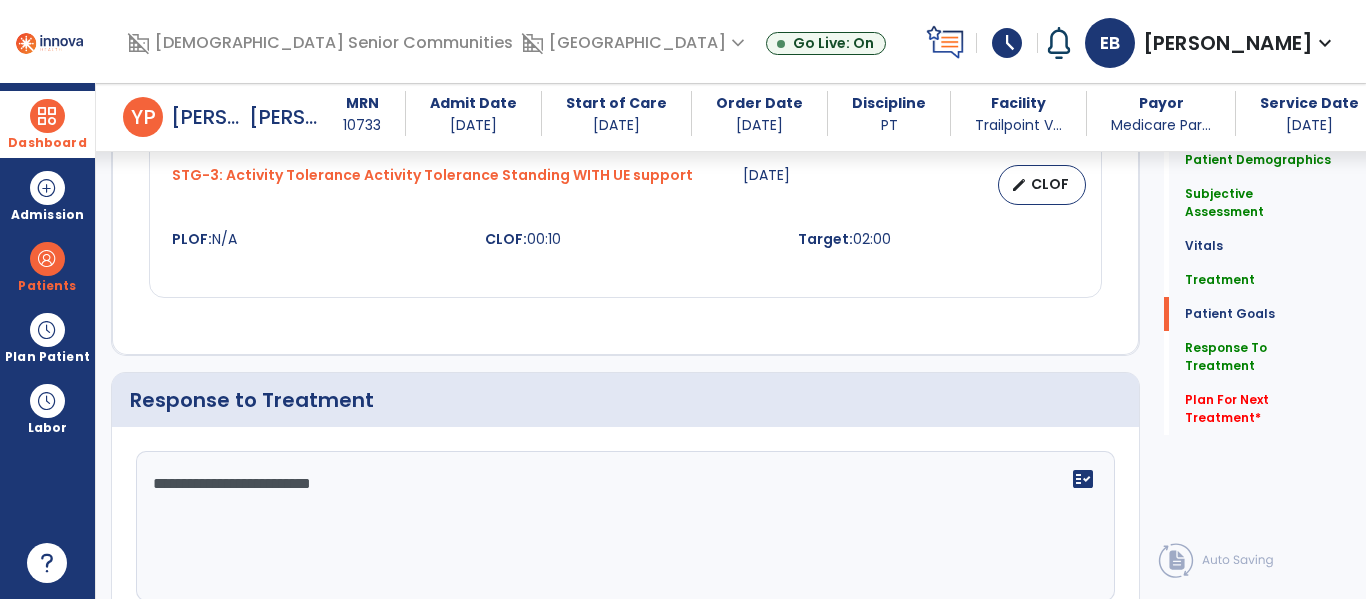 scroll, scrollTop: 3257, scrollLeft: 0, axis: vertical 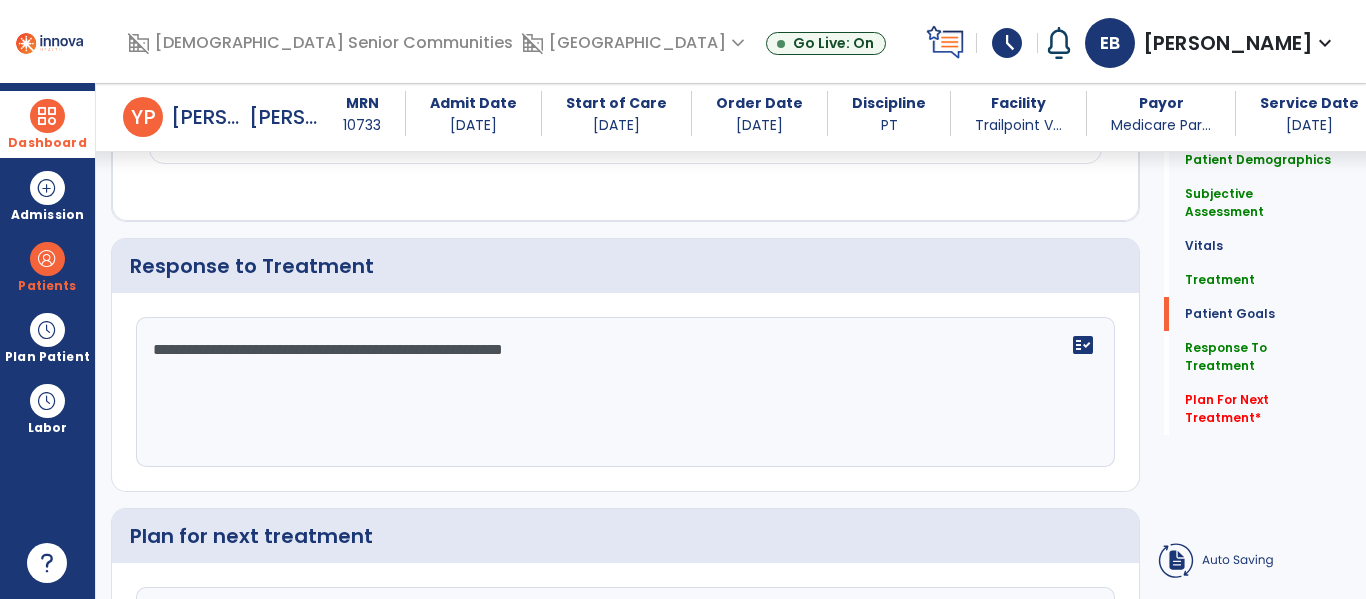 click on "**********" 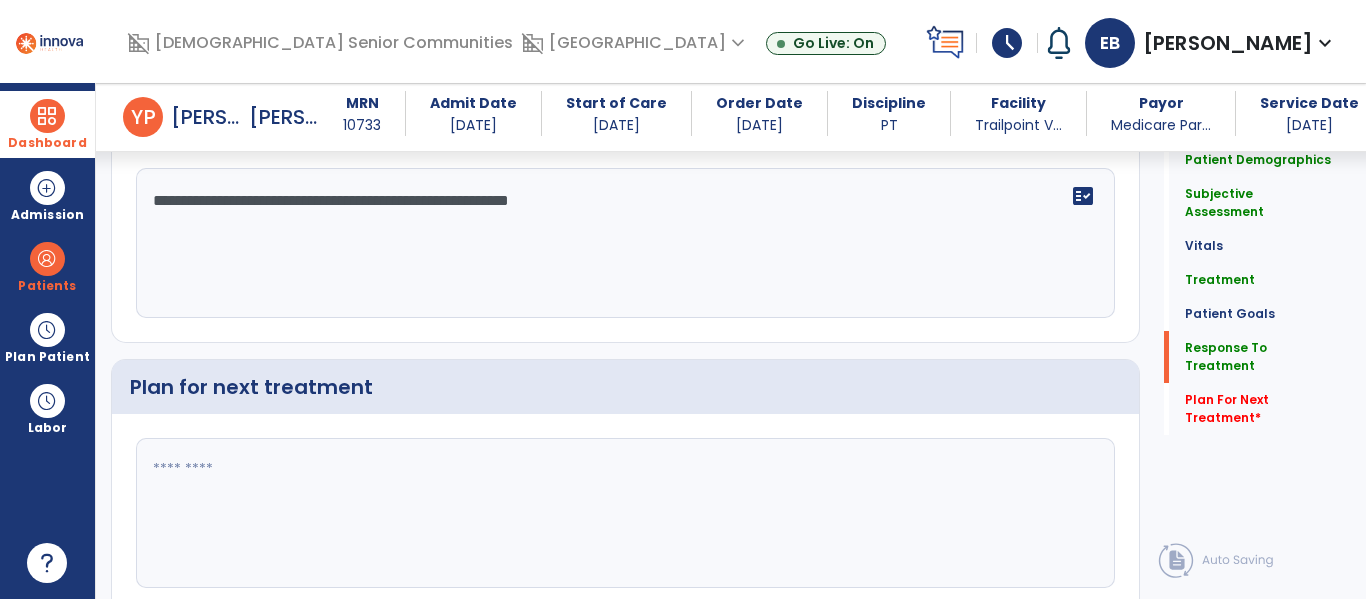 scroll, scrollTop: 3551, scrollLeft: 0, axis: vertical 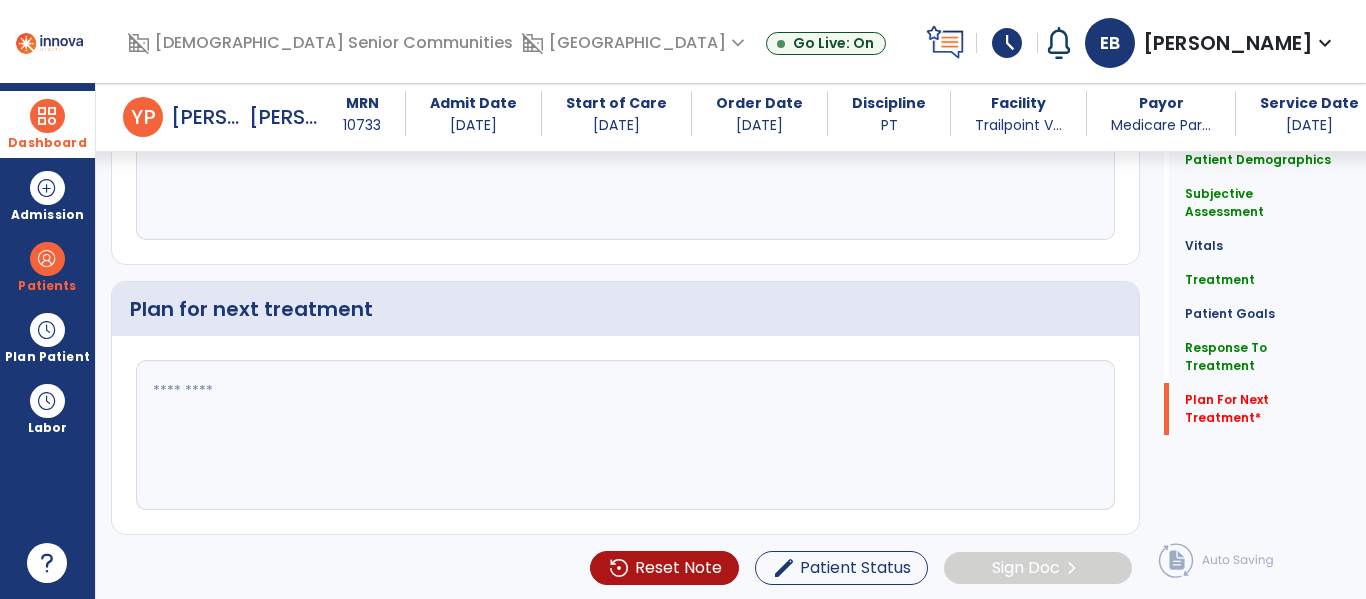 type on "**********" 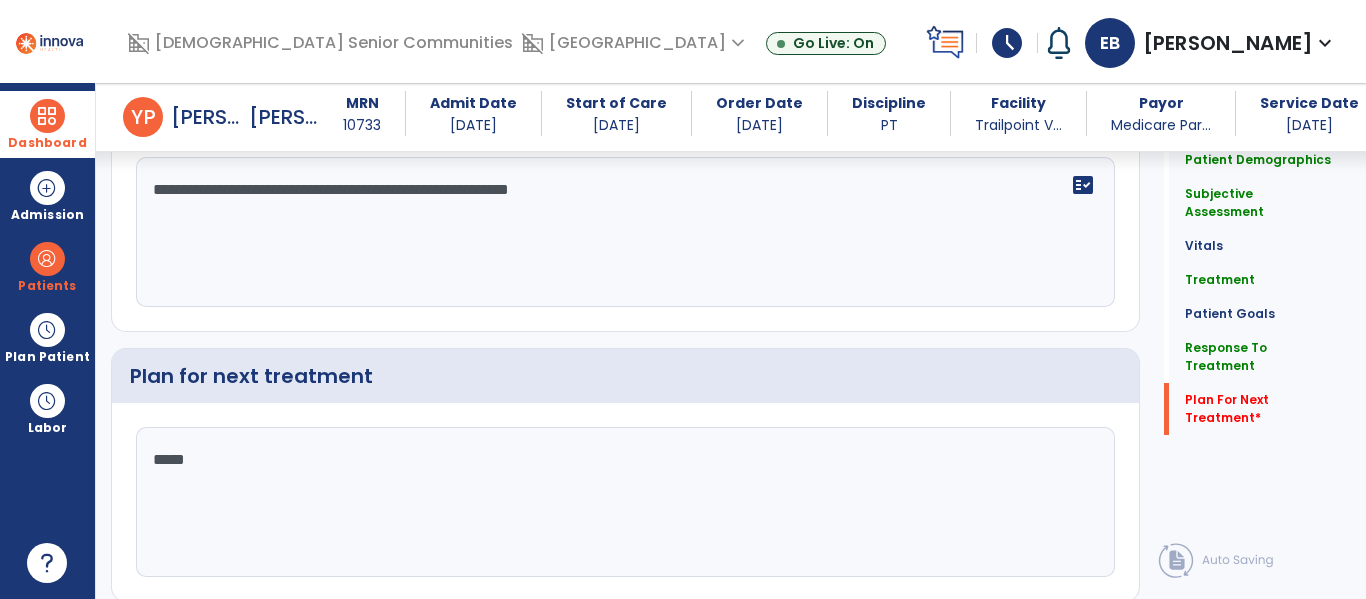 scroll, scrollTop: 3551, scrollLeft: 0, axis: vertical 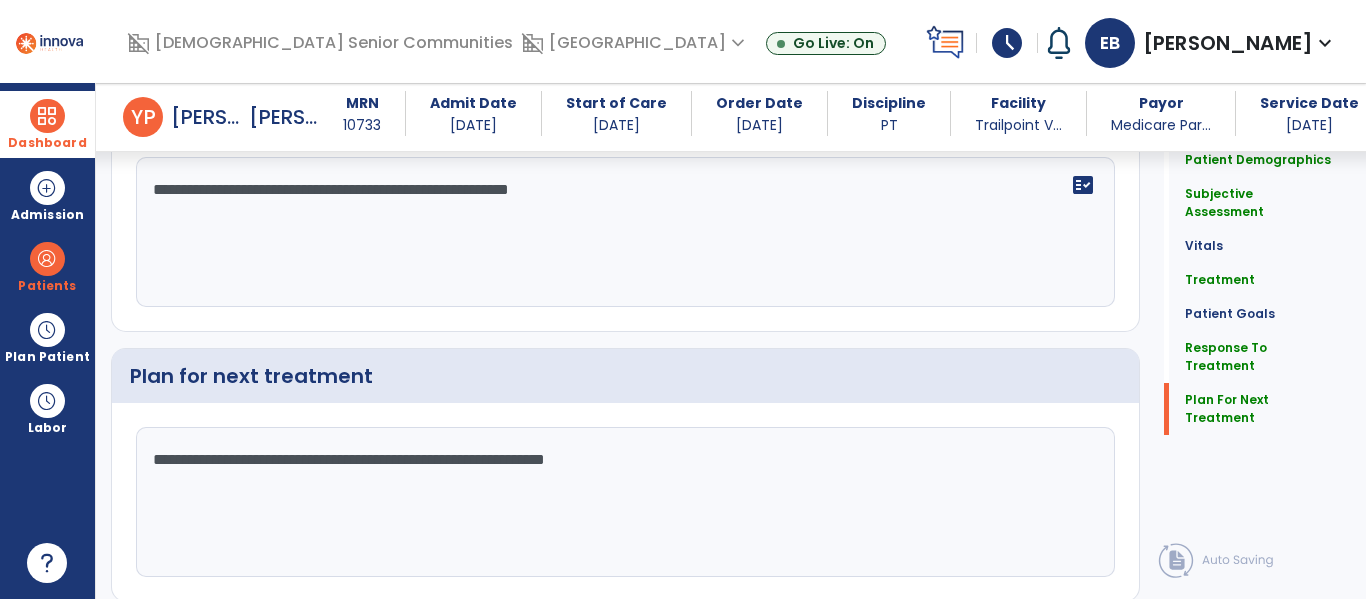 type on "**********" 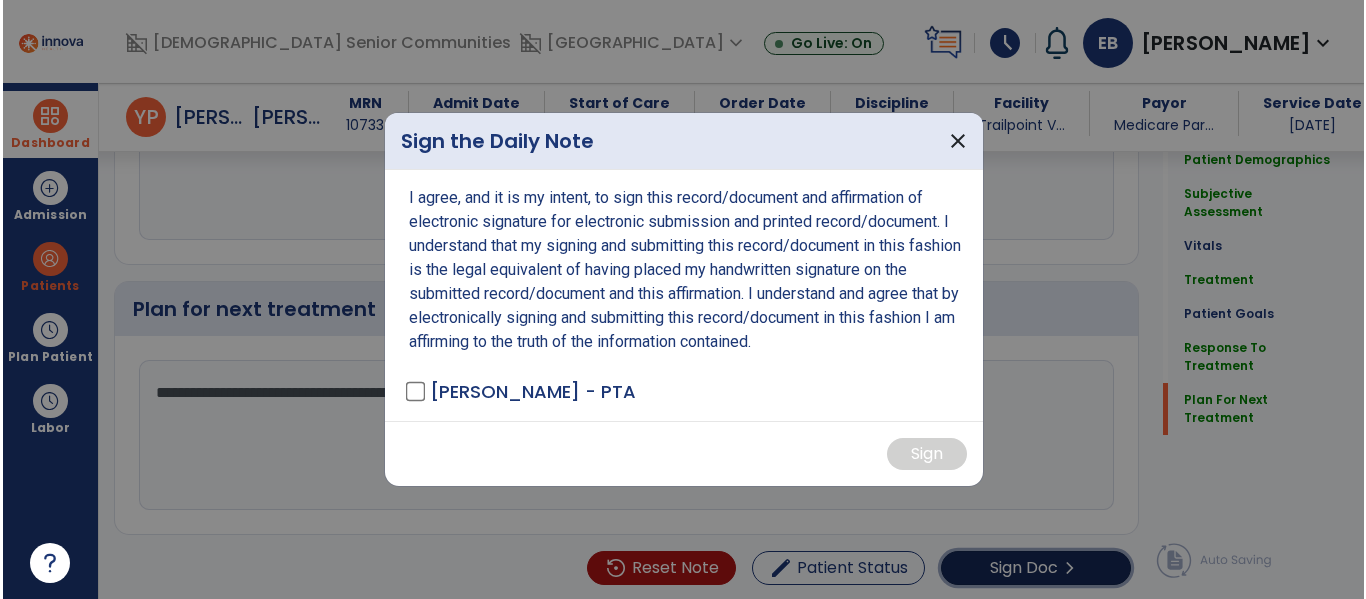scroll, scrollTop: 3551, scrollLeft: 0, axis: vertical 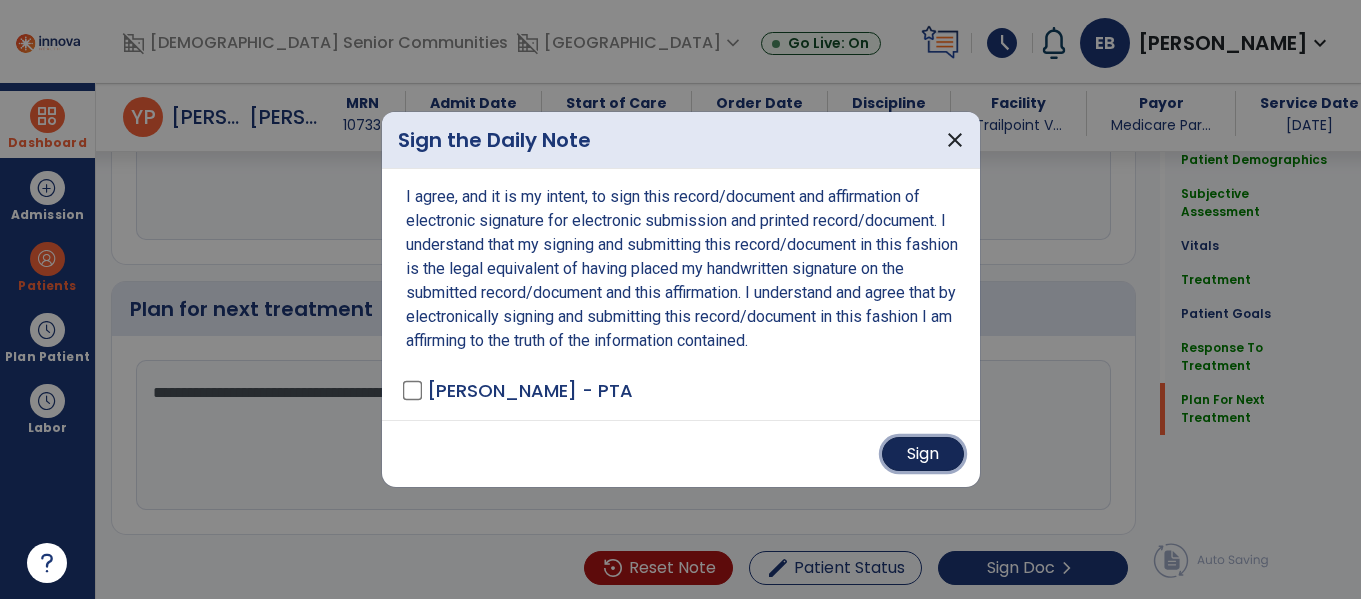 click on "Sign" at bounding box center (923, 454) 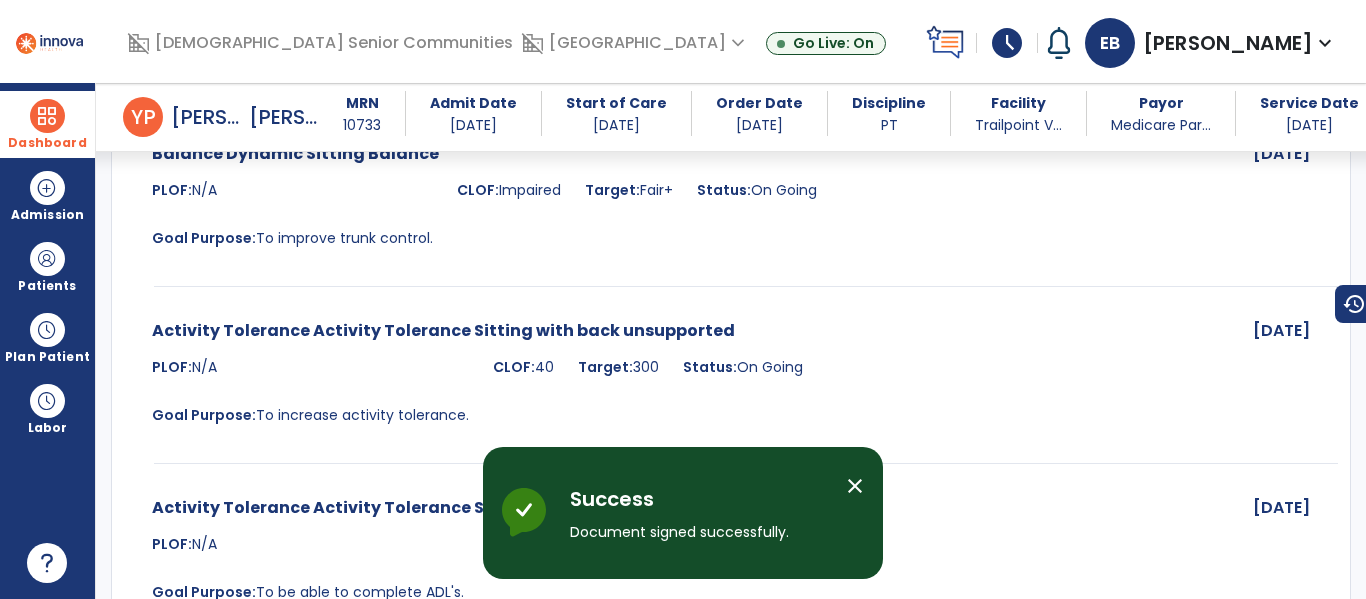 scroll, scrollTop: 4597, scrollLeft: 0, axis: vertical 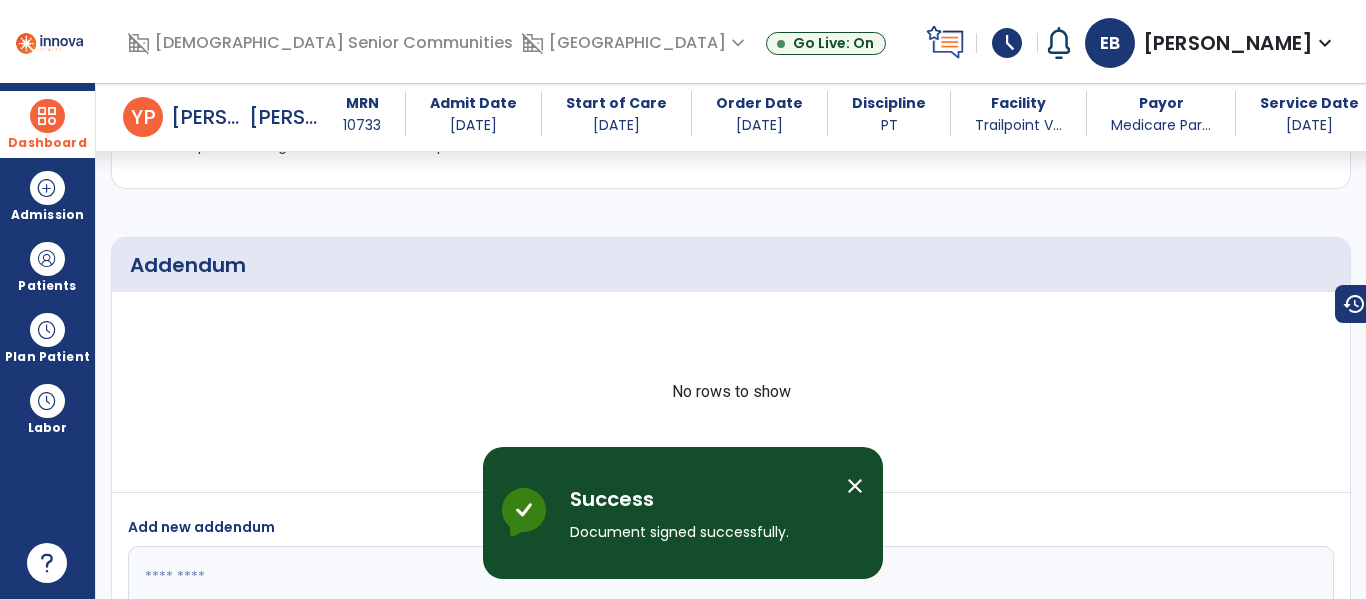 click on "Dashboard" at bounding box center (47, 143) 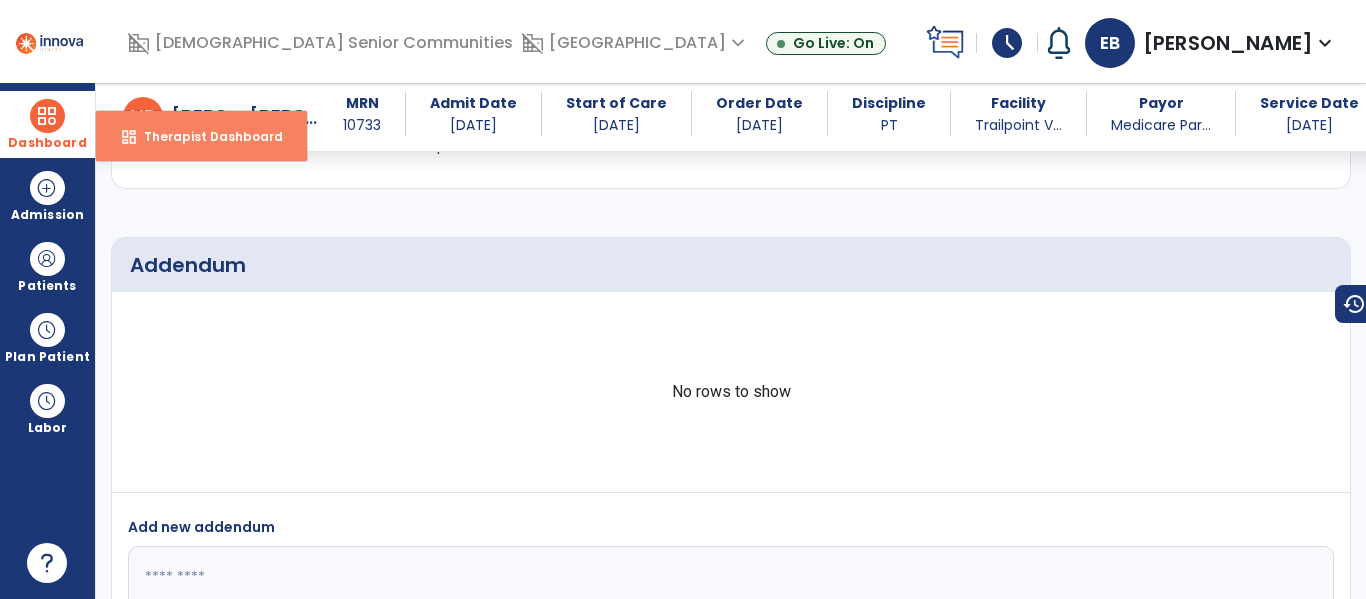 click on "dashboard  Therapist Dashboard" at bounding box center (201, 136) 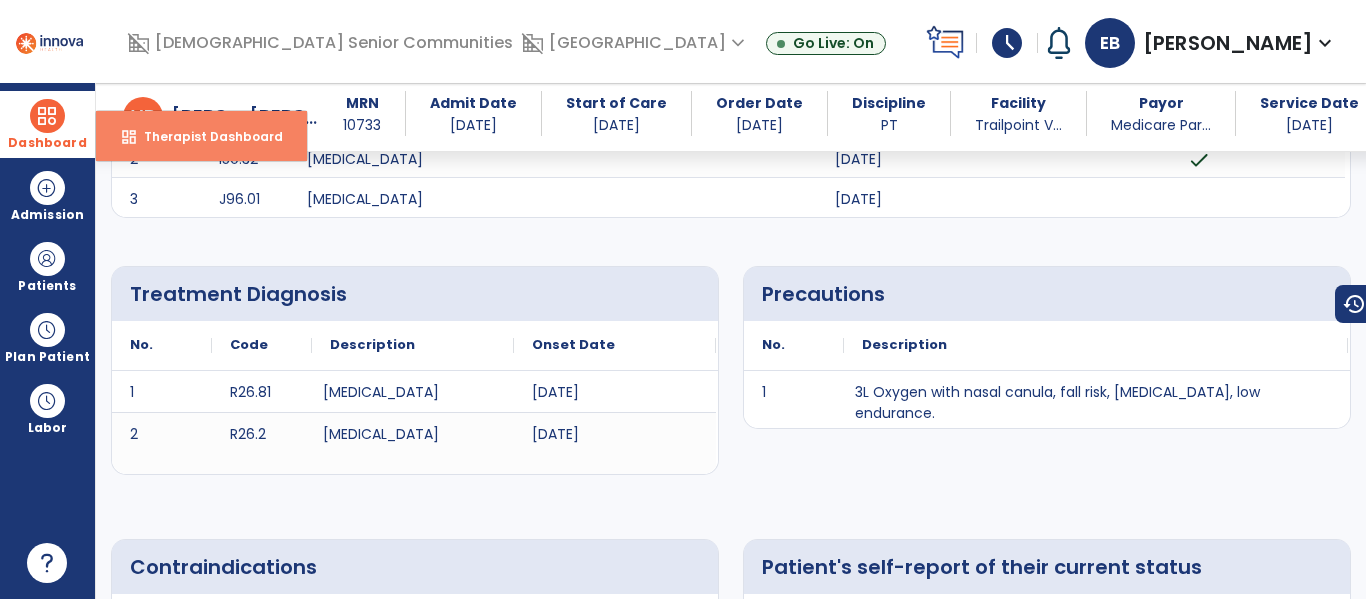 select on "****" 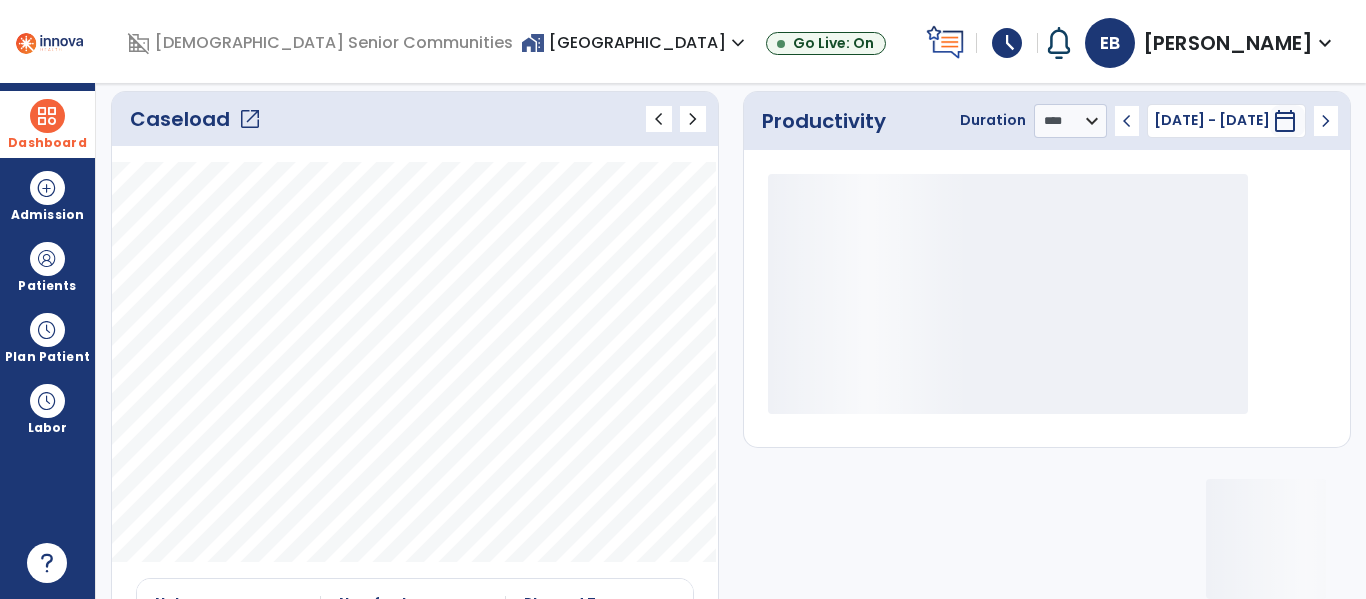 click on "Caseload   open_in_new" 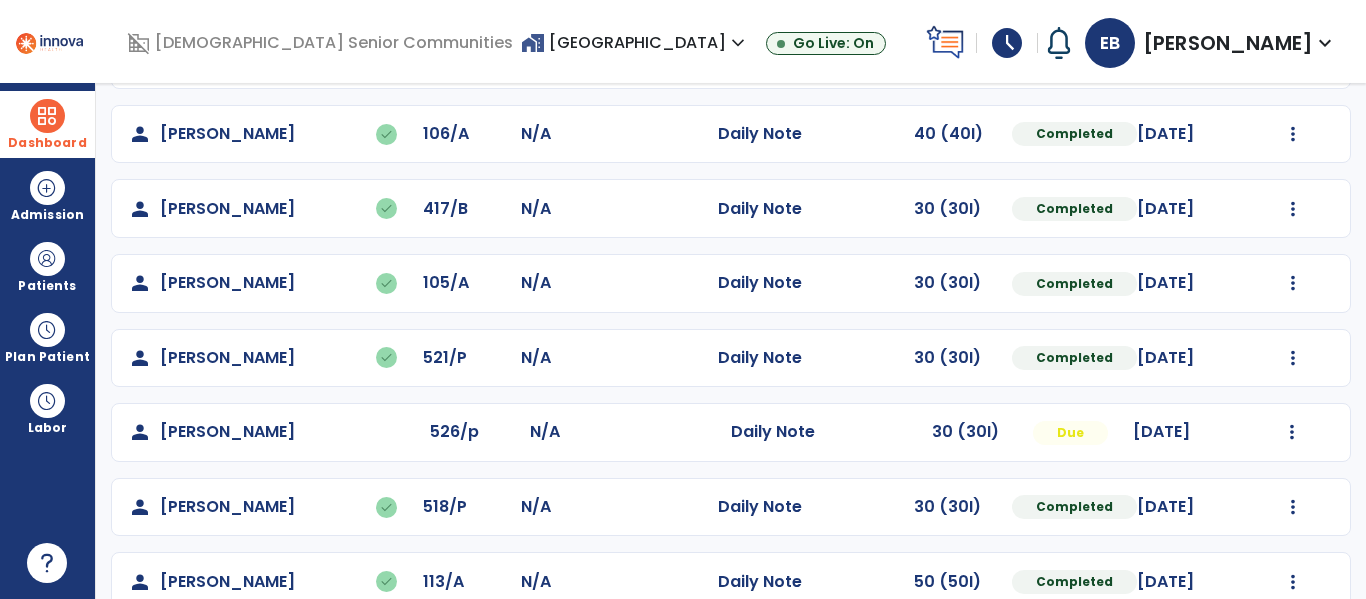 scroll, scrollTop: 305, scrollLeft: 0, axis: vertical 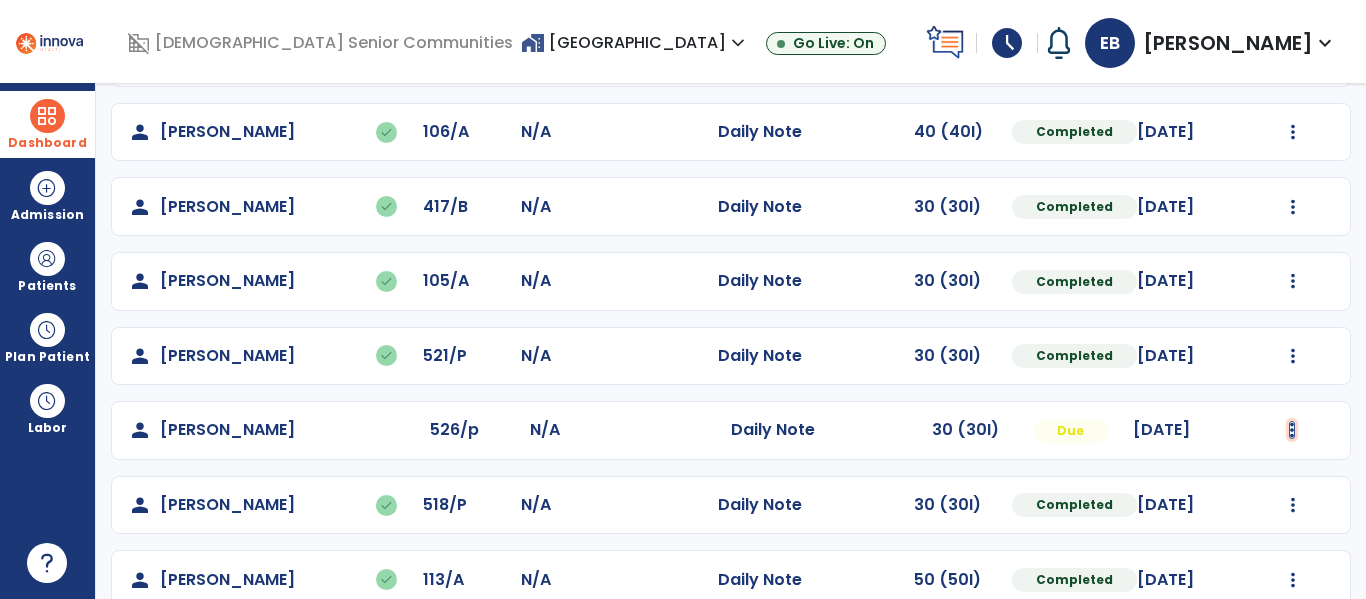 click at bounding box center (1293, -17) 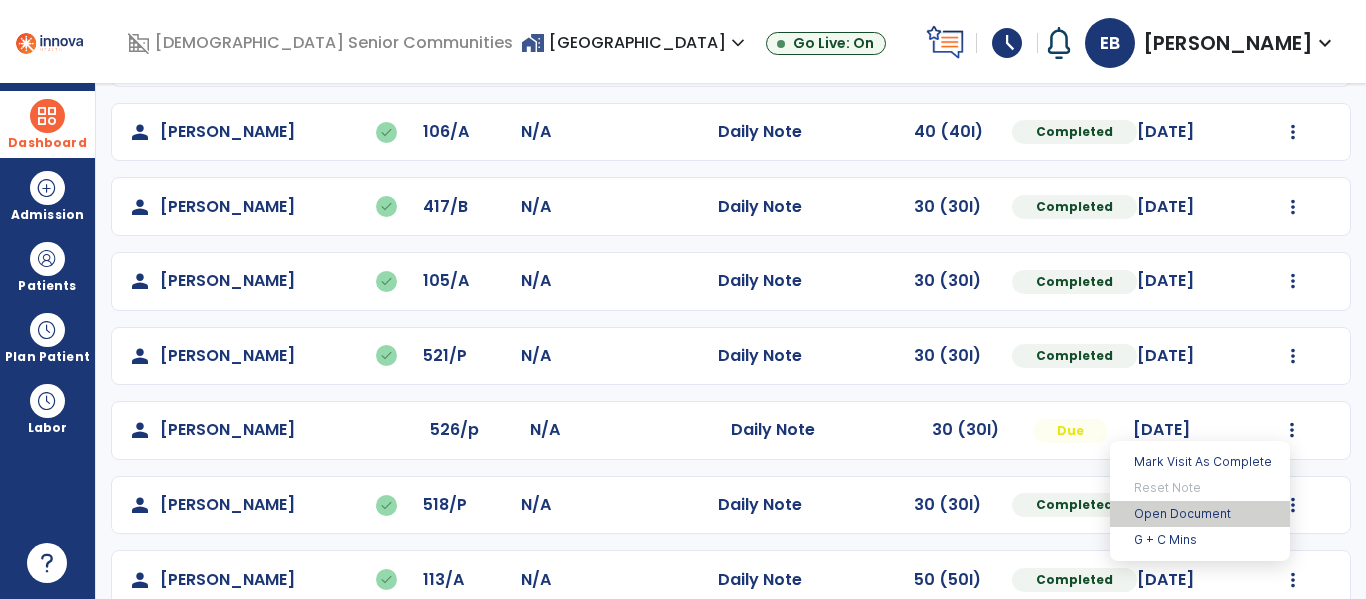 click on "Open Document" at bounding box center [1200, 514] 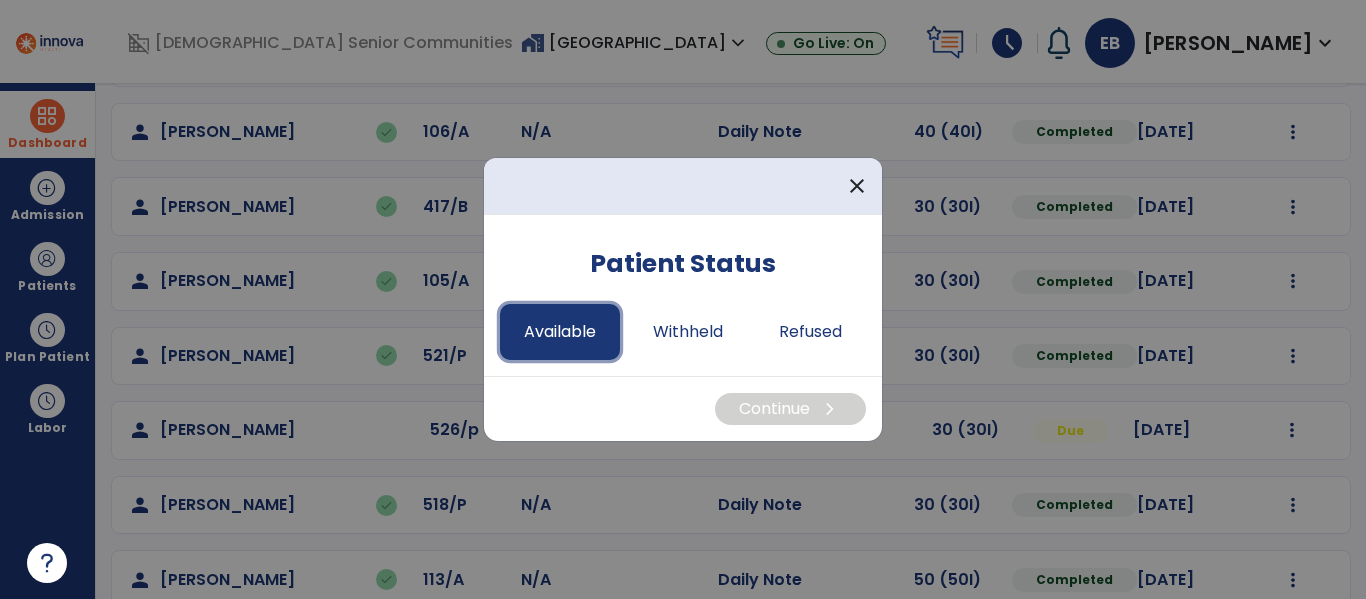 click on "Available" at bounding box center (560, 332) 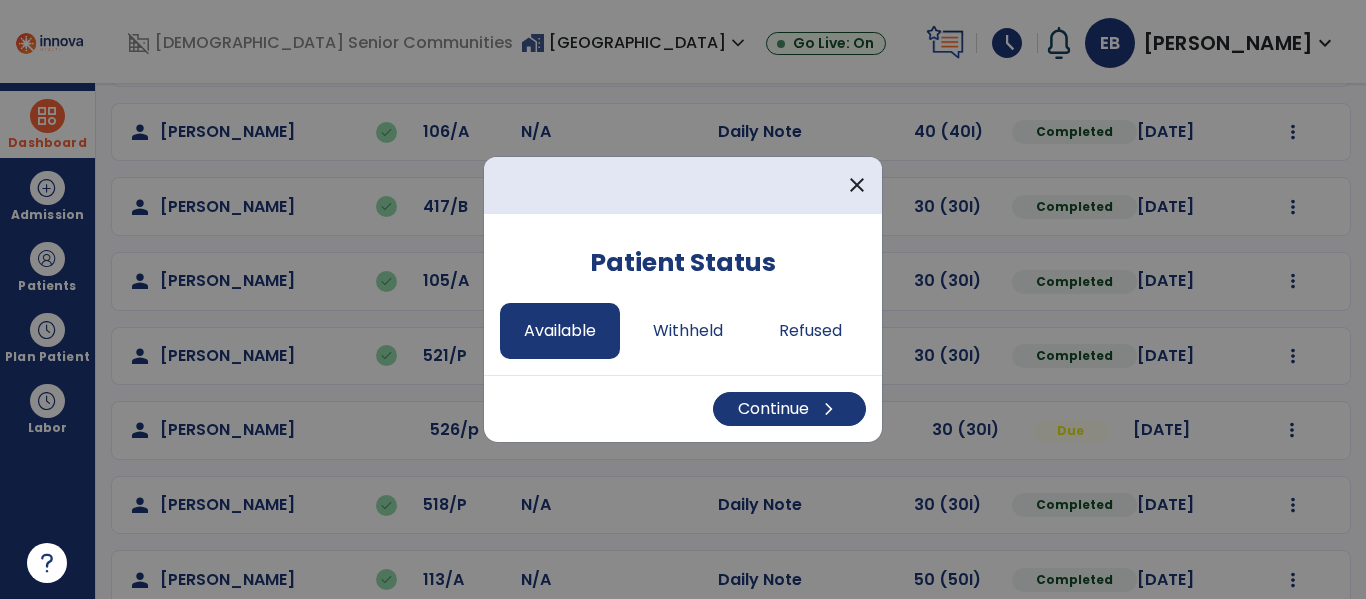 click on "Continue   chevron_right" at bounding box center [683, 408] 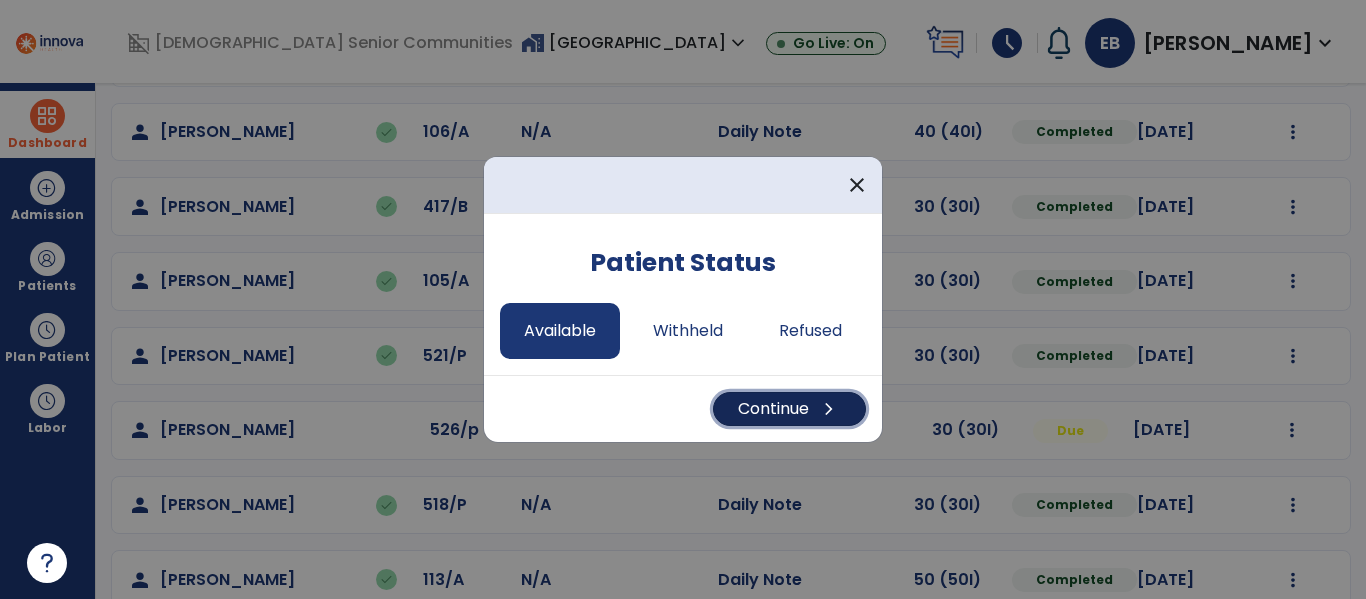 click on "Continue   chevron_right" at bounding box center [789, 409] 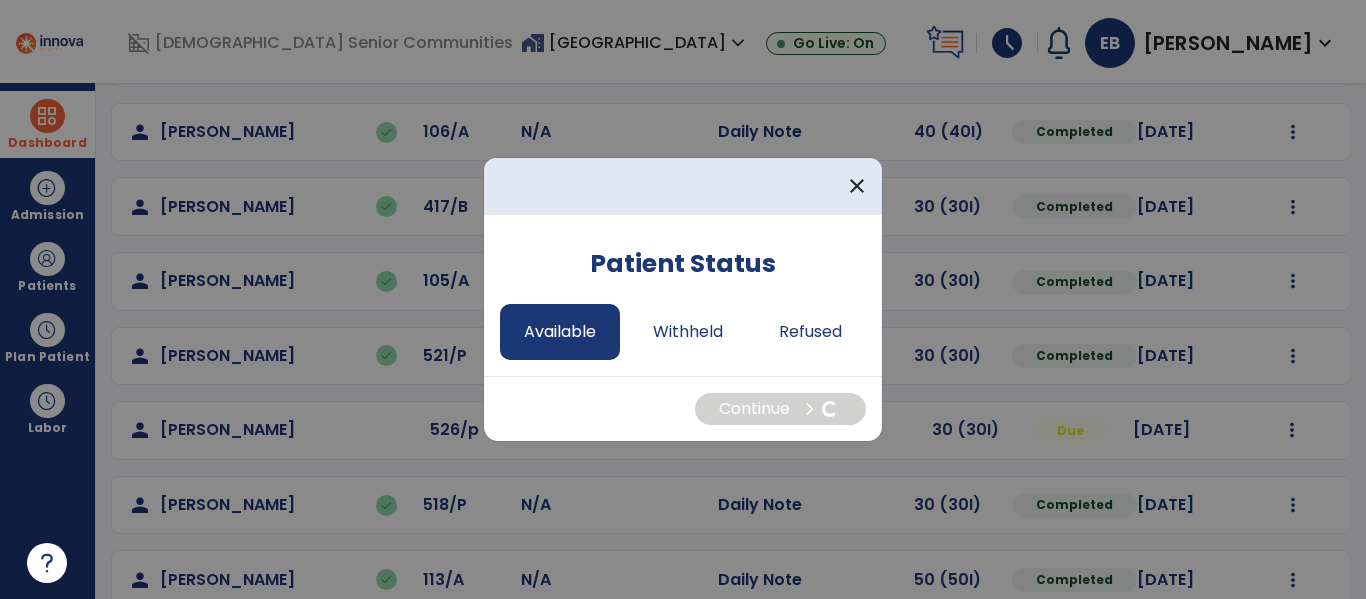 select on "*" 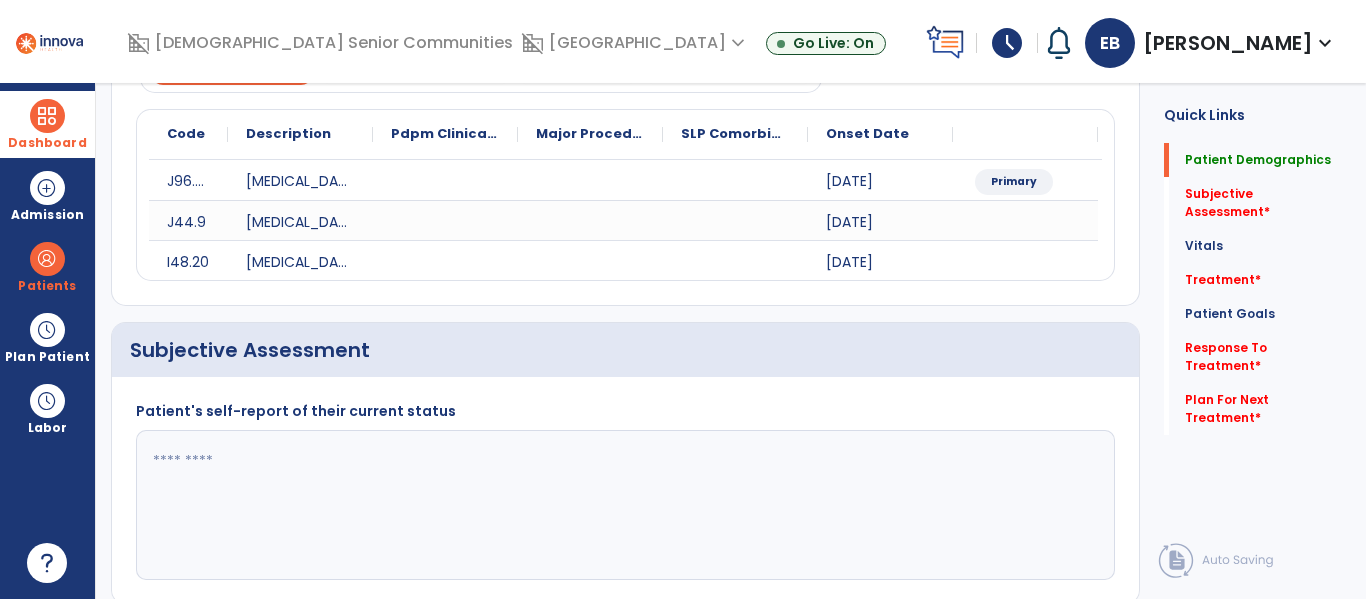 click 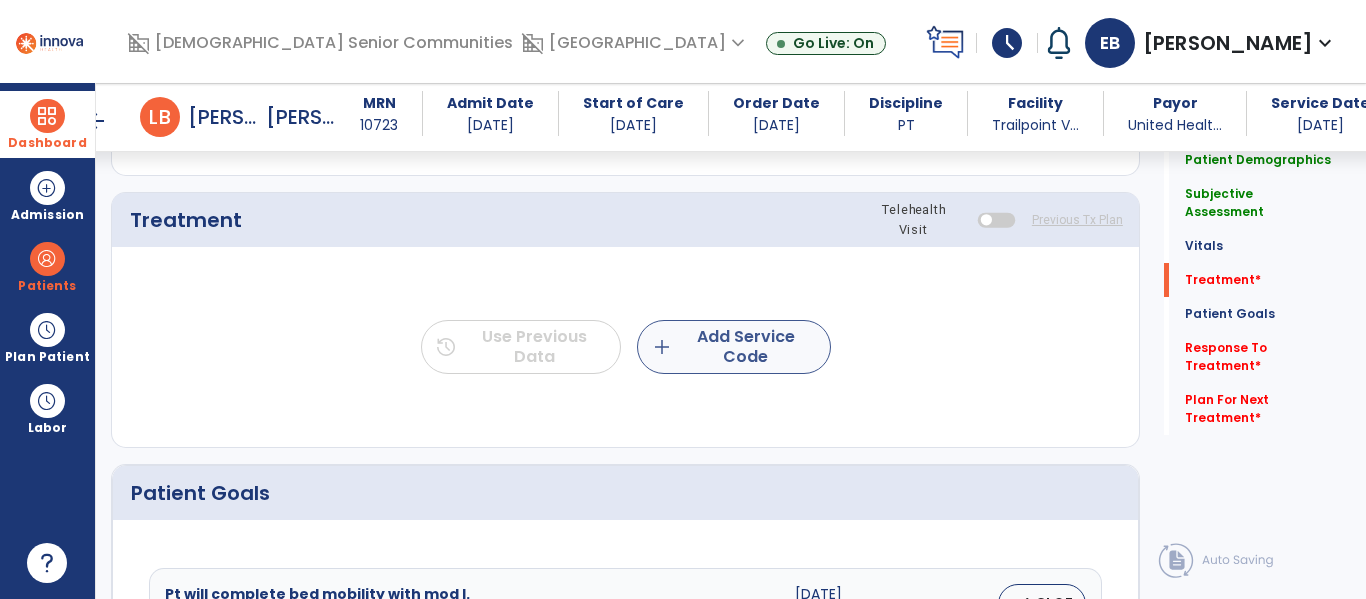 type on "**********" 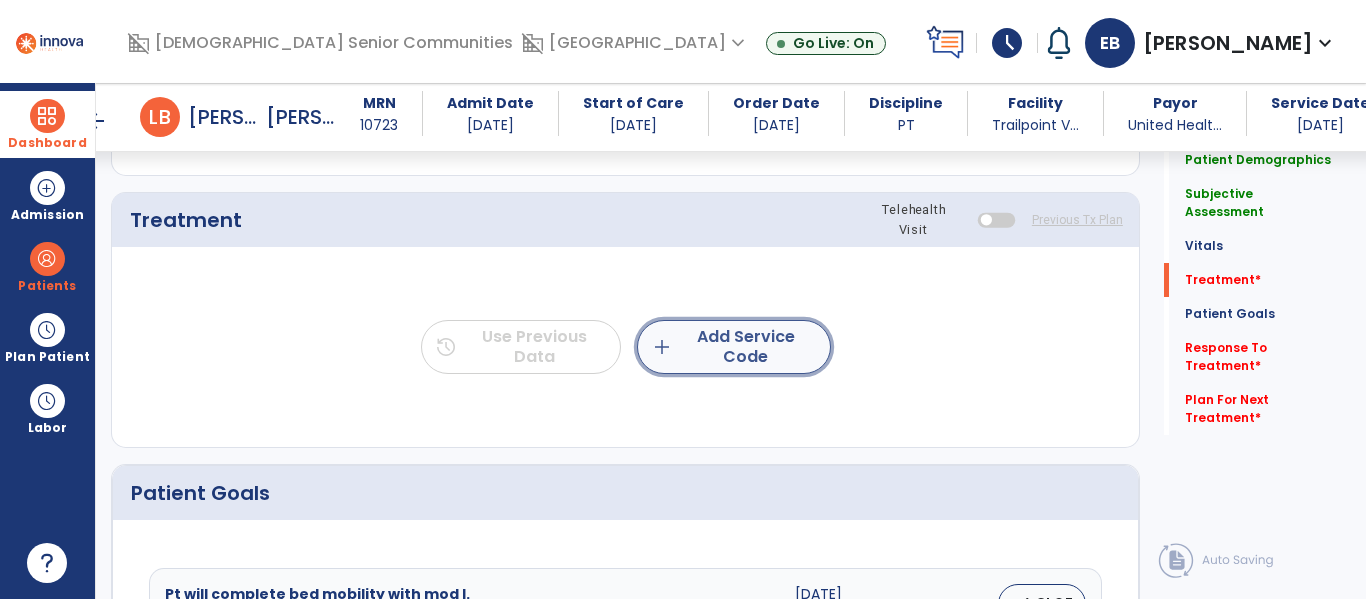 click on "add  Add Service Code" 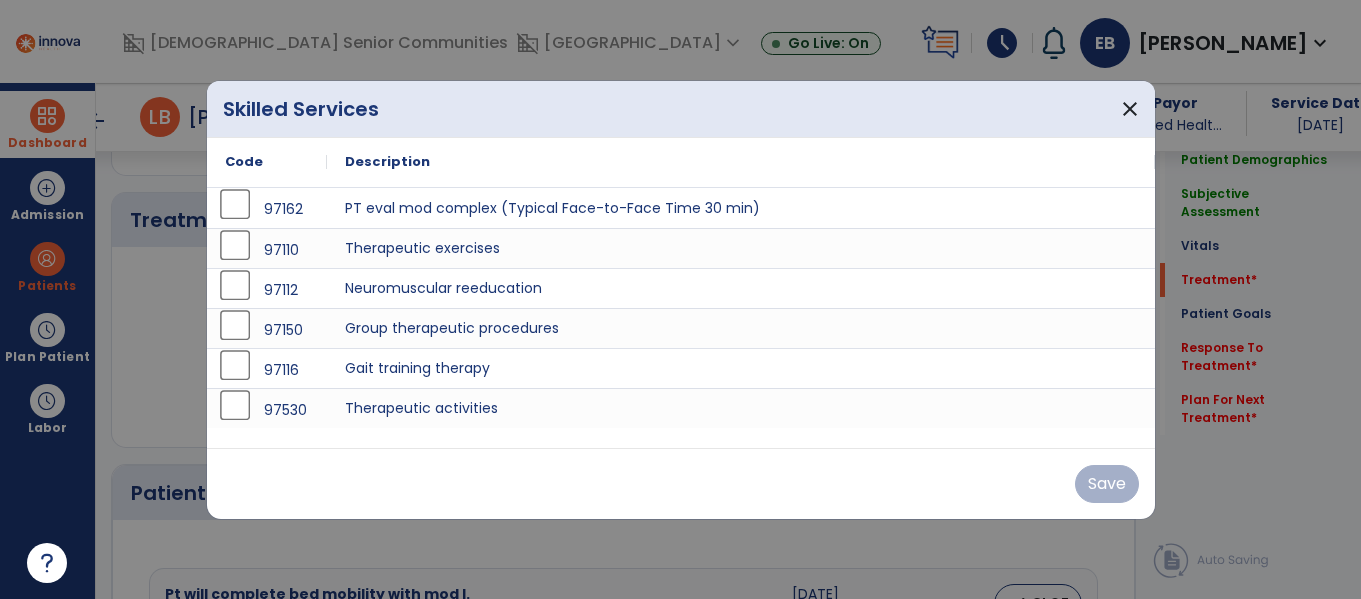scroll, scrollTop: 1137, scrollLeft: 0, axis: vertical 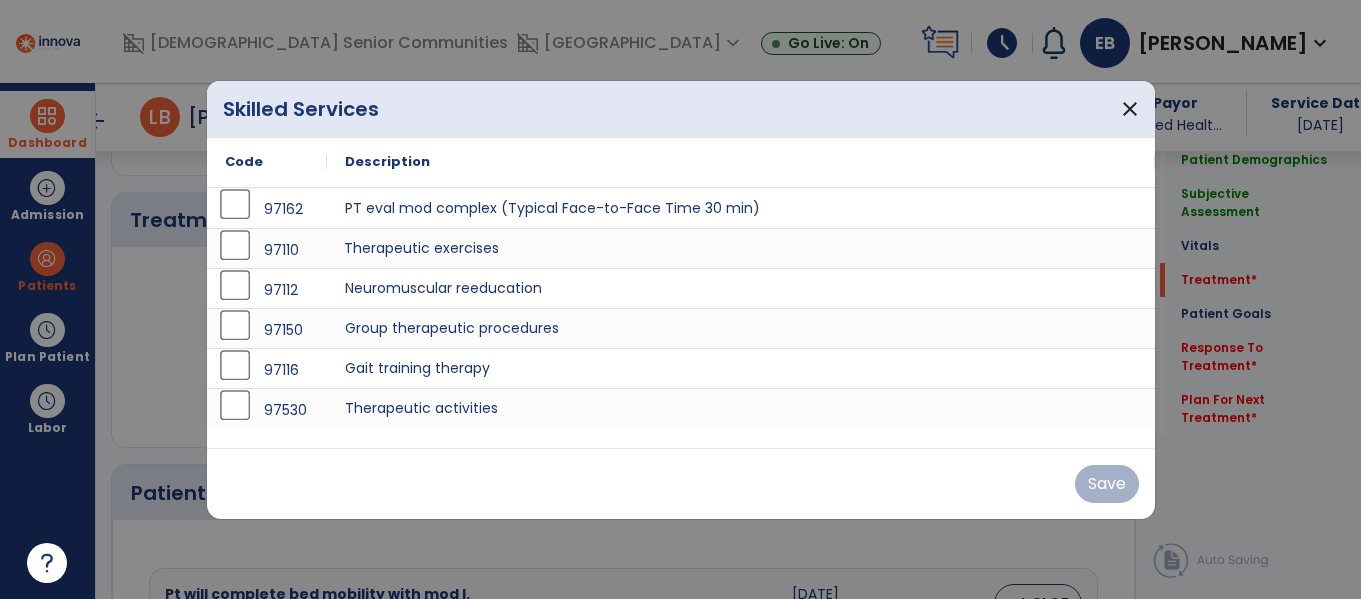 click on "Therapeutic exercises" at bounding box center (741, 248) 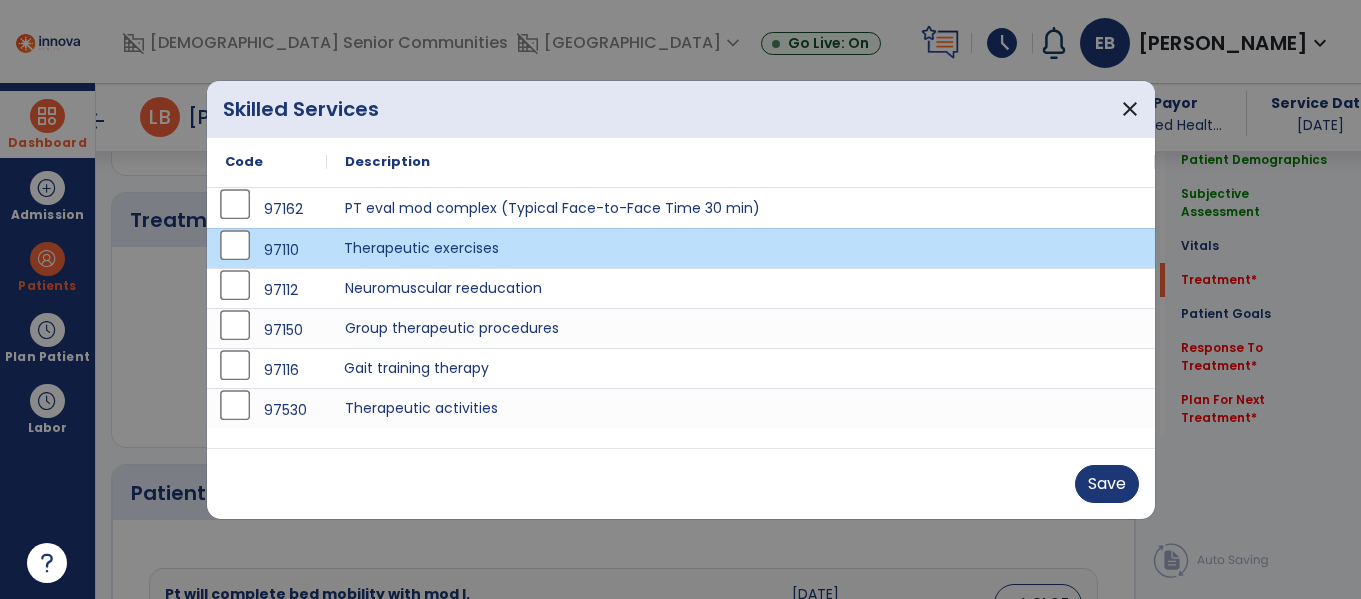 click on "Gait training therapy" at bounding box center [741, 368] 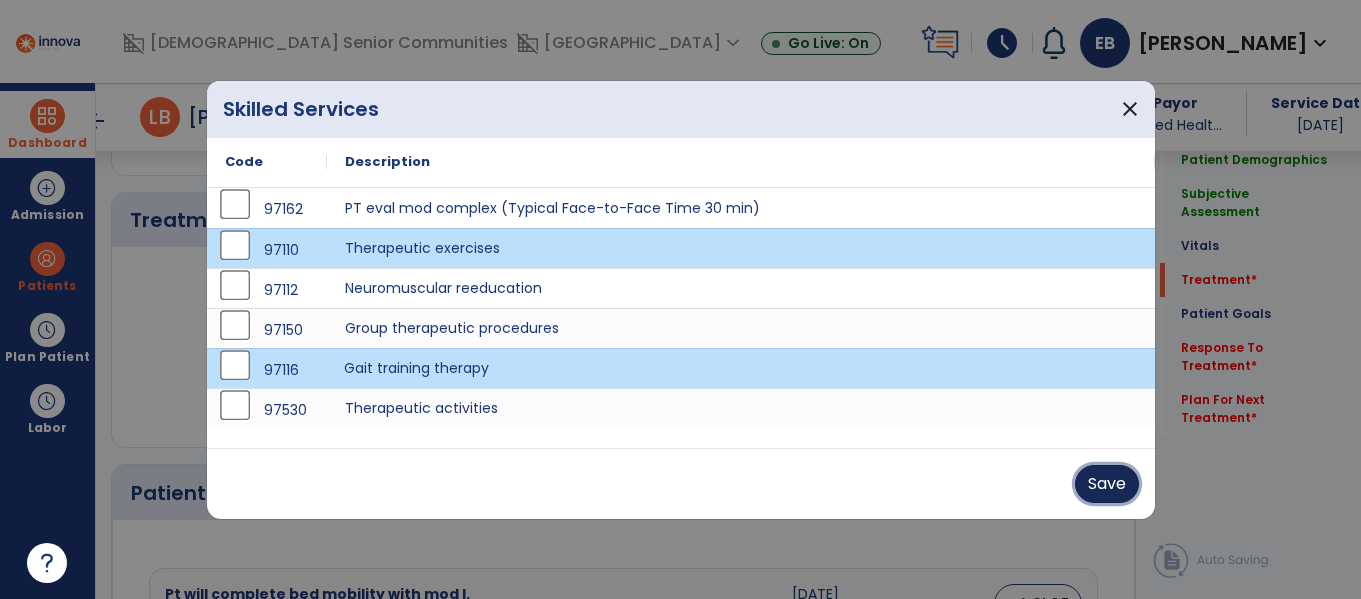 click on "Save" at bounding box center [1107, 484] 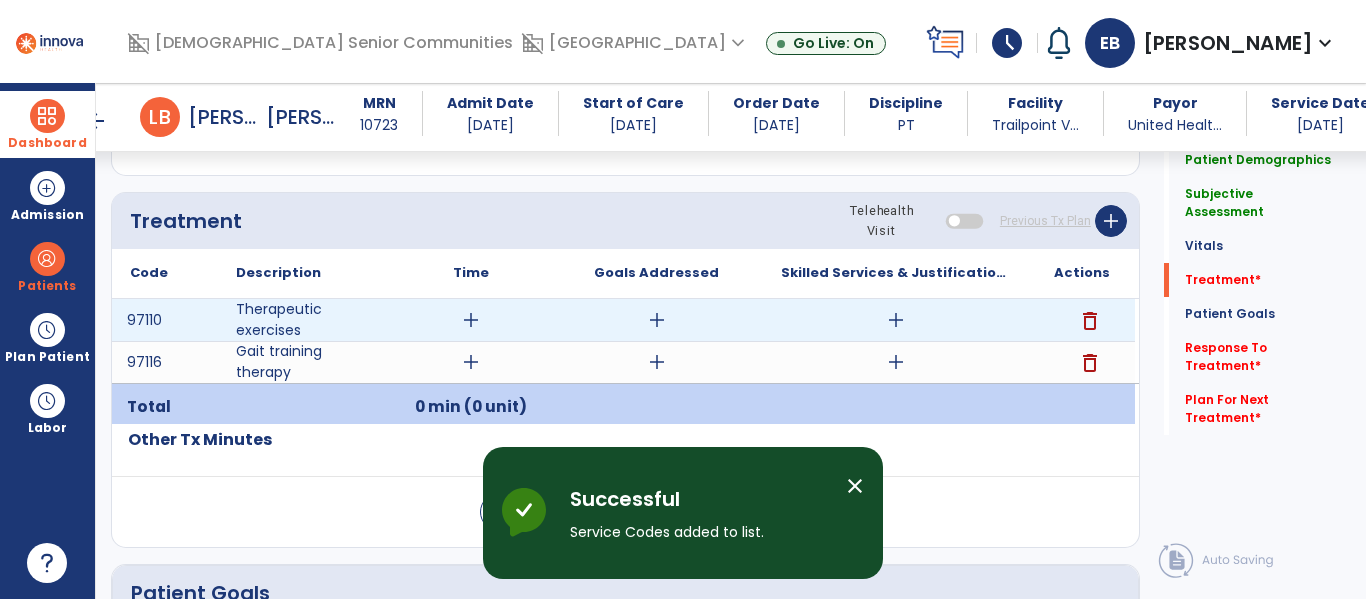 click on "add" at bounding box center (896, 320) 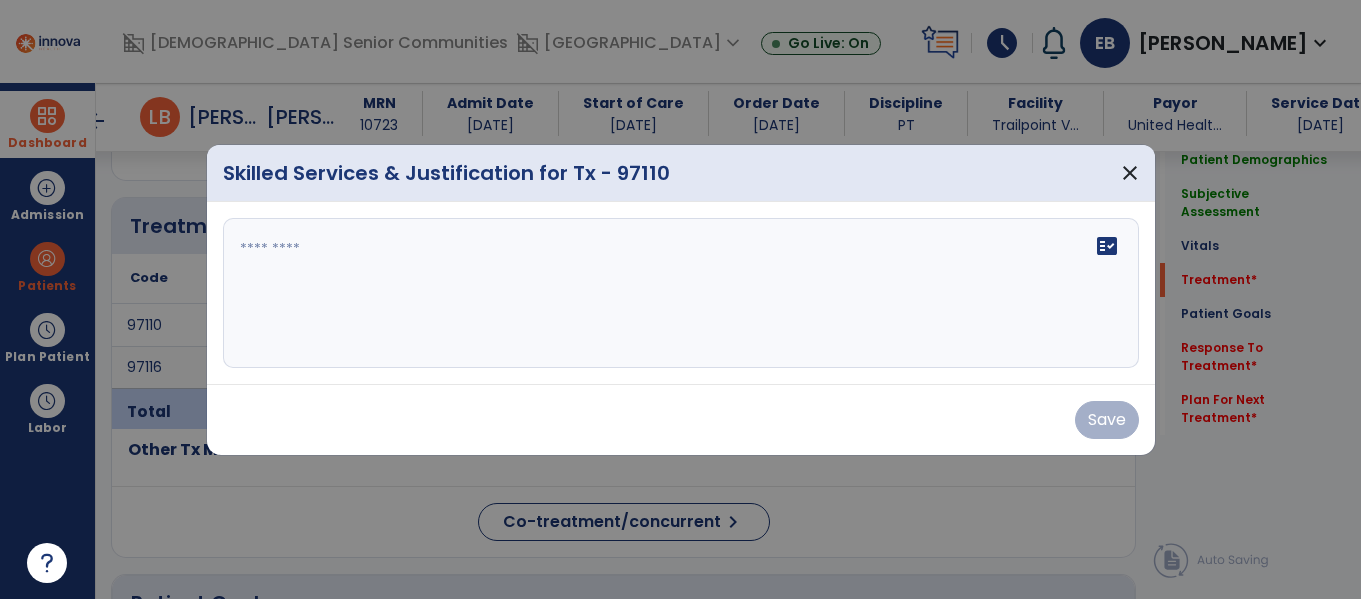 scroll, scrollTop: 1137, scrollLeft: 0, axis: vertical 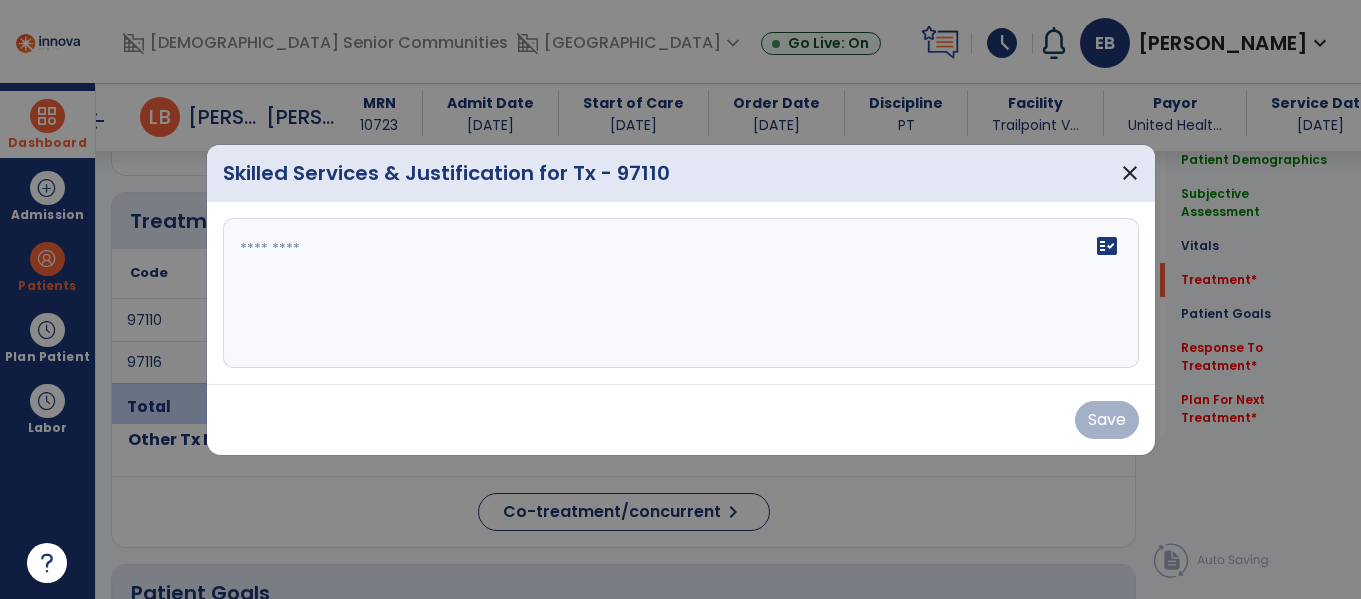 click on "fact_check" at bounding box center (681, 293) 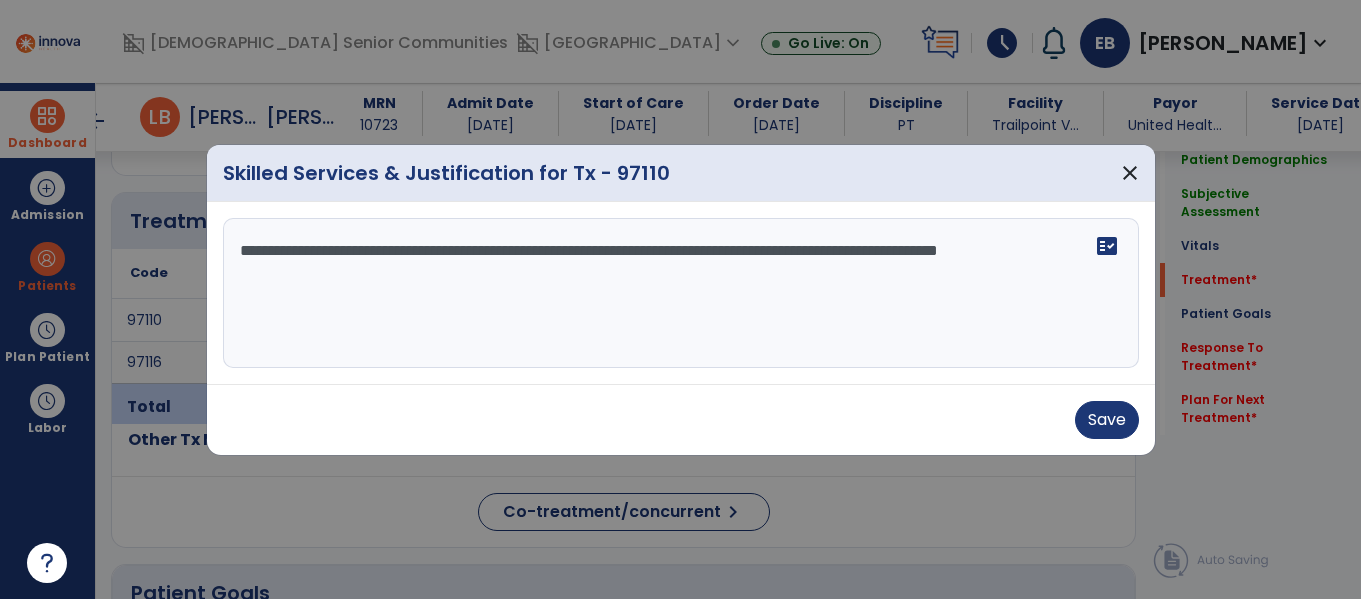 type on "**********" 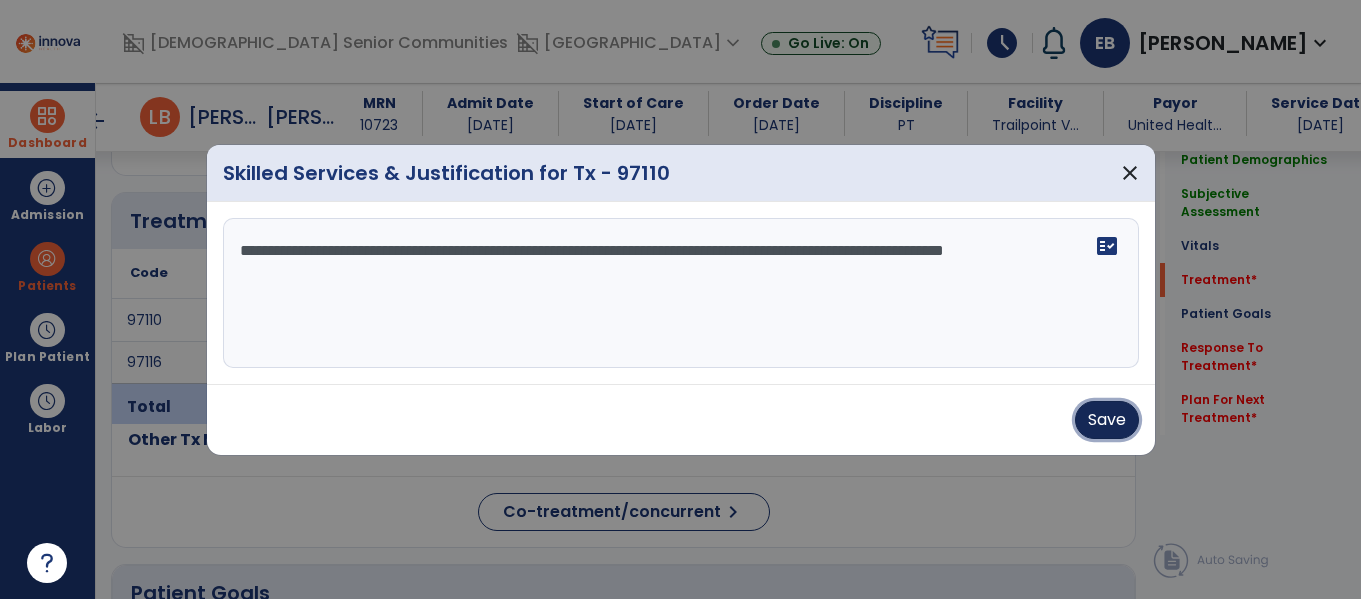 click on "Save" at bounding box center [1107, 420] 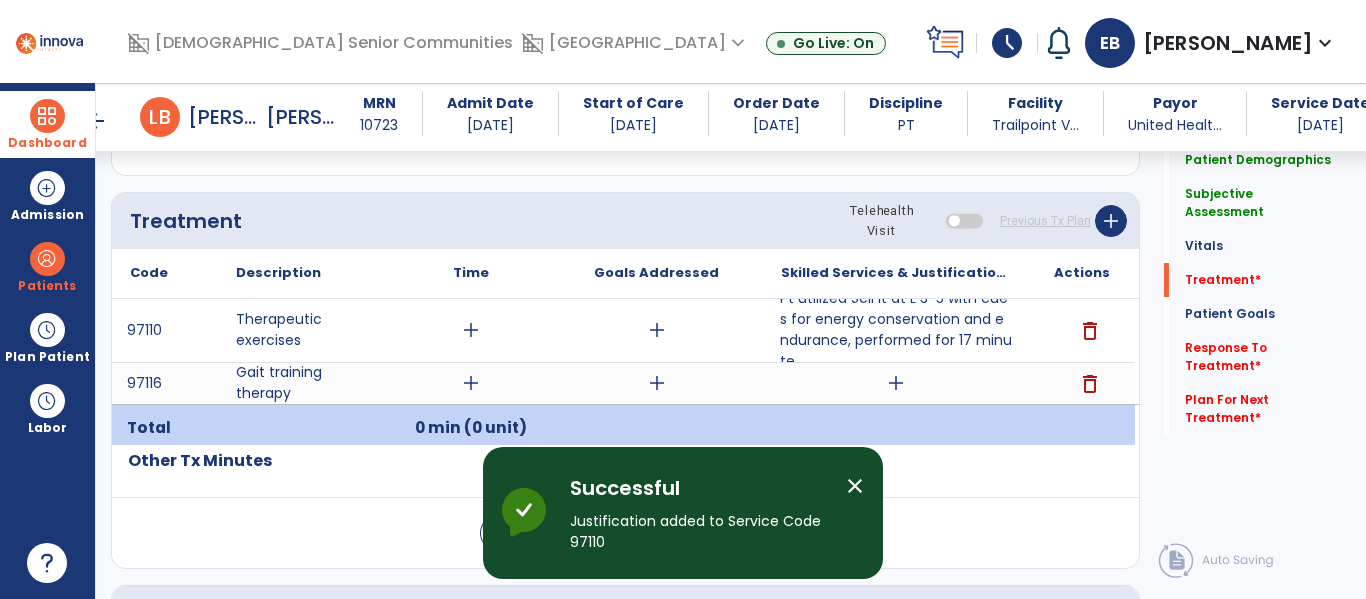 click on "add" at bounding box center [471, 330] 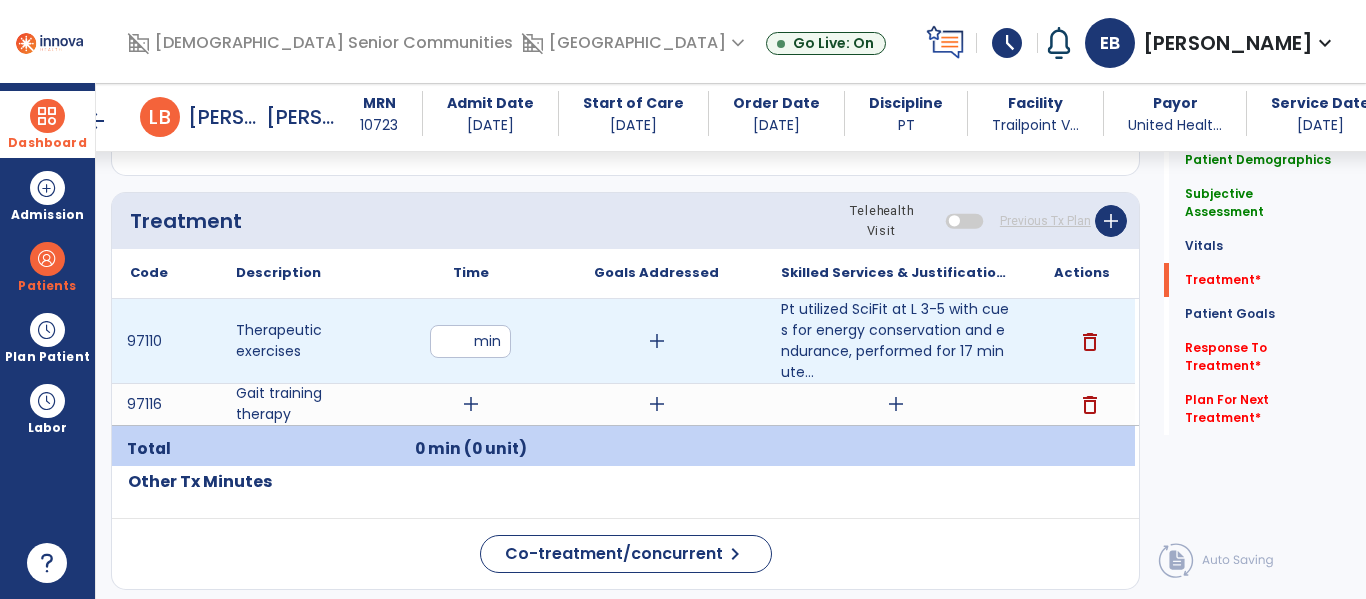 type on "**" 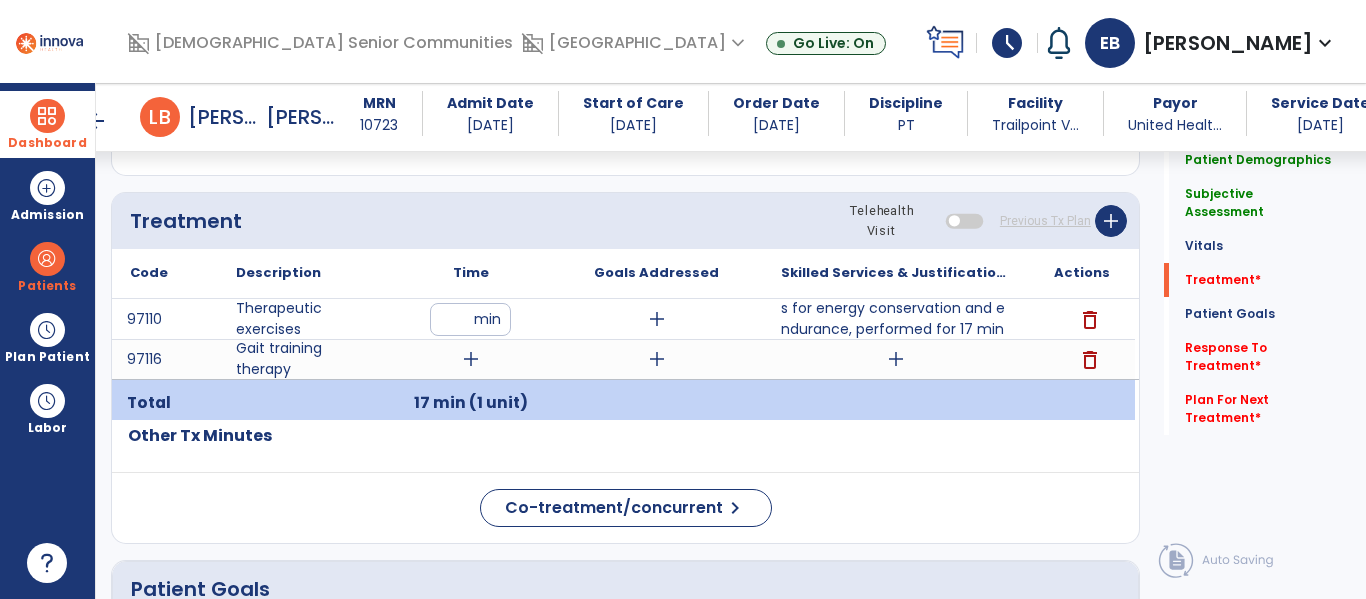 click on "**" at bounding box center (470, 319) 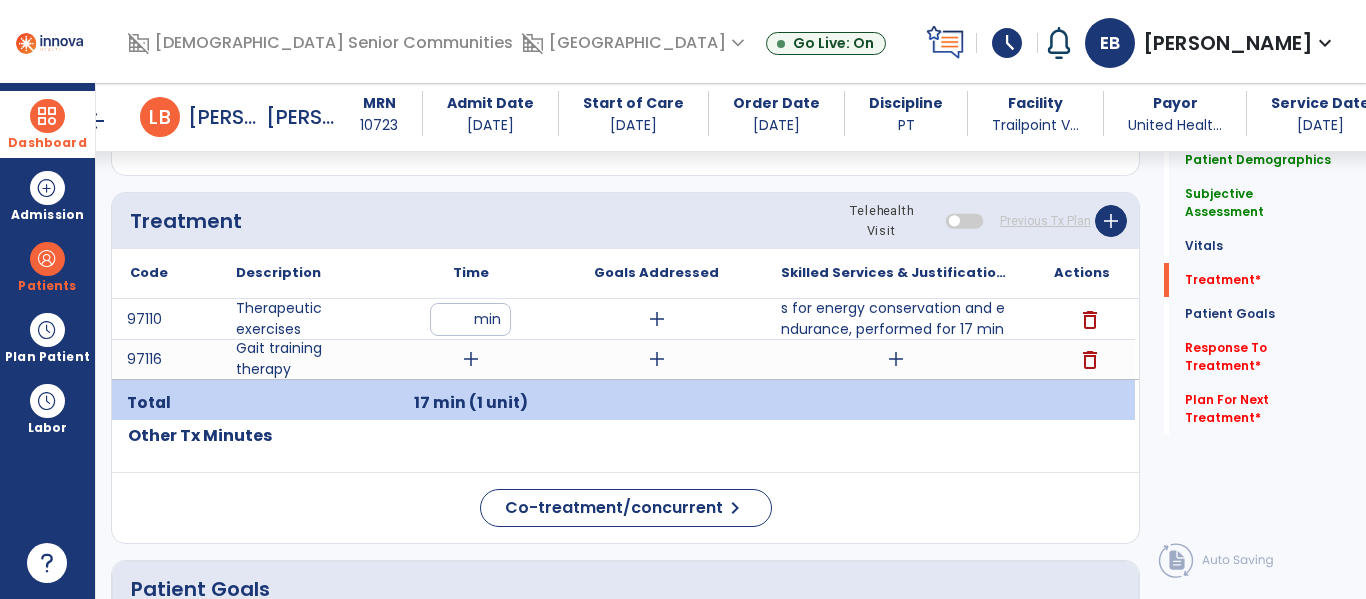 click on "add" at bounding box center (471, 359) 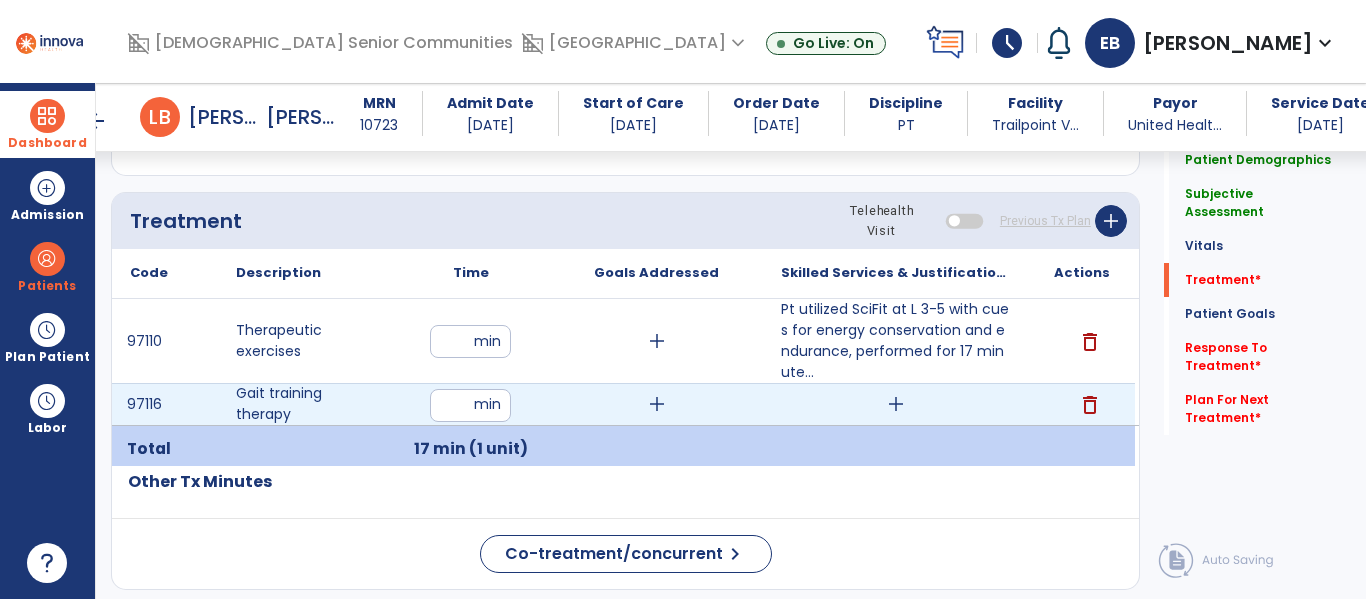 type on "**" 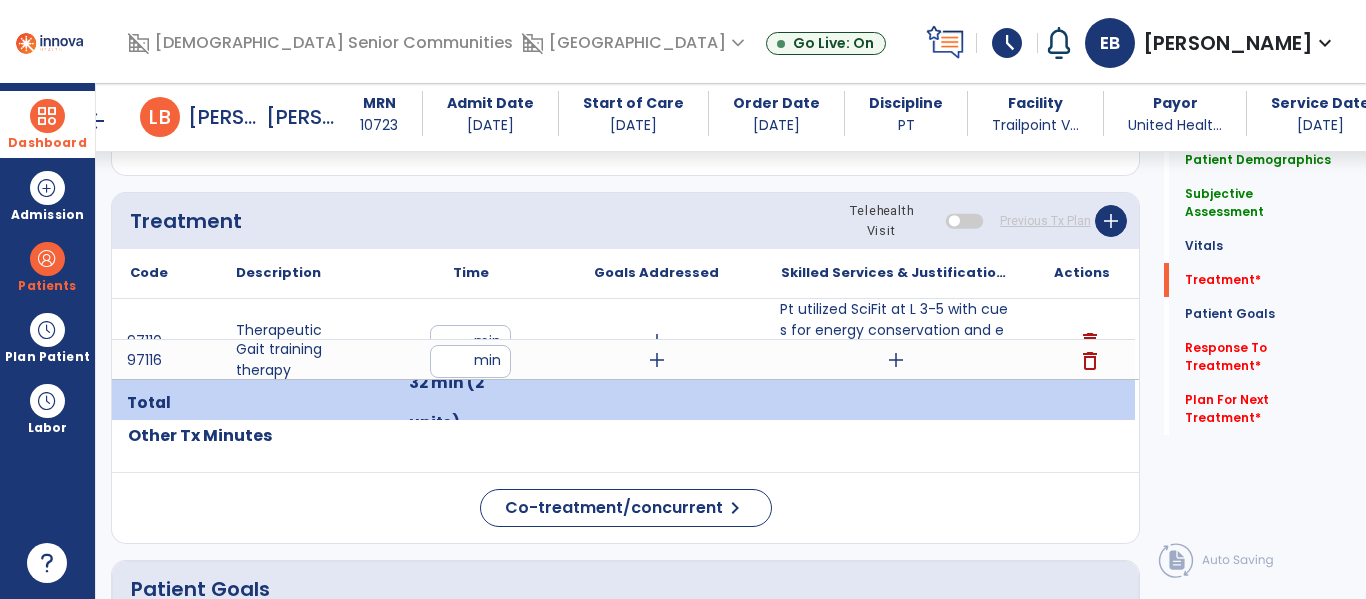 click on "Pt utilized SciFit at L 3-5 with cues for energy conservation and endurance, performed for 17 minute..." at bounding box center (896, 341) 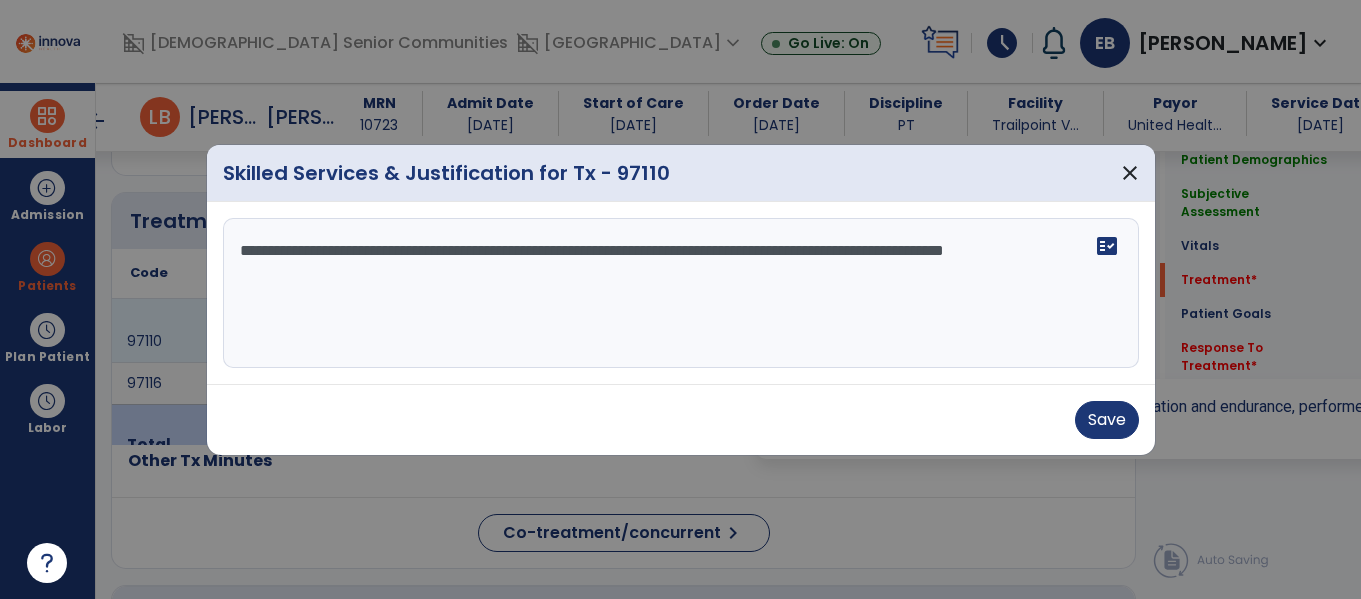 scroll, scrollTop: 1137, scrollLeft: 0, axis: vertical 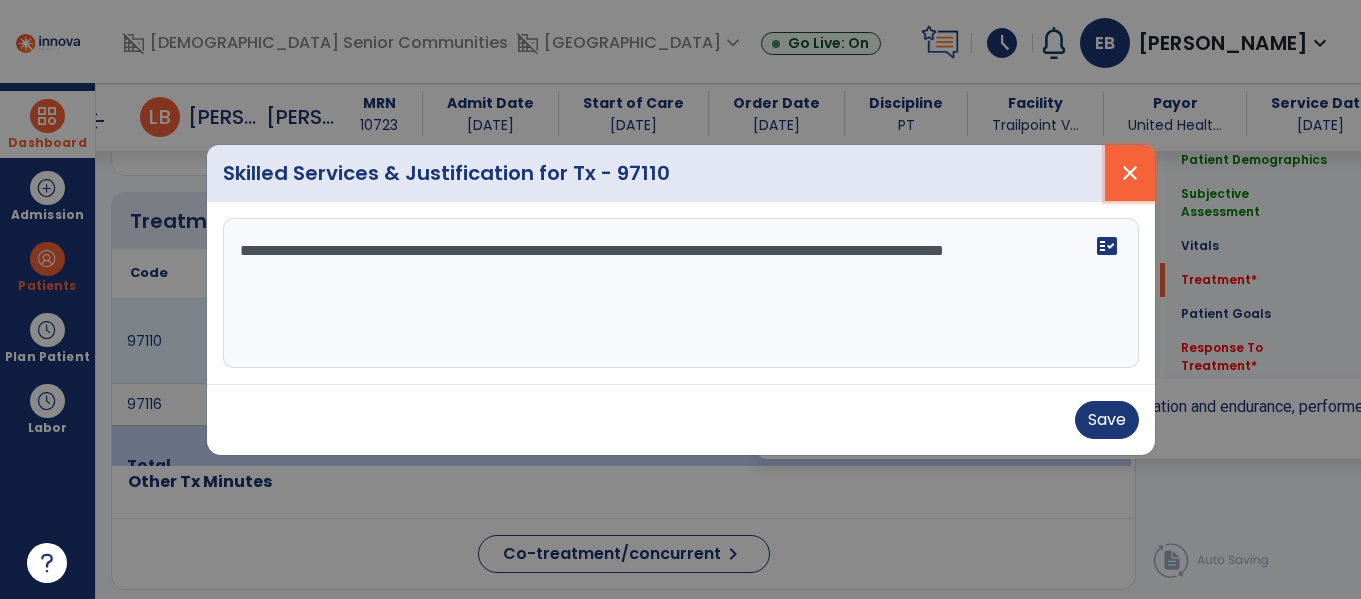 click on "close" at bounding box center (1130, 173) 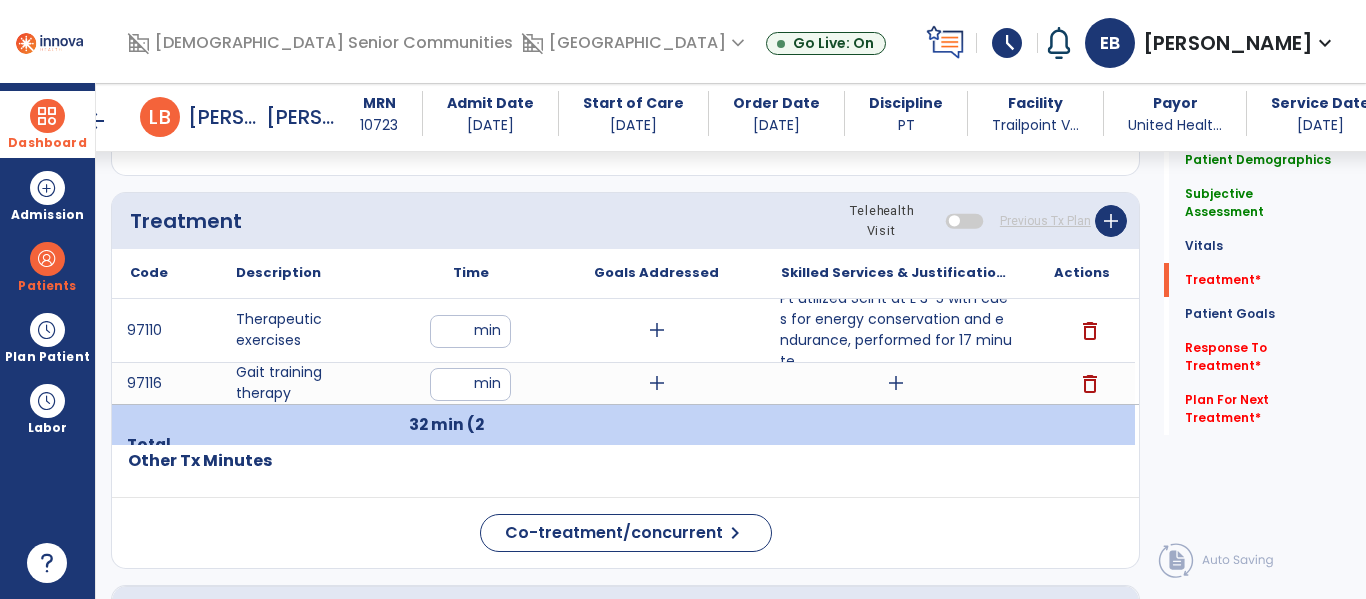 click on "add" at bounding box center (896, 383) 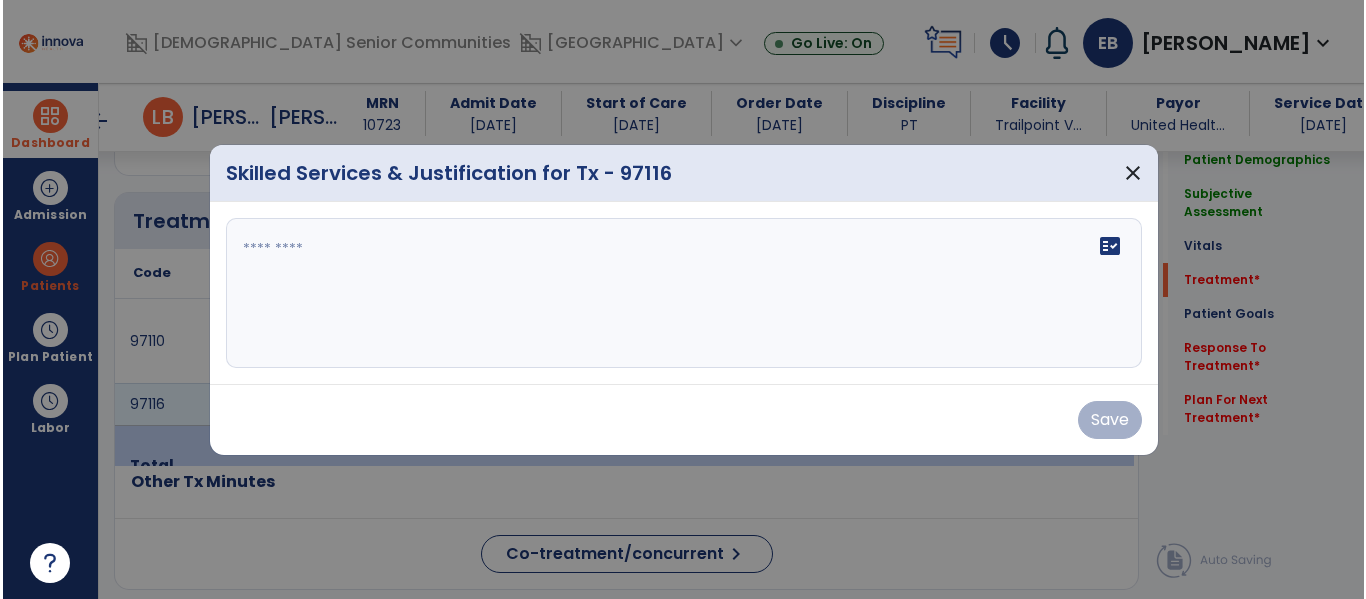 scroll, scrollTop: 1137, scrollLeft: 0, axis: vertical 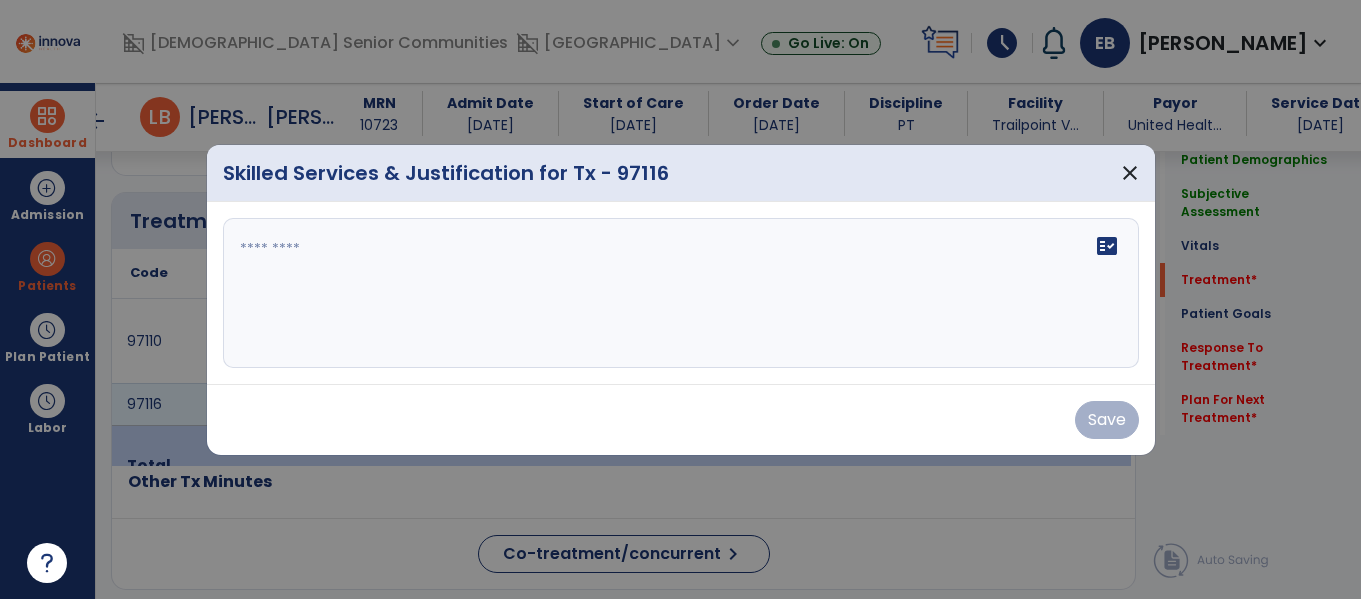 click on "fact_check" at bounding box center (681, 293) 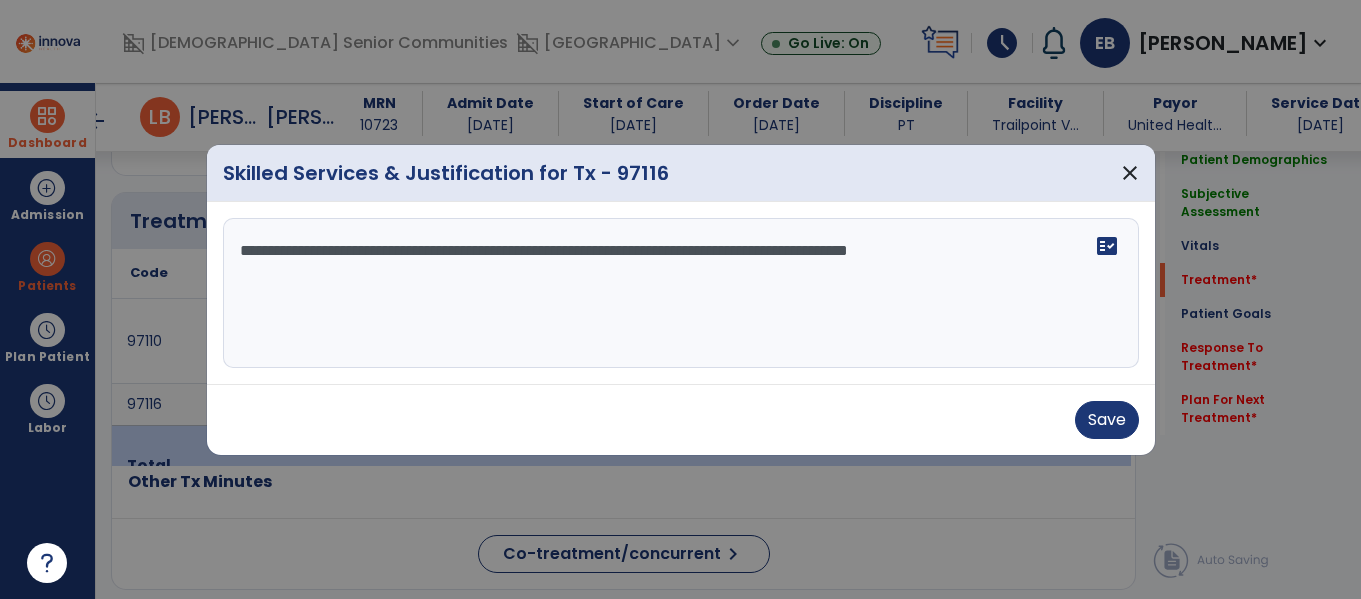 type on "**********" 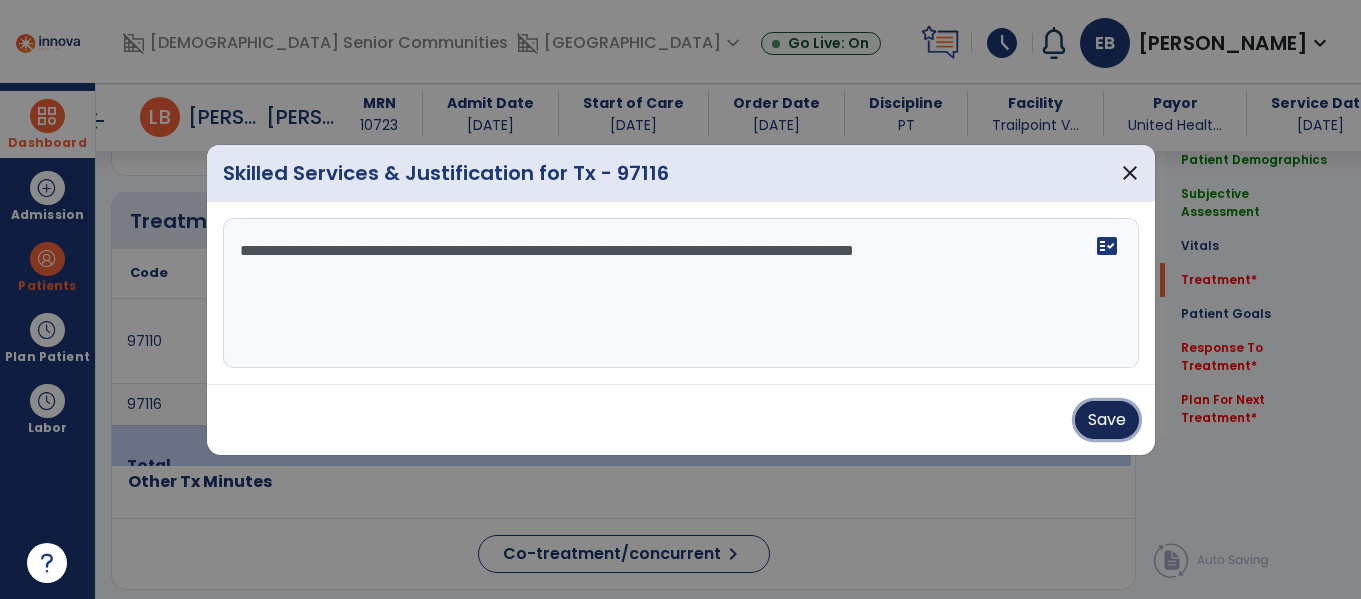 click on "Save" at bounding box center (1107, 420) 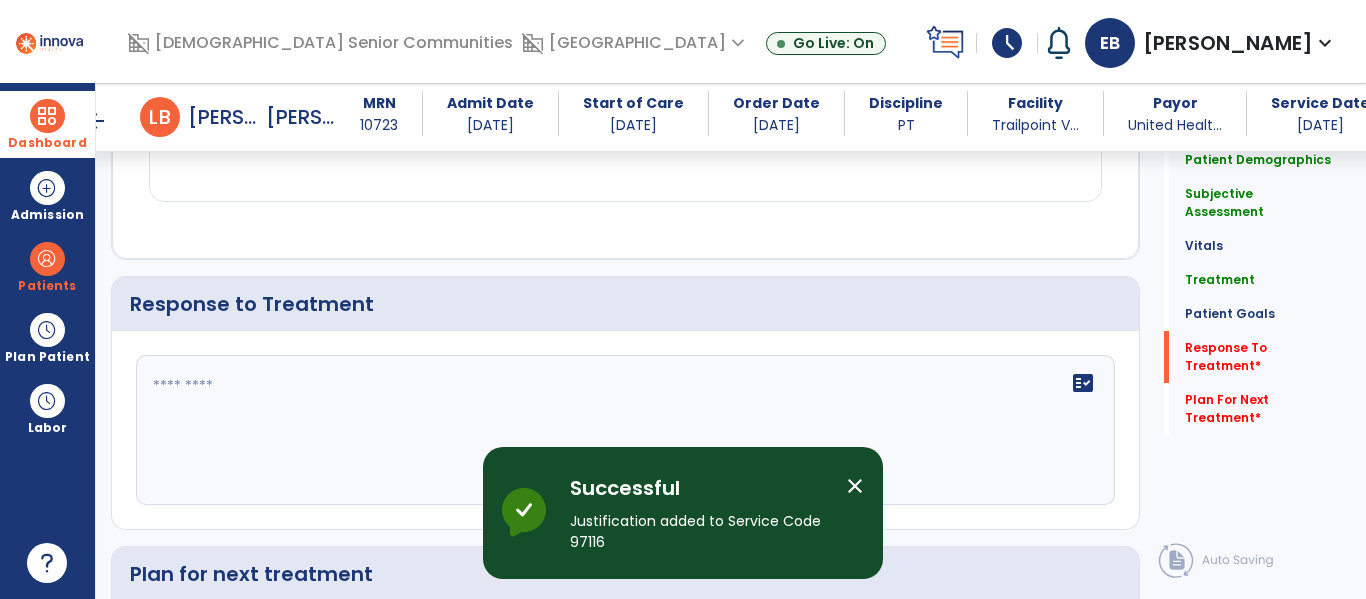 scroll, scrollTop: 3018, scrollLeft: 0, axis: vertical 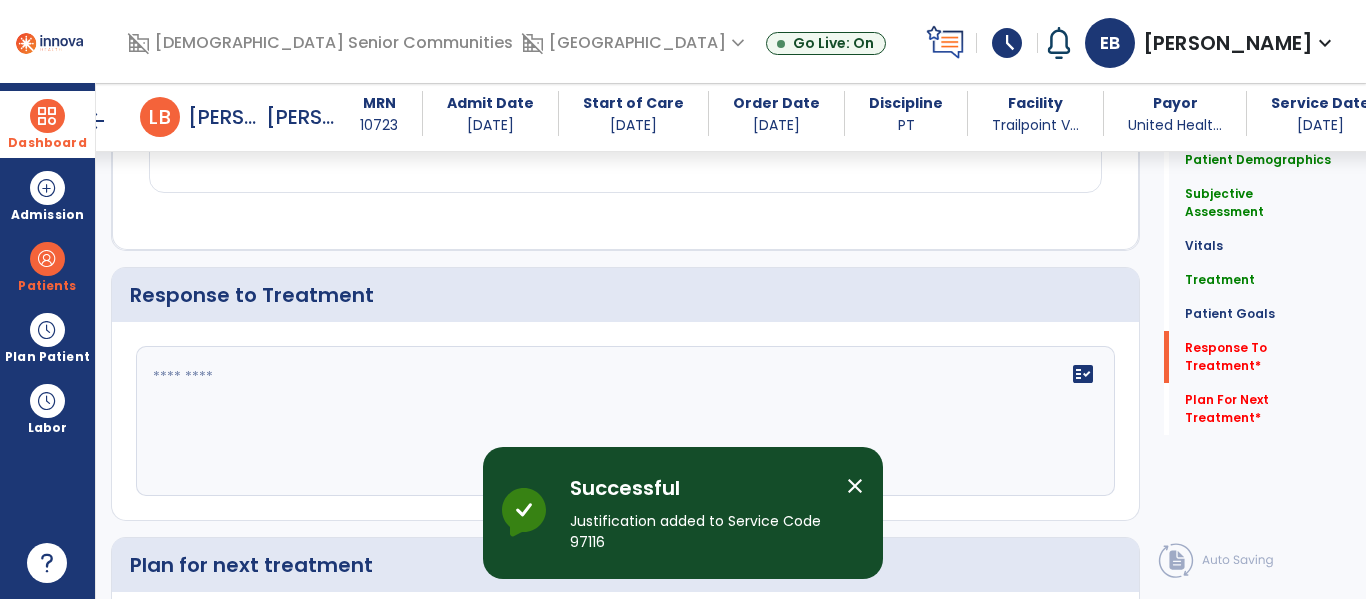 click on "fact_check" 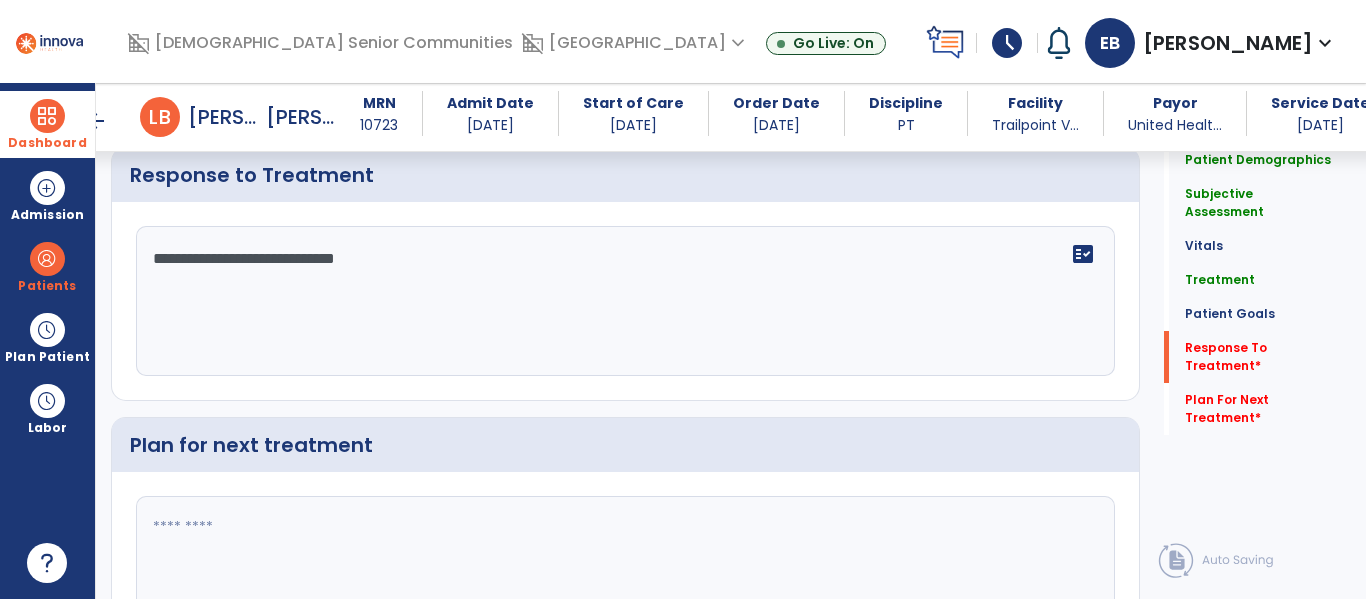scroll, scrollTop: 3276, scrollLeft: 0, axis: vertical 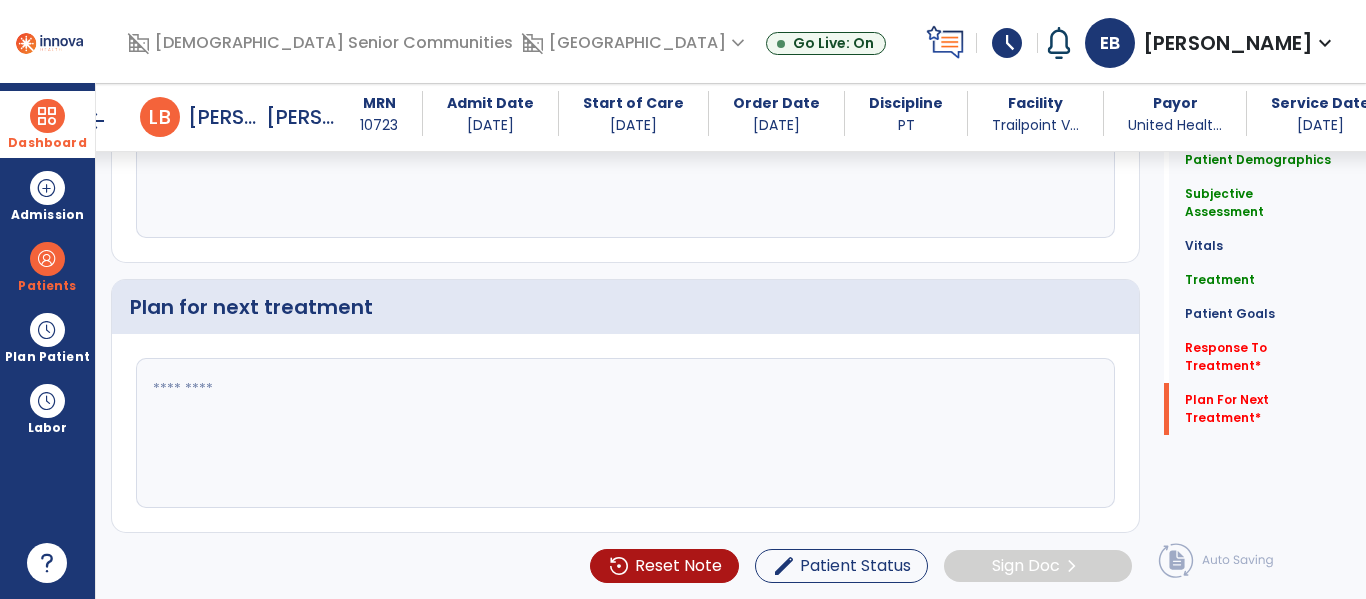 type on "**********" 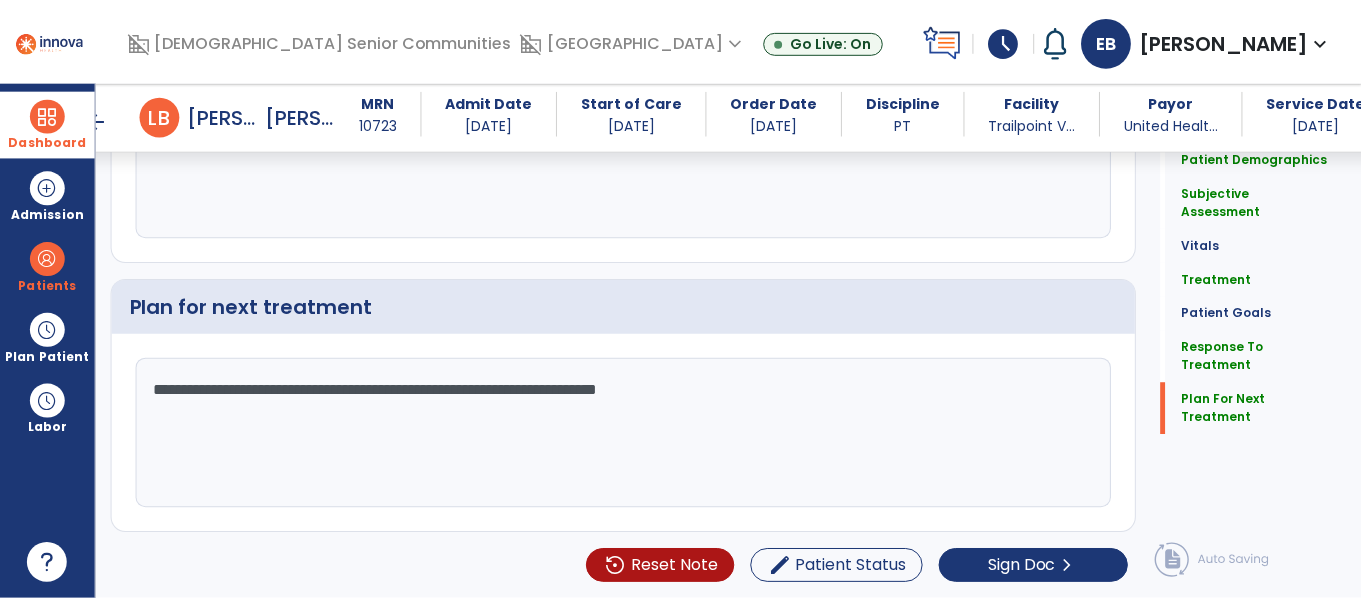 scroll, scrollTop: 3188, scrollLeft: 0, axis: vertical 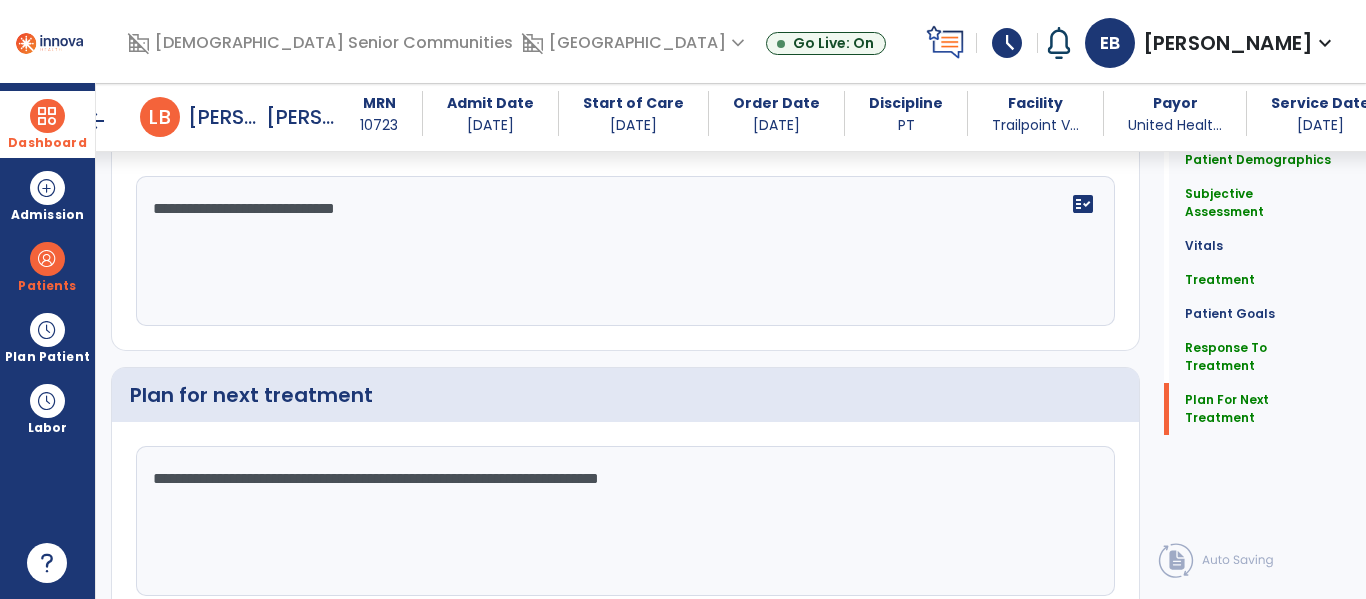 type on "**********" 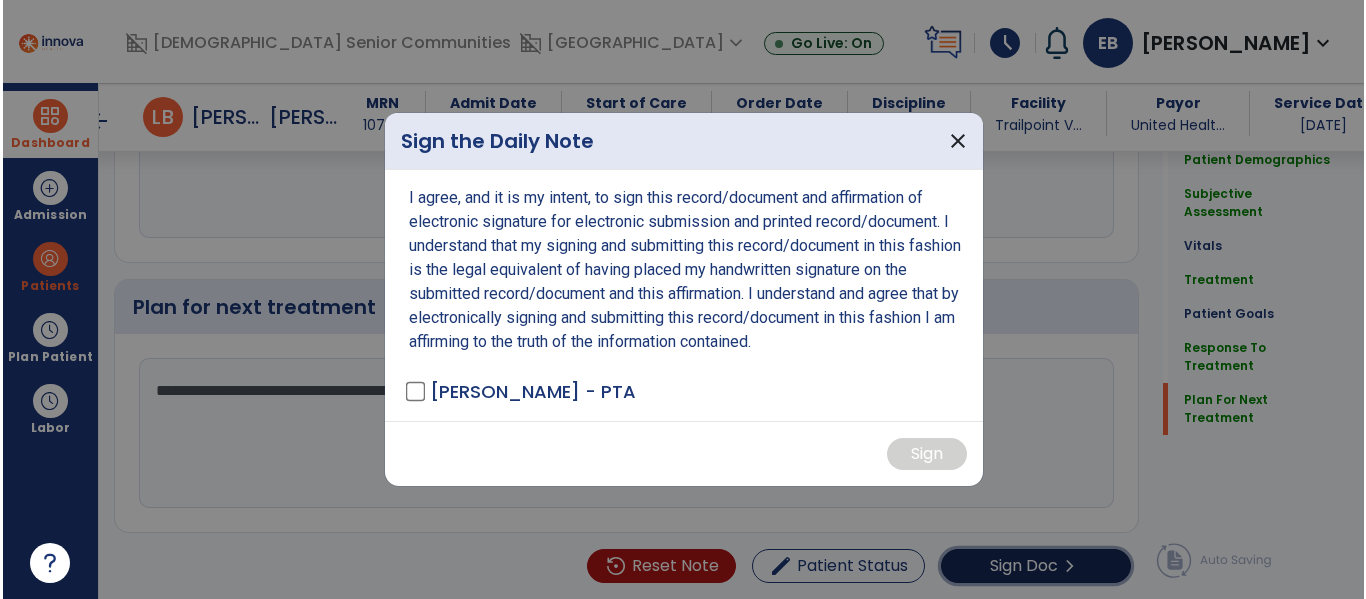 scroll, scrollTop: 3276, scrollLeft: 0, axis: vertical 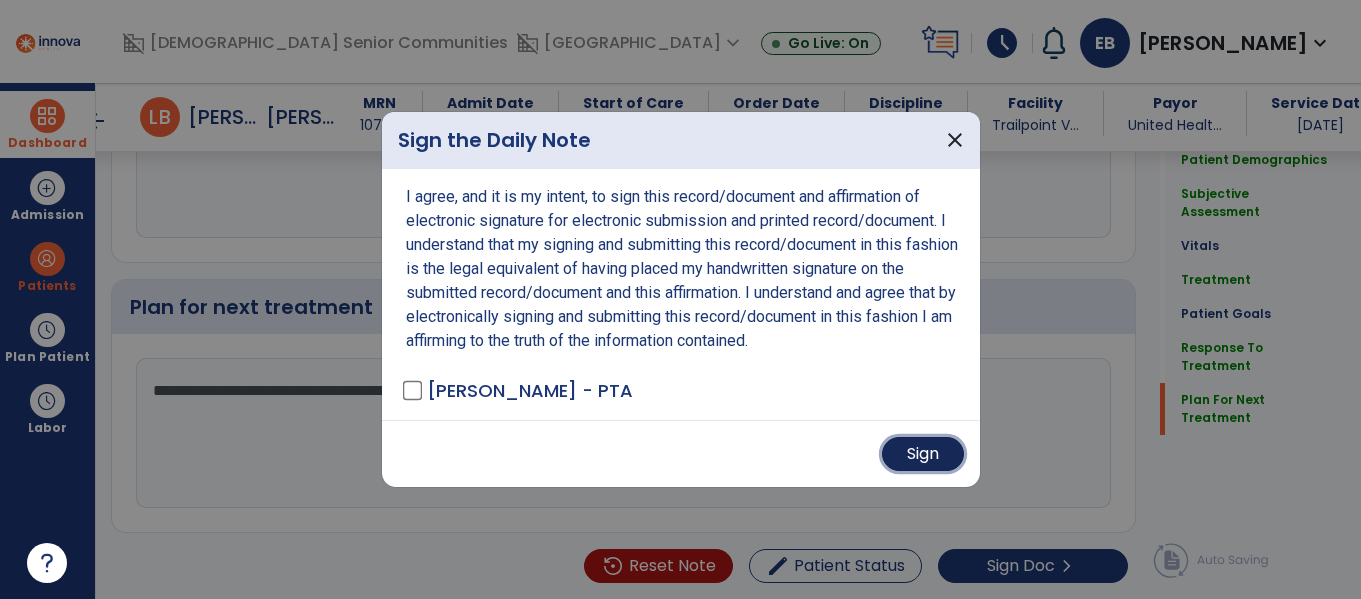 click on "Sign" at bounding box center [923, 454] 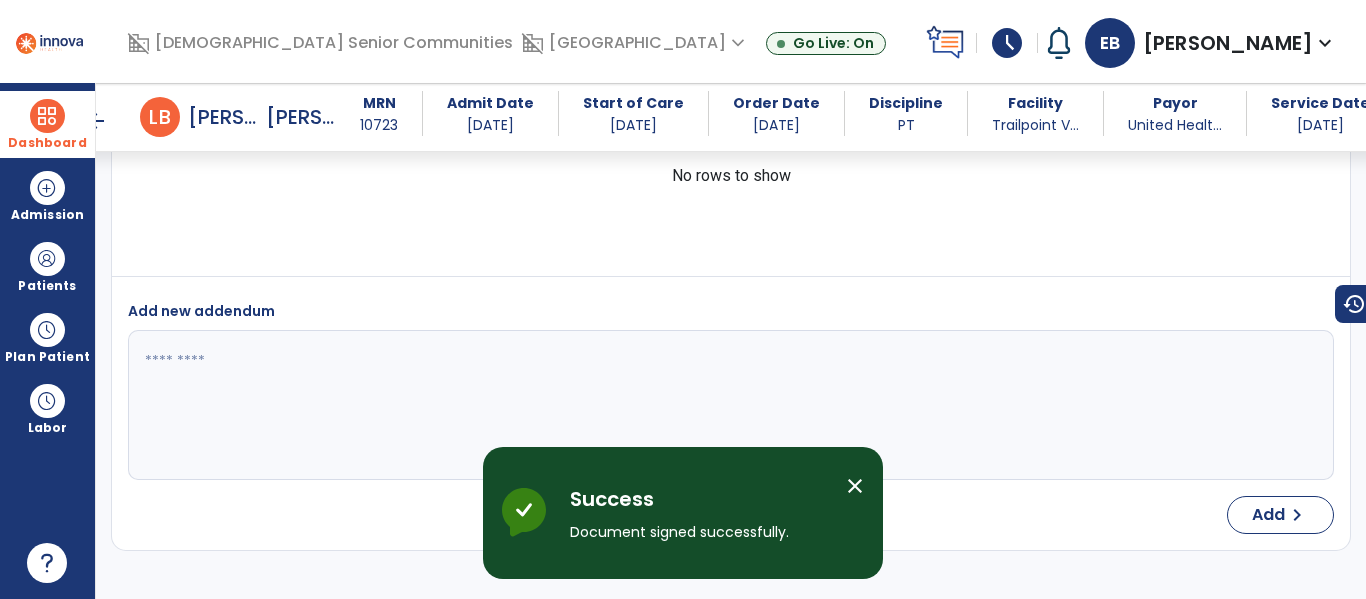 click on "Dashboard" at bounding box center (47, 143) 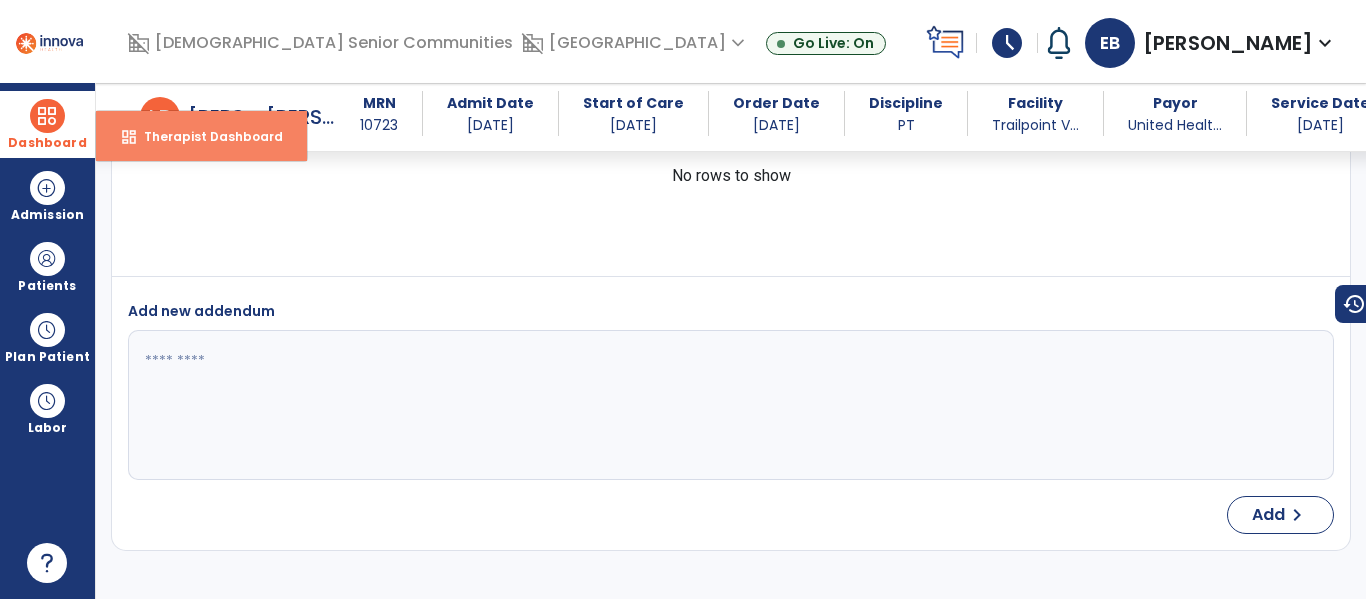 click on "Therapist Dashboard" at bounding box center [205, 136] 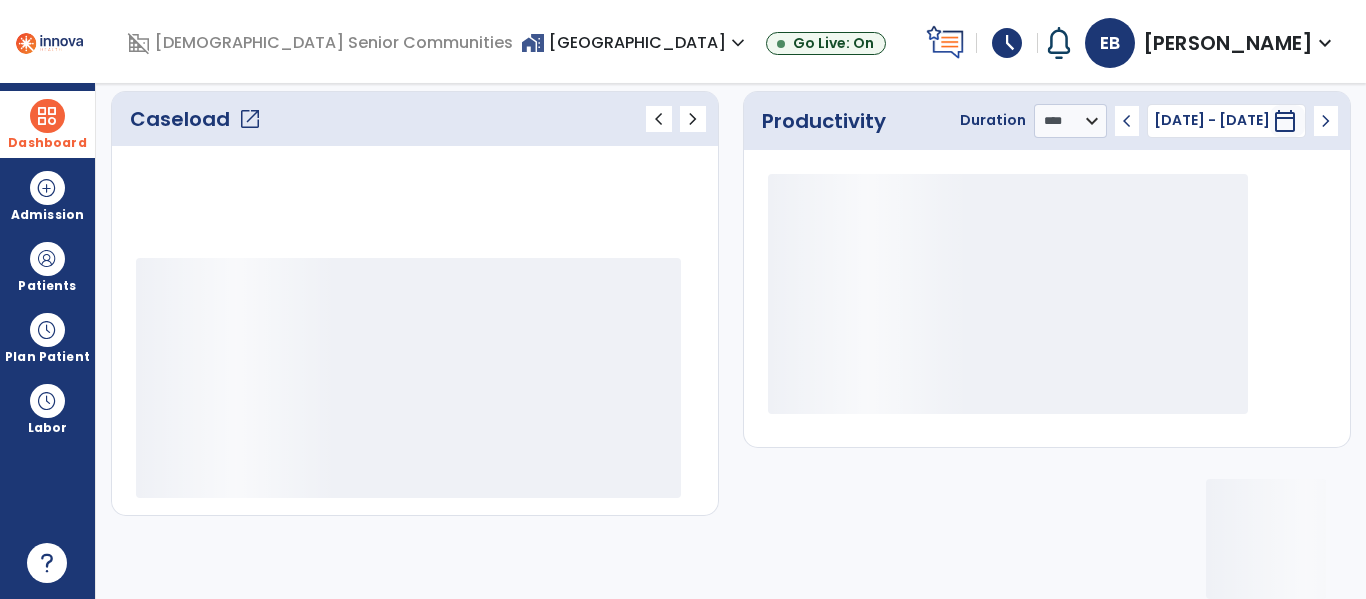 scroll, scrollTop: 276, scrollLeft: 0, axis: vertical 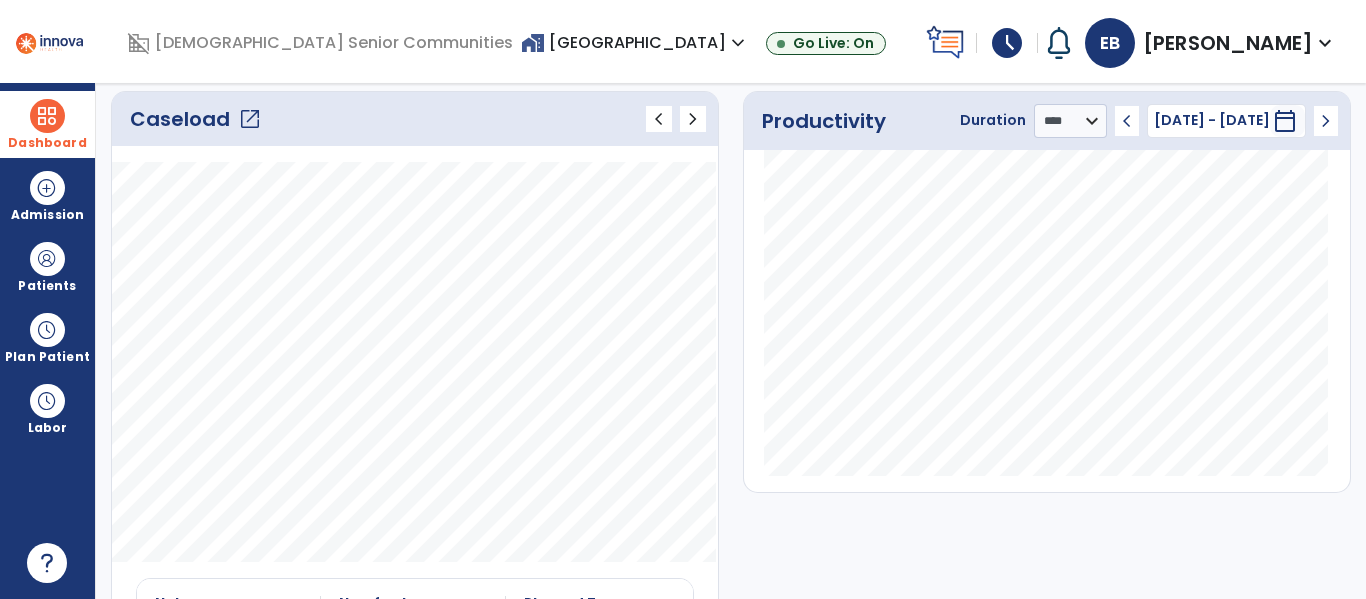 click on "Caseload   open_in_new" 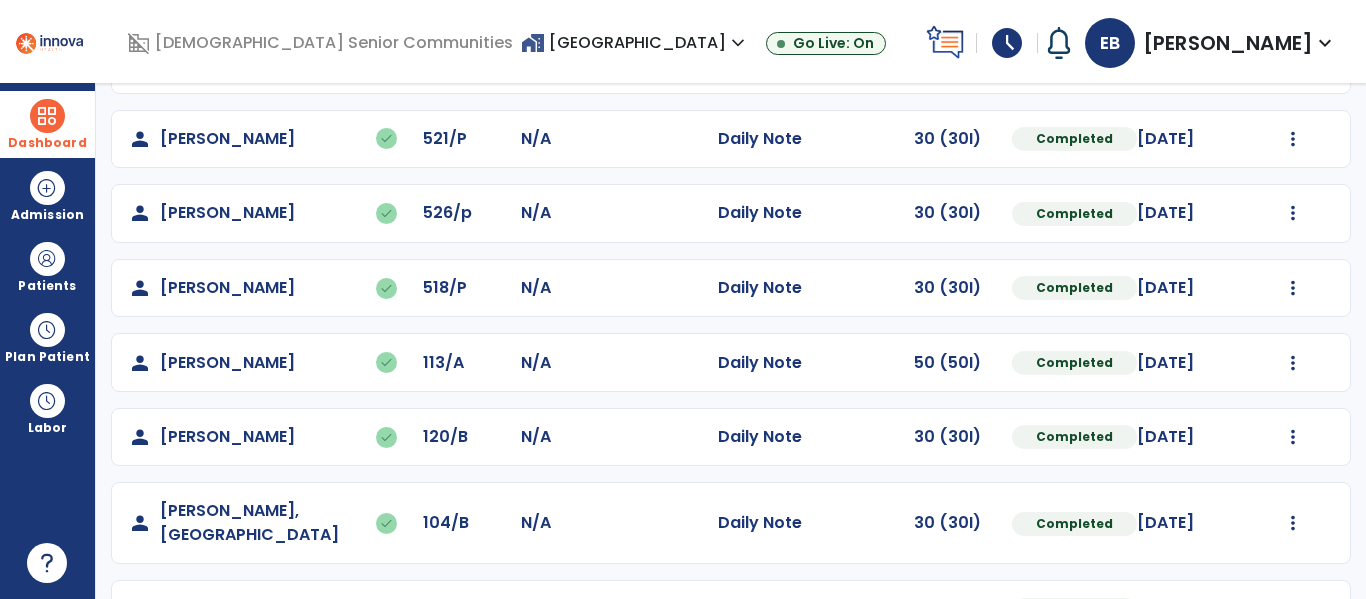scroll, scrollTop: 563, scrollLeft: 0, axis: vertical 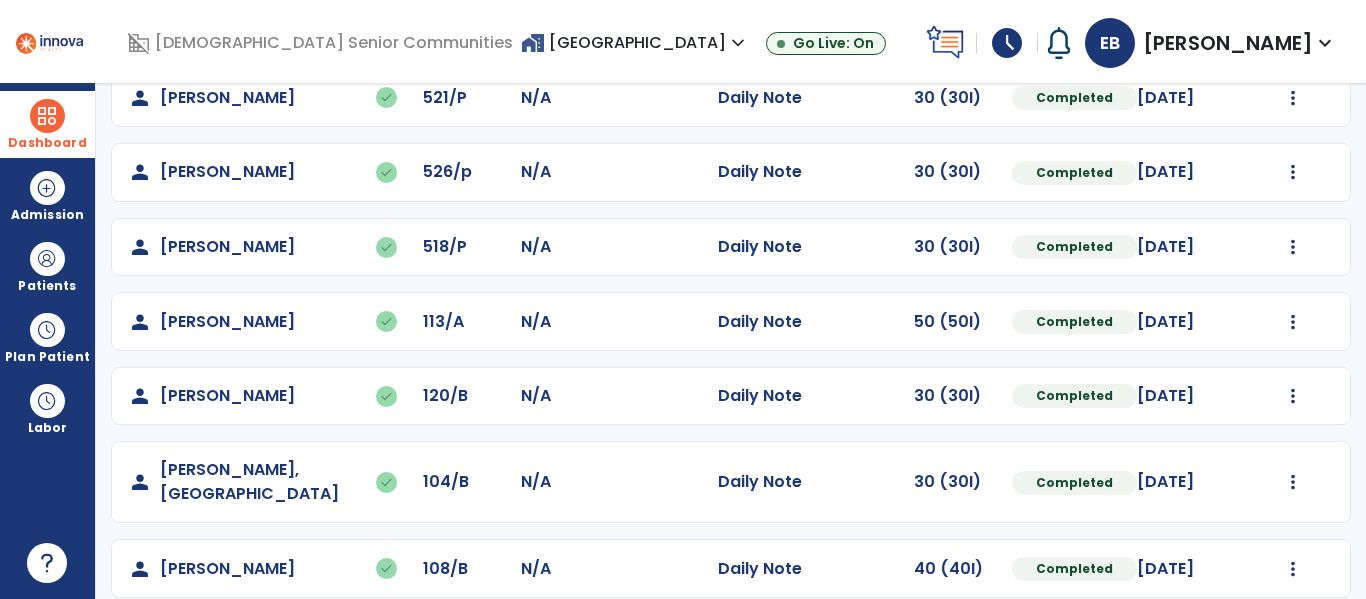 click on "Dashboard" at bounding box center (47, 143) 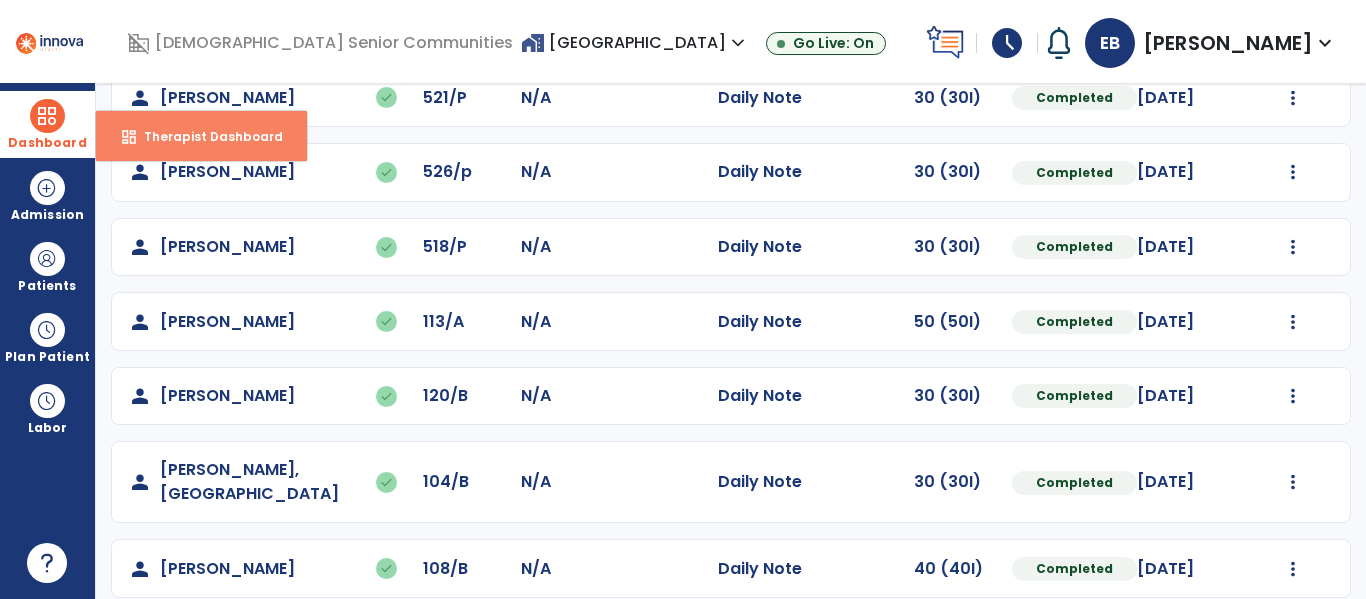 click on "Therapist Dashboard" at bounding box center [205, 136] 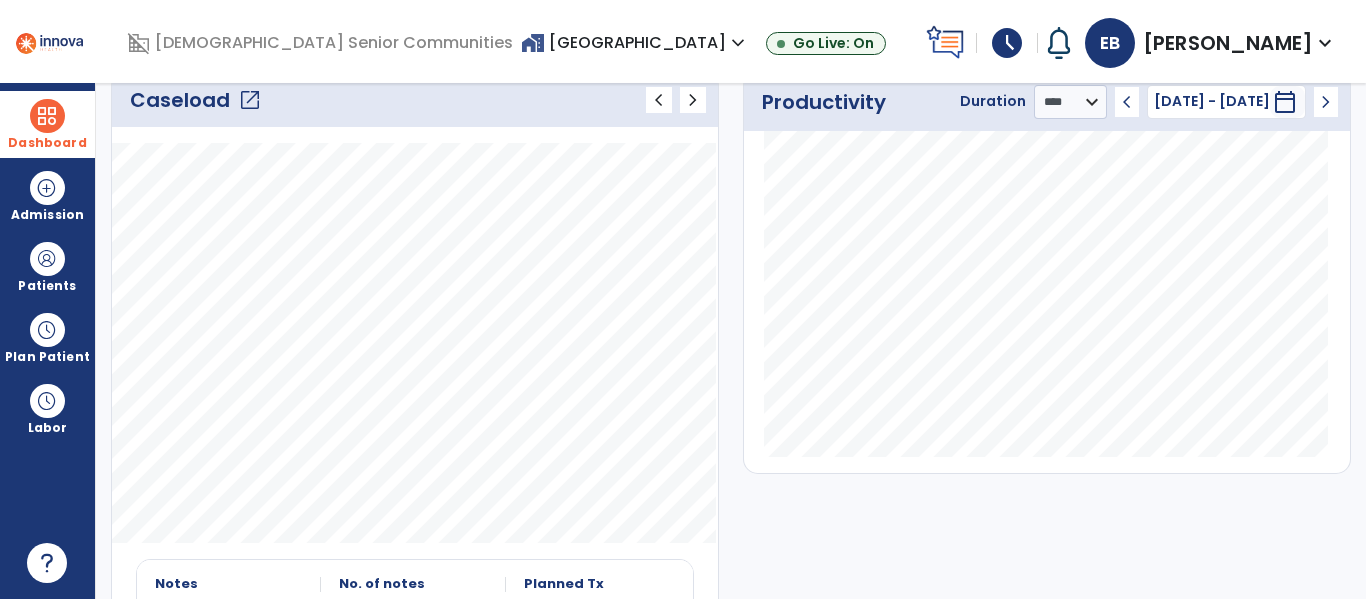 scroll, scrollTop: 297, scrollLeft: 0, axis: vertical 